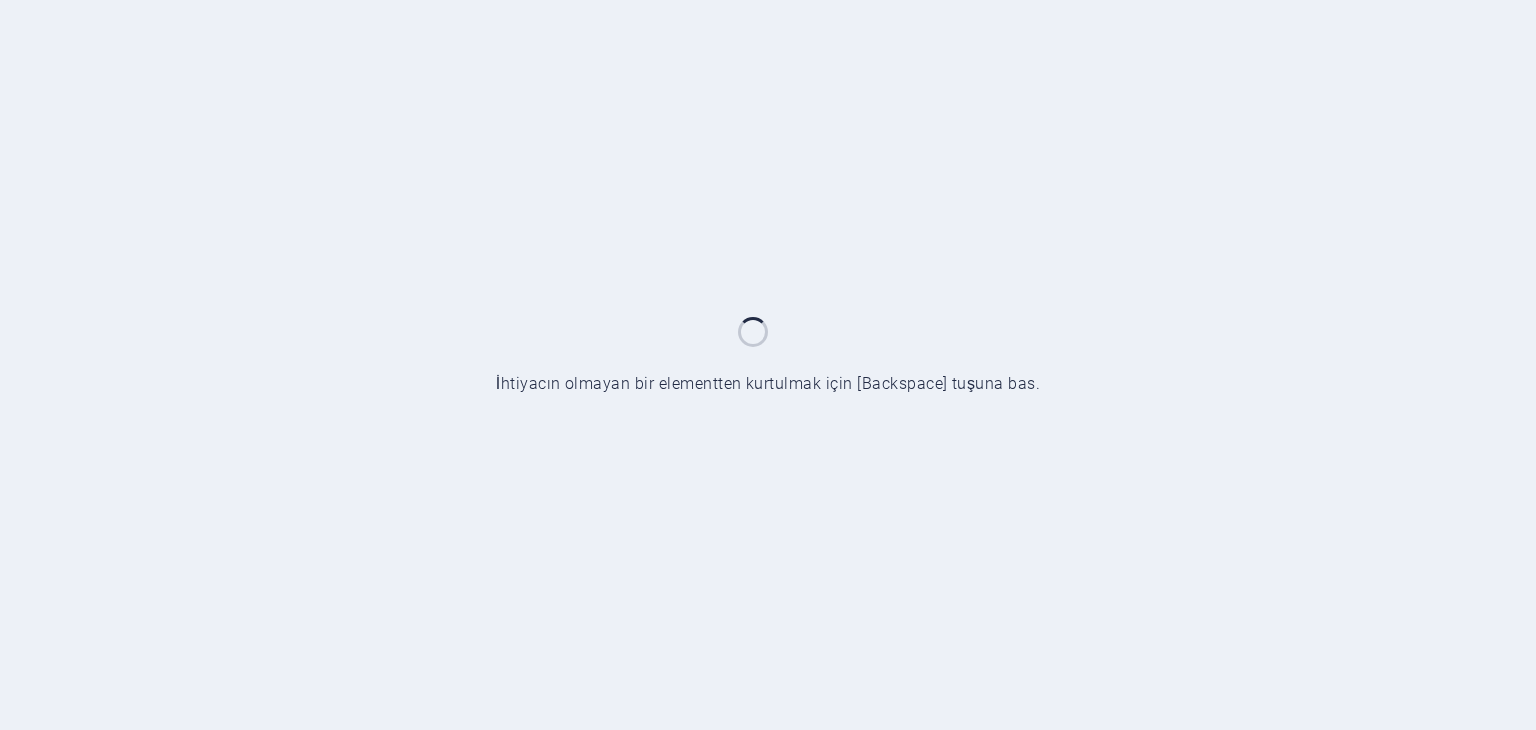 scroll, scrollTop: 0, scrollLeft: 0, axis: both 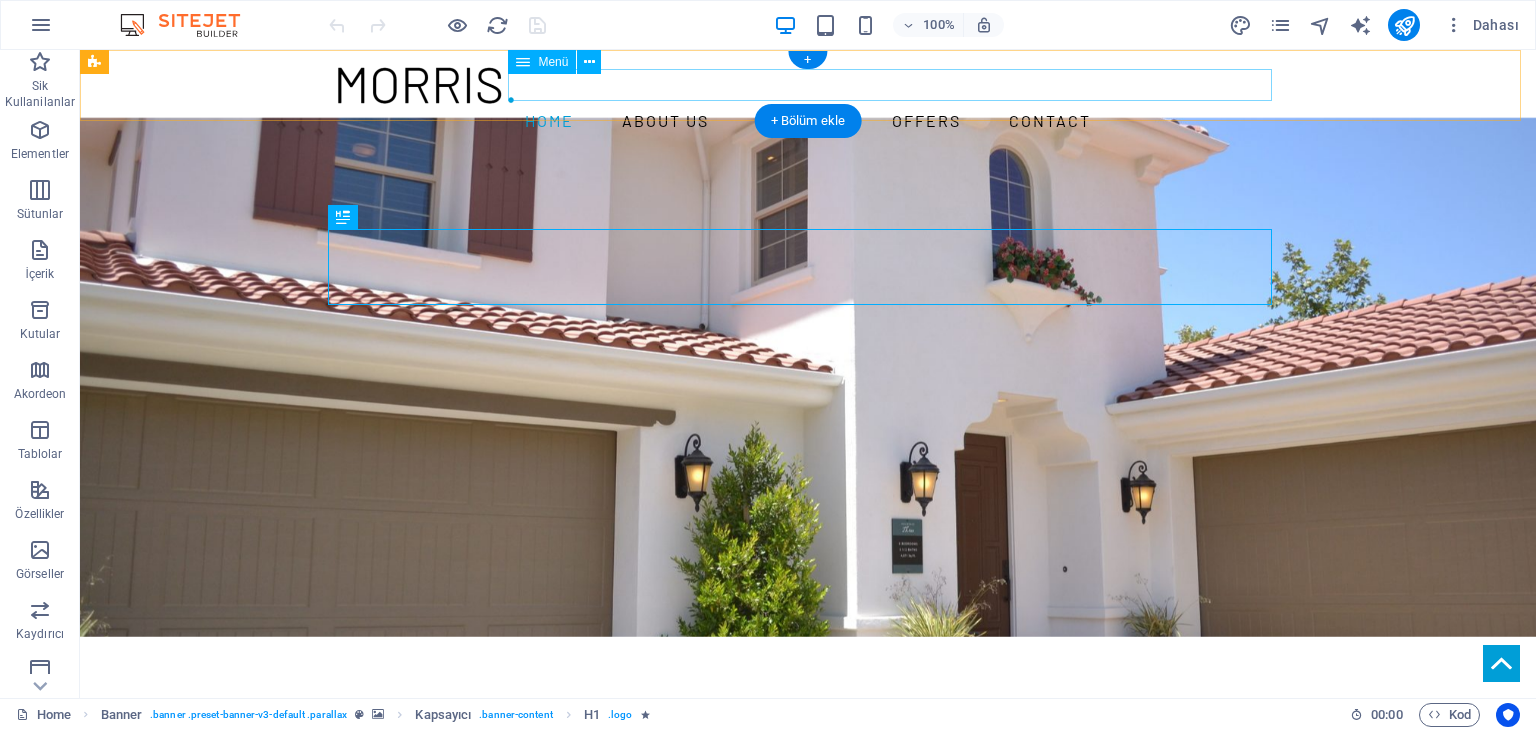 click on "Home About us Services Offers Contact" at bounding box center [808, 121] 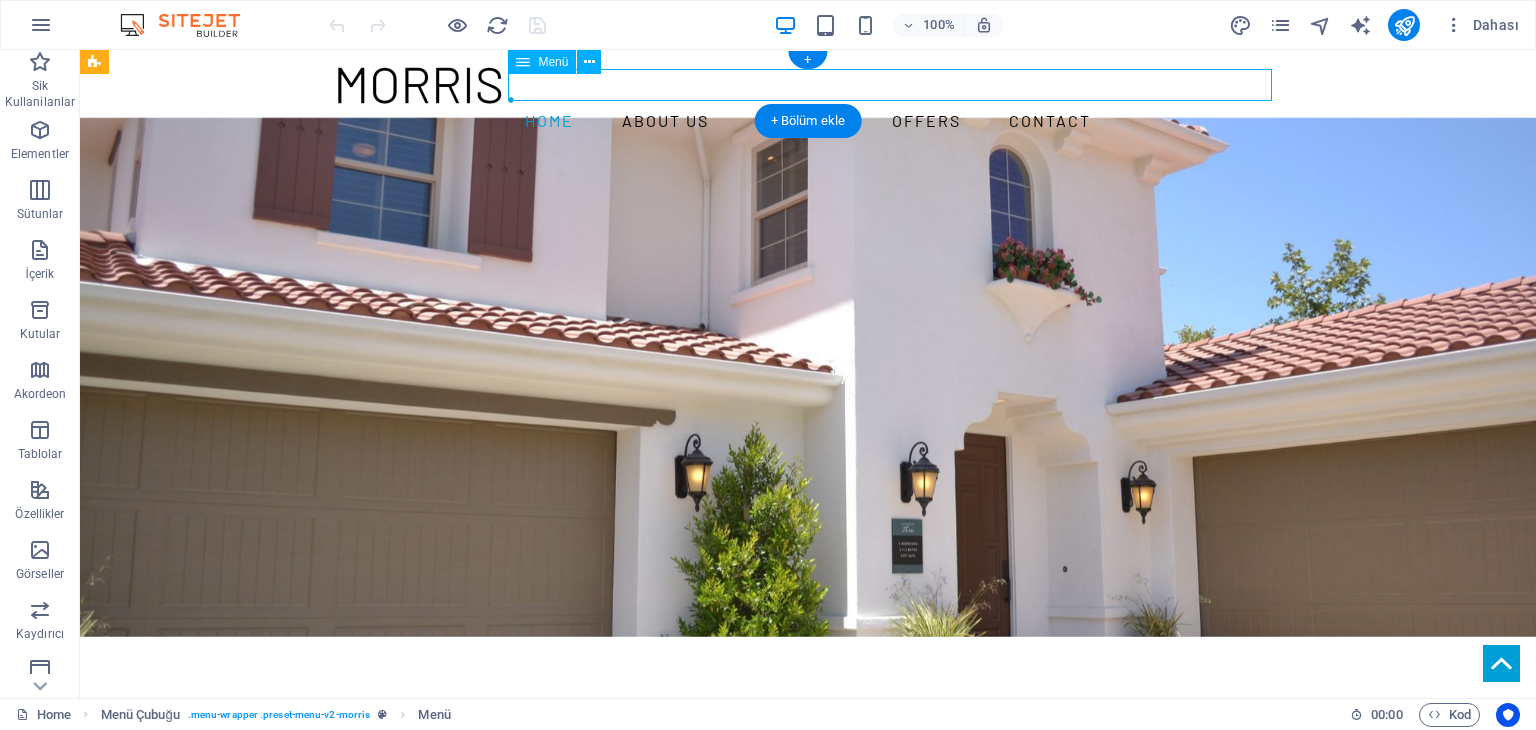 click on "Home About us Services Offers Contact" at bounding box center [808, 121] 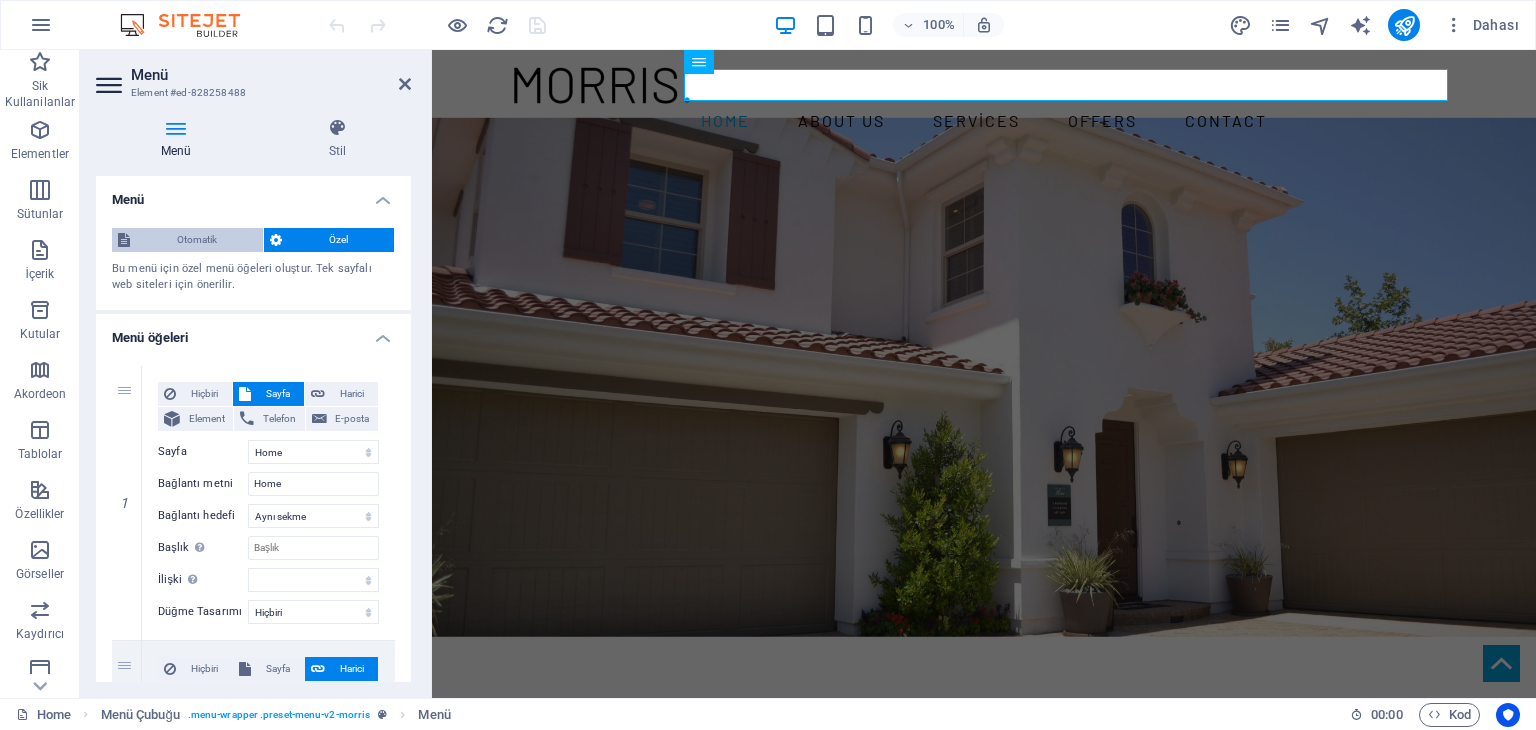 click on "Otomatik" at bounding box center [196, 240] 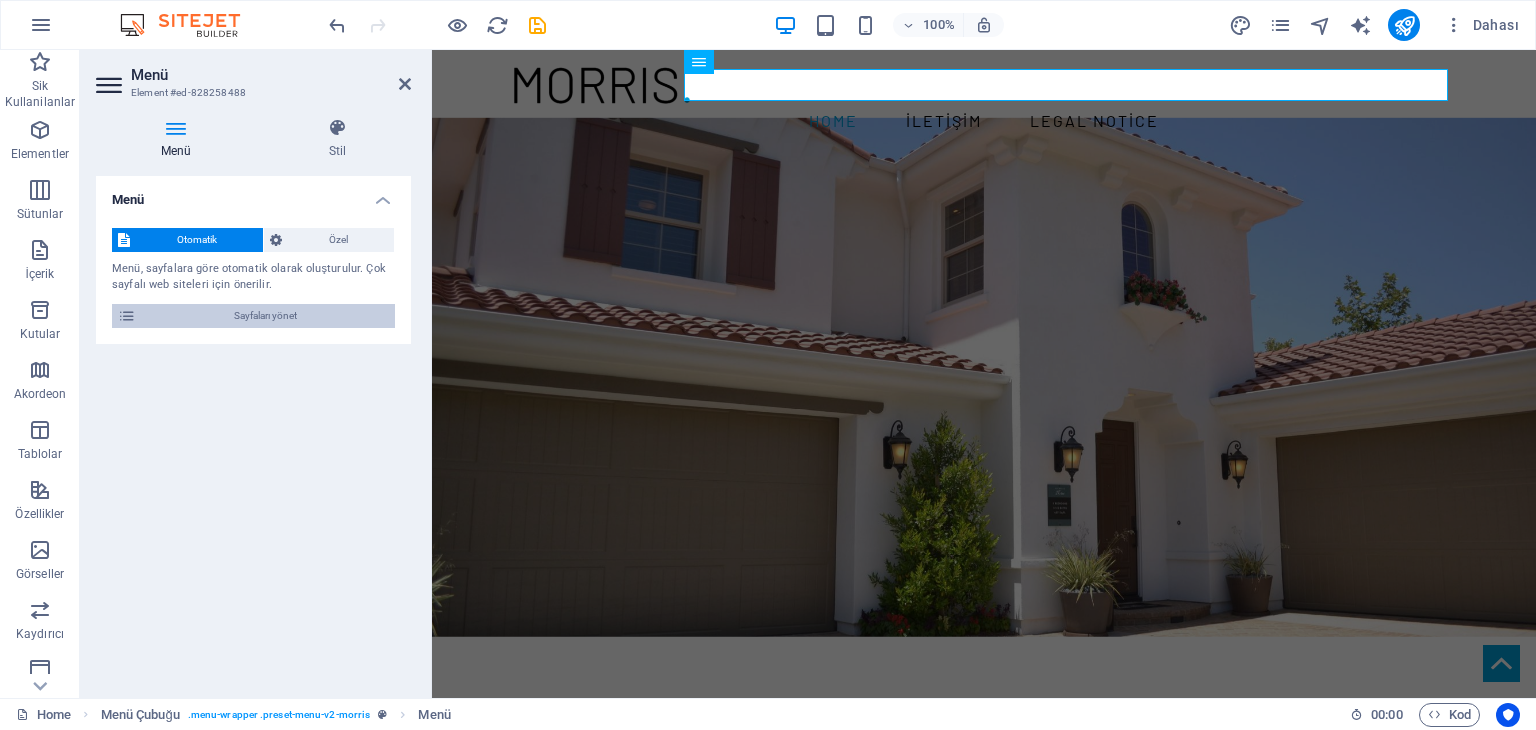 click on "Sayfaları yönet" at bounding box center [265, 316] 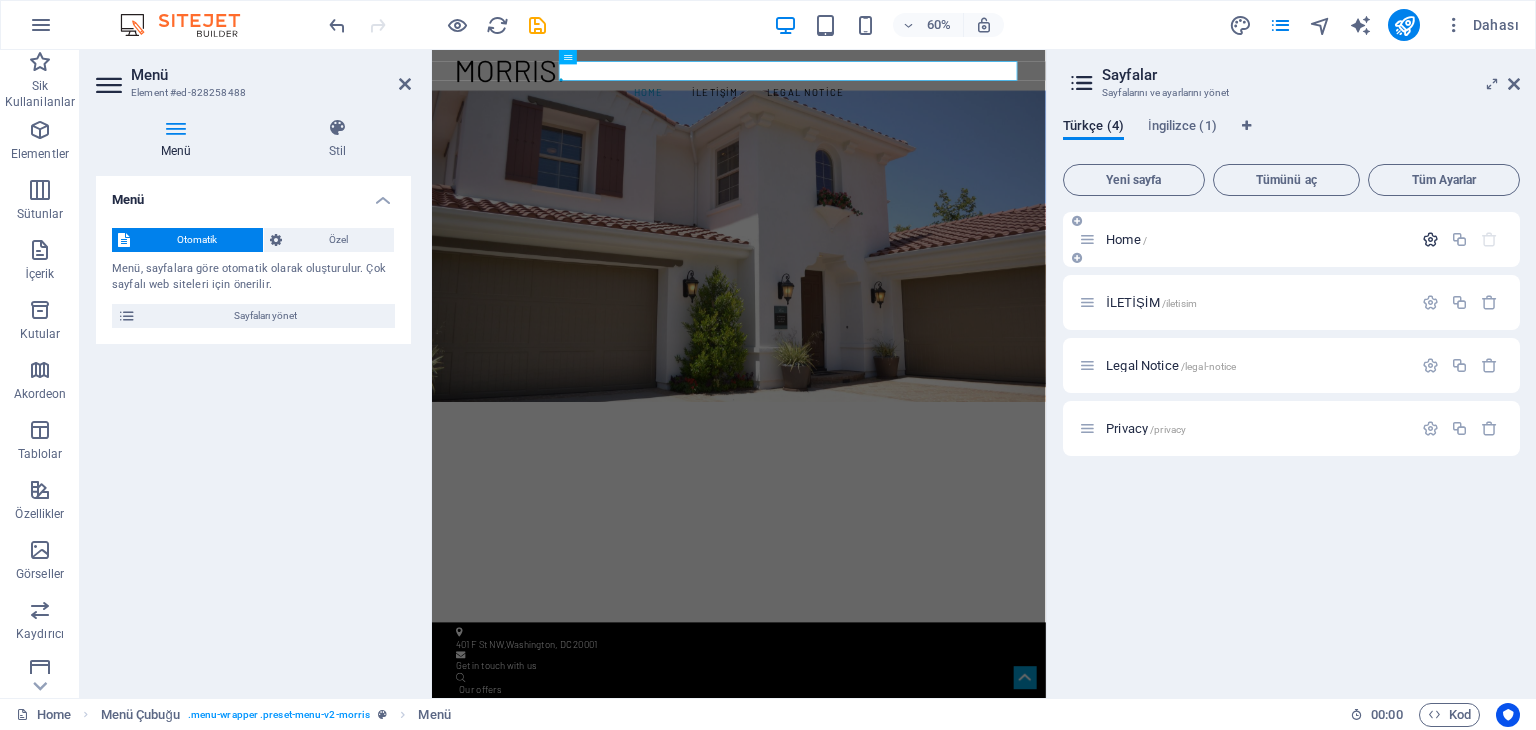 click at bounding box center [1430, 239] 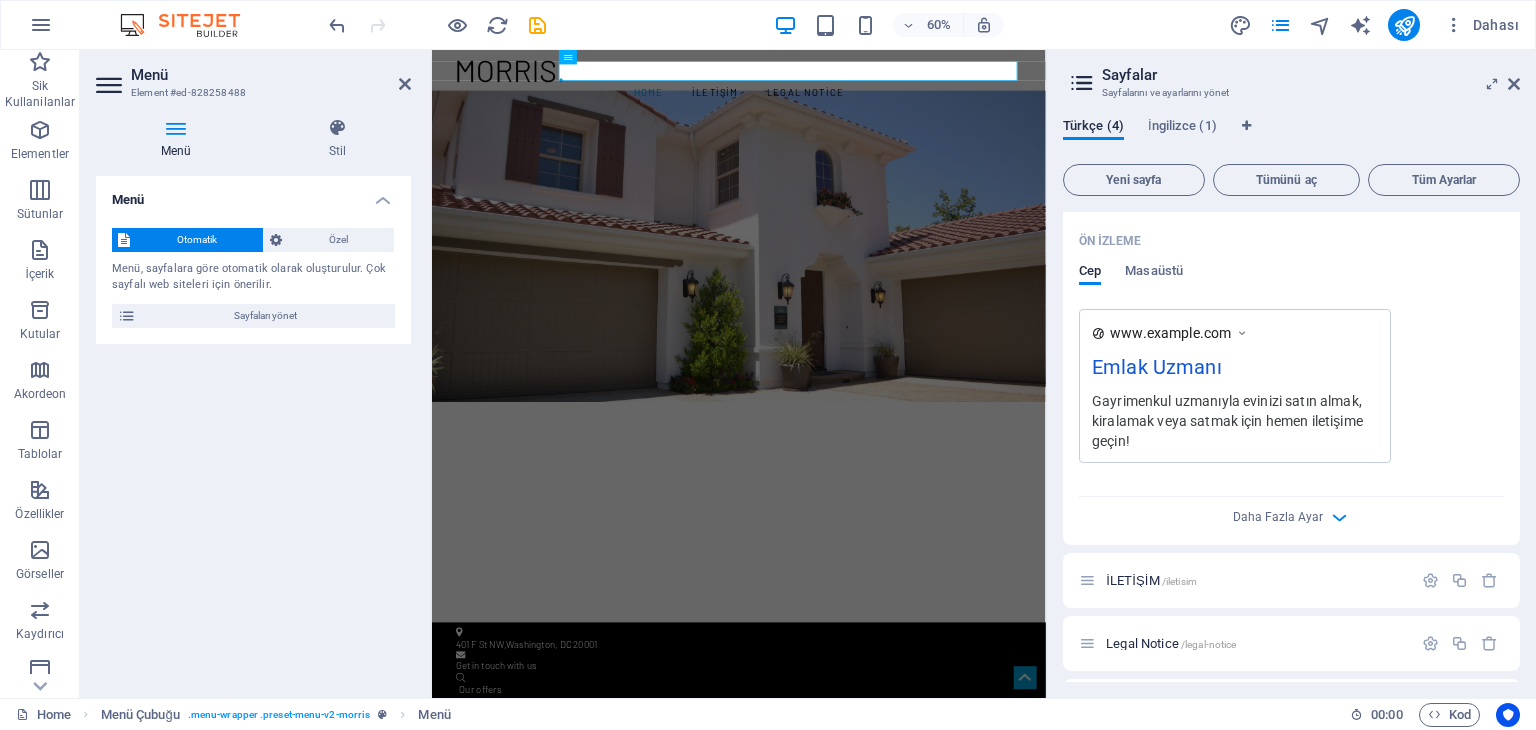 scroll, scrollTop: 567, scrollLeft: 0, axis: vertical 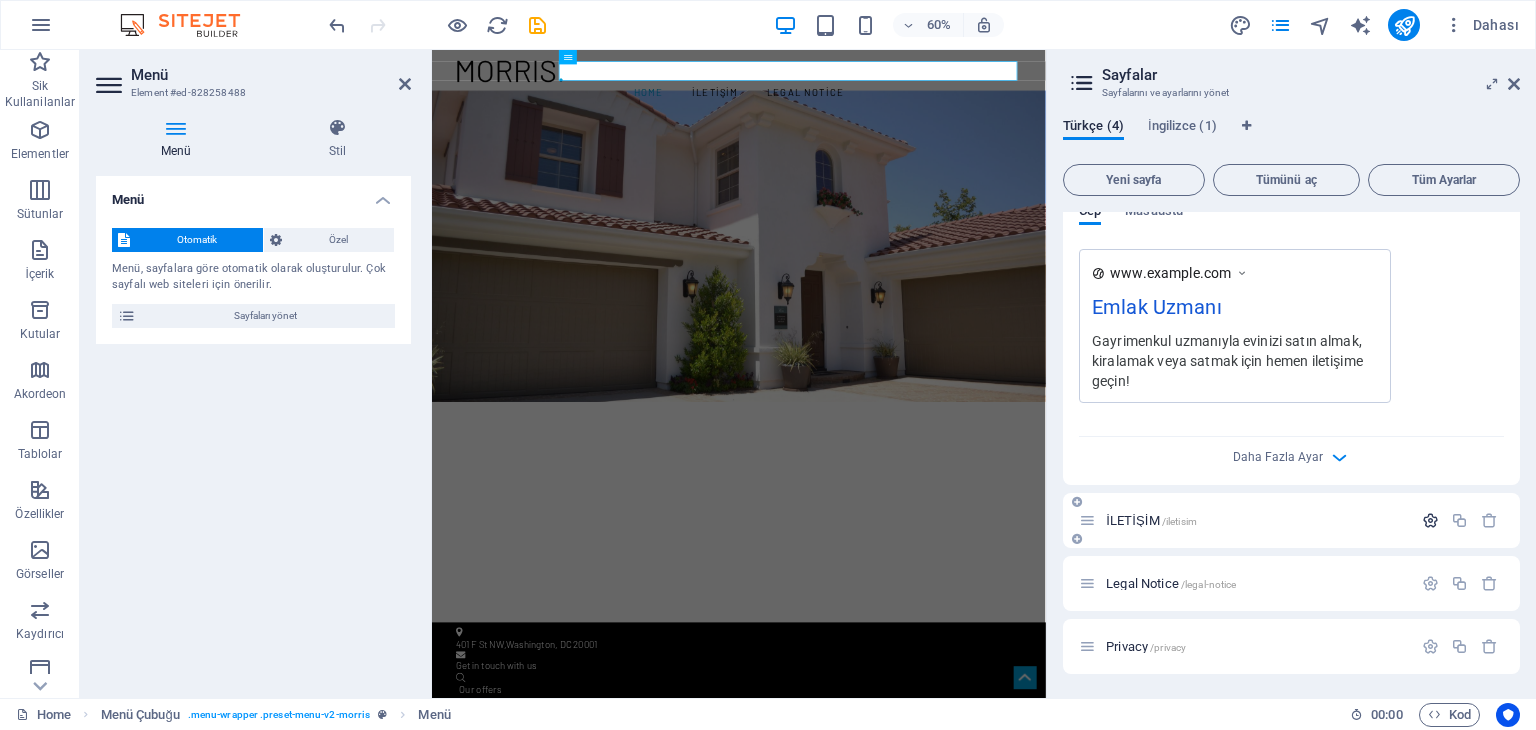 click at bounding box center (1430, 520) 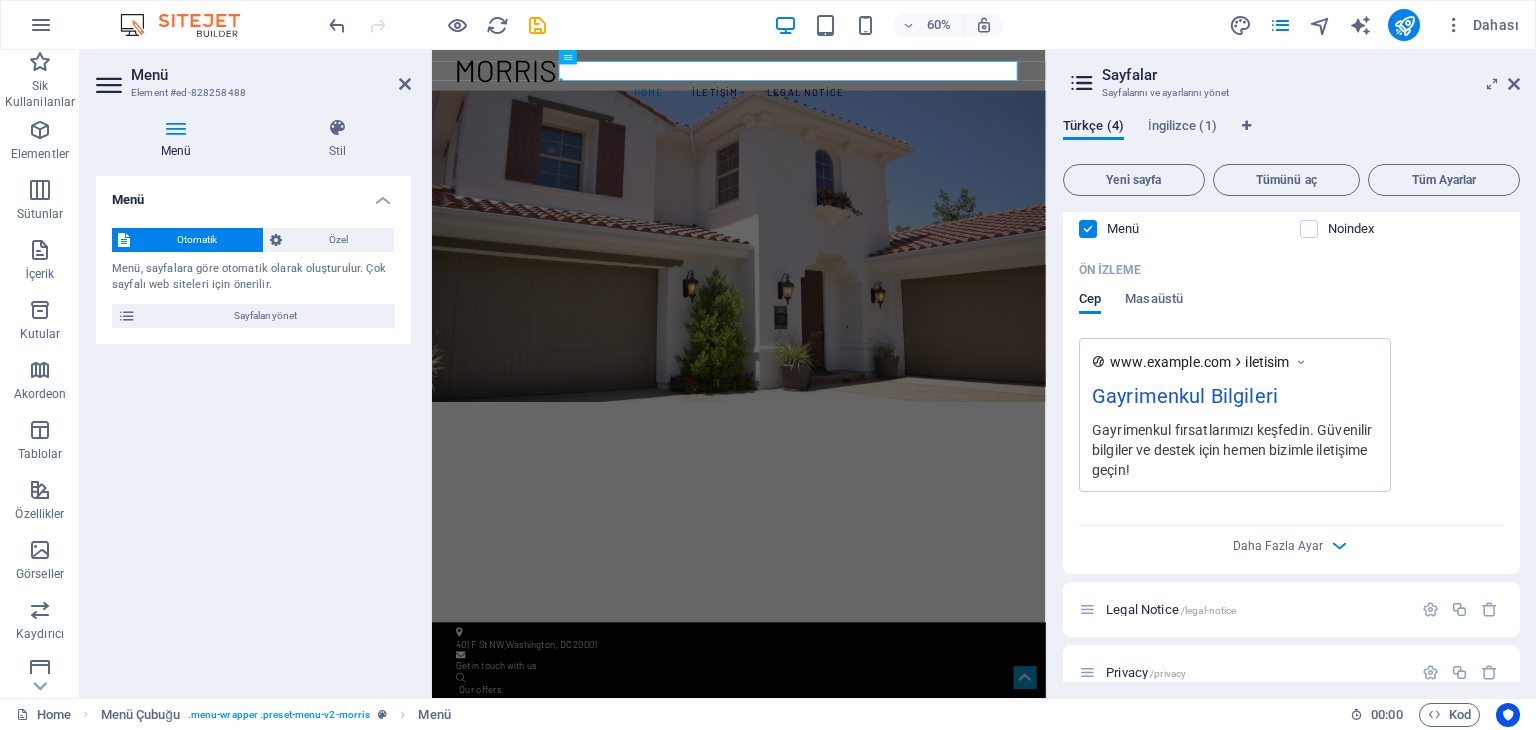 scroll, scrollTop: 1352, scrollLeft: 0, axis: vertical 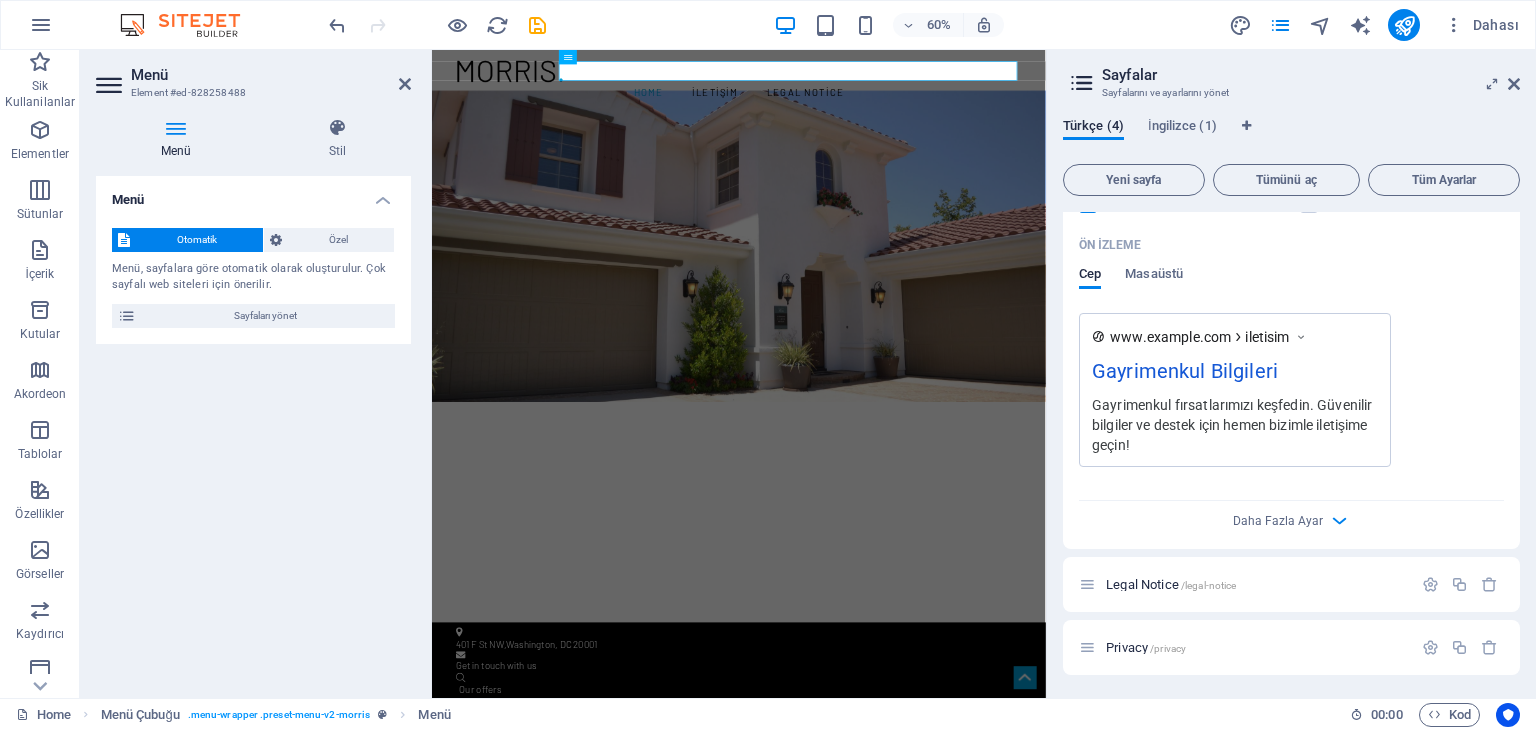 click on "Element Telefon E-posta Sayfa Home İLETİŞİM Privacy" at bounding box center (253, 429) 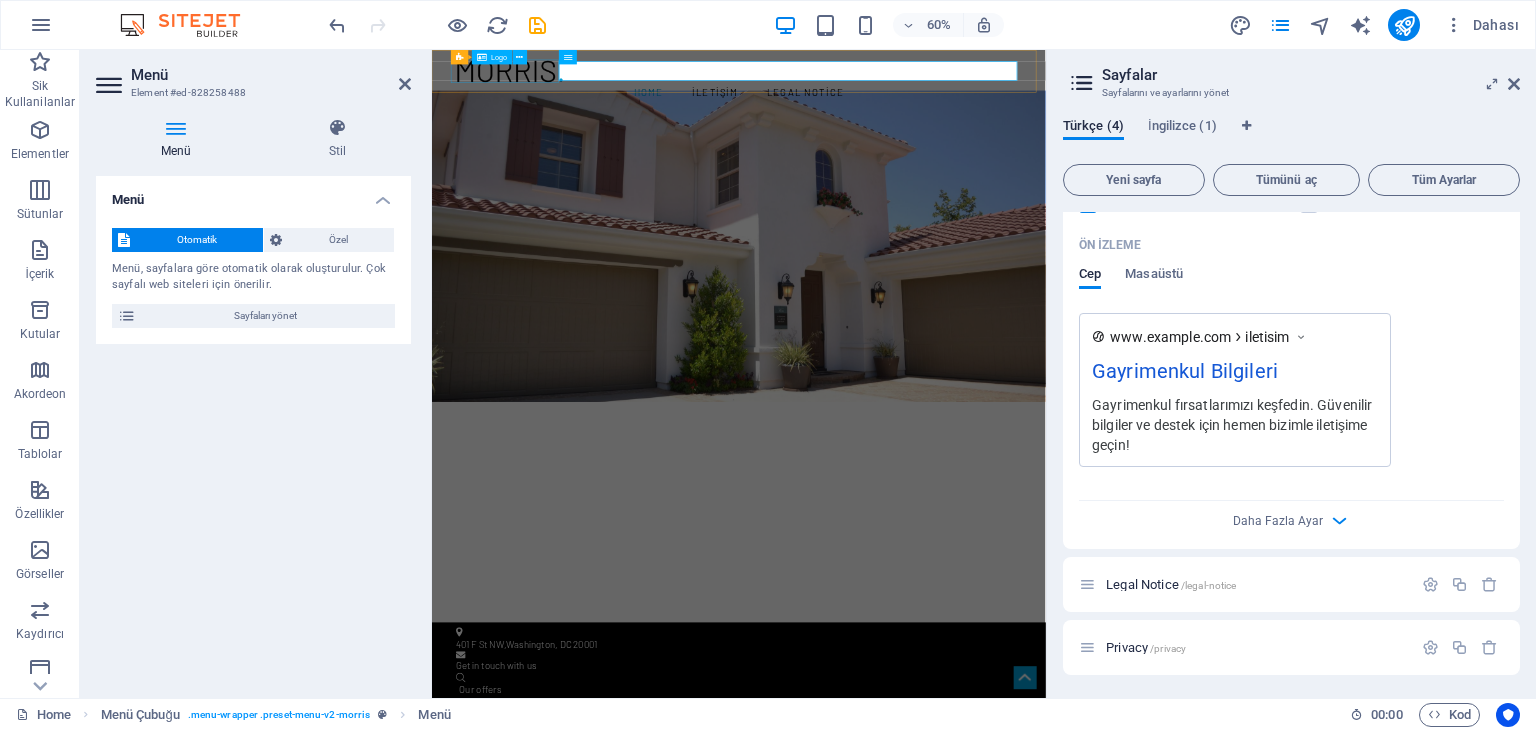 click at bounding box center [944, 85] 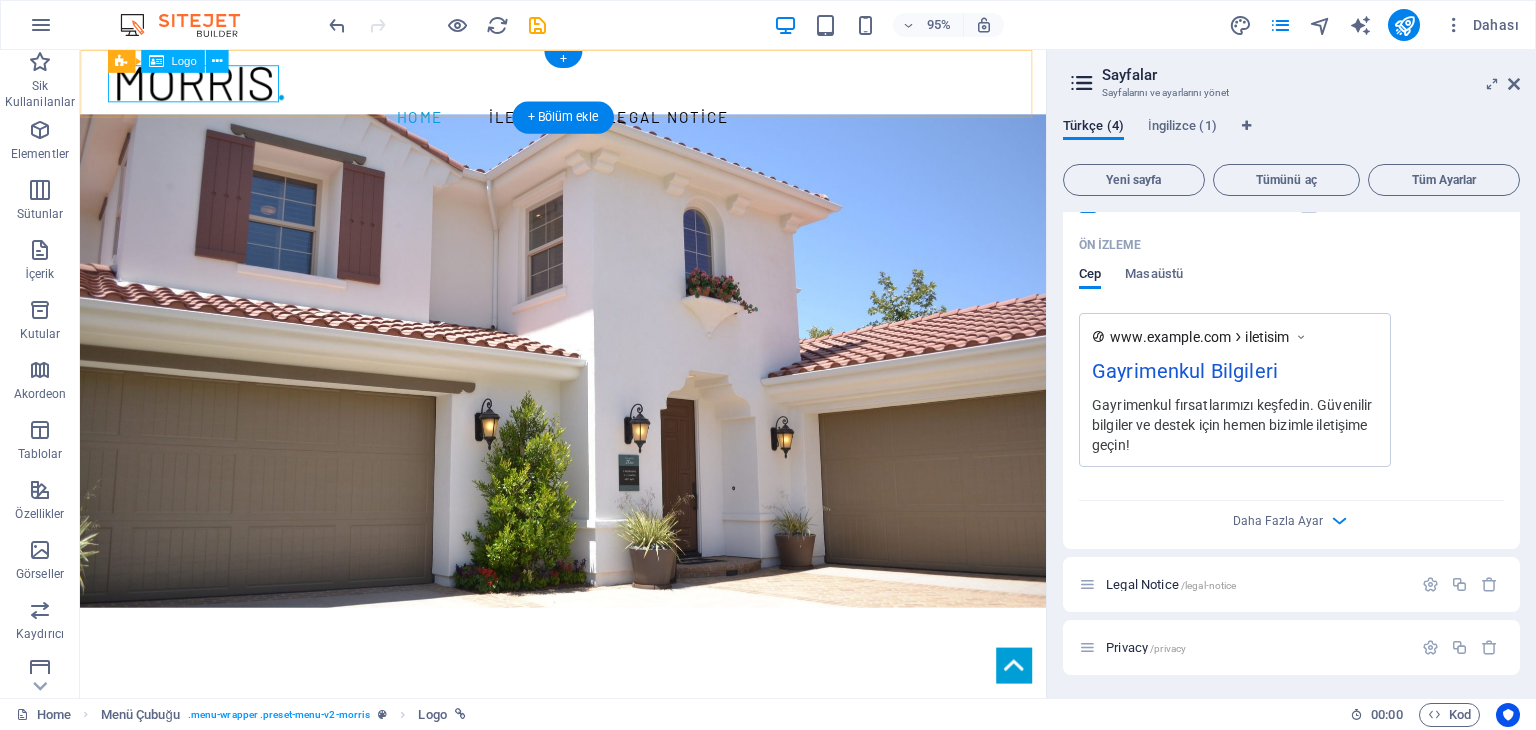 click at bounding box center [589, 85] 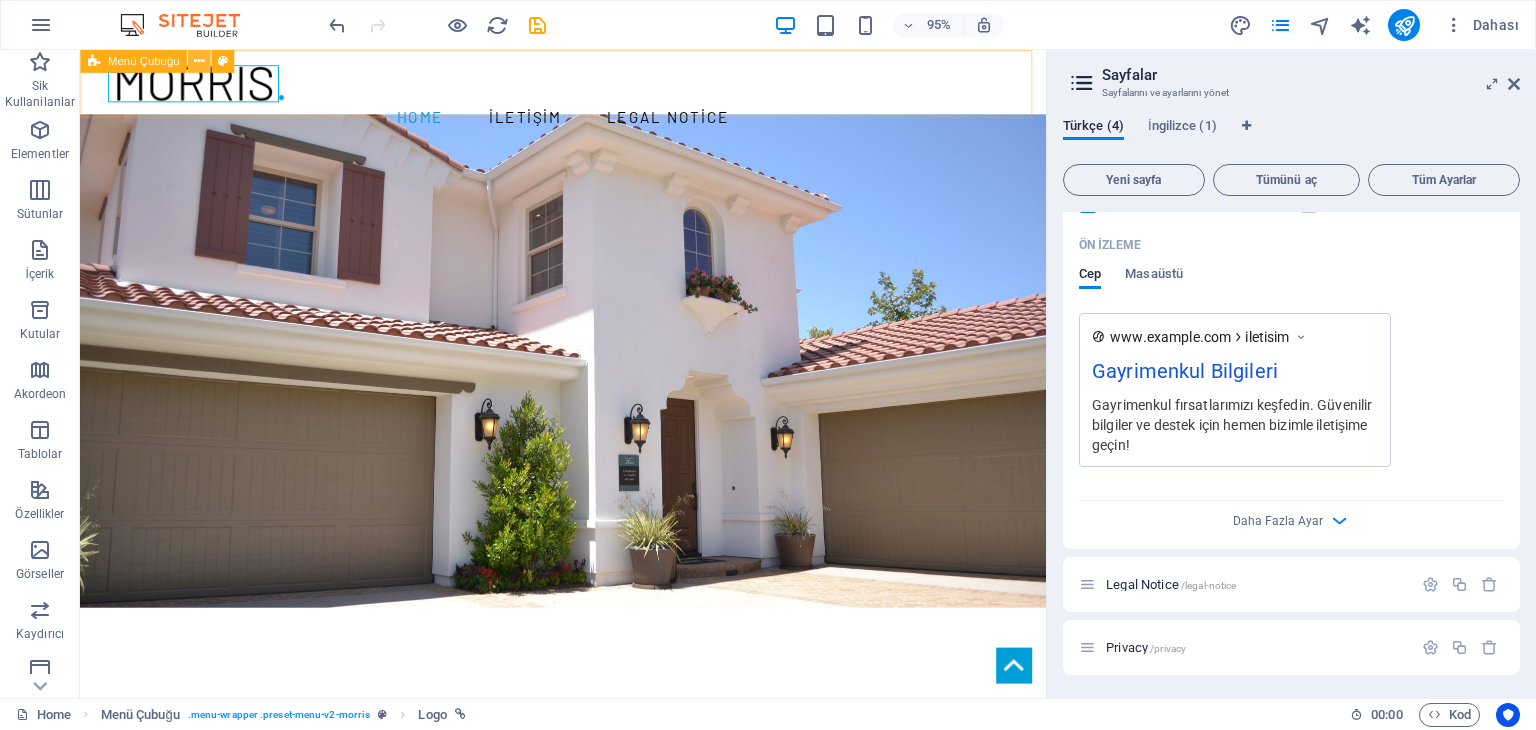click at bounding box center (199, 61) 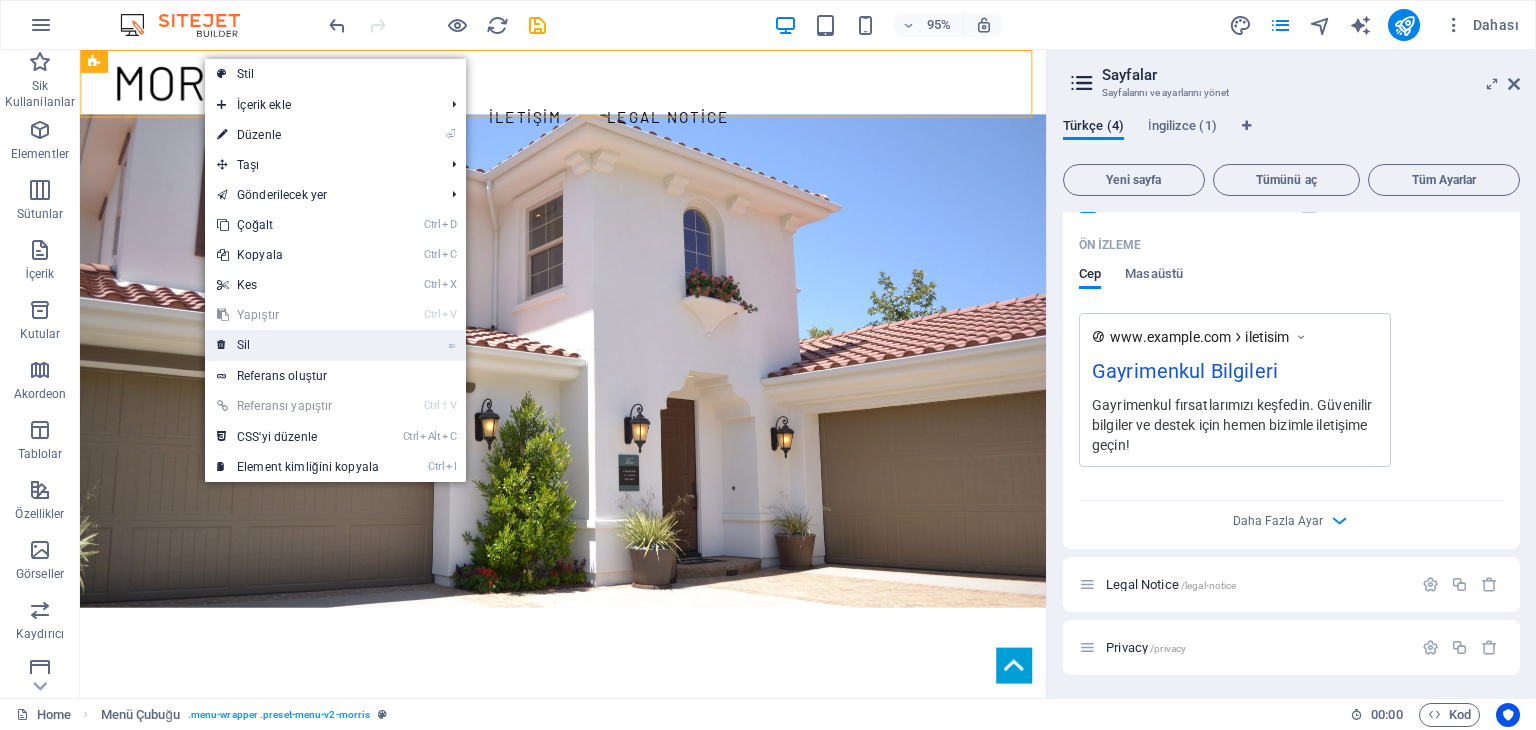 click on "⌦  Sil" at bounding box center [298, 345] 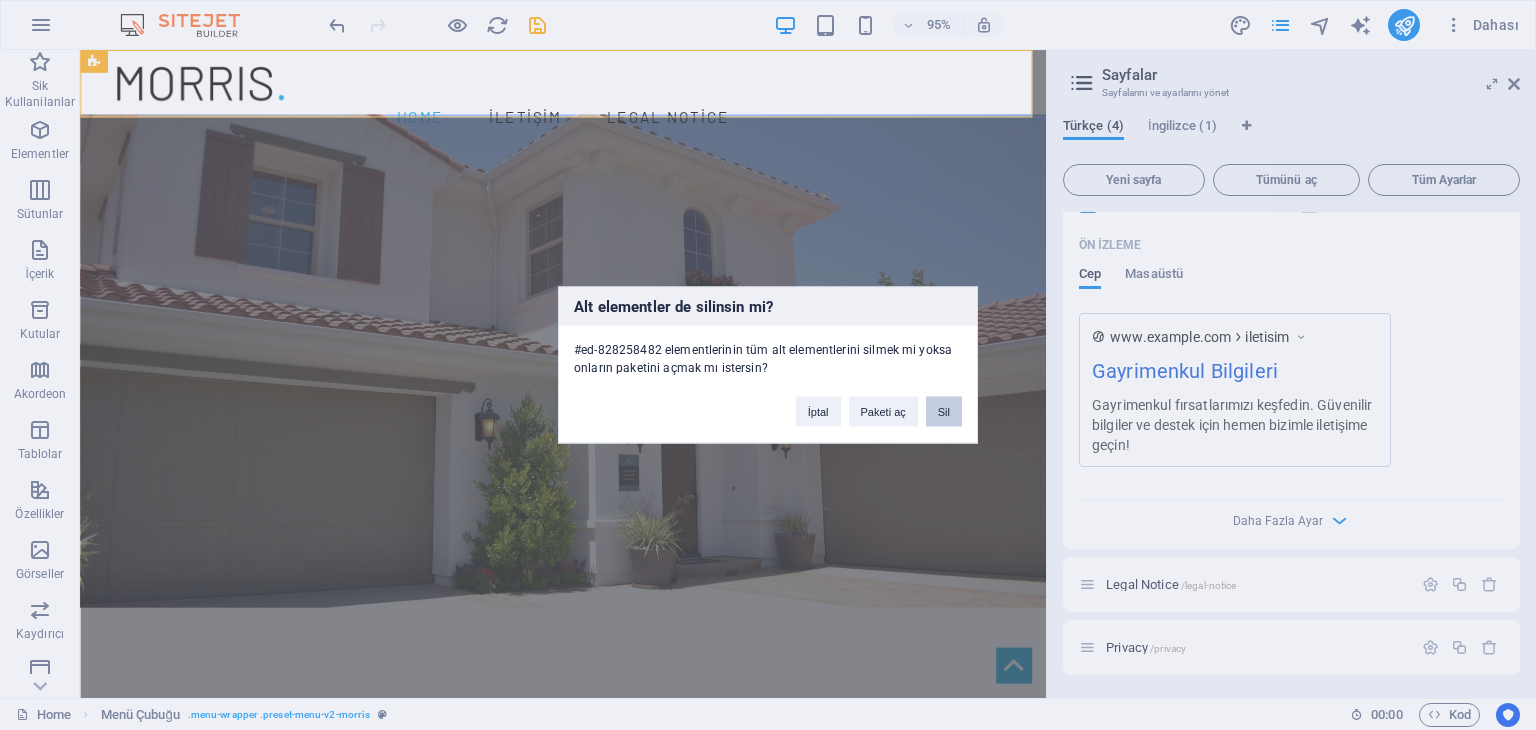 click on "Sil" at bounding box center [944, 412] 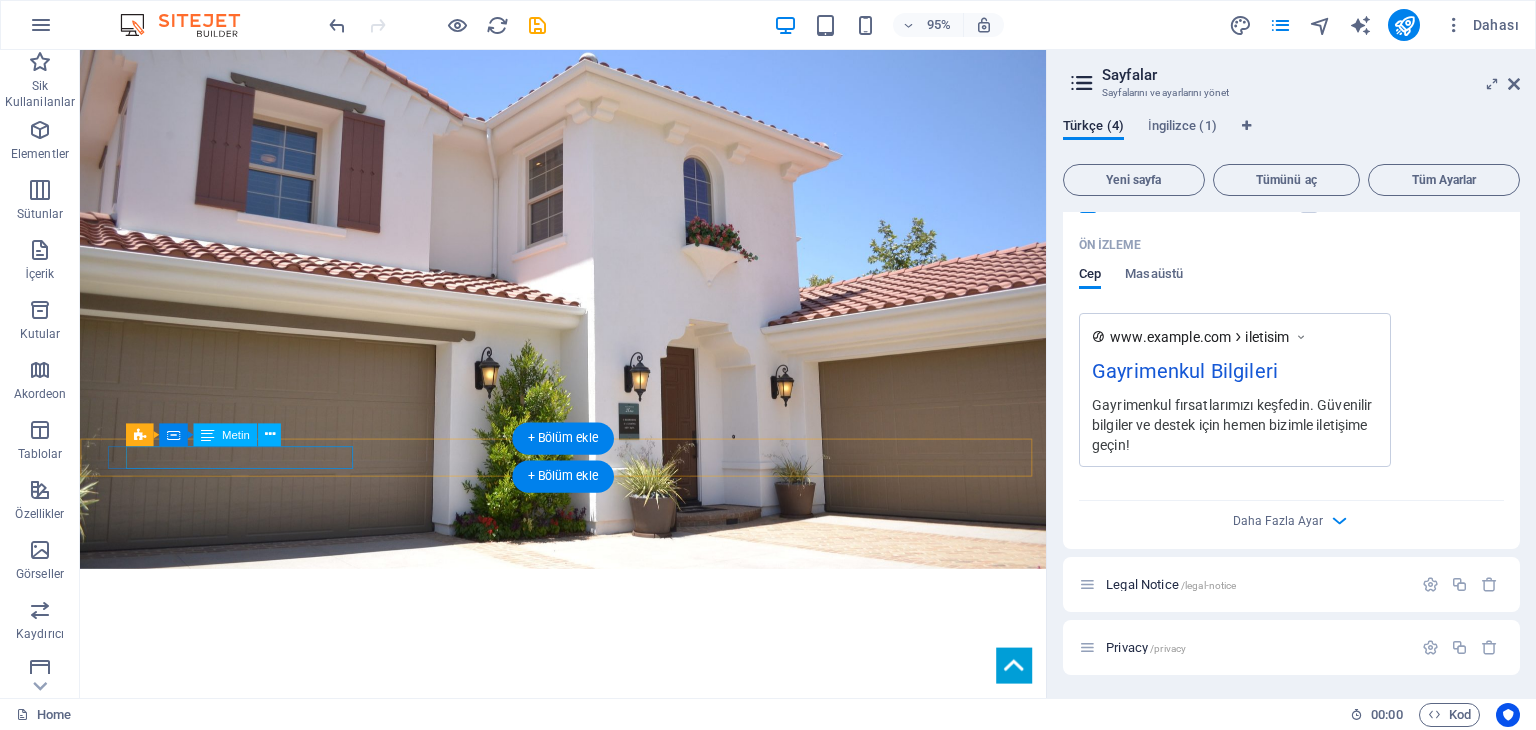 click on "[NUMBER] [STREET] ,  [CITY], [STATE]   [POSTAL_CODE]" at bounding box center (581, 965) 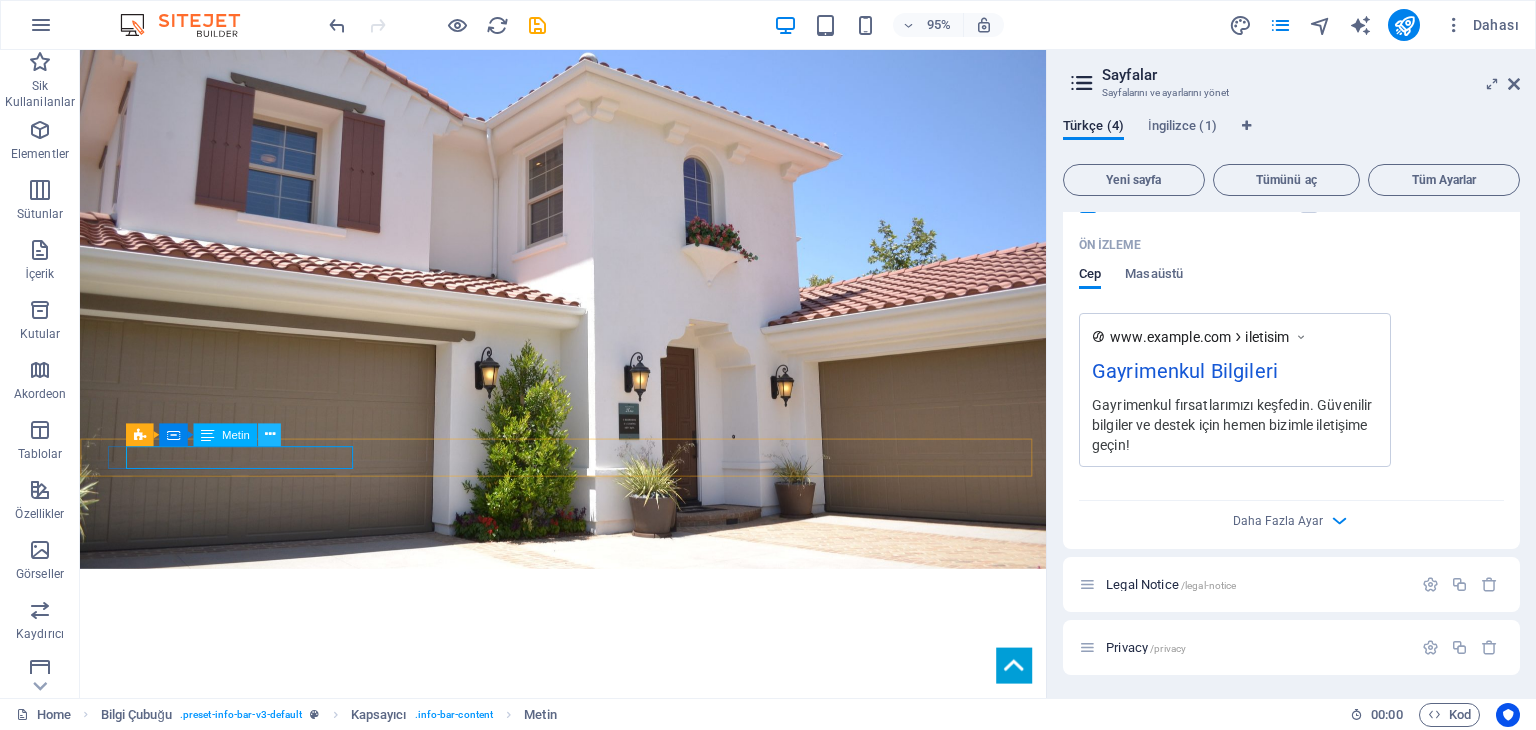 click at bounding box center (269, 434) 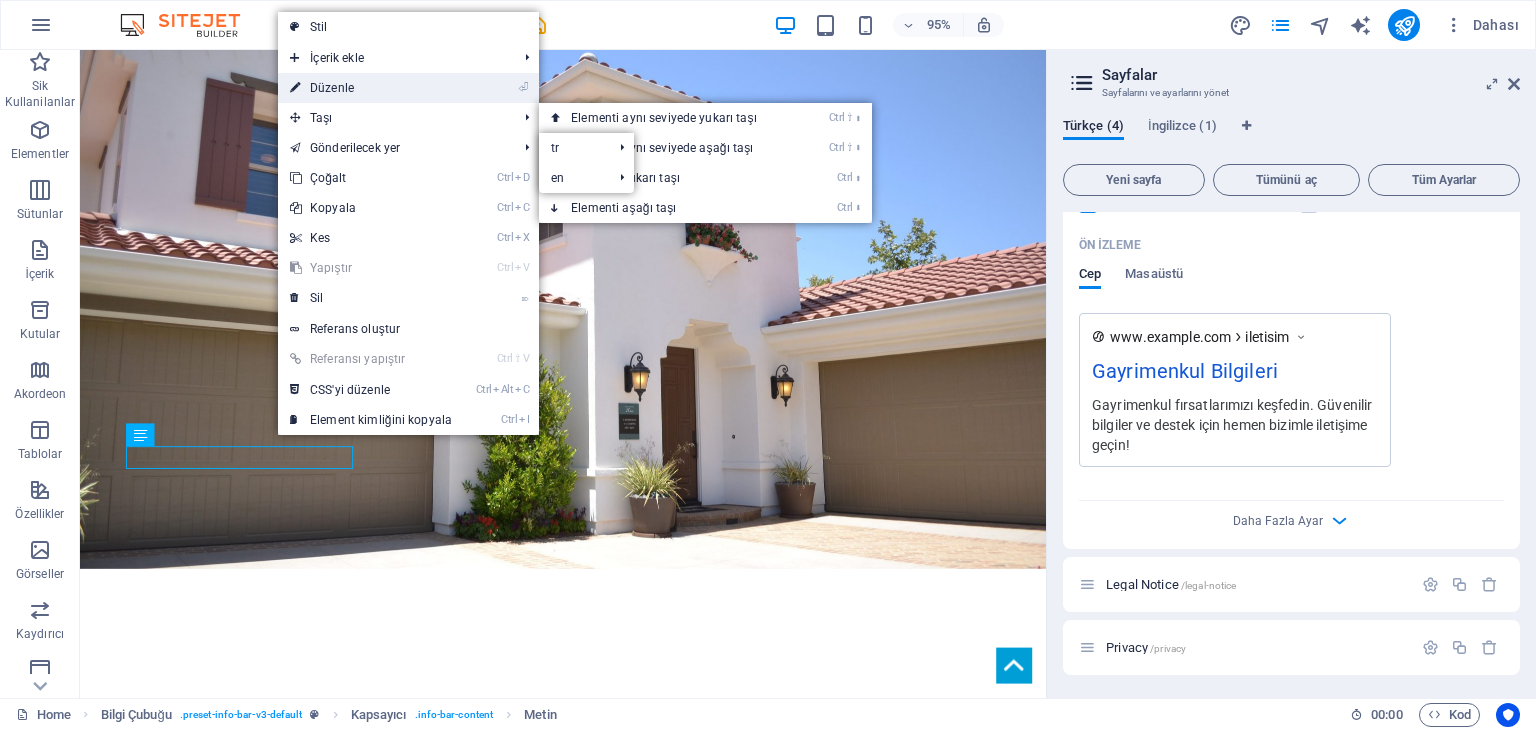 click on "⏎  Düzenle" at bounding box center [371, 88] 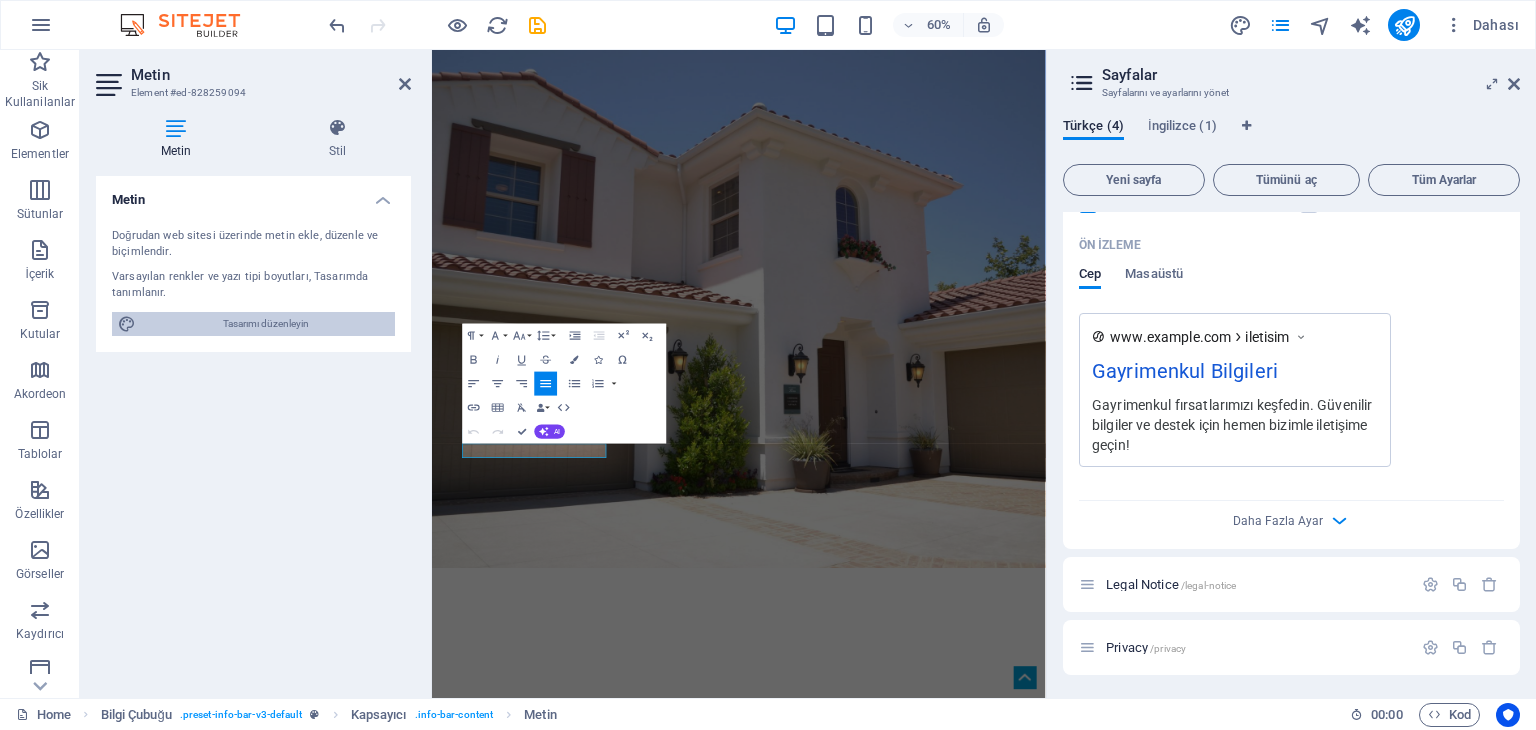 click on "Tasarımı düzenleyin" at bounding box center [265, 324] 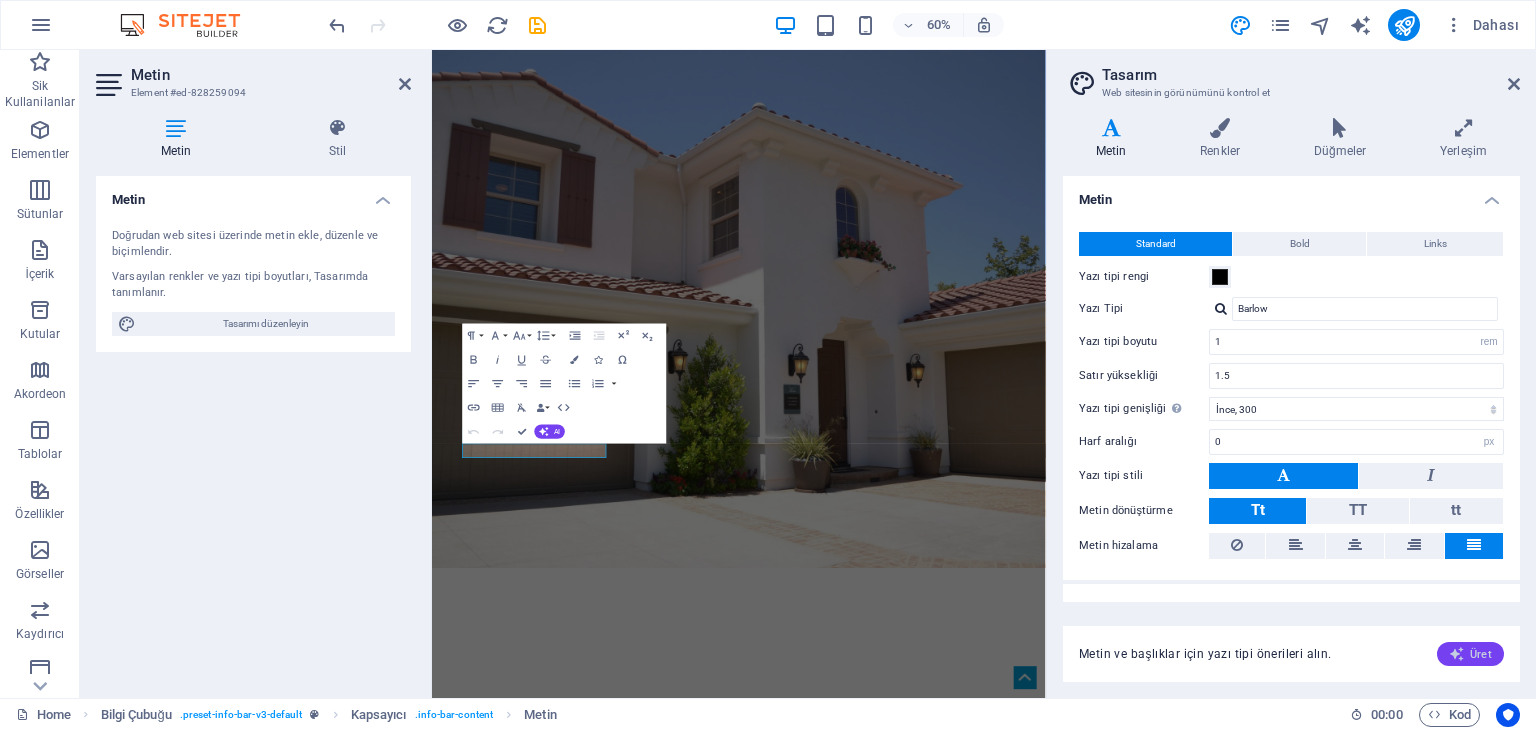 click on "Üret" at bounding box center (1470, 654) 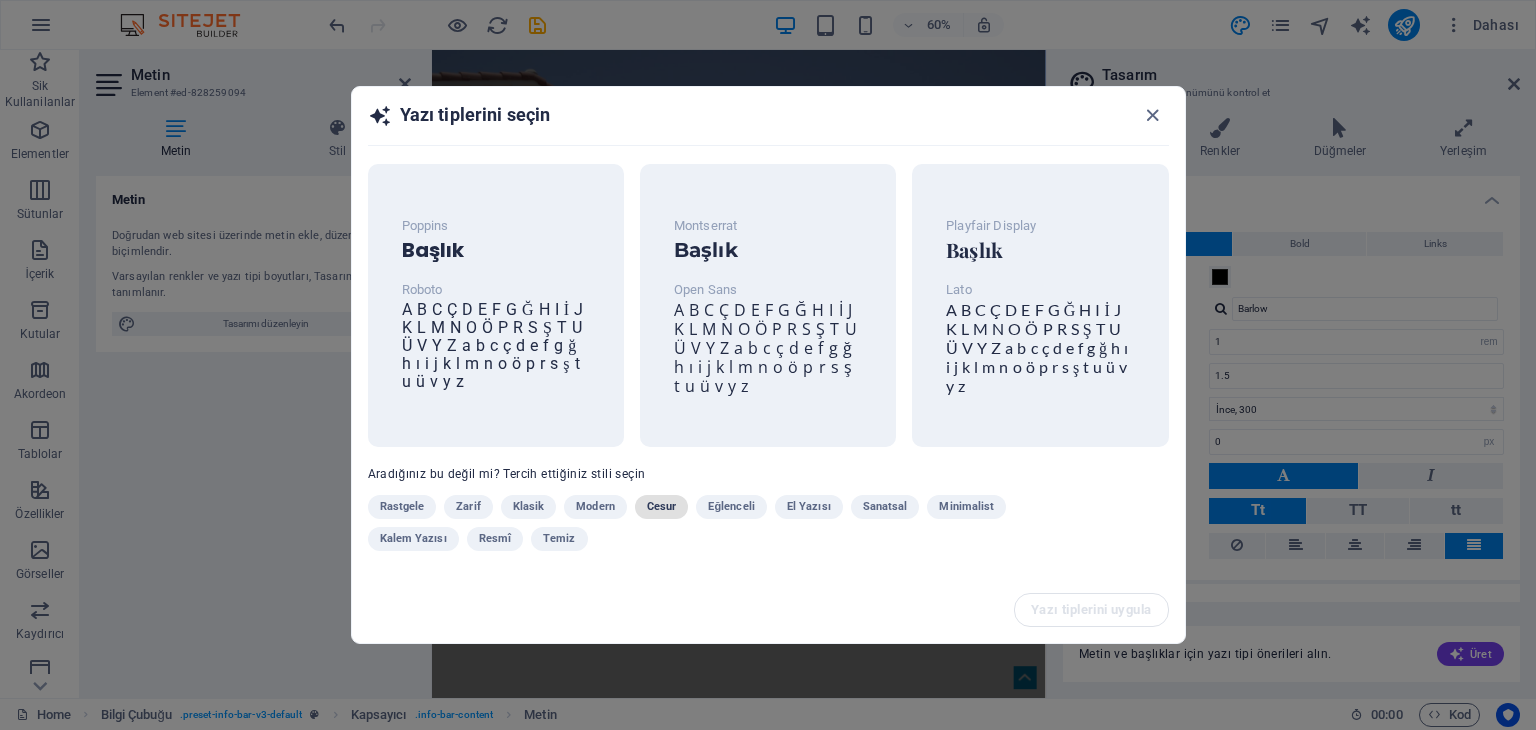 click on "Cesur" at bounding box center [661, 507] 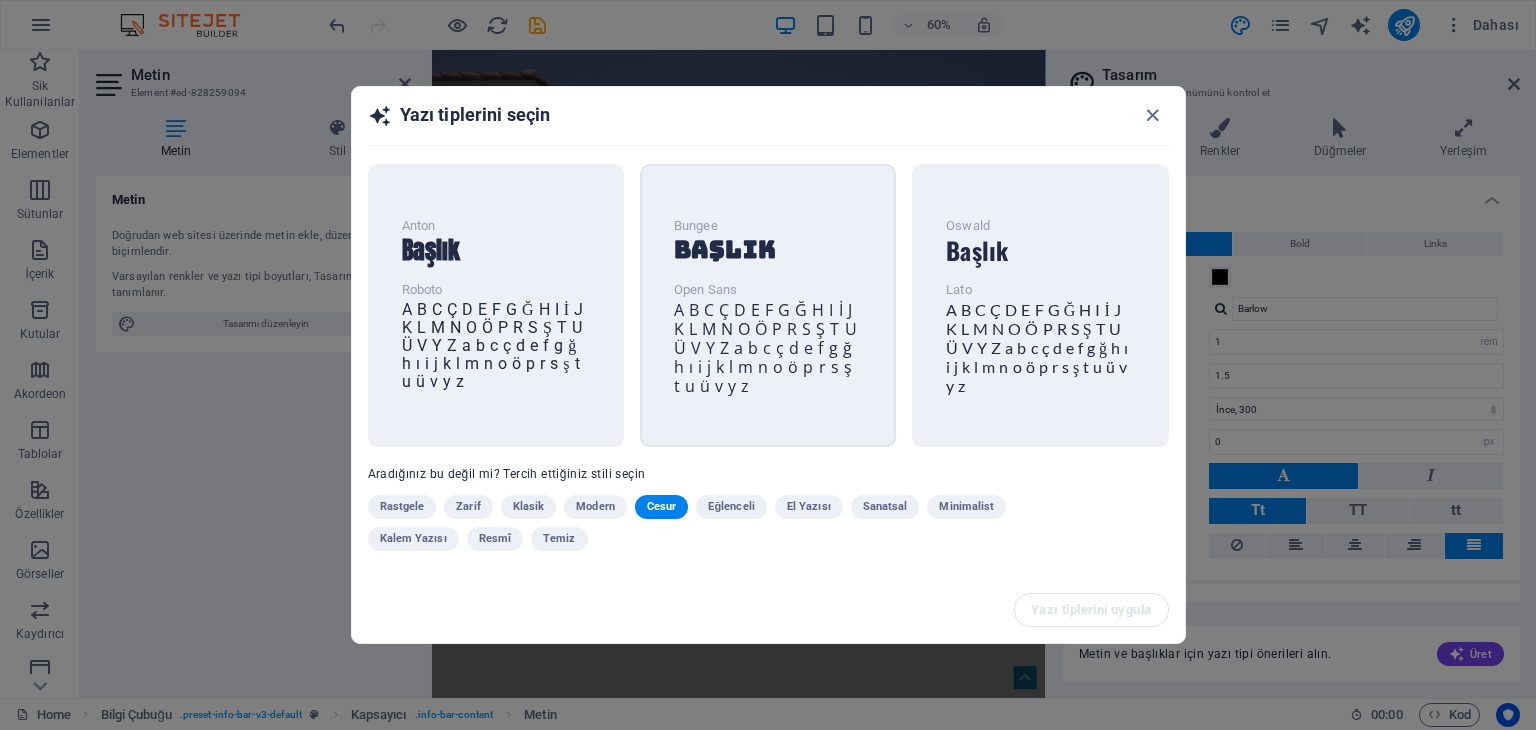 click on "Başlık" at bounding box center [768, 250] 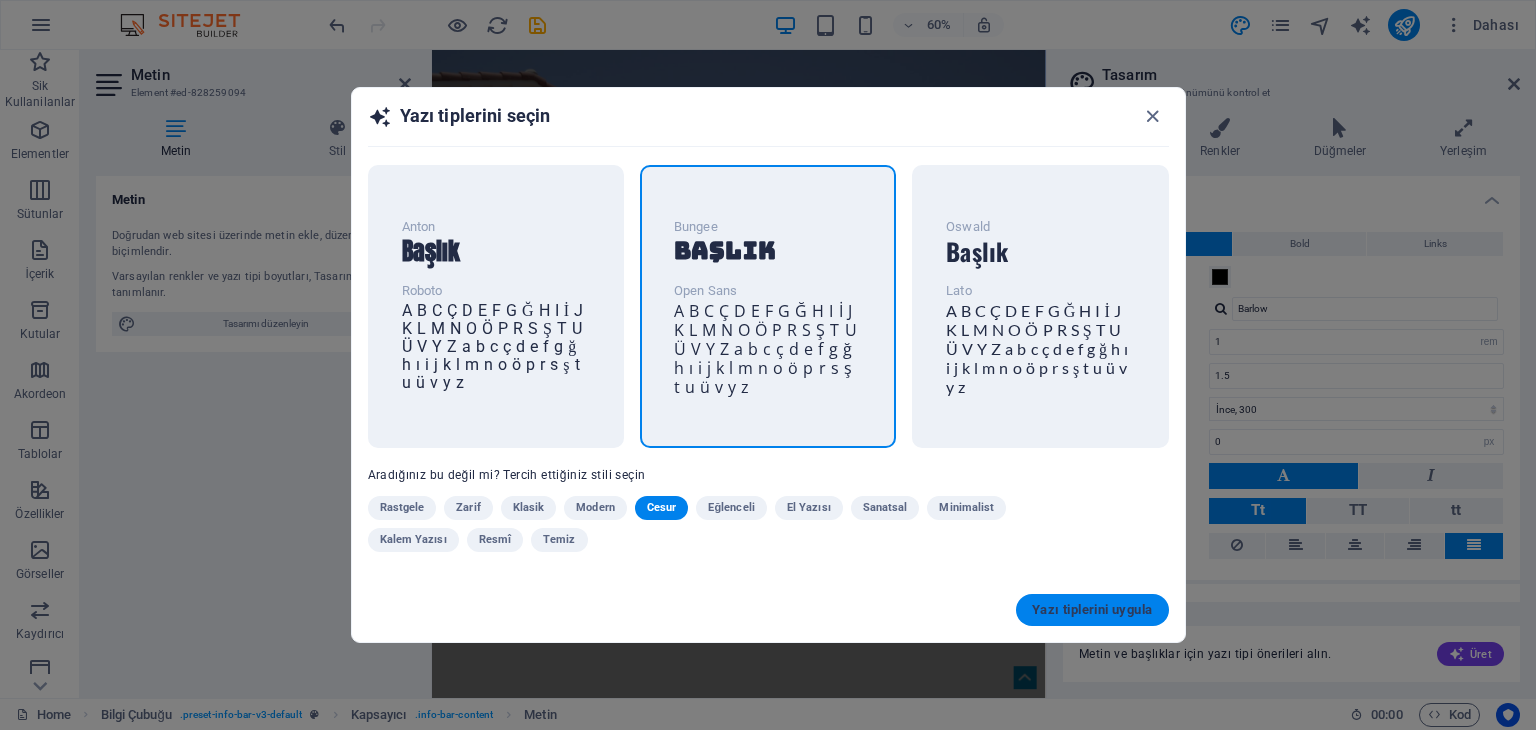 click on "Yazı tiplerini uygula" at bounding box center (1092, 610) 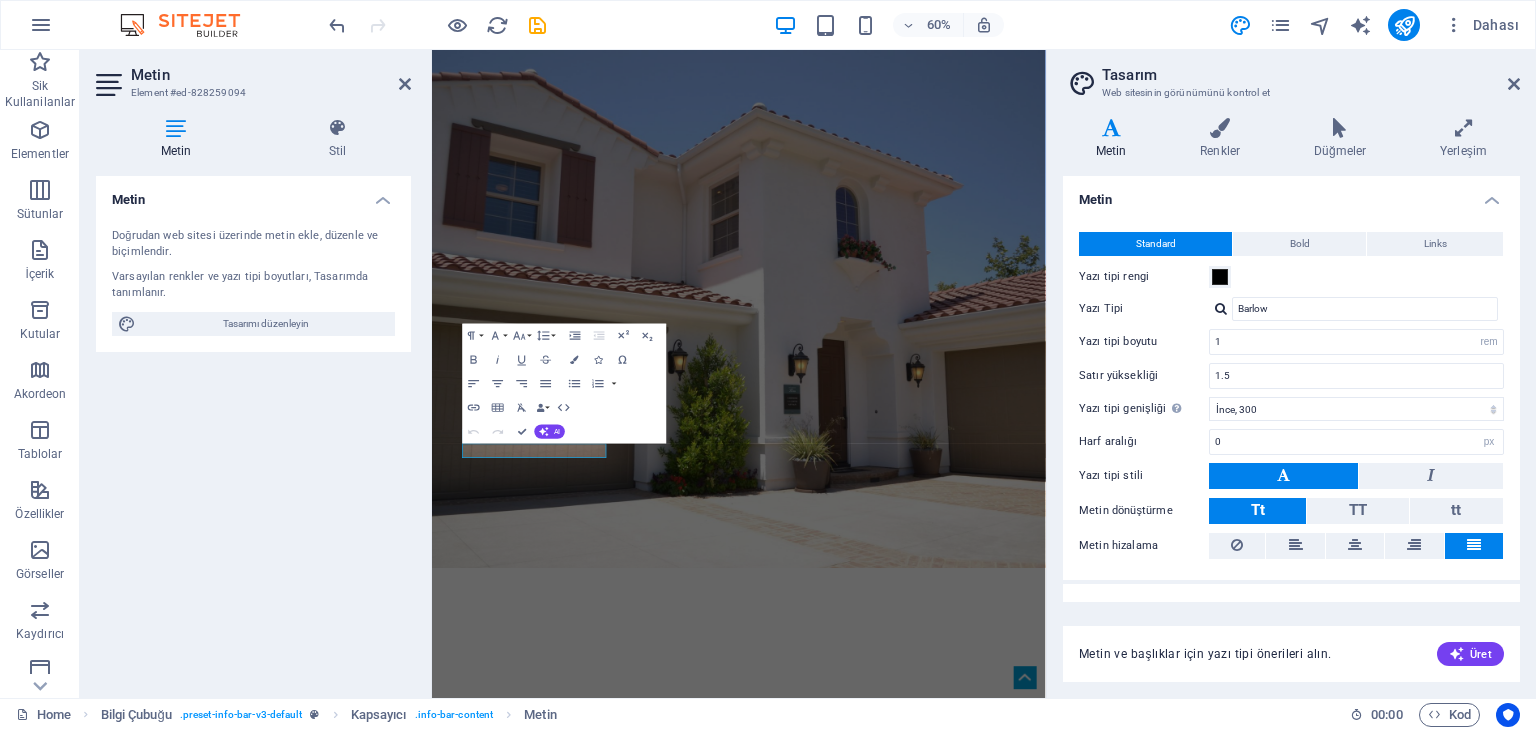 type on "Open Sans" 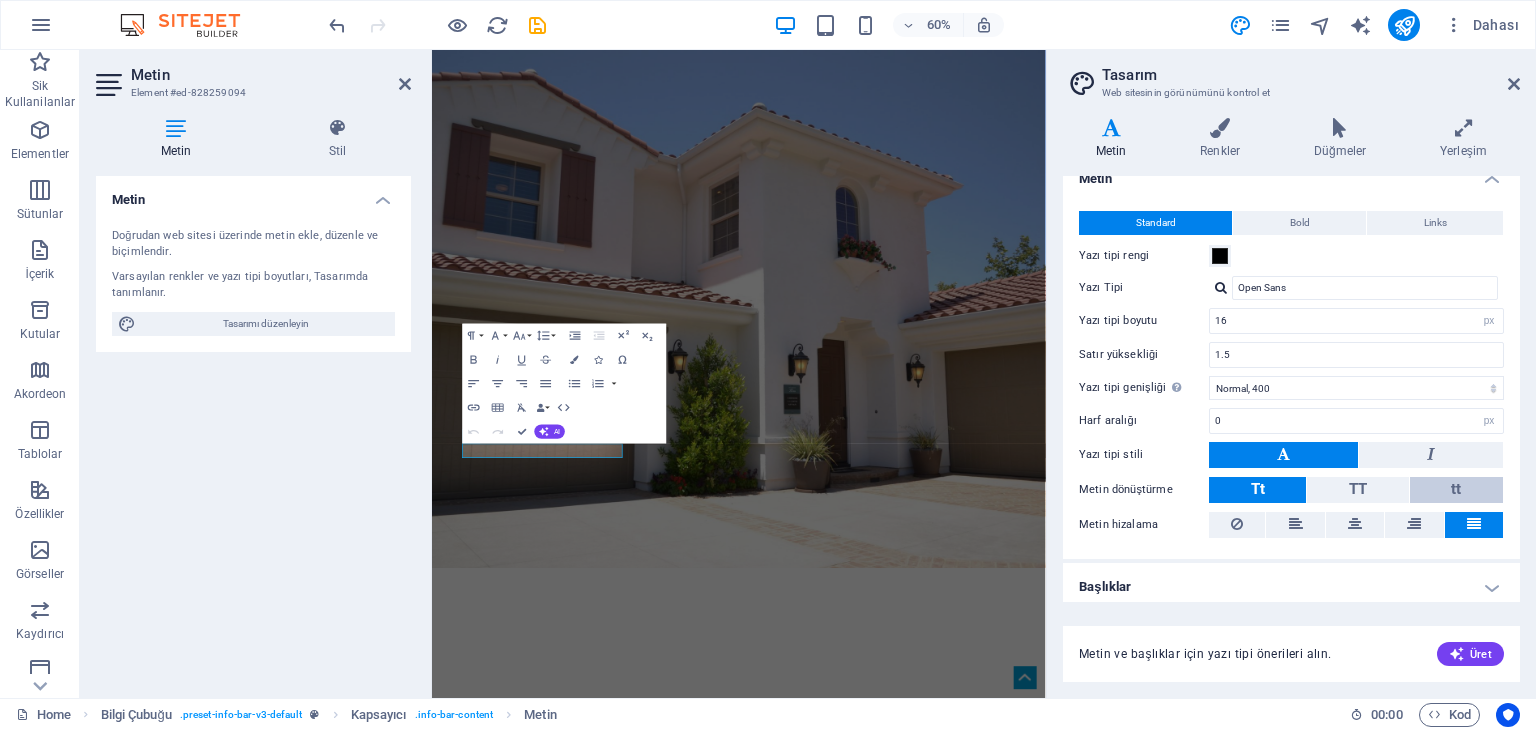 scroll, scrollTop: 27, scrollLeft: 0, axis: vertical 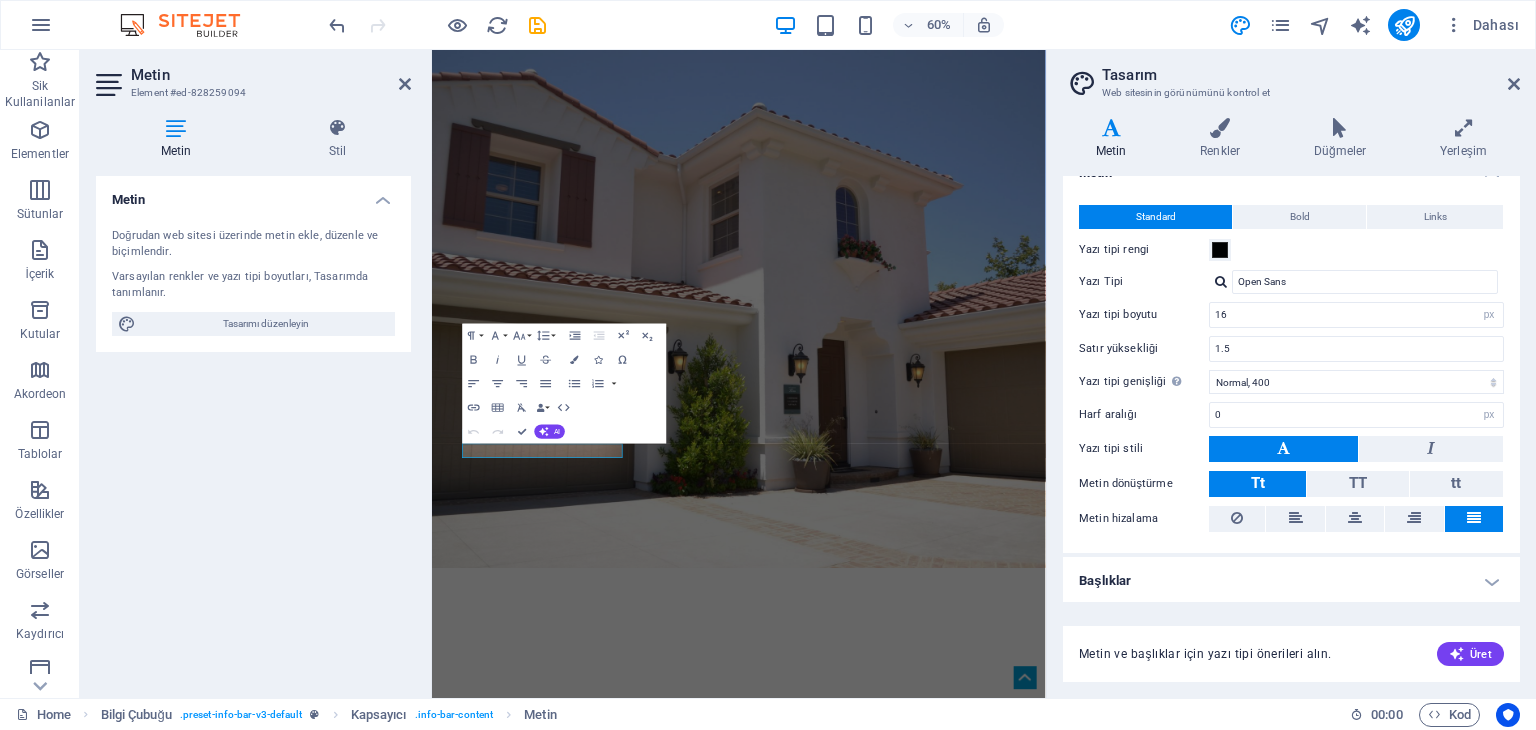 click on "Başlıklar" at bounding box center [1291, 581] 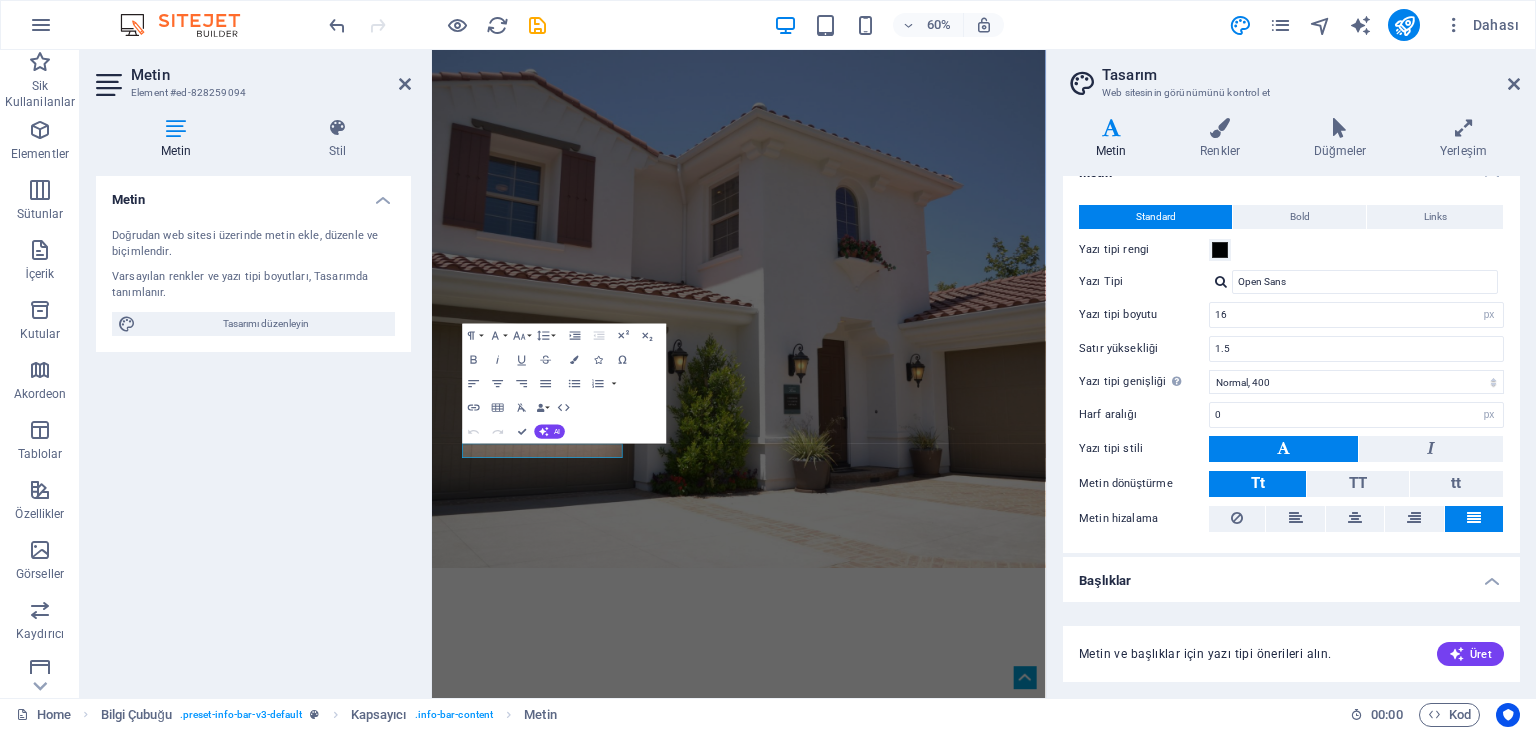click on "Başlıklar" at bounding box center (1291, 575) 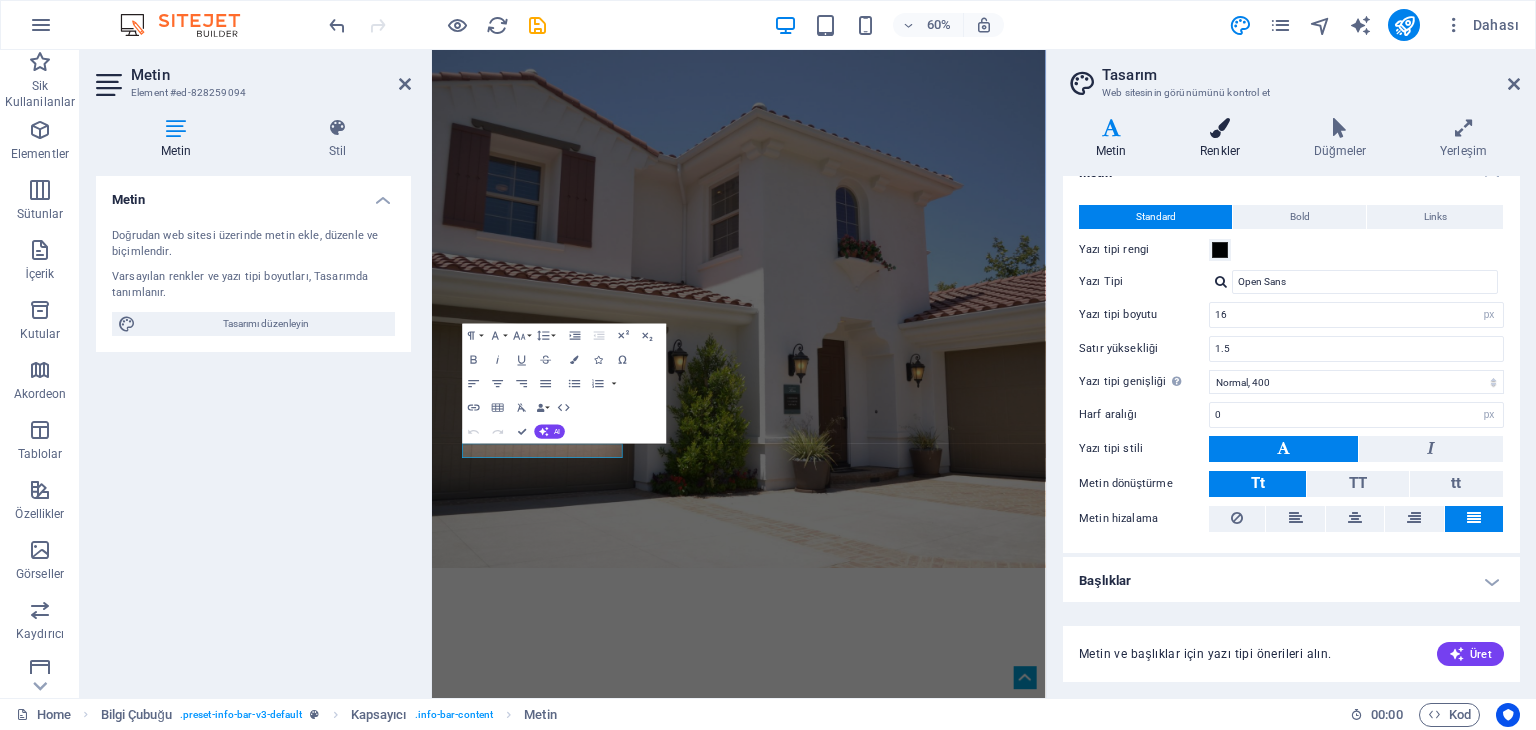 click at bounding box center (1220, 128) 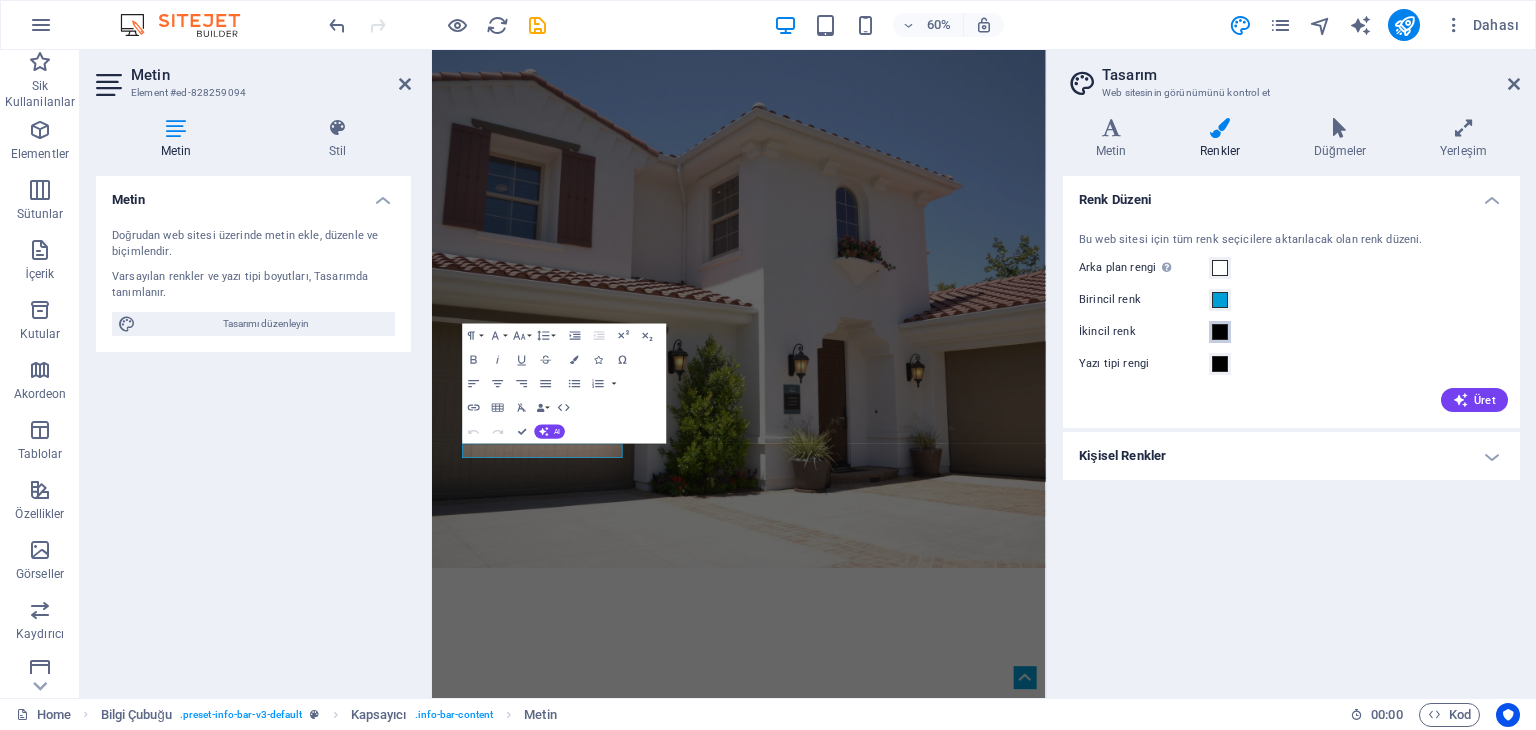 click at bounding box center (1220, 332) 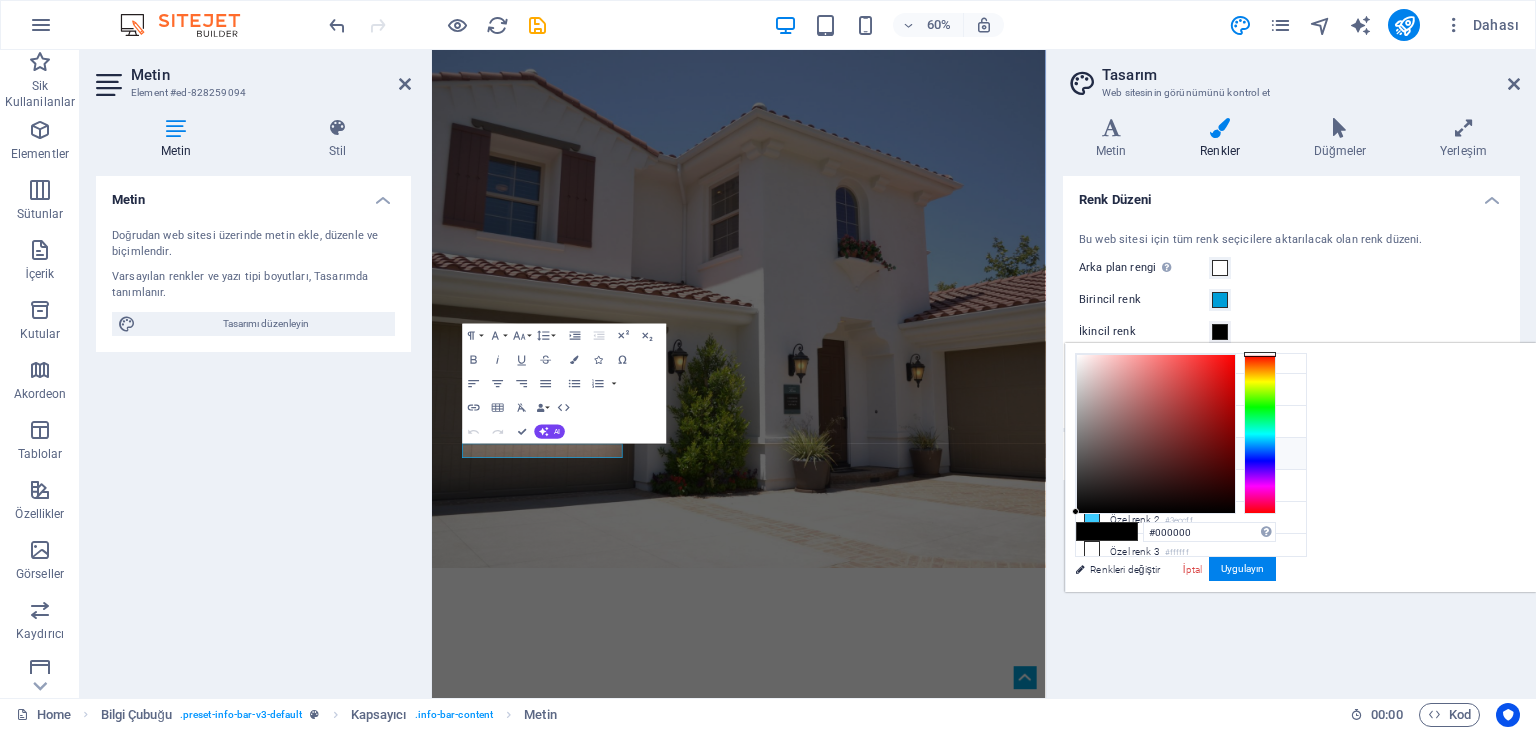 scroll, scrollTop: 14, scrollLeft: 0, axis: vertical 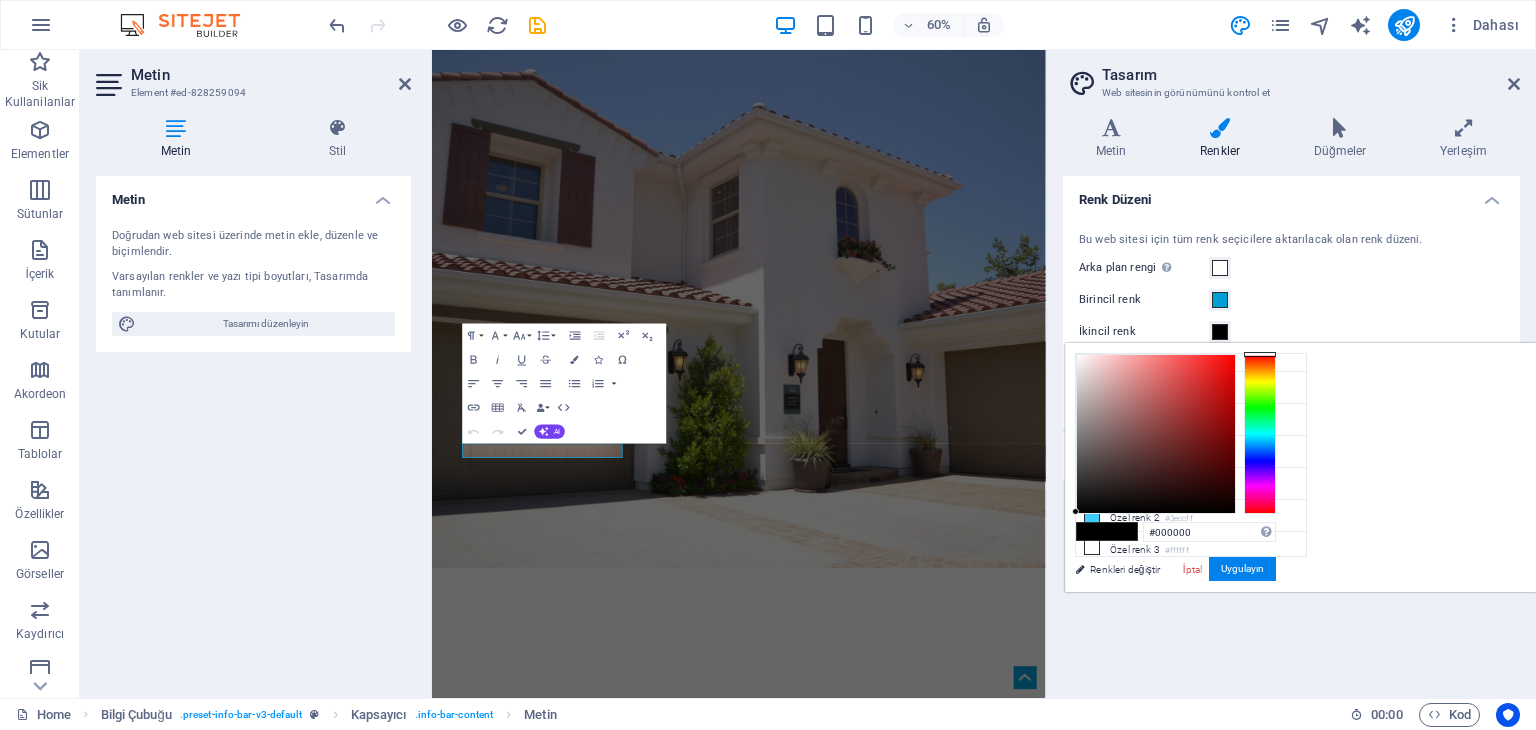 click at bounding box center (1220, 332) 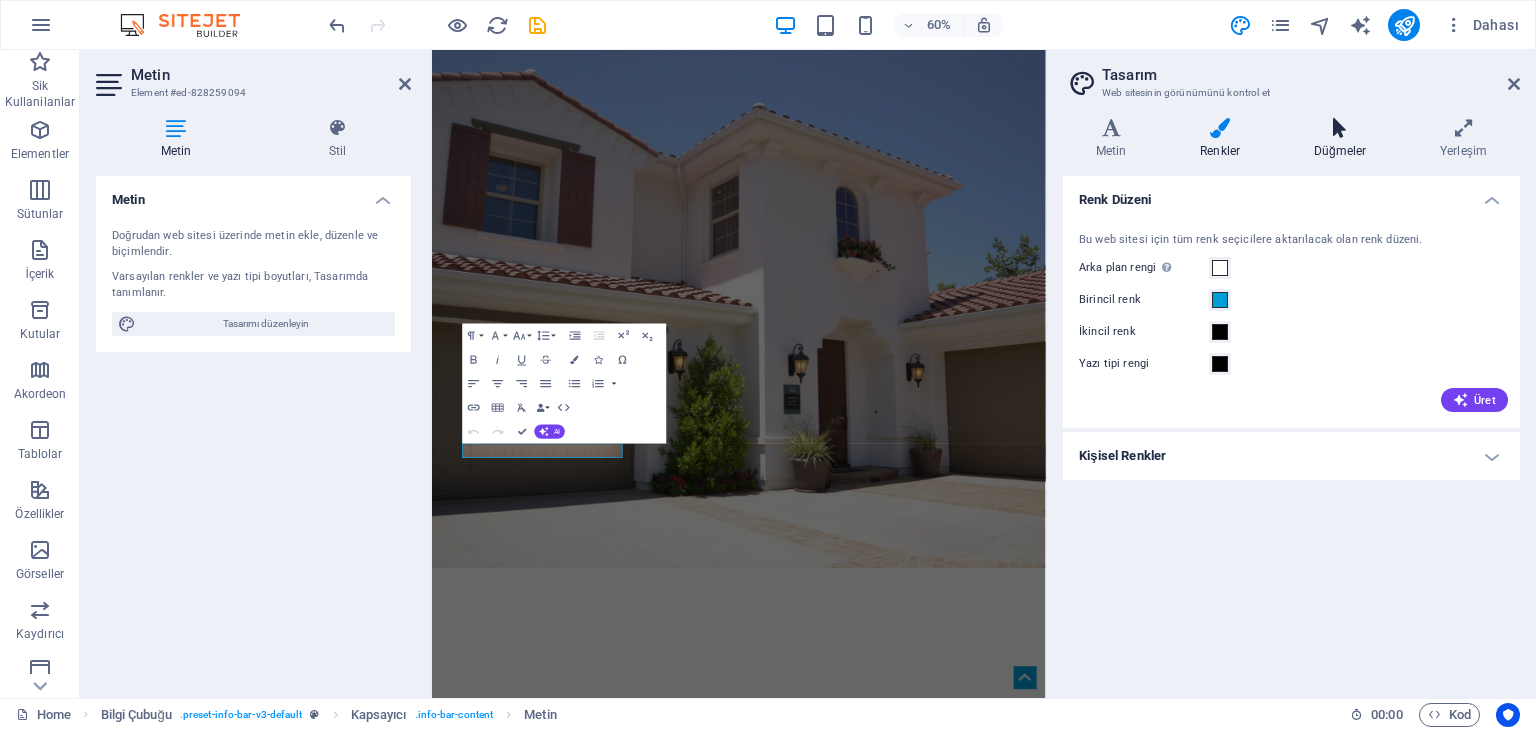 click at bounding box center (1340, 128) 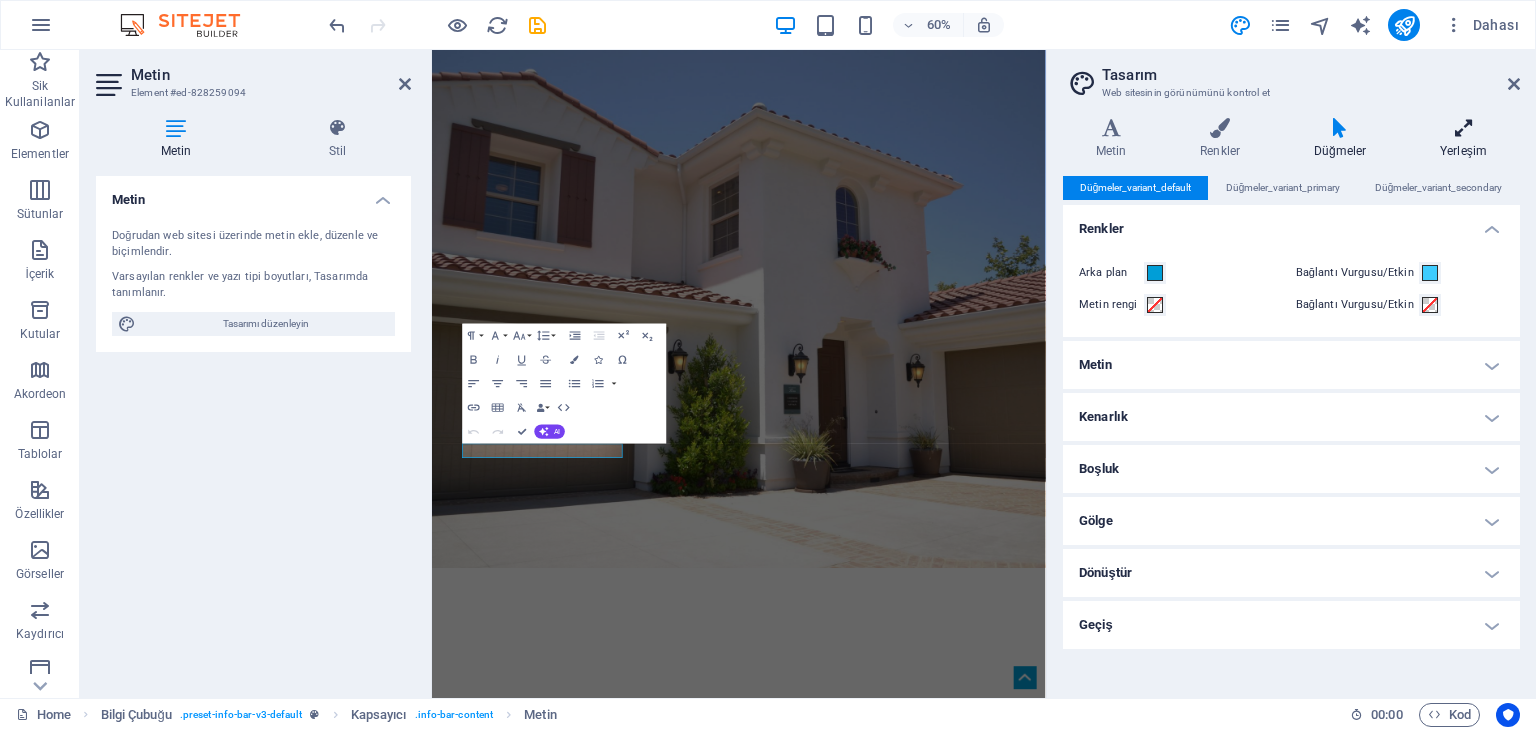 click on "Yerleşim" at bounding box center (1463, 139) 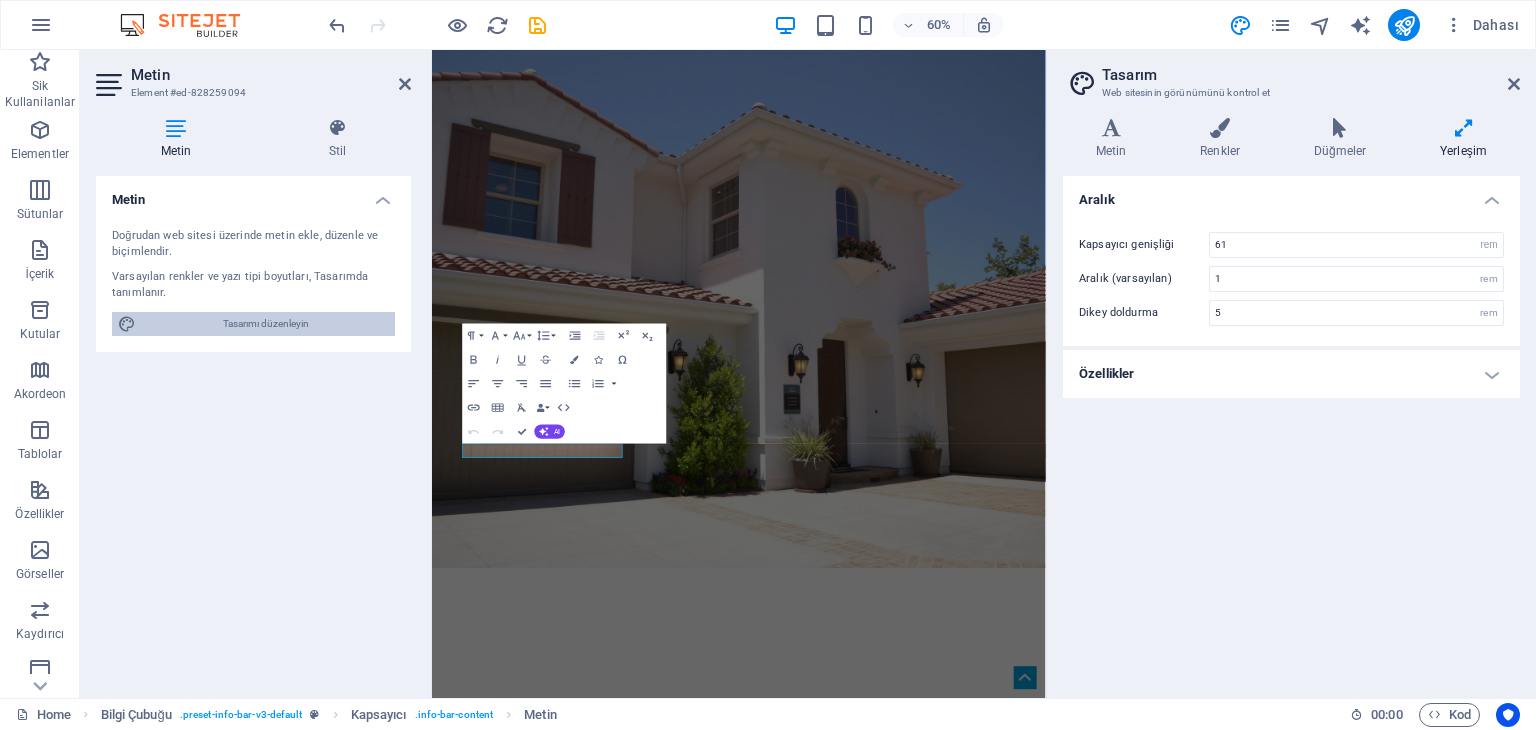 click on "Tasarımı düzenleyin" at bounding box center [265, 324] 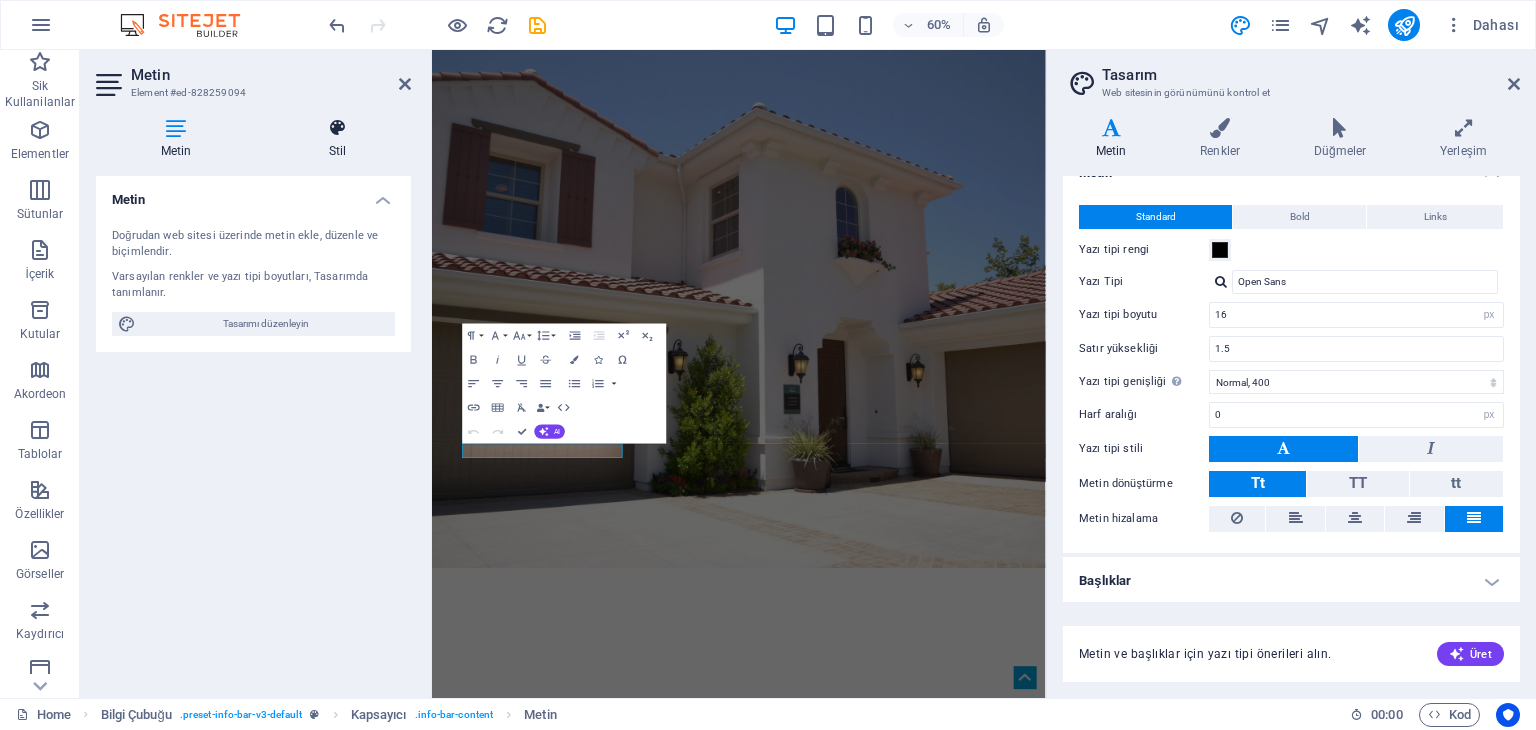 click at bounding box center [337, 128] 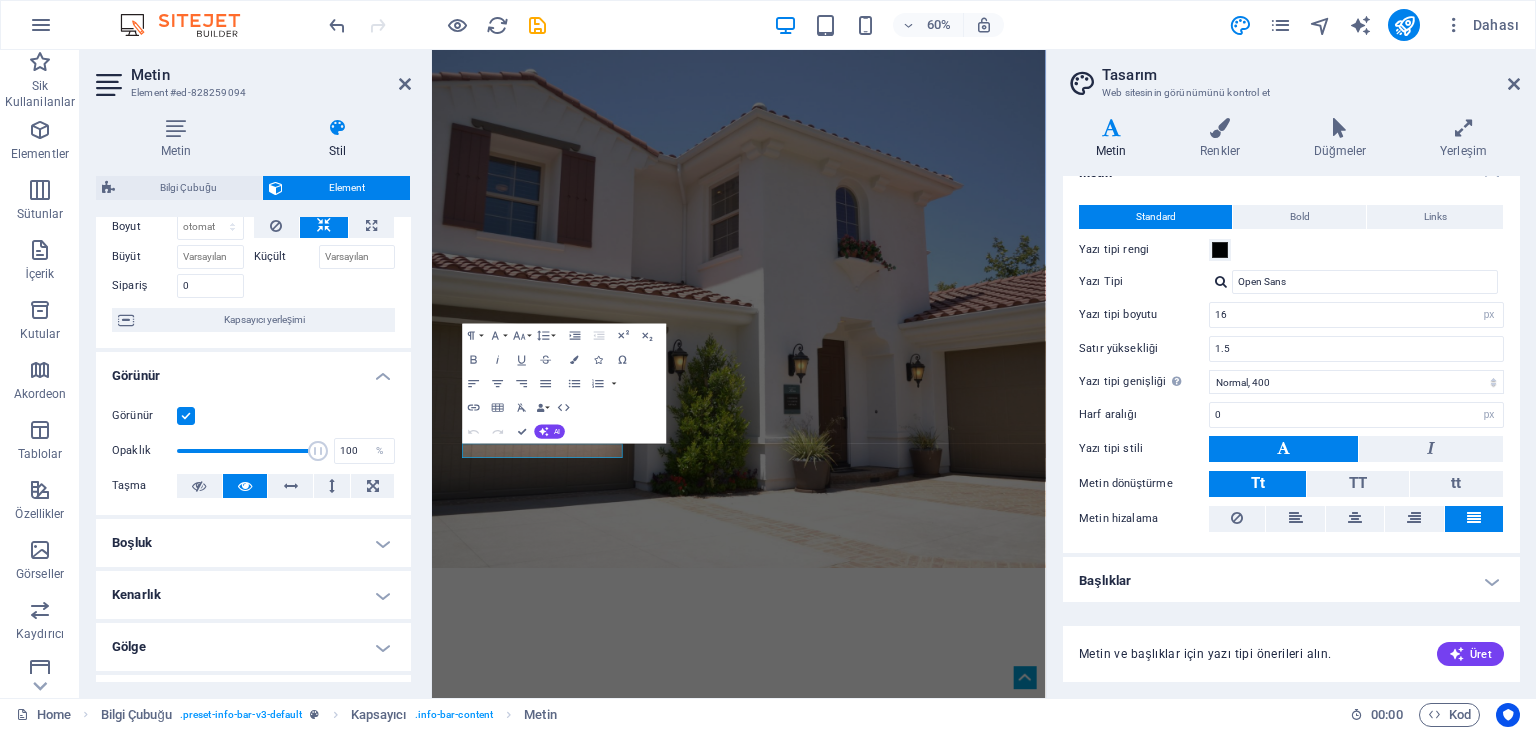 scroll, scrollTop: 0, scrollLeft: 0, axis: both 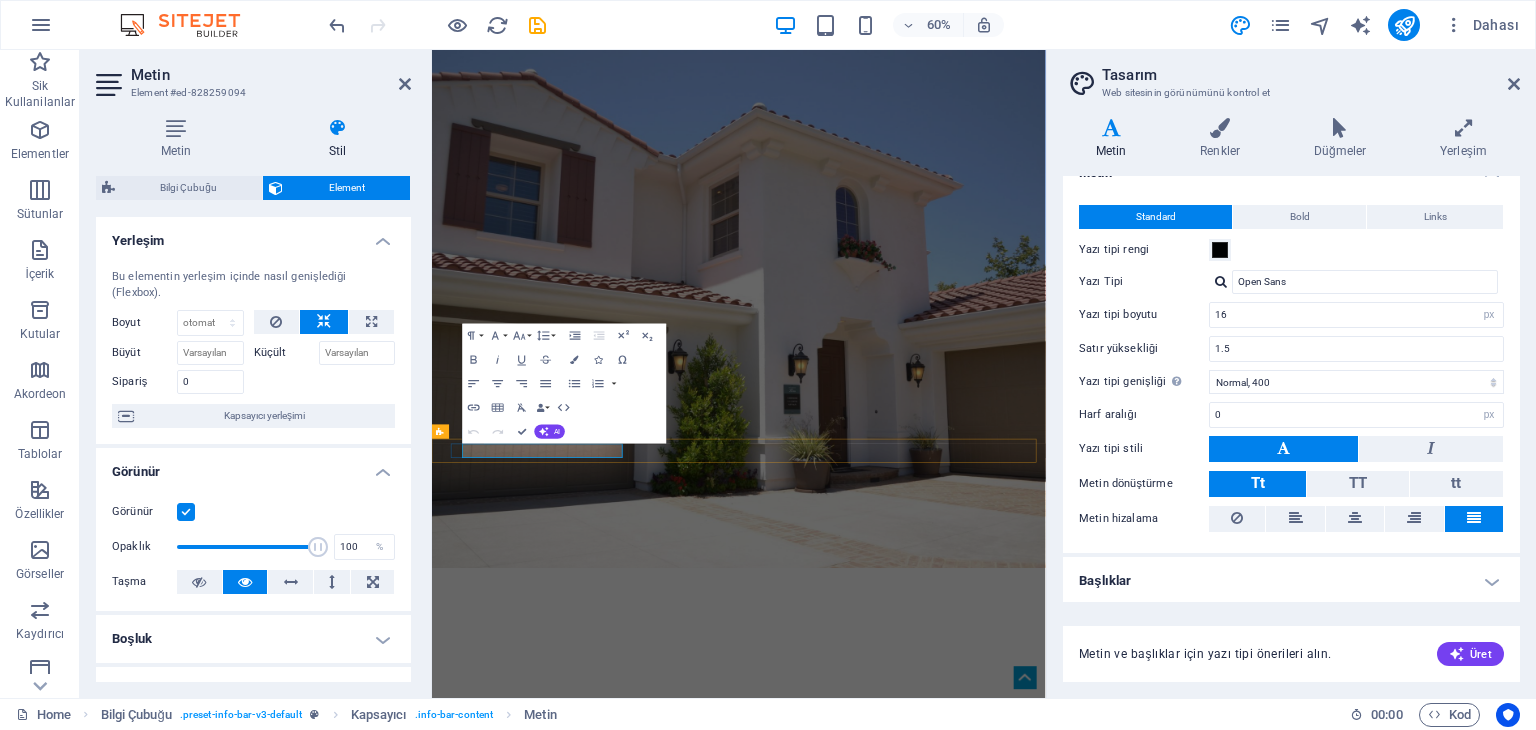 click on "20001" at bounding box center (712, 1261) 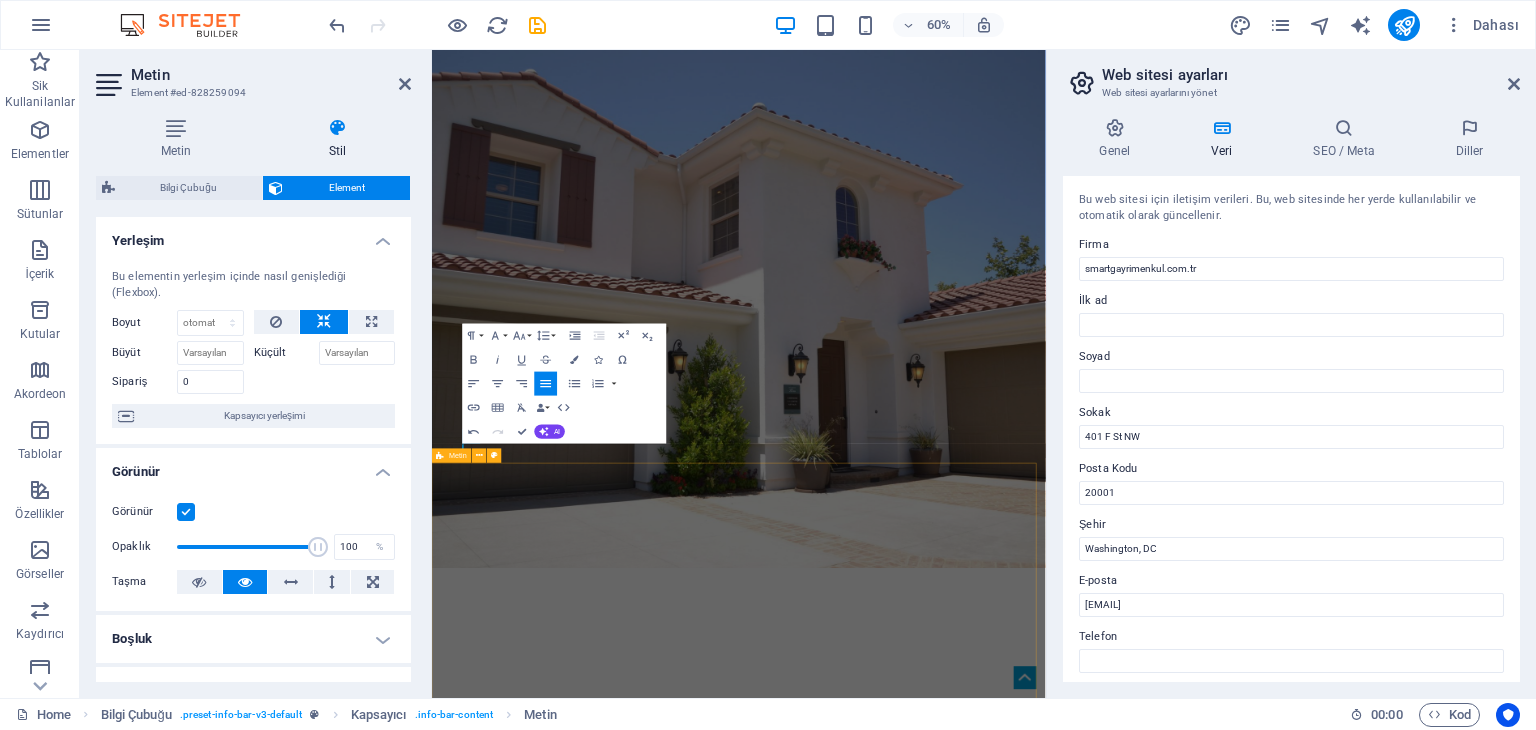 type 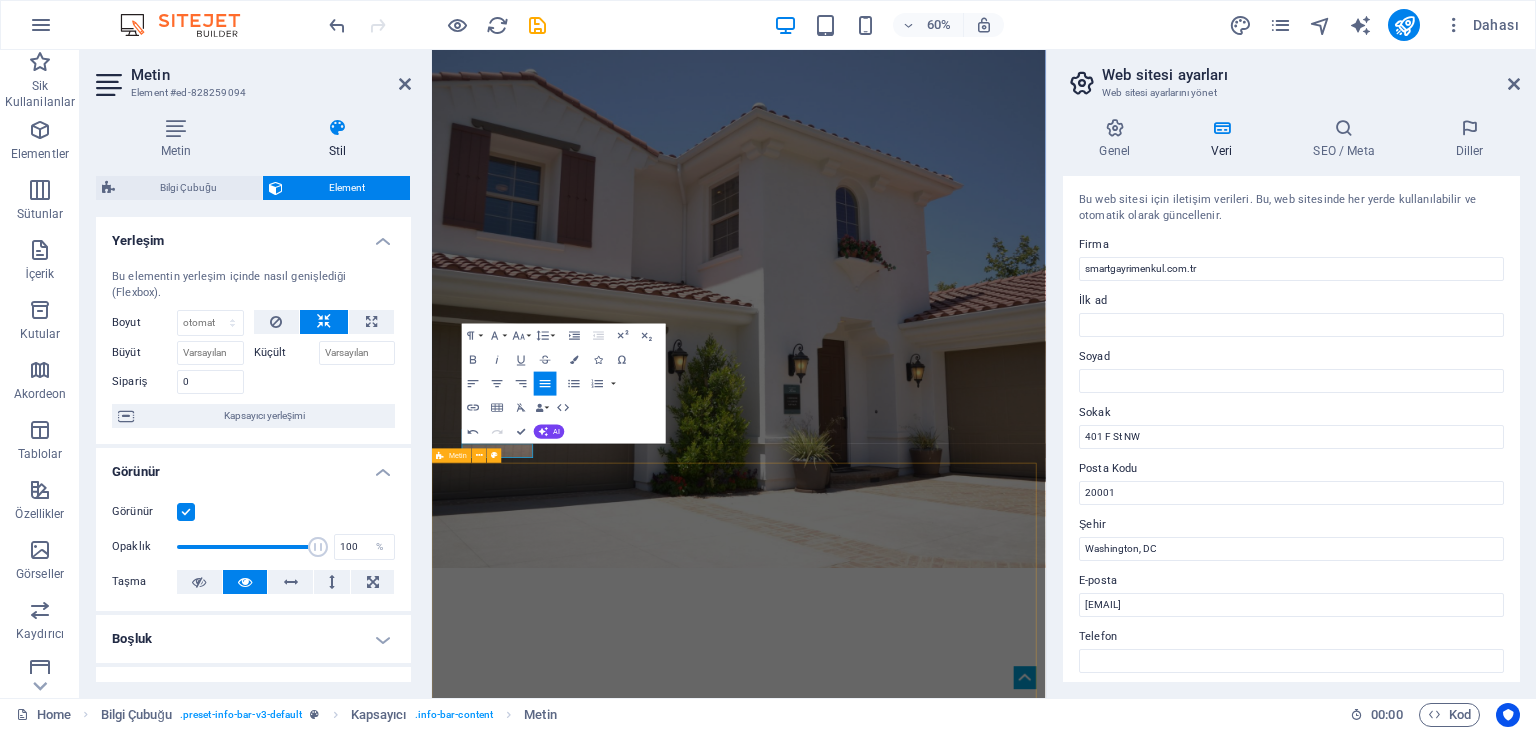 scroll, scrollTop: 0, scrollLeft: 0, axis: both 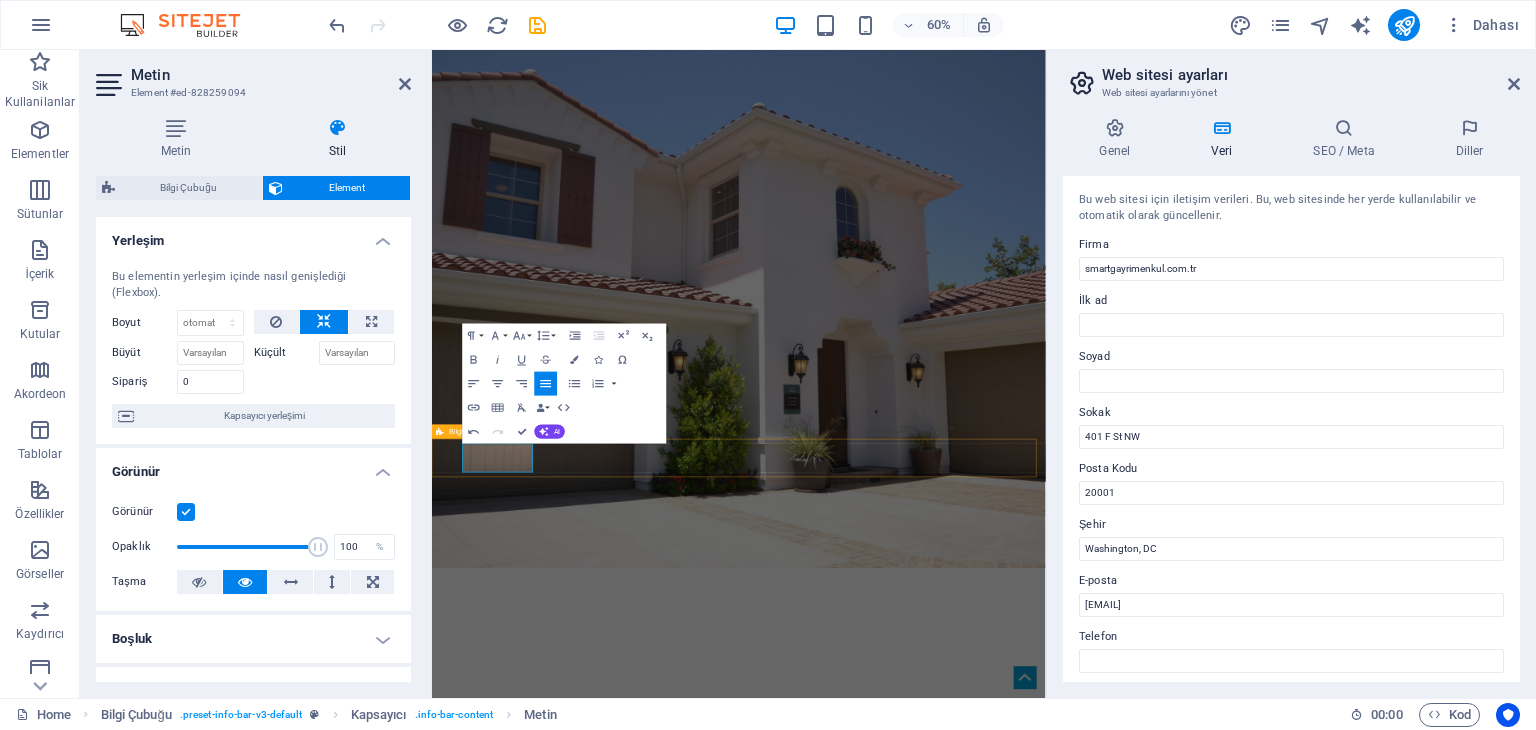click on "[CITY]/MERKEZ Get in touch with us Our offers" at bounding box center [943, 1303] 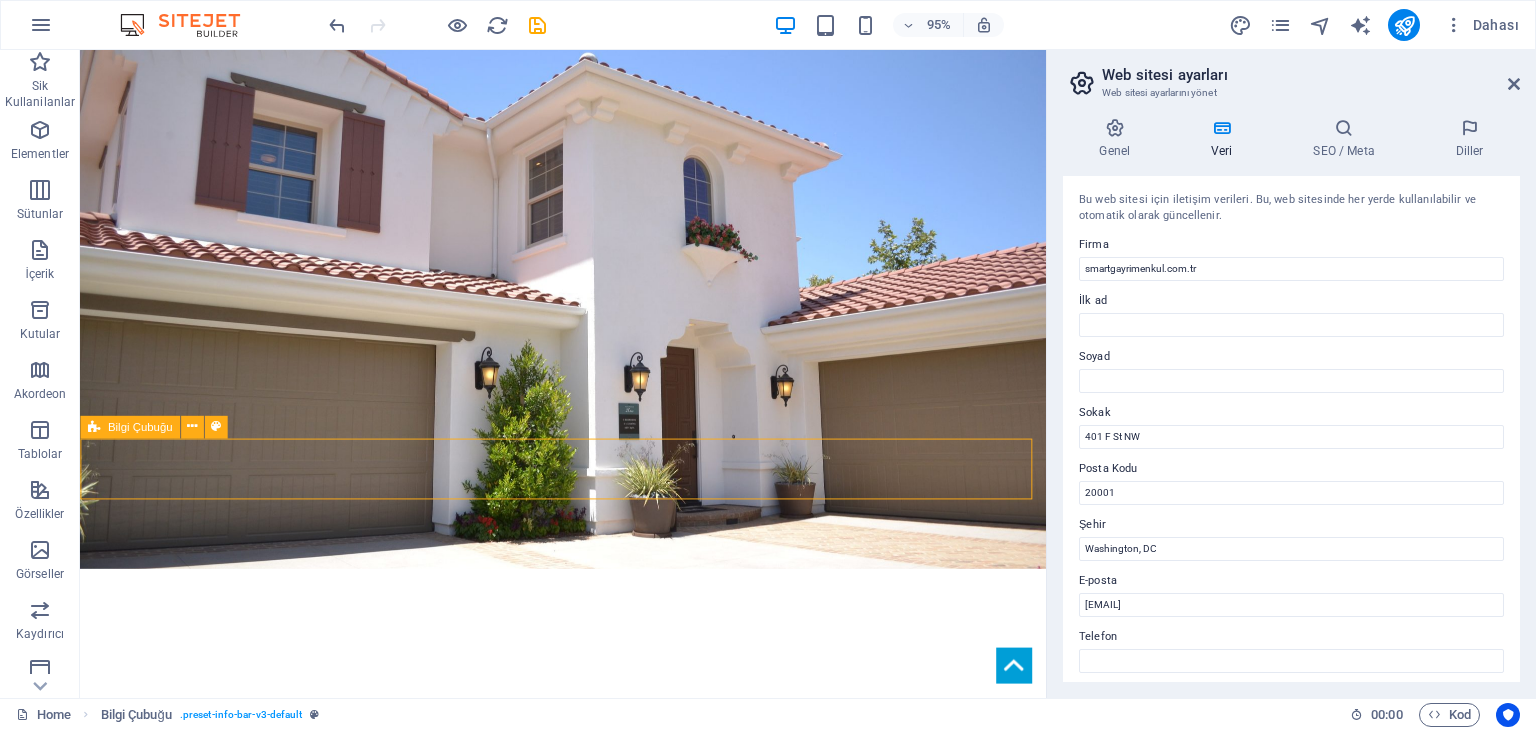 click on "[CITY]/MERKEZ Get in touch with us Our offers" at bounding box center (588, 985) 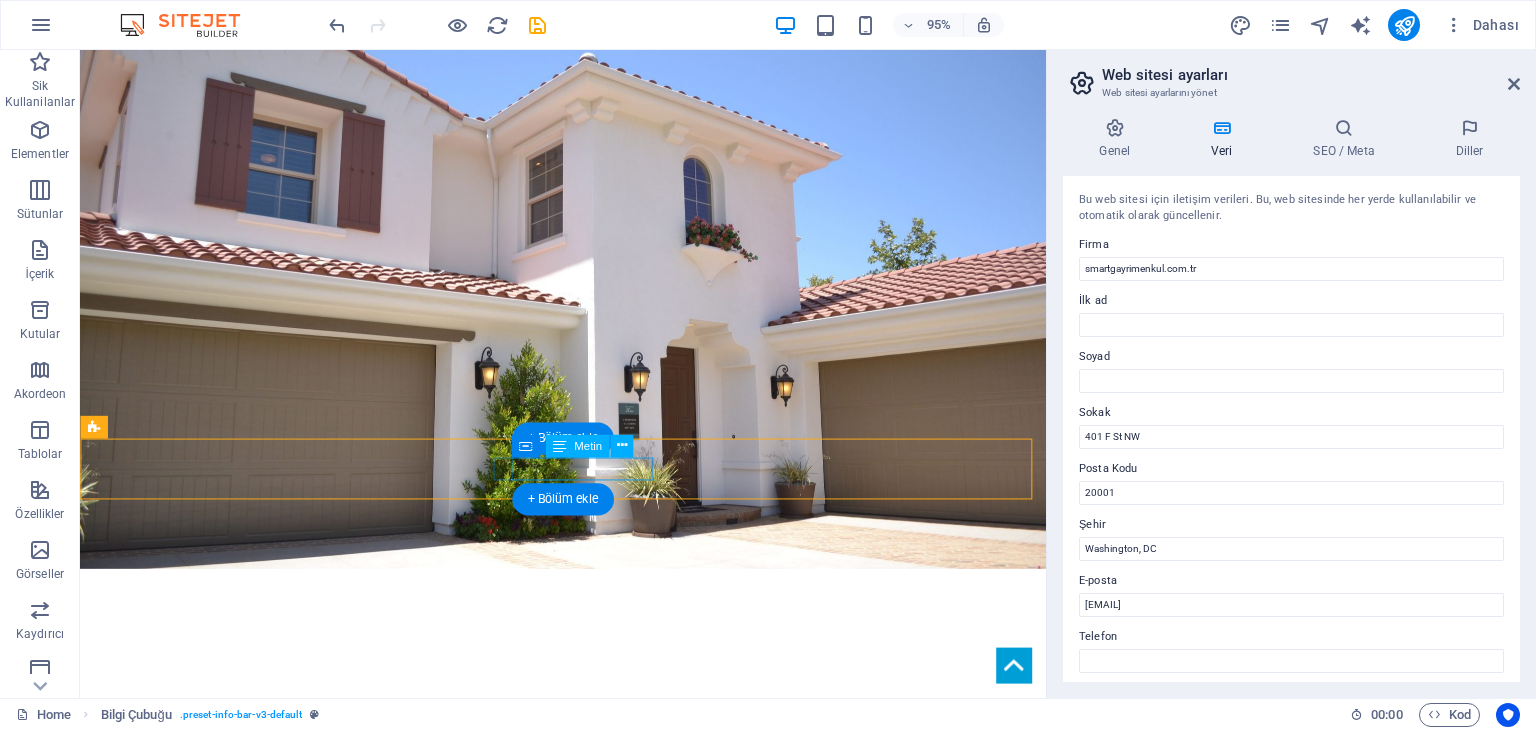 click on "Get in touch with us" at bounding box center (581, 1003) 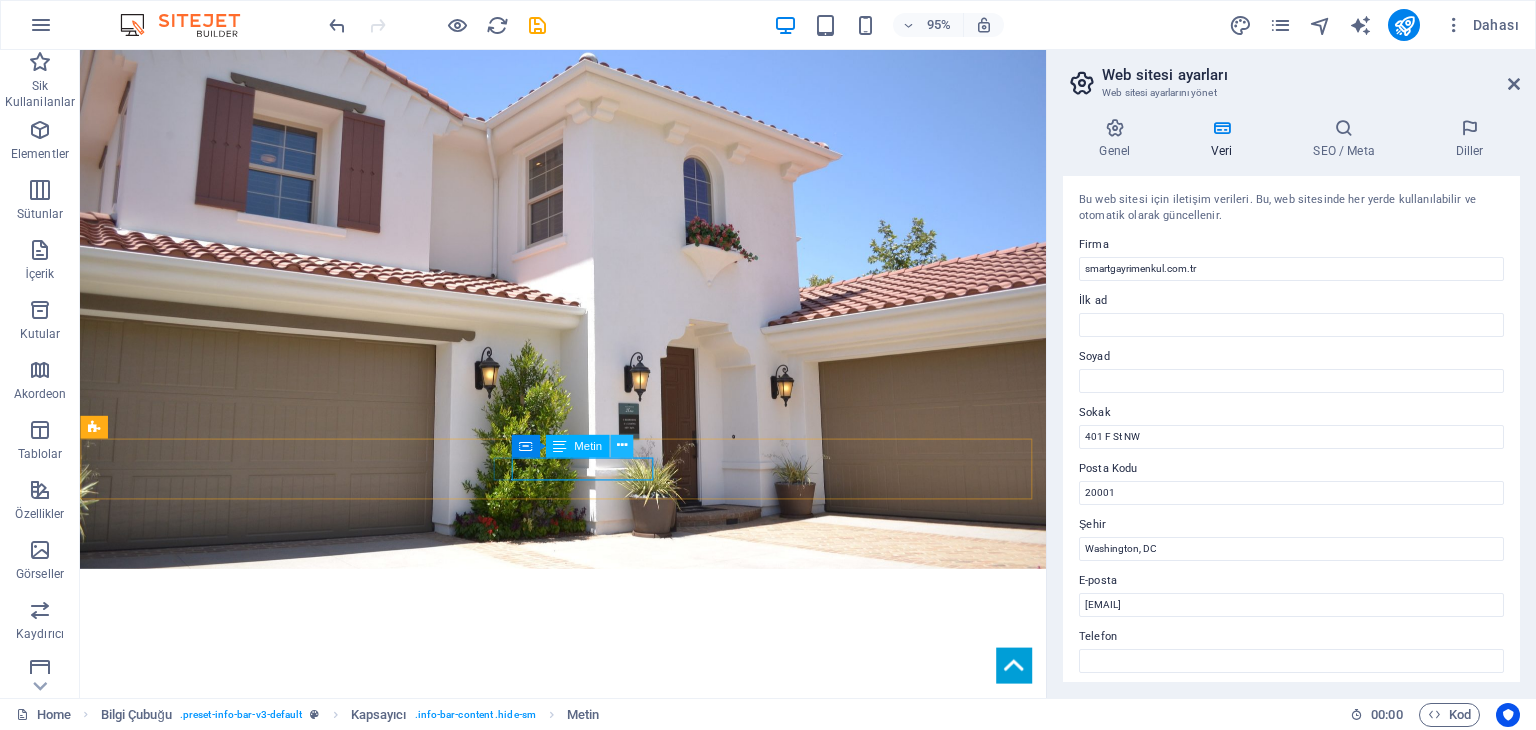 click at bounding box center [621, 446] 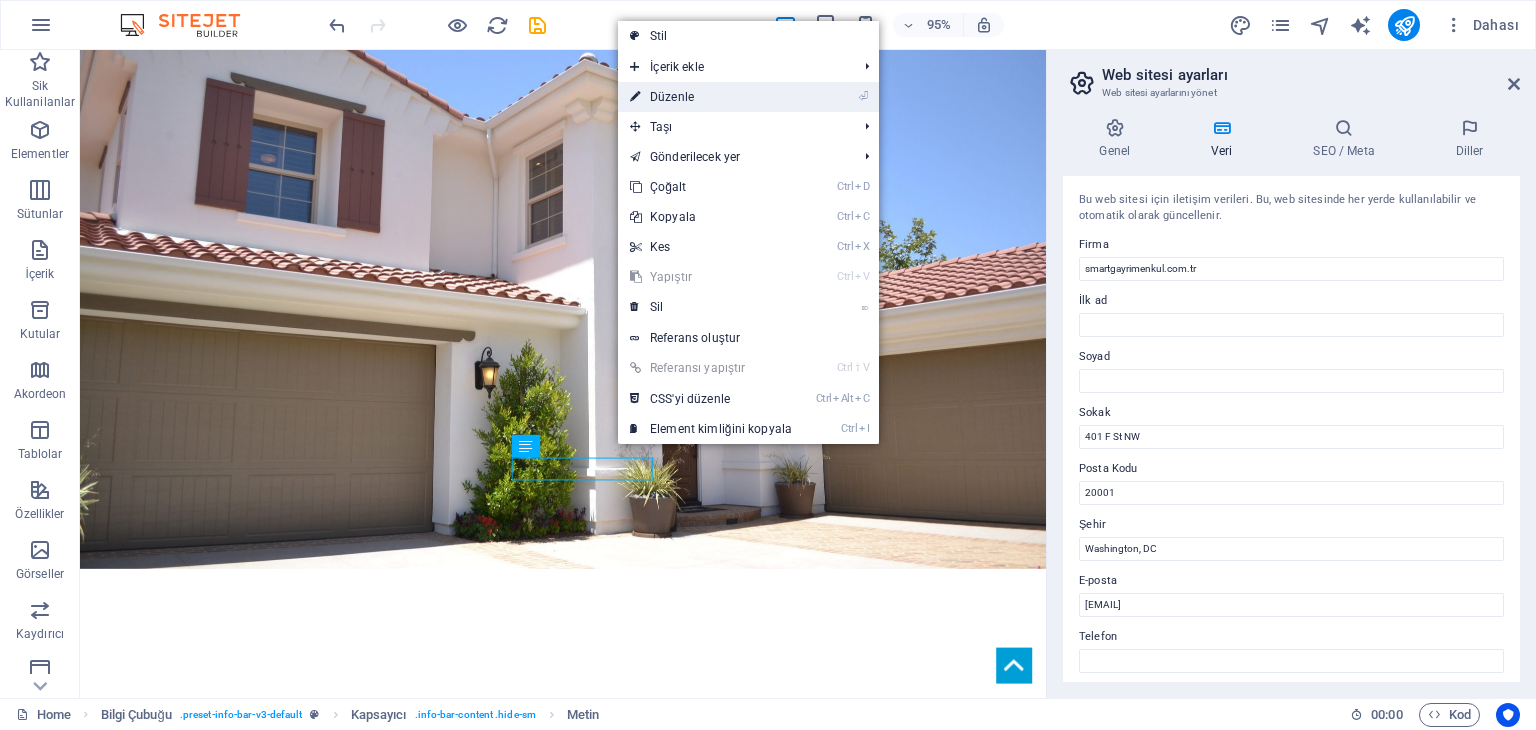 click on "⏎  Düzenle" at bounding box center (711, 97) 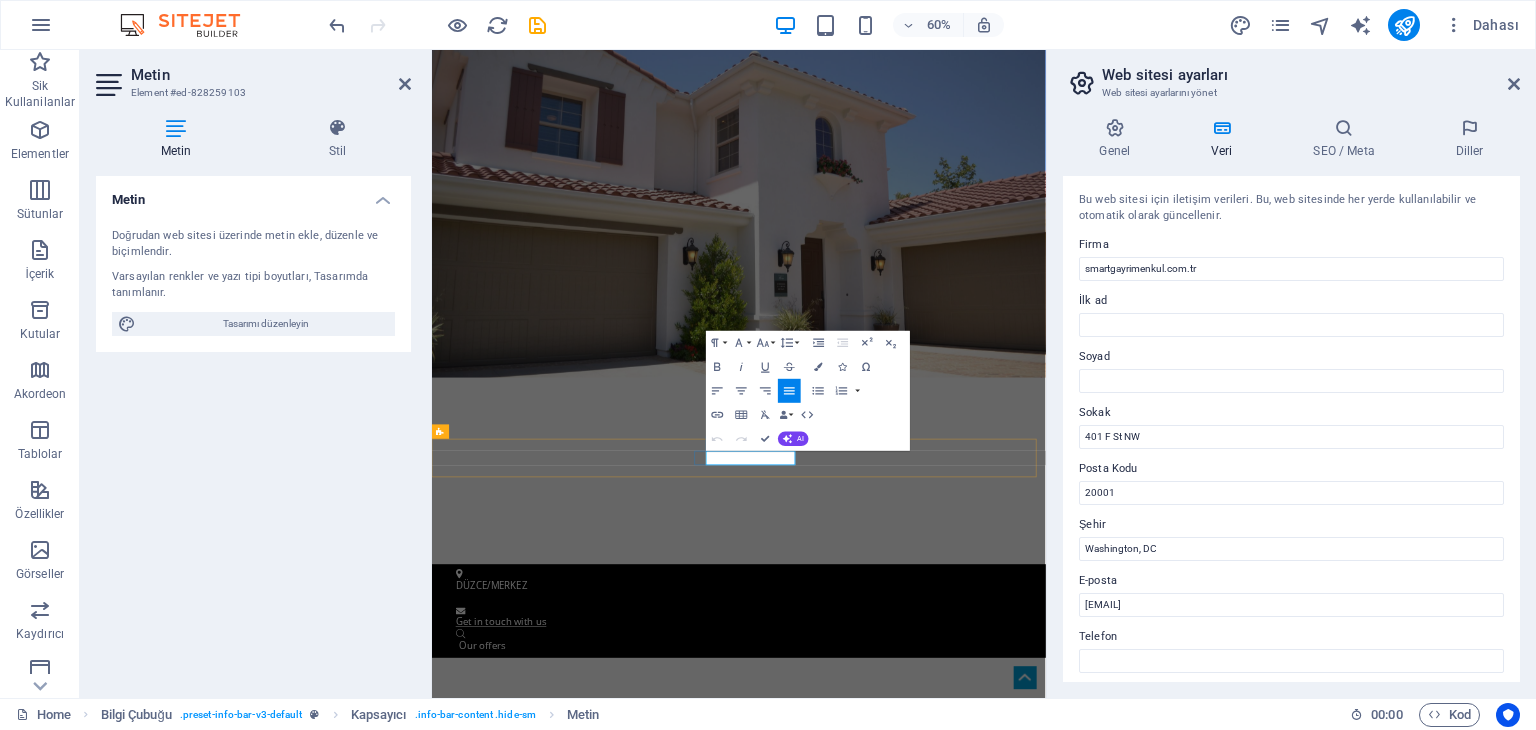 click on "Get in touch with us" at bounding box center [547, 1003] 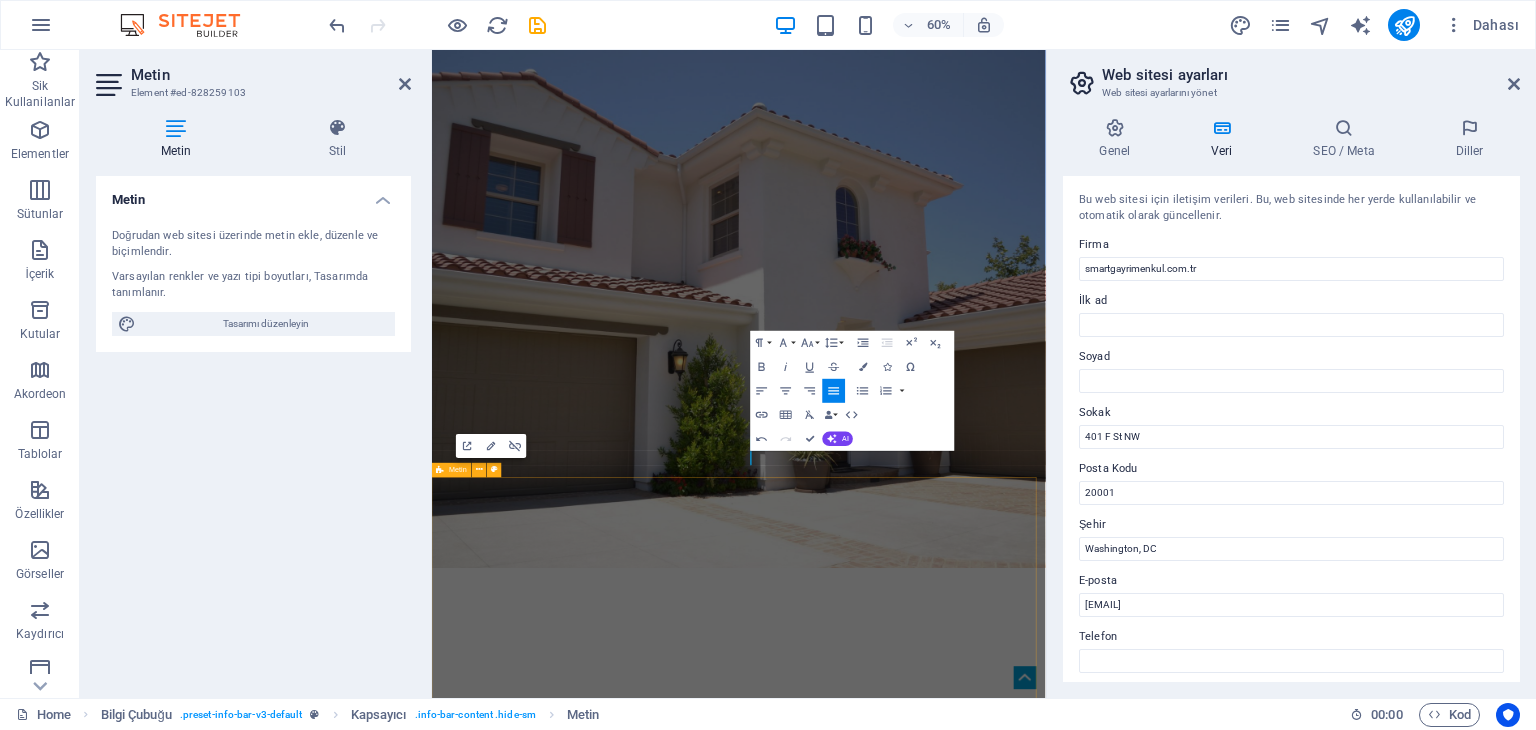 type 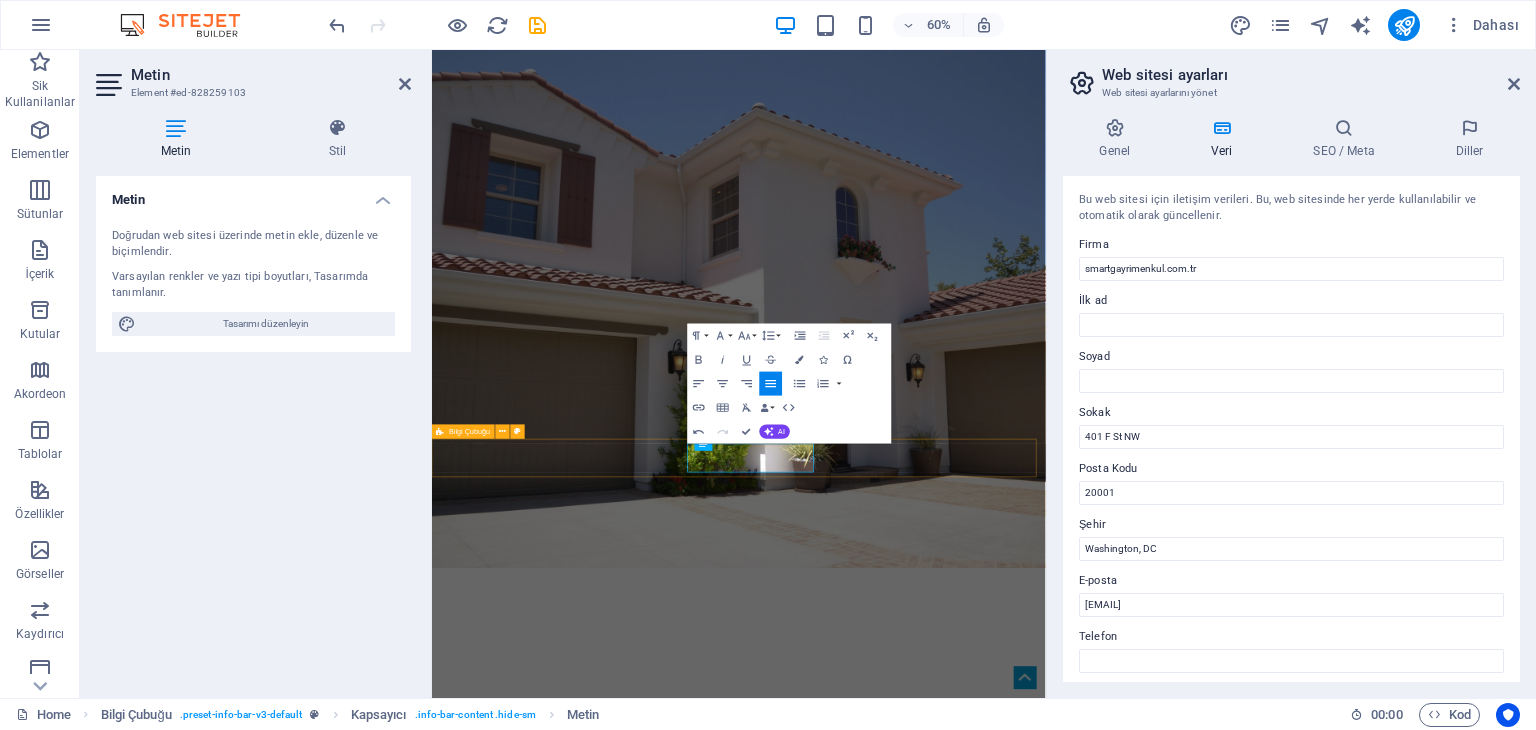 click on "DÜZCE/MERKEZ SMART@[EMAIL] Our offers" at bounding box center (943, 1315) 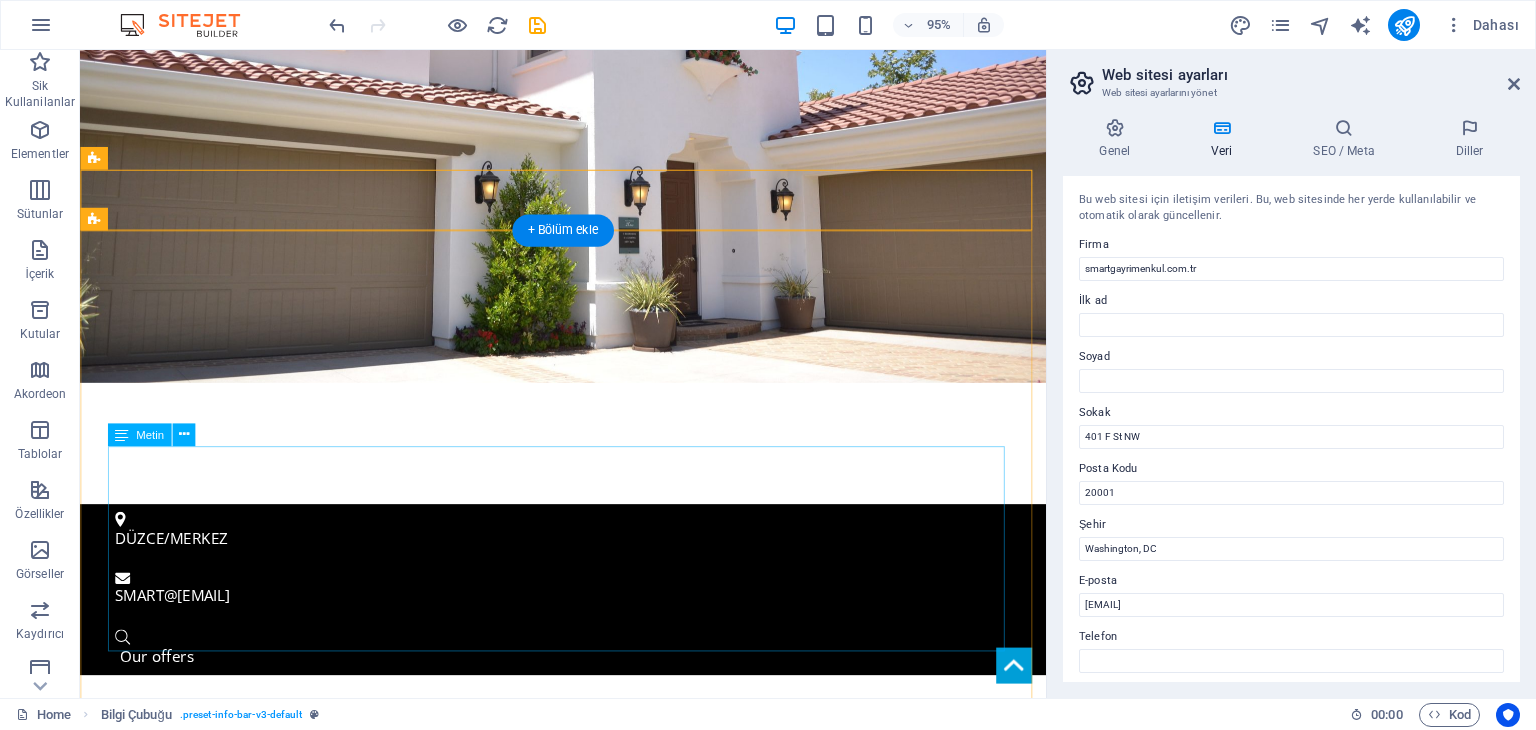 scroll, scrollTop: 400, scrollLeft: 0, axis: vertical 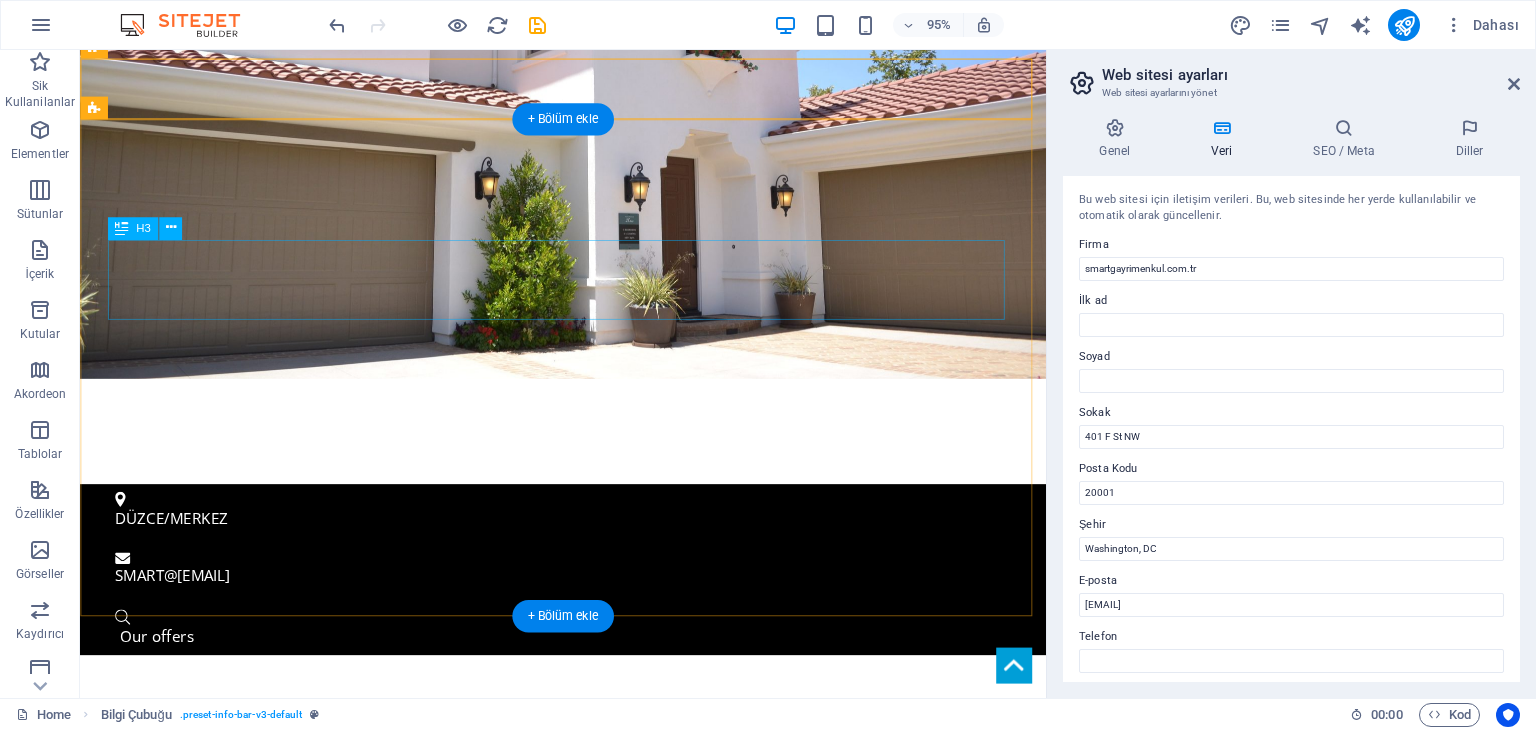 click on "Lorem ipsum dolor sit amet, consetetur sadipscing elitr" at bounding box center (589, 856) 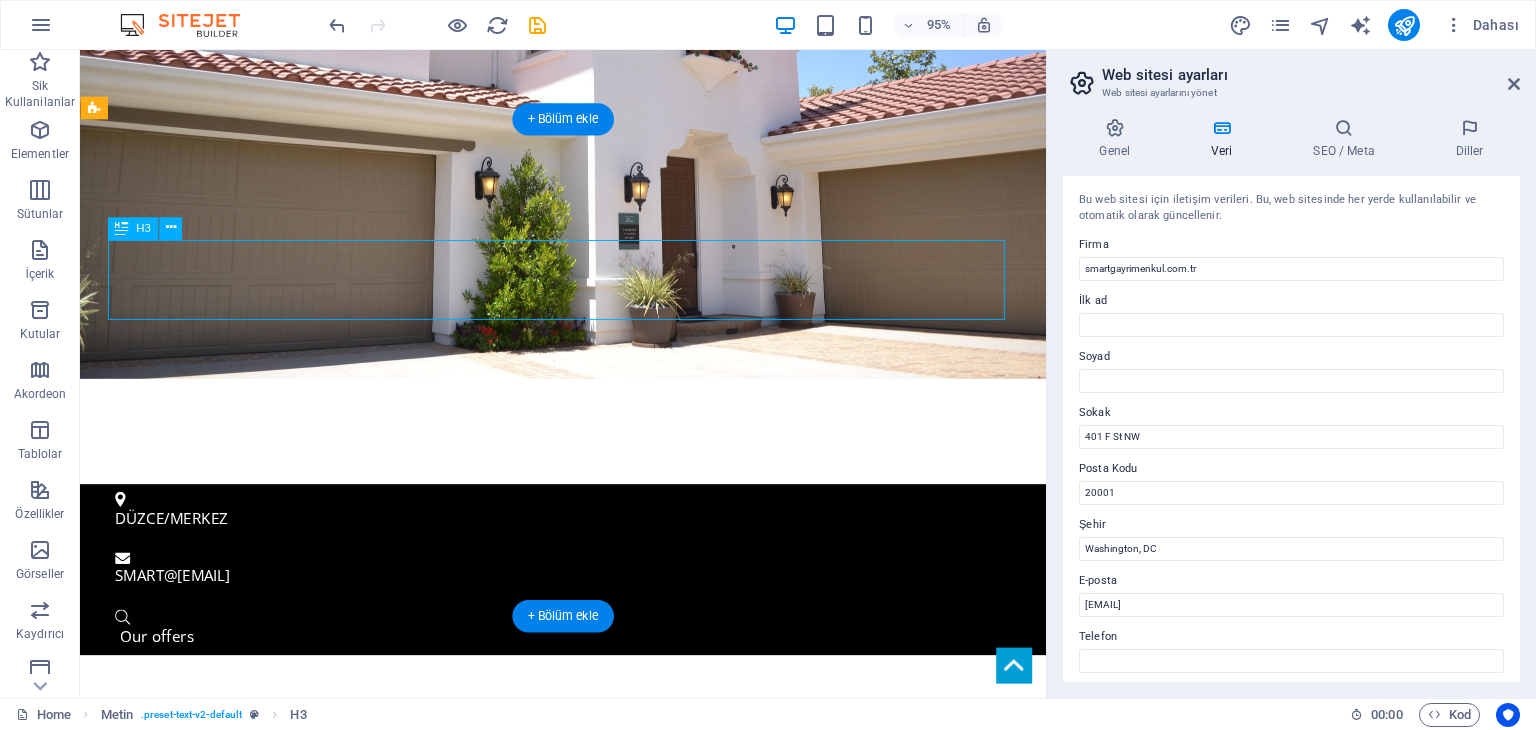 click on "Lorem ipsum dolor sit amet, consetetur sadipscing elitr" at bounding box center [589, 856] 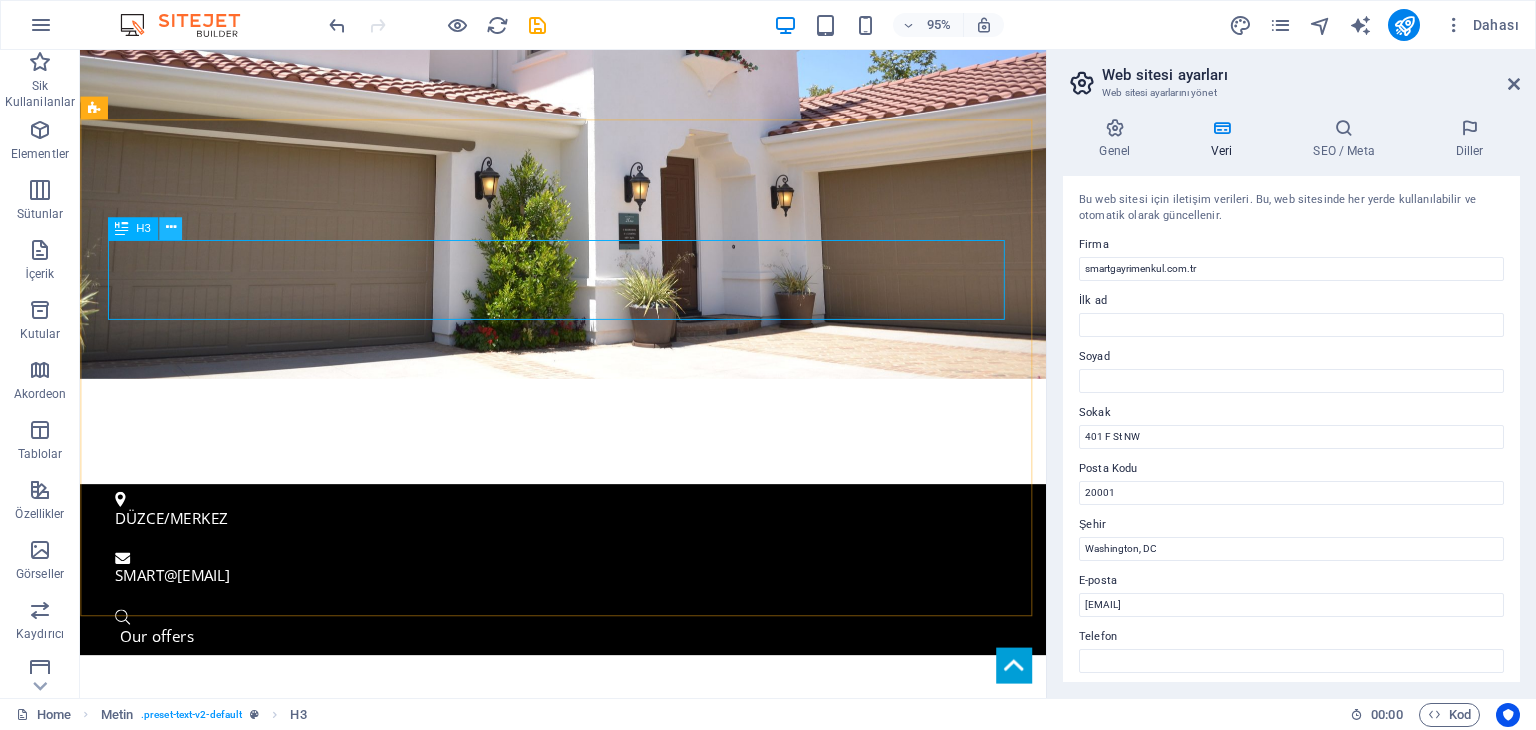 click at bounding box center [170, 228] 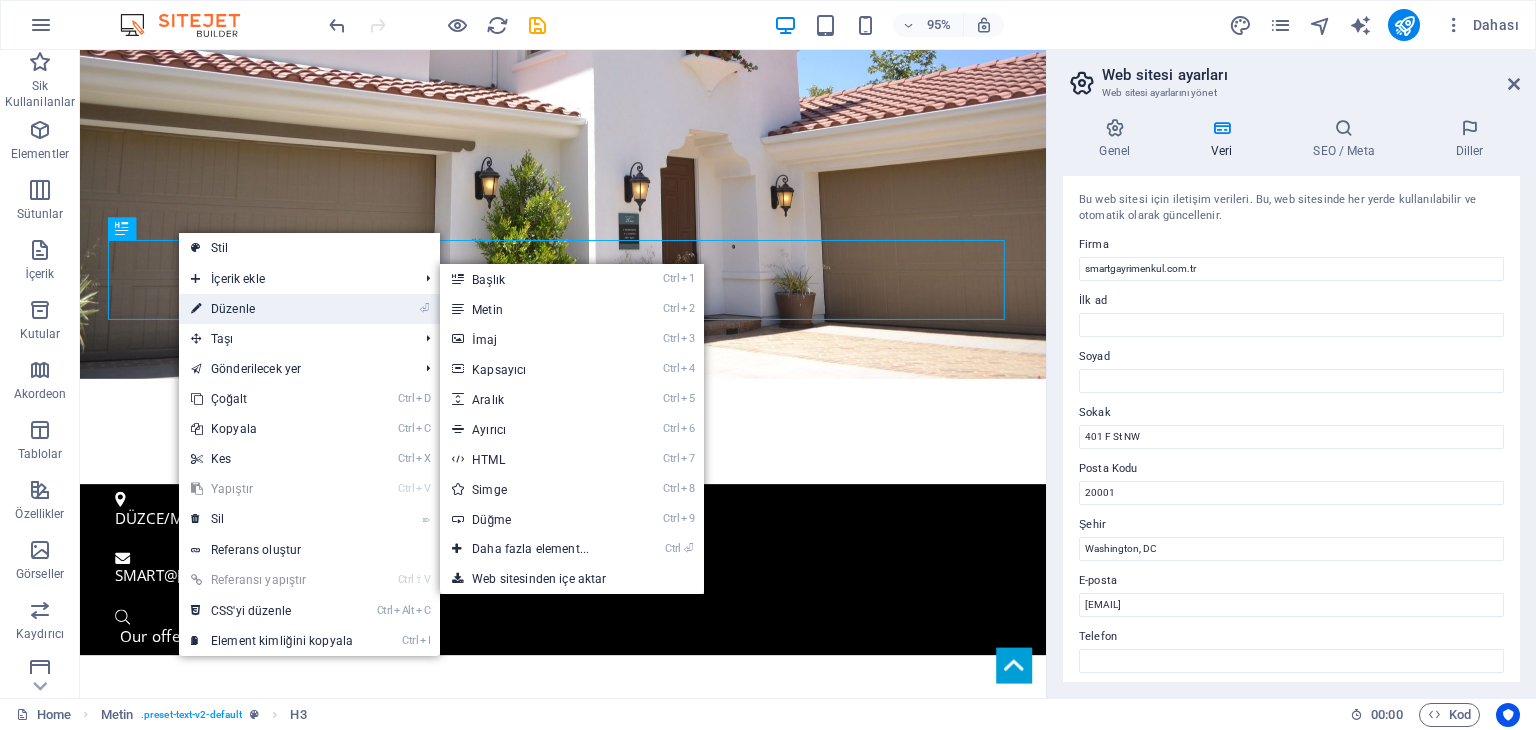 click on "⏎  Düzenle" at bounding box center (272, 309) 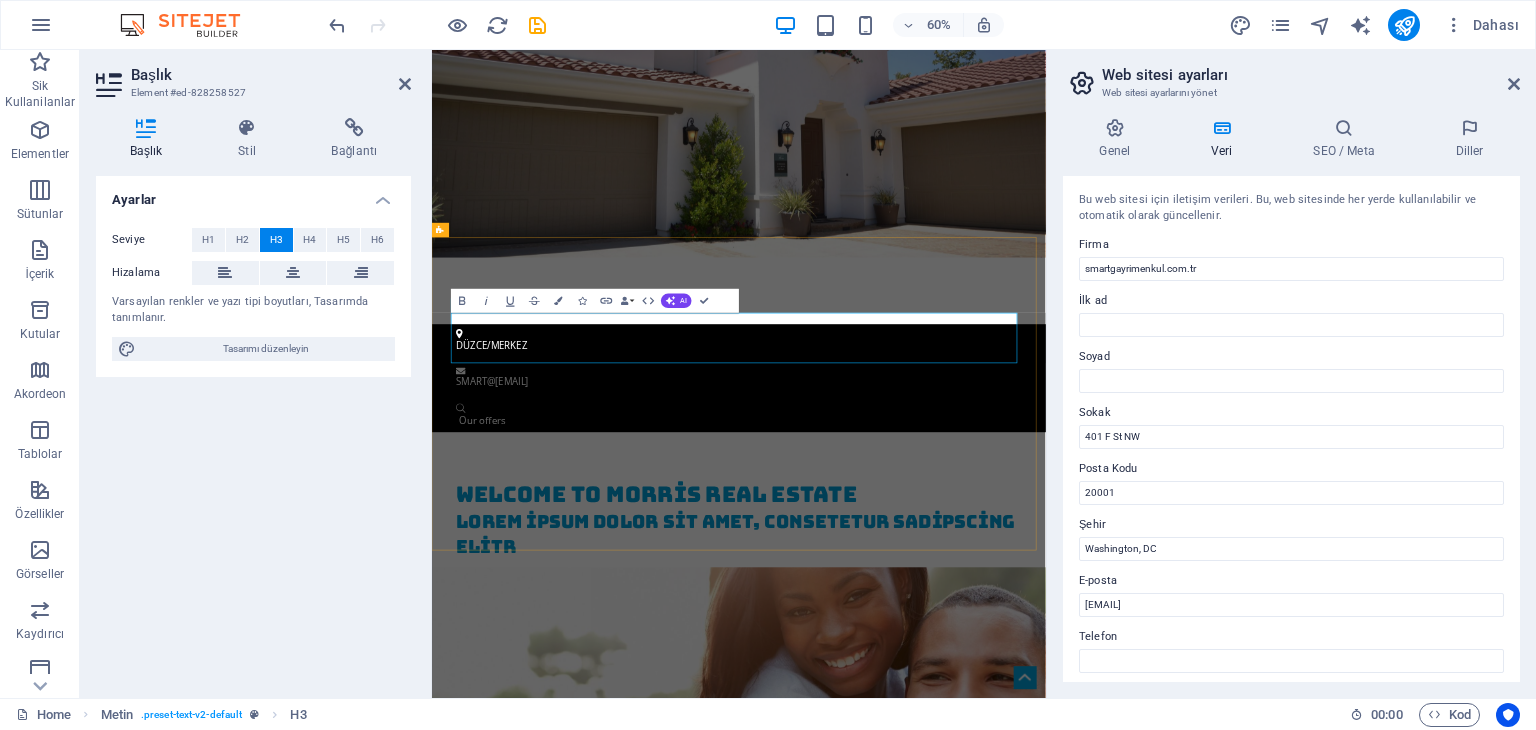 click on "Lorem ipsum dolor sit amet, consetetur sadipscing elitr" at bounding box center (944, 856) 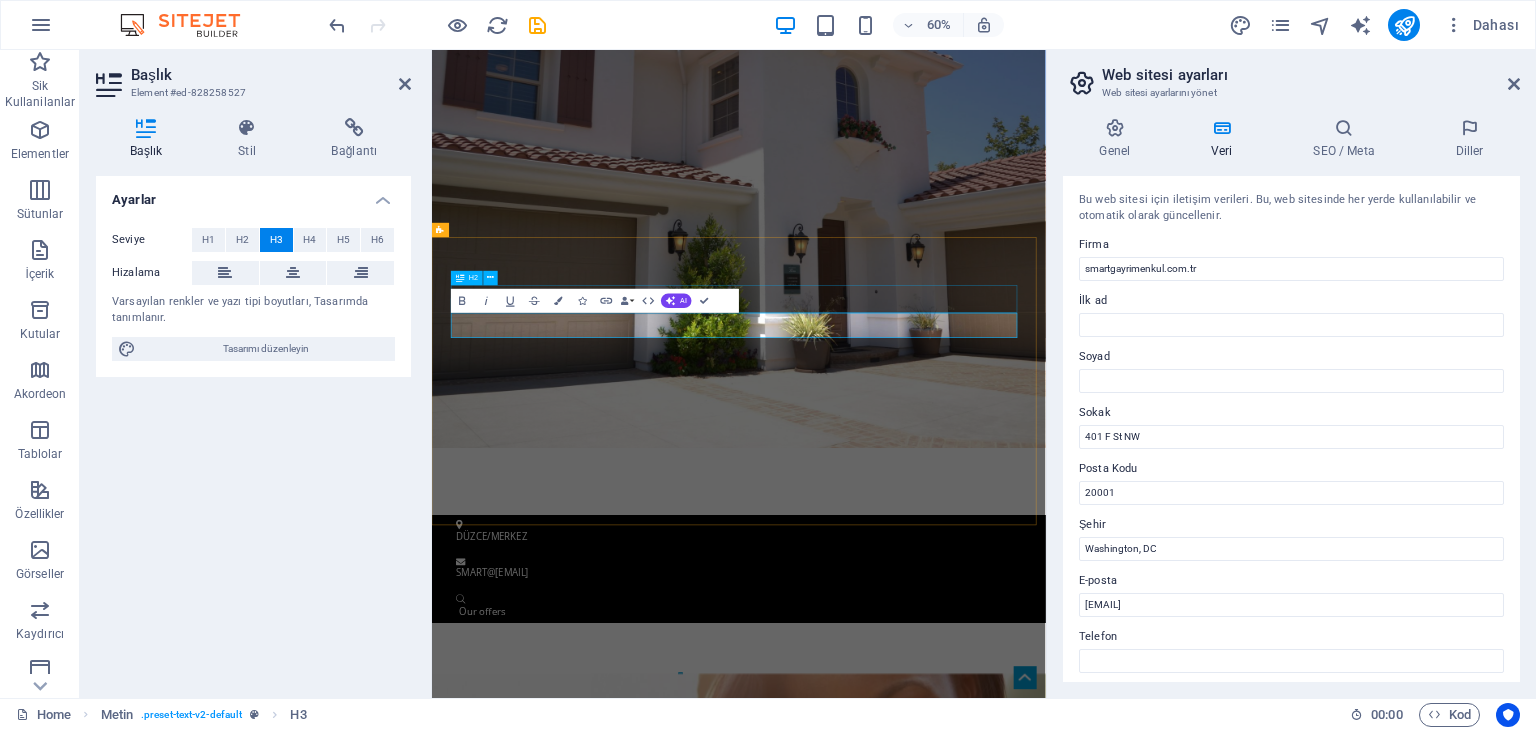 click on "Welcome to Morris Real Estate ​ Lorem ipsum dolor sit amet, consetetur sadipscing elitr, sed diam nonumy eirmod tempor invidunt ut labore et dolore magna aliquyam erat, sed diam voluptua. At vero eos et accusam et justo duo dolores et ea rebum. Stet clita kasd gubergren, no sea takimata sanctus est Lorem ipsum dolor sit amet. Lorem ipsum dolor sit amet, consetetur sadipscing elitr, sed diam nonumy eirmod tempor invidunt ut labore et dolore magna aliquyam erat, sed diam voluptua. At vero eos et accusam et justo duo dolores et ea rebum. Stet clita kasd gubergren, no sea takimata sanctus est Lorem ipsum dolor sit amet.  Lorem ipsum dolor sit amet, consetetur sadipscing elitr, sed diam nonumy eirmod tempor invidunt ut labore et dolore magna aliquyam erat, sed diam voluptua. At vero eos et accusam et justo duo dolores et ea rebum. Stet clita kasd gubergren, no sea takimata sanctus est Lorem ipsum dolor sit amet." at bounding box center [943, 1245] 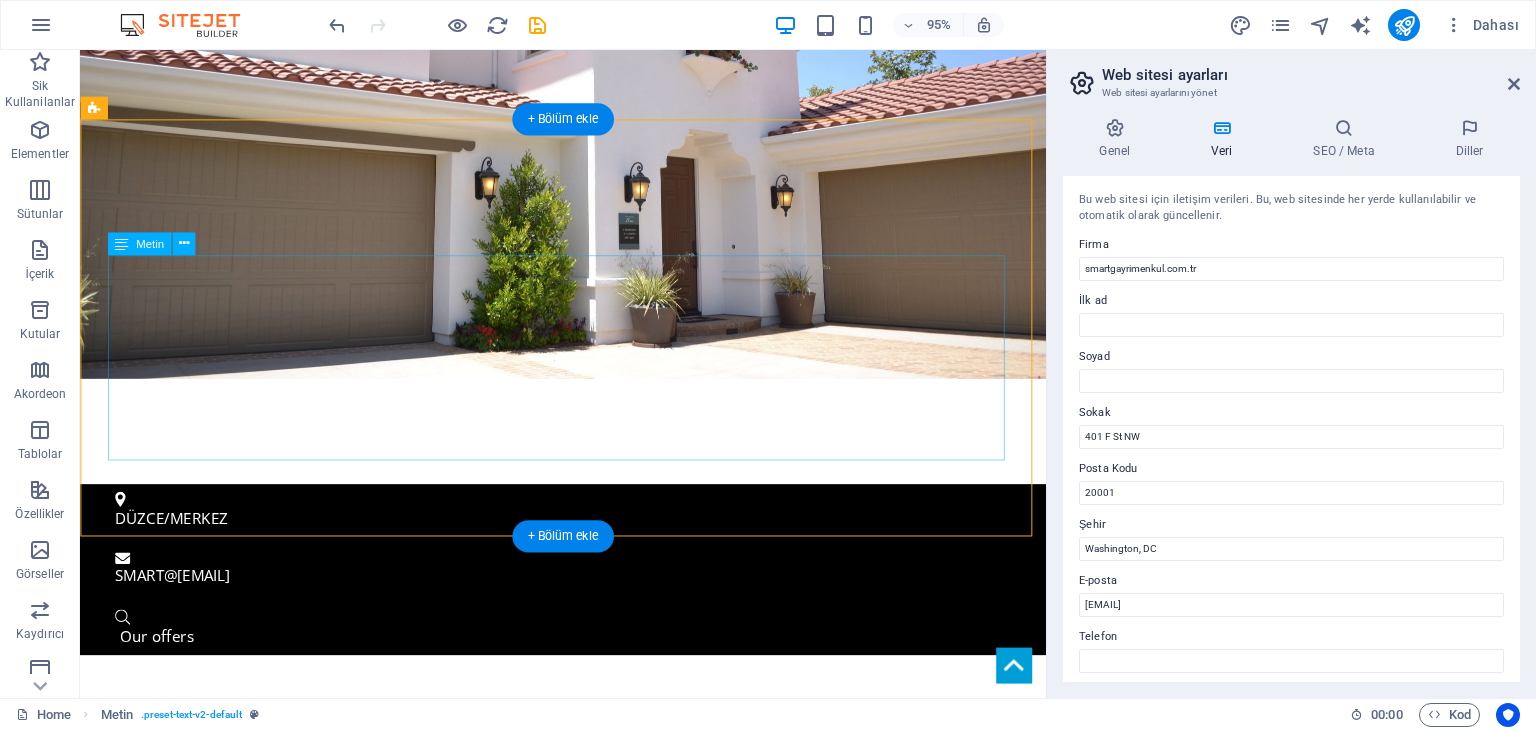 click on "Lorem ipsum dolor sit amet, consetetur sadipscing elitr, sed diam nonumy eirmod tempor invidunt ut labore et dolore magna aliquyam erat, sed diam voluptua. At vero eos et accusam et justo duo dolores et ea rebum. Stet clita kasd gubergren, no sea takimata sanctus est Lorem ipsum dolor sit amet. Lorem ipsum dolor sit amet, consetetur sadipscing elitr, sed diam nonumy eirmod tempor invidunt ut labore et dolore magna aliquyam erat, sed diam voluptua. At vero eos et accusam et justo duo dolores et ea rebum. Stet clita kasd gubergren, no sea takimata sanctus est Lorem ipsum dolor sit amet.  Lorem ipsum dolor sit amet, consetetur sadipscing elitr, sed diam nonumy eirmod tempor invidunt ut labore et dolore magna aliquyam erat, sed diam voluptua. At vero eos et accusam et justo duo dolores et ea rebum. Stet clita kasd gubergren, no sea takimata sanctus est Lorem ipsum dolor sit amet." at bounding box center [589, 938] 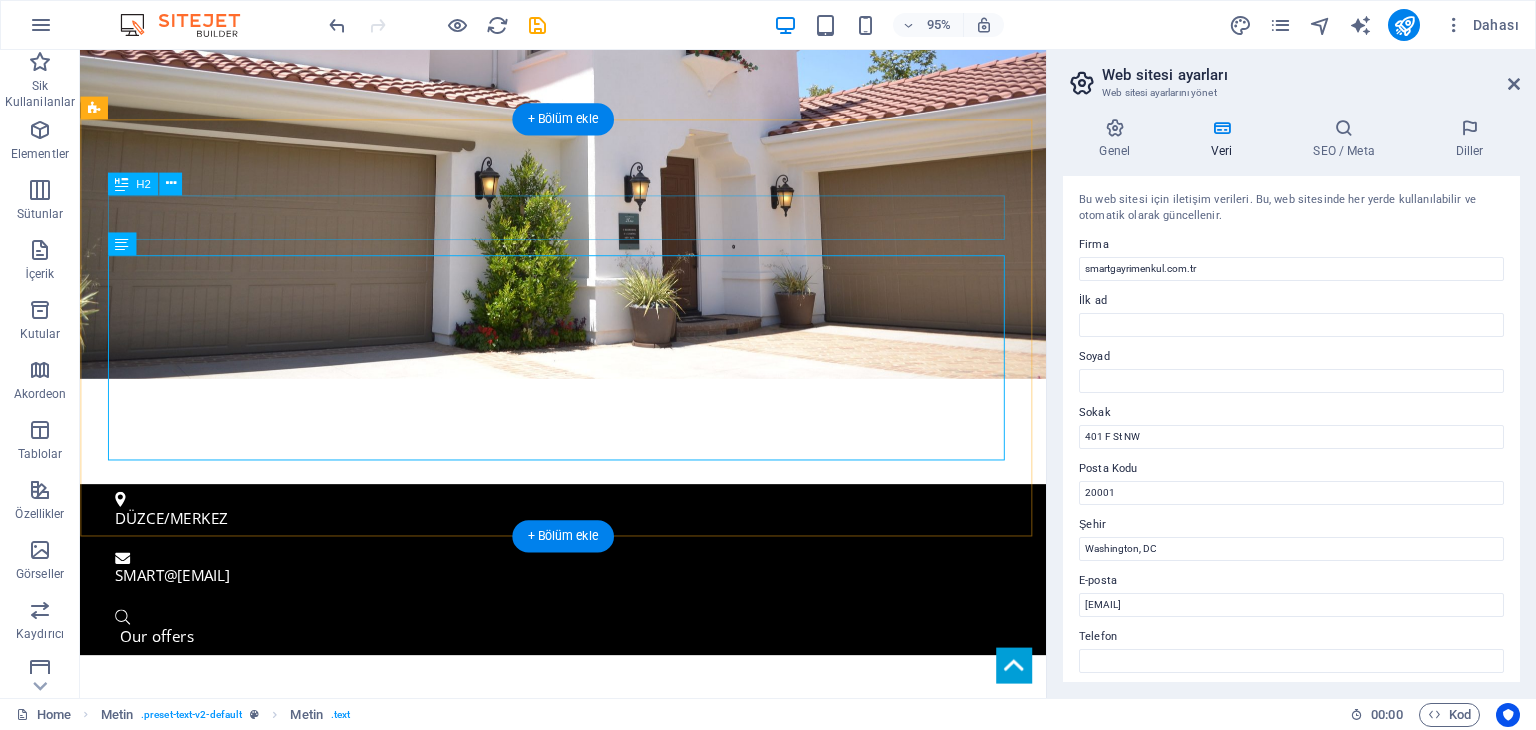 click on "Welcome to Morris Real Estate" at bounding box center (589, 790) 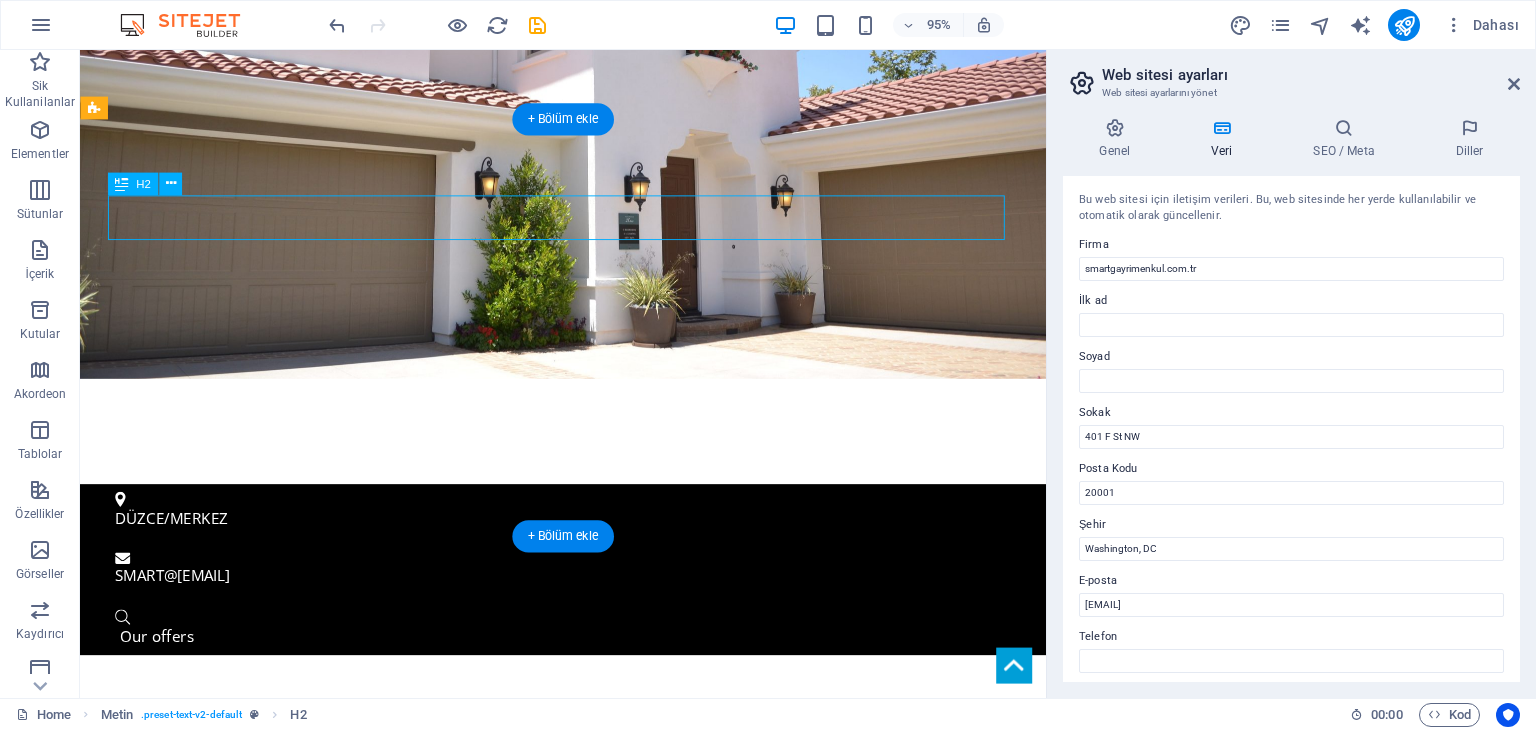 click on "Welcome to Morris Real Estate" at bounding box center (589, 790) 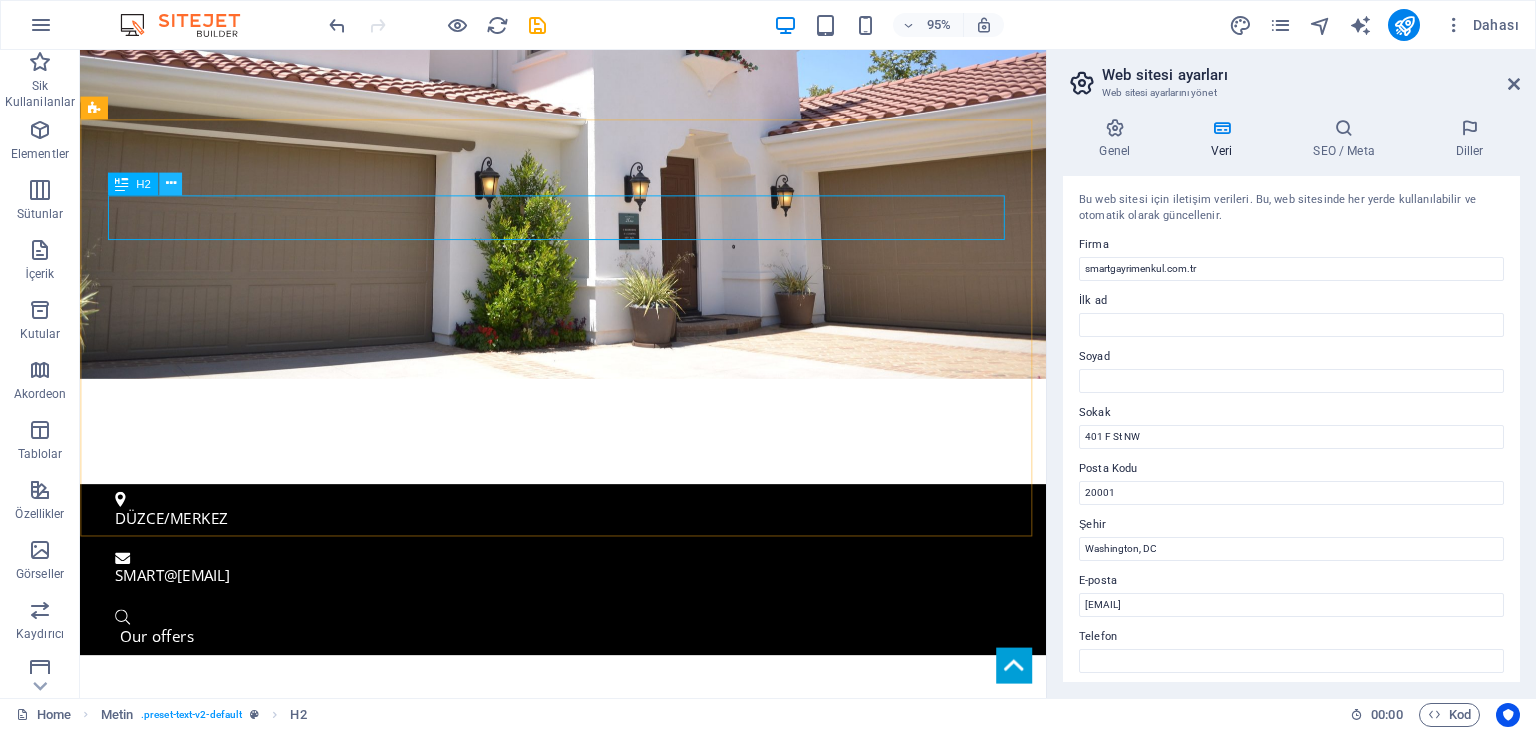 click at bounding box center [170, 184] 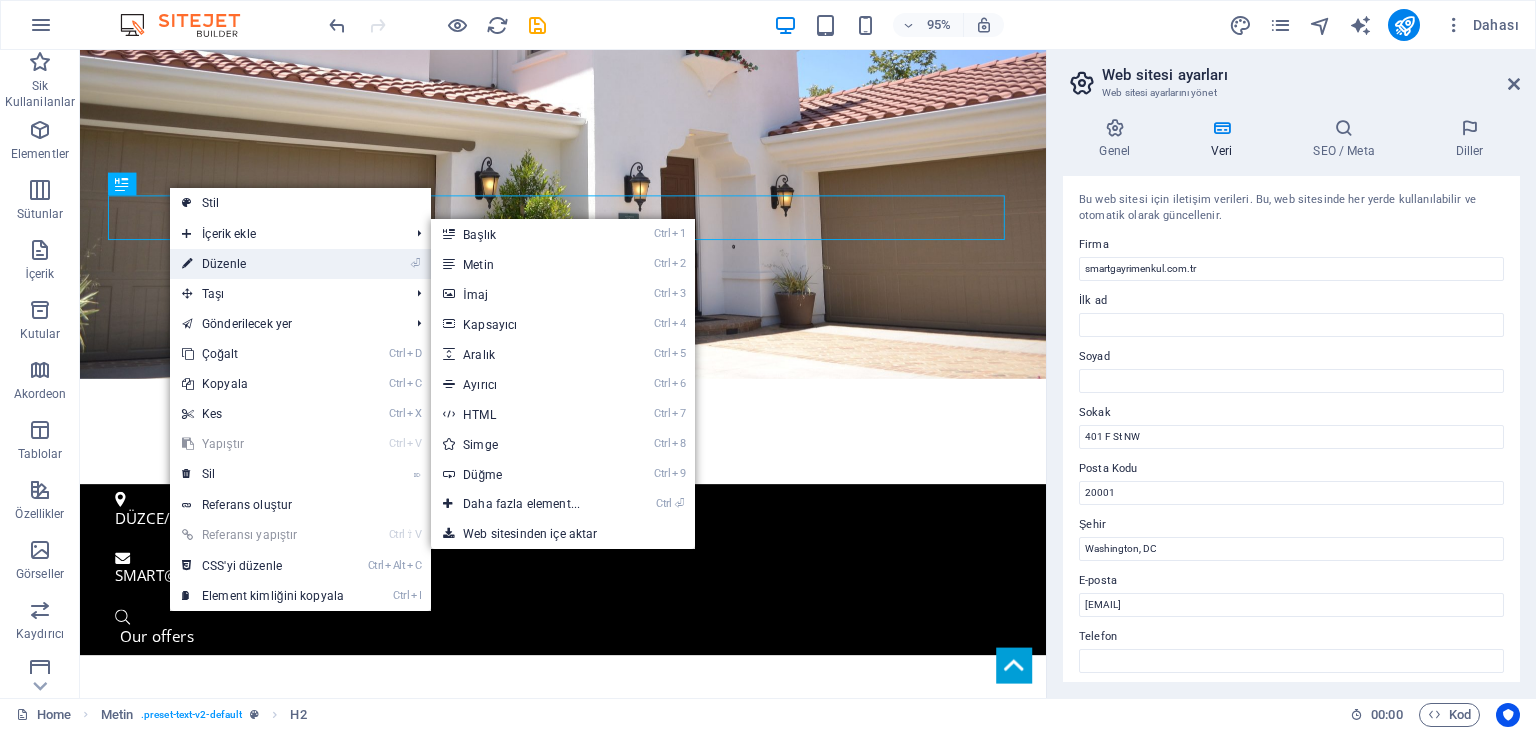 click on "⏎  Düzenle" at bounding box center [263, 264] 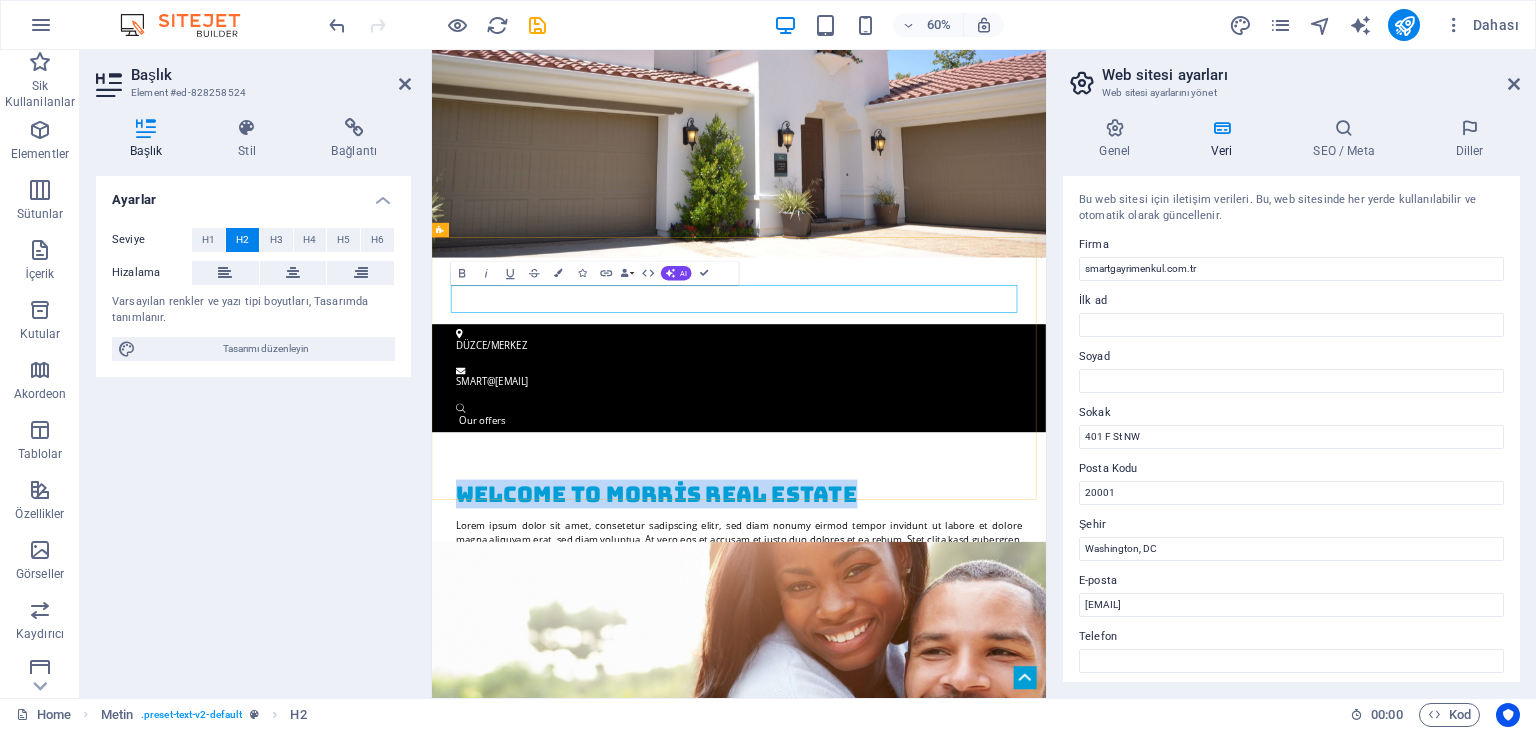 click on "Welcome to Morris Real Estate" at bounding box center [944, 790] 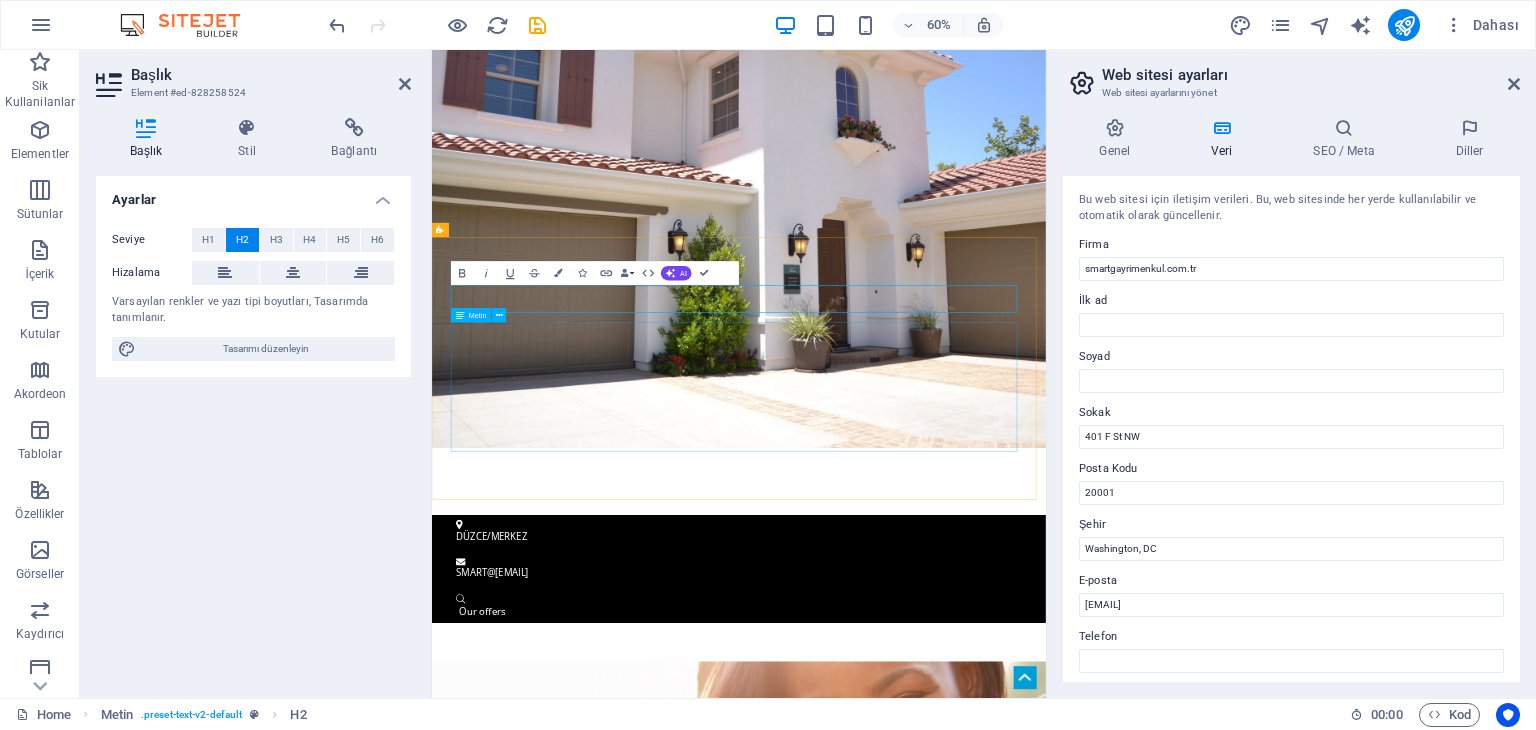 type 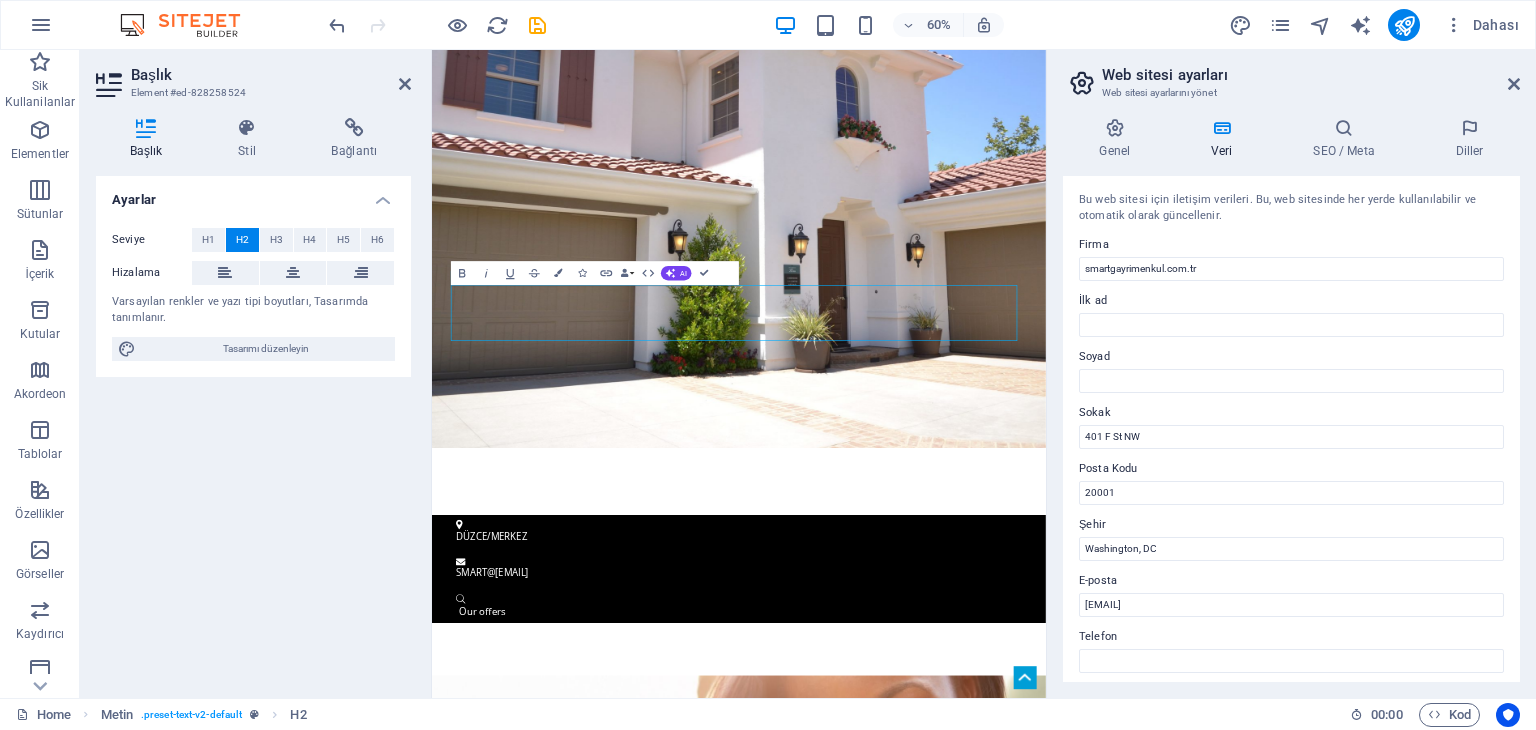 click on "Ayarlar Seviye H1 H2 H3 H4 H5 H6 Hizalama Varsayılan renkler ve yazı tipi boyutları, Tasarımda tanımlanır. Tasarımı düzenleyin" at bounding box center (253, 429) 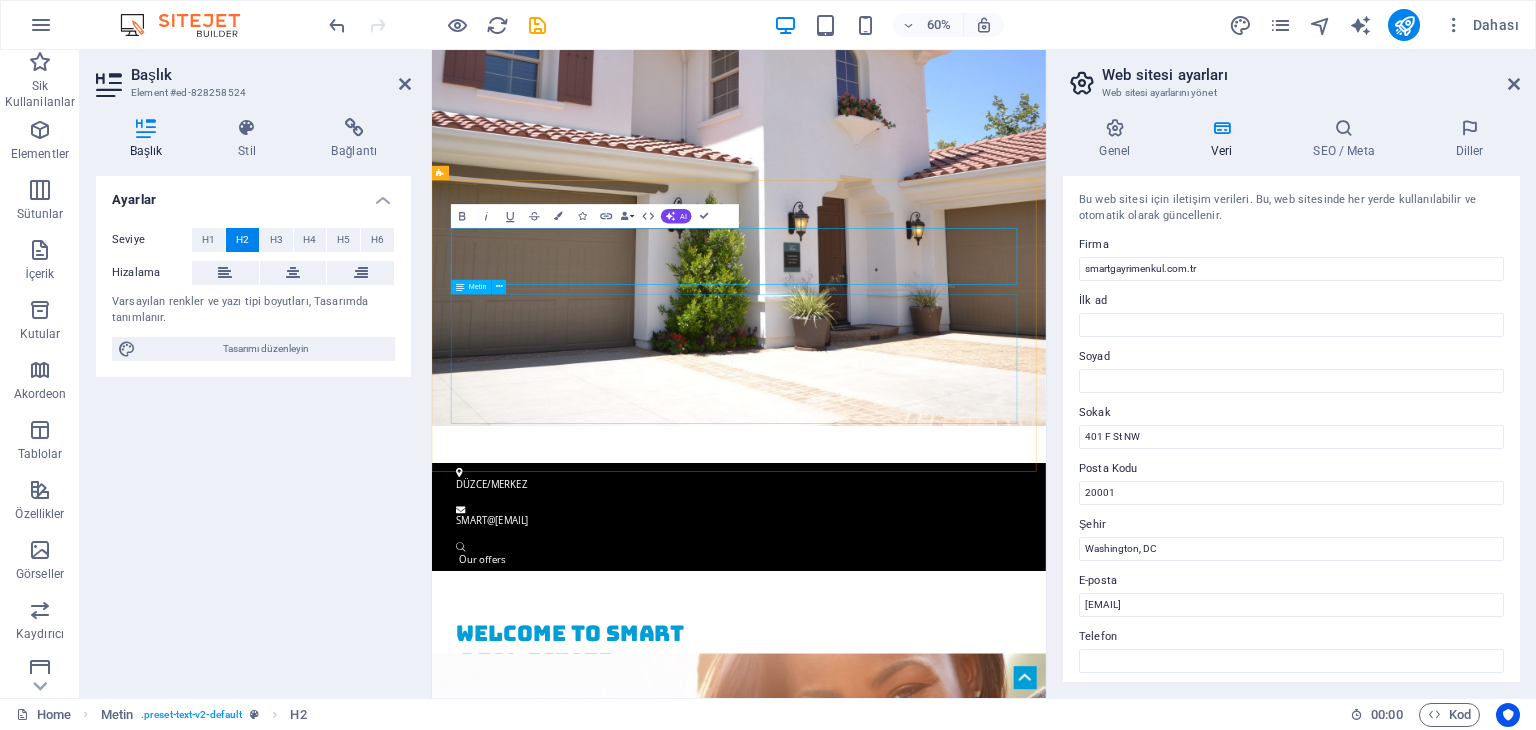 scroll, scrollTop: 500, scrollLeft: 0, axis: vertical 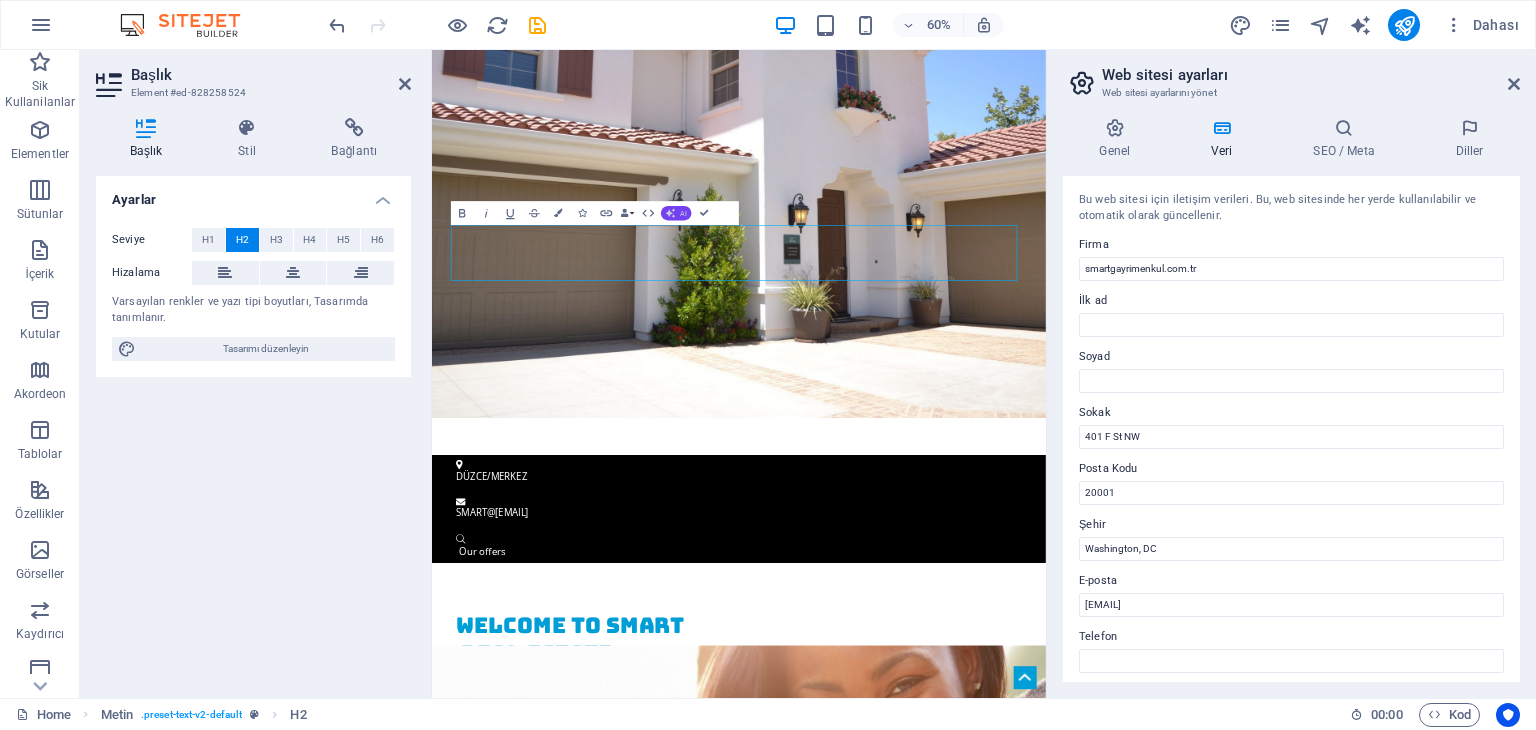 click on "AI" at bounding box center (683, 212) 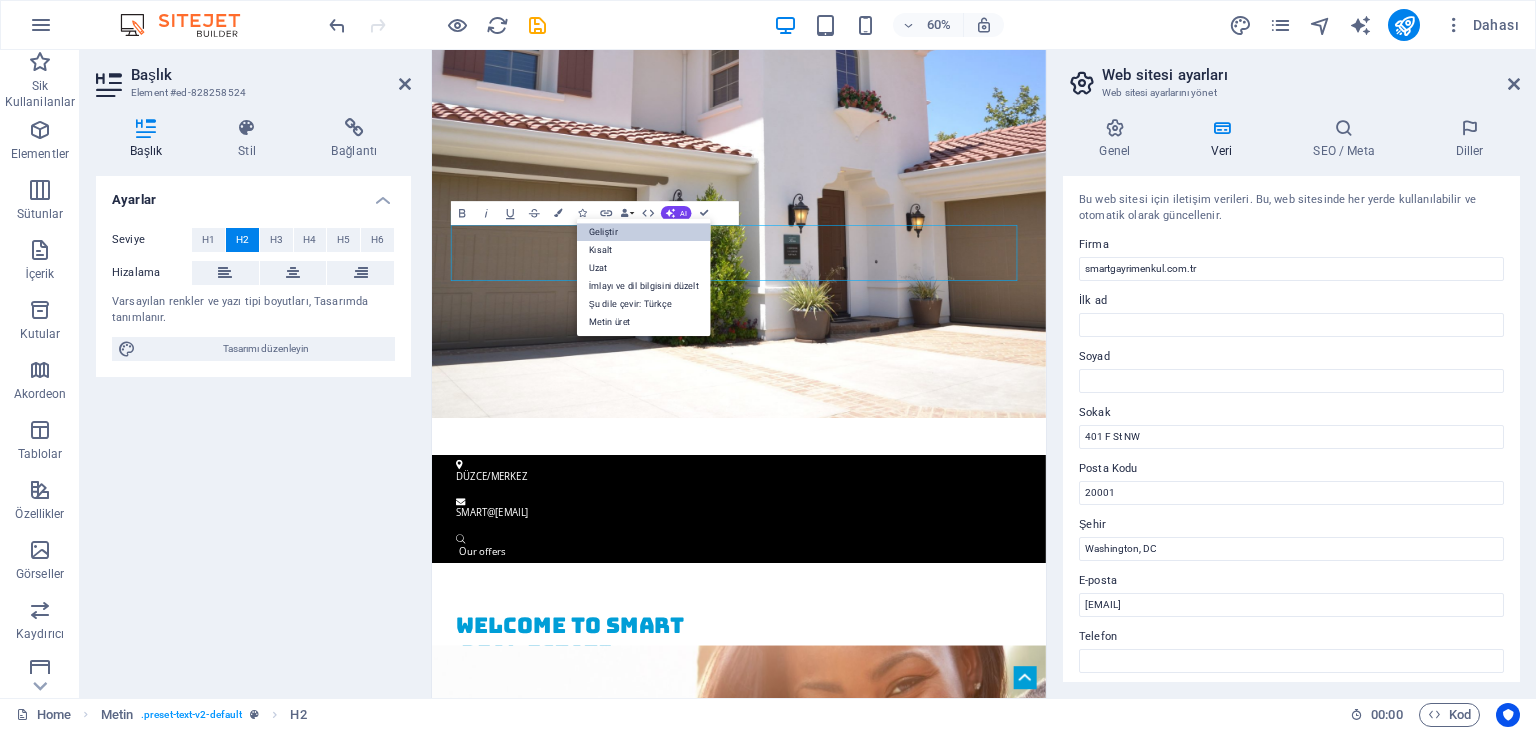 click on "Geliştir" at bounding box center (644, 232) 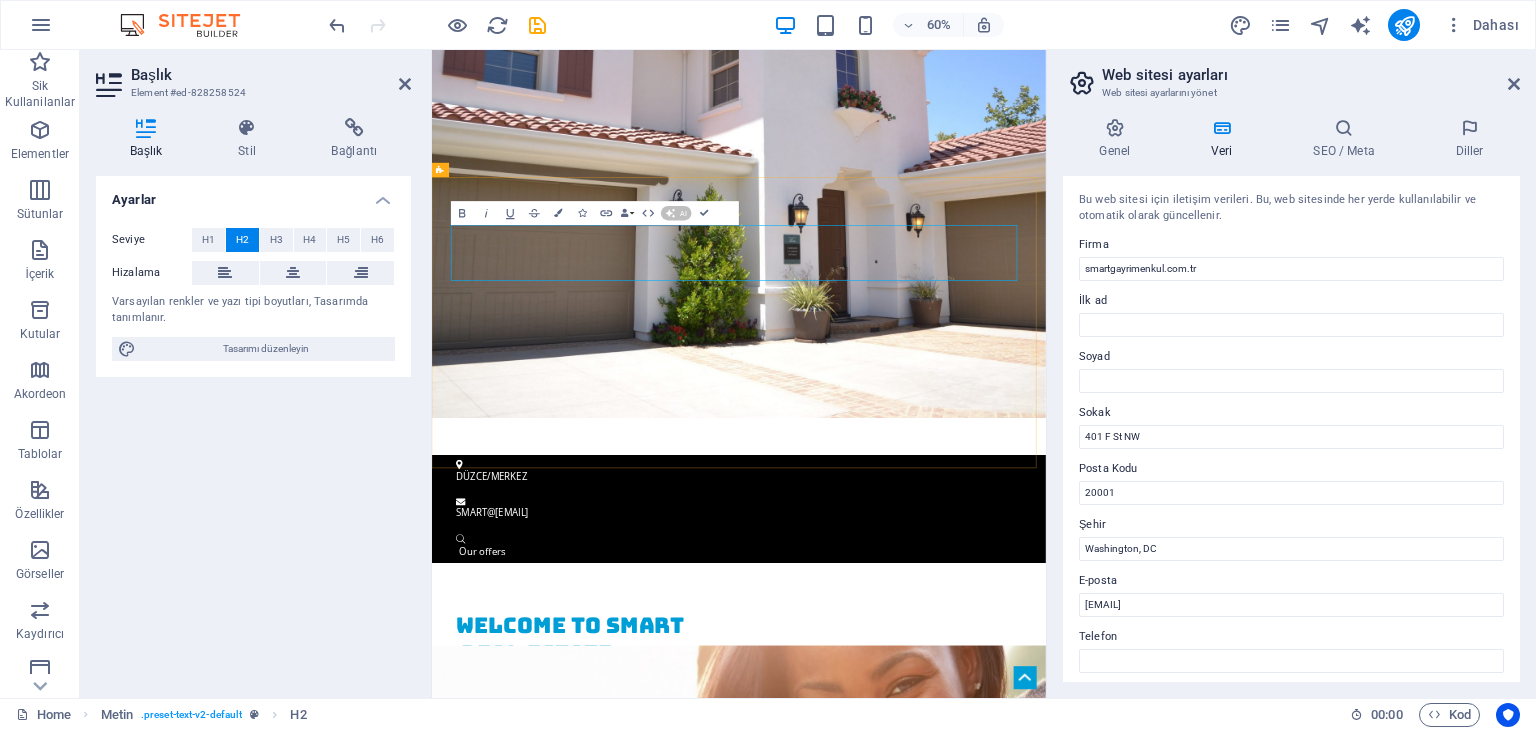 type 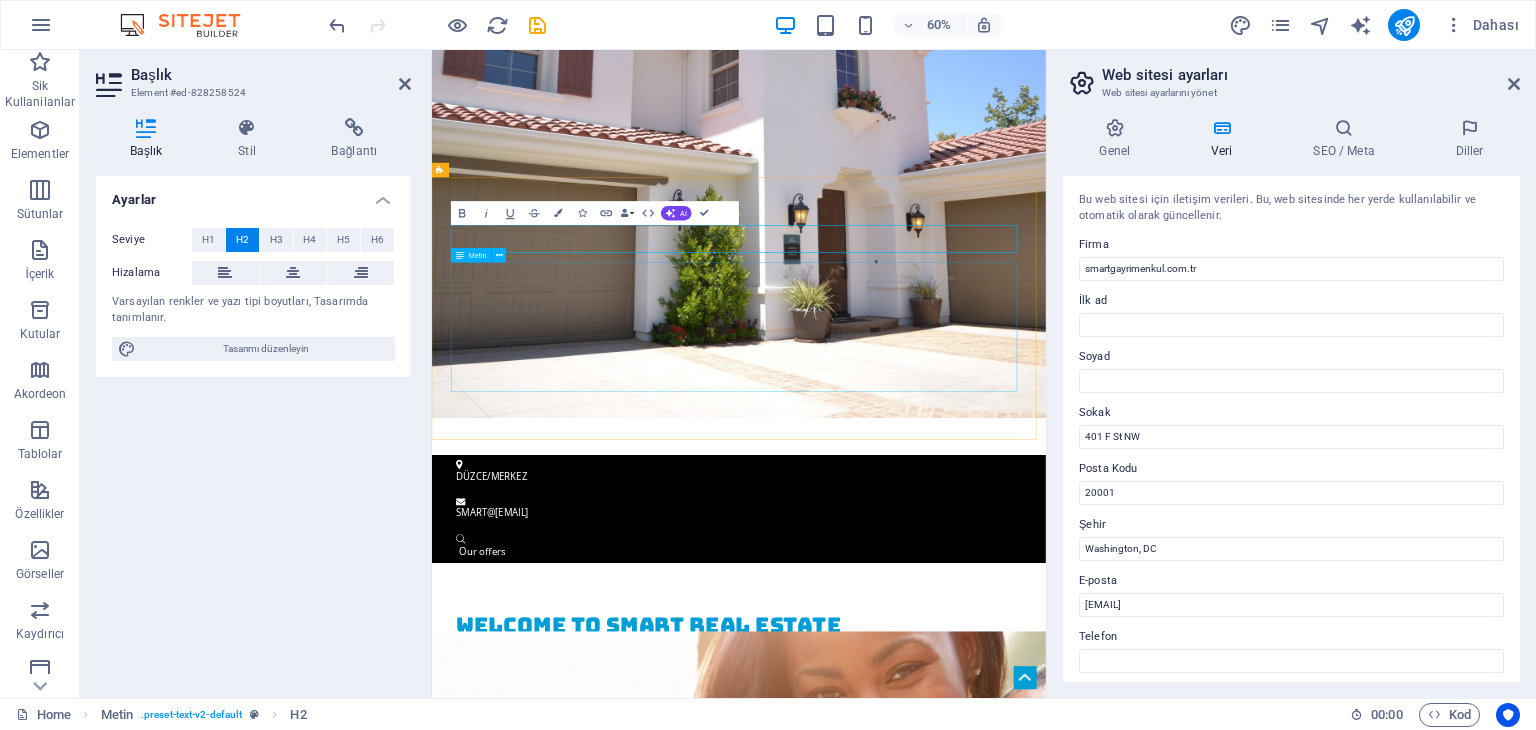 click on "Lorem ipsum dolor sit amet, consetetur sadipscing elitr, sed diam nonumy eirmod tempor invidunt ut labore et dolore magna aliquyam erat, sed diam voluptua. At vero eos et accusam et justo duo dolores et ea rebum. Stet clita kasd gubergren, no sea takimata sanctus est Lorem ipsum dolor sit amet. Lorem ipsum dolor sit amet, consetetur sadipscing elitr, sed diam nonumy eirmod tempor invidunt ut labore et dolore magna aliquyam erat, sed diam voluptua. At vero eos et accusam et justo duo dolores et ea rebum. Stet clita kasd gubergren, no sea takimata sanctus est Lorem ipsum dolor sit amet.  Lorem ipsum dolor sit amet, consetetur sadipscing elitr, sed diam nonumy eirmod tempor invidunt ut labore et dolore magna aliquyam erat, sed diam voluptua. At vero eos et accusam et justo duo dolores et ea rebum. Stet clita kasd gubergren, no sea takimata sanctus est Lorem ipsum dolor sit amet." at bounding box center [944, 1156] 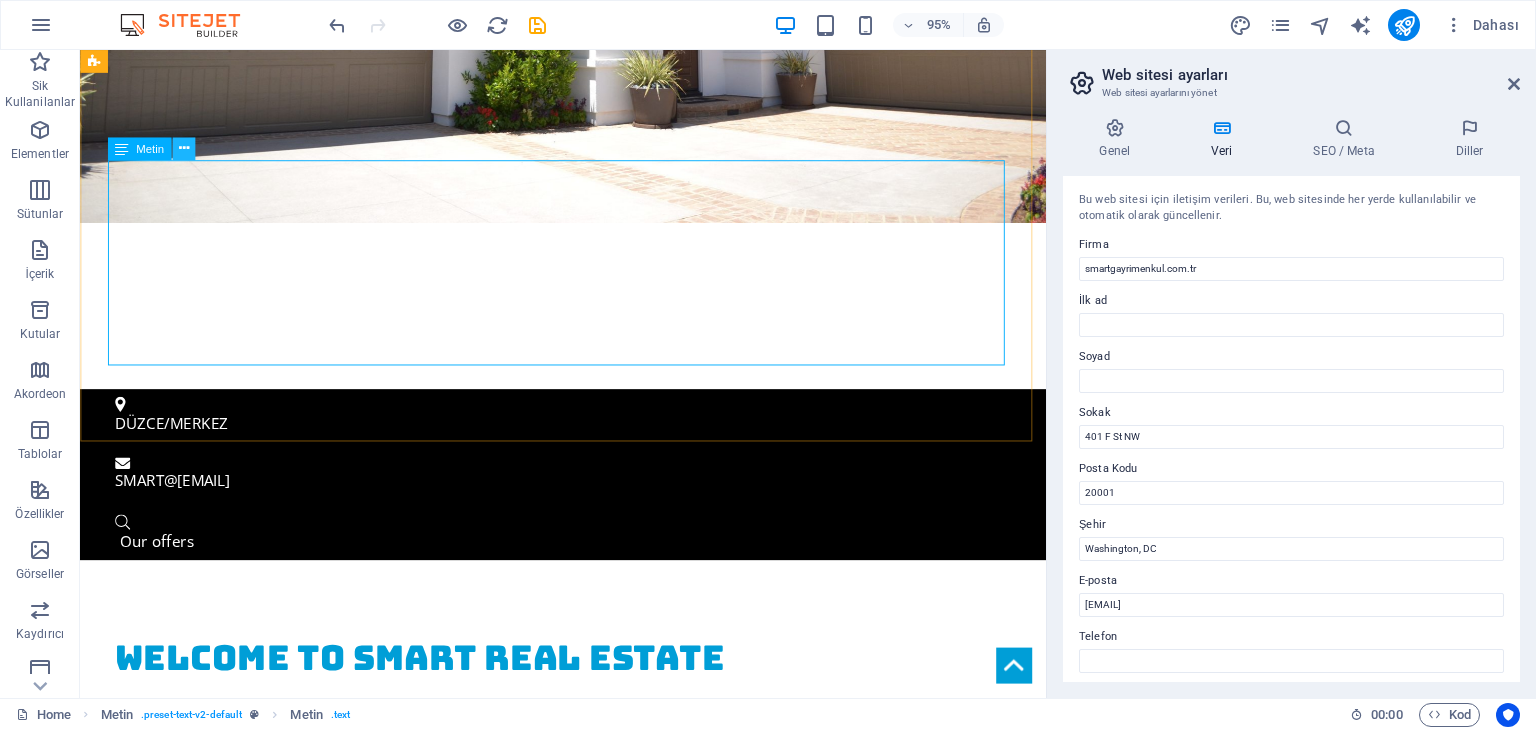 click at bounding box center (183, 149) 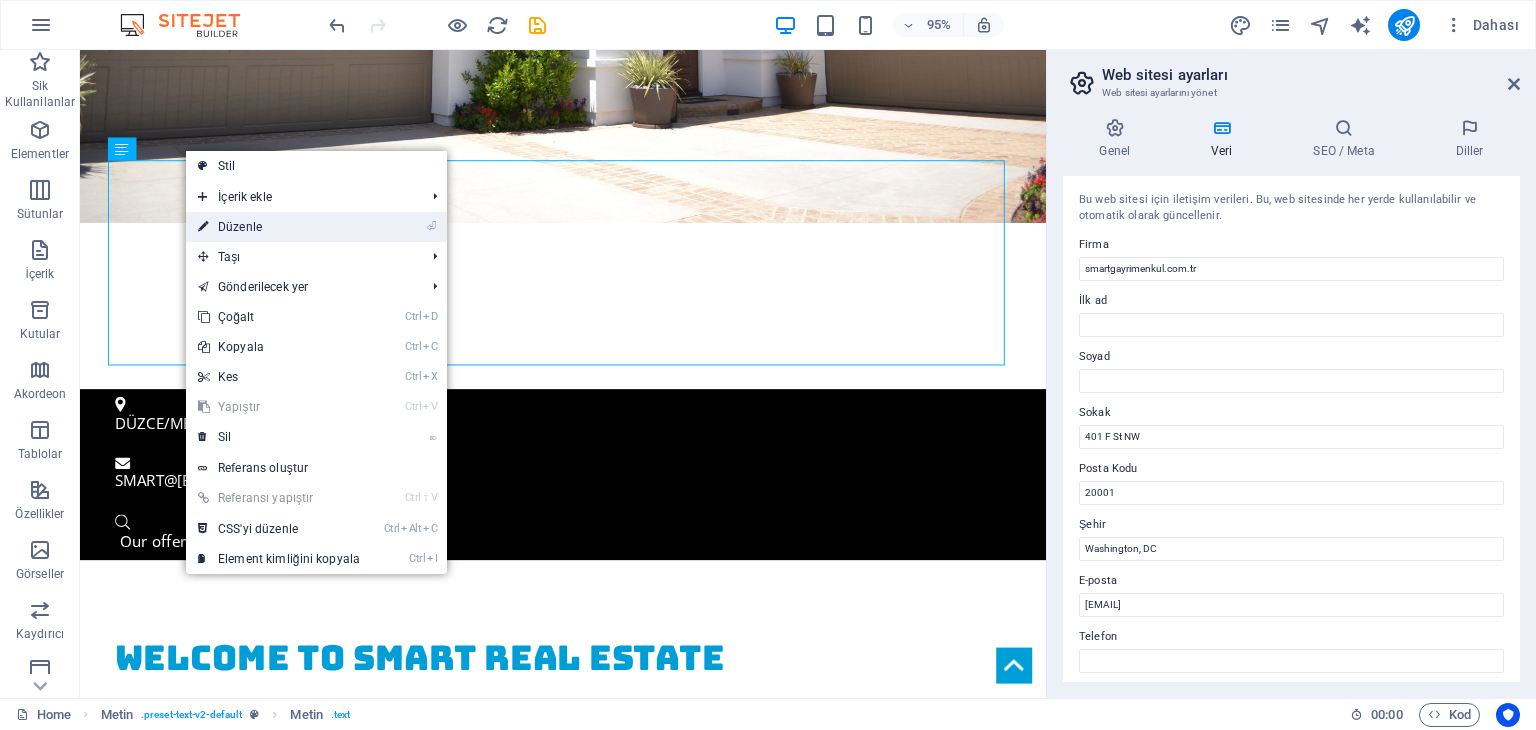 click on "⏎  Düzenle" at bounding box center (279, 227) 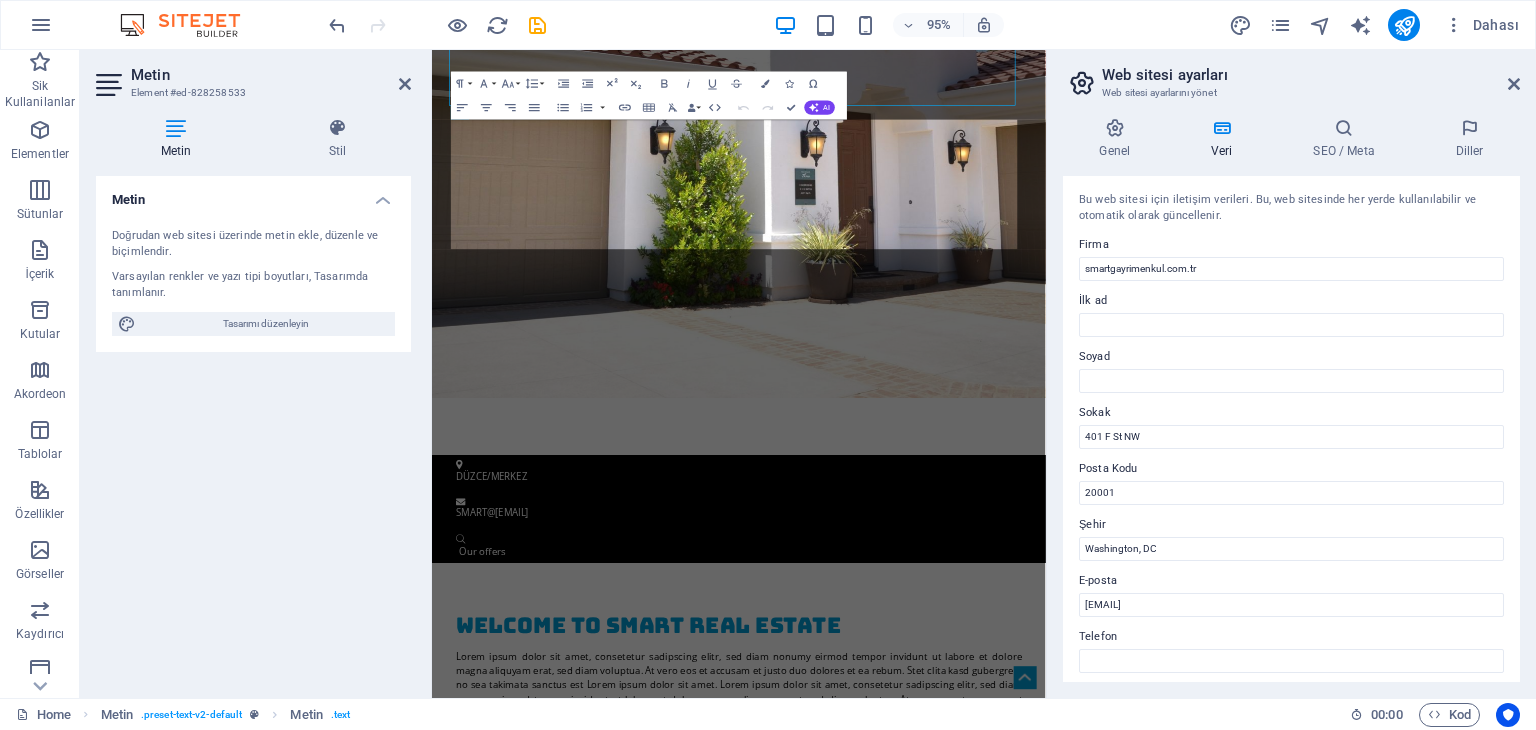scroll, scrollTop: 738, scrollLeft: 0, axis: vertical 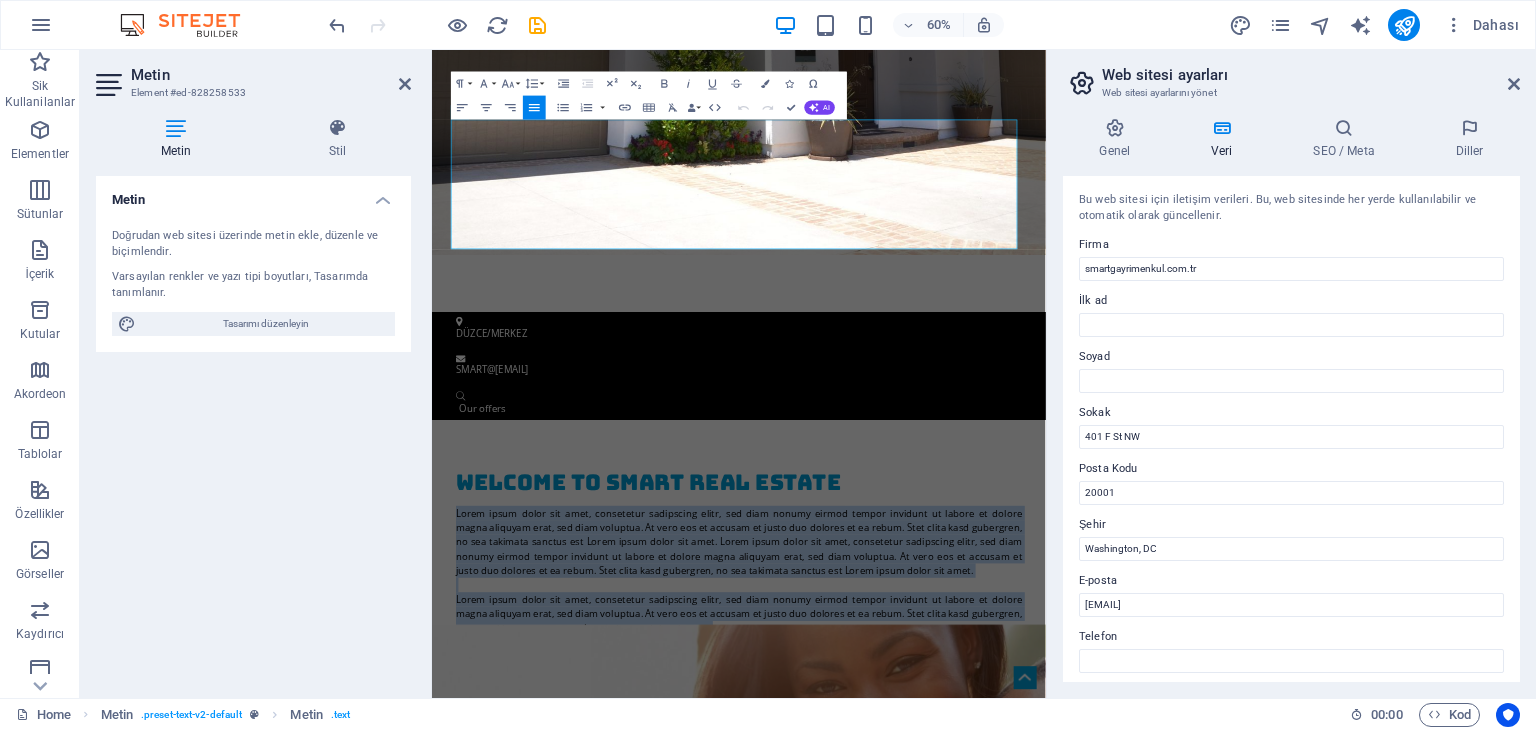 drag, startPoint x: 846, startPoint y: 364, endPoint x: 837, endPoint y: 174, distance: 190.21304 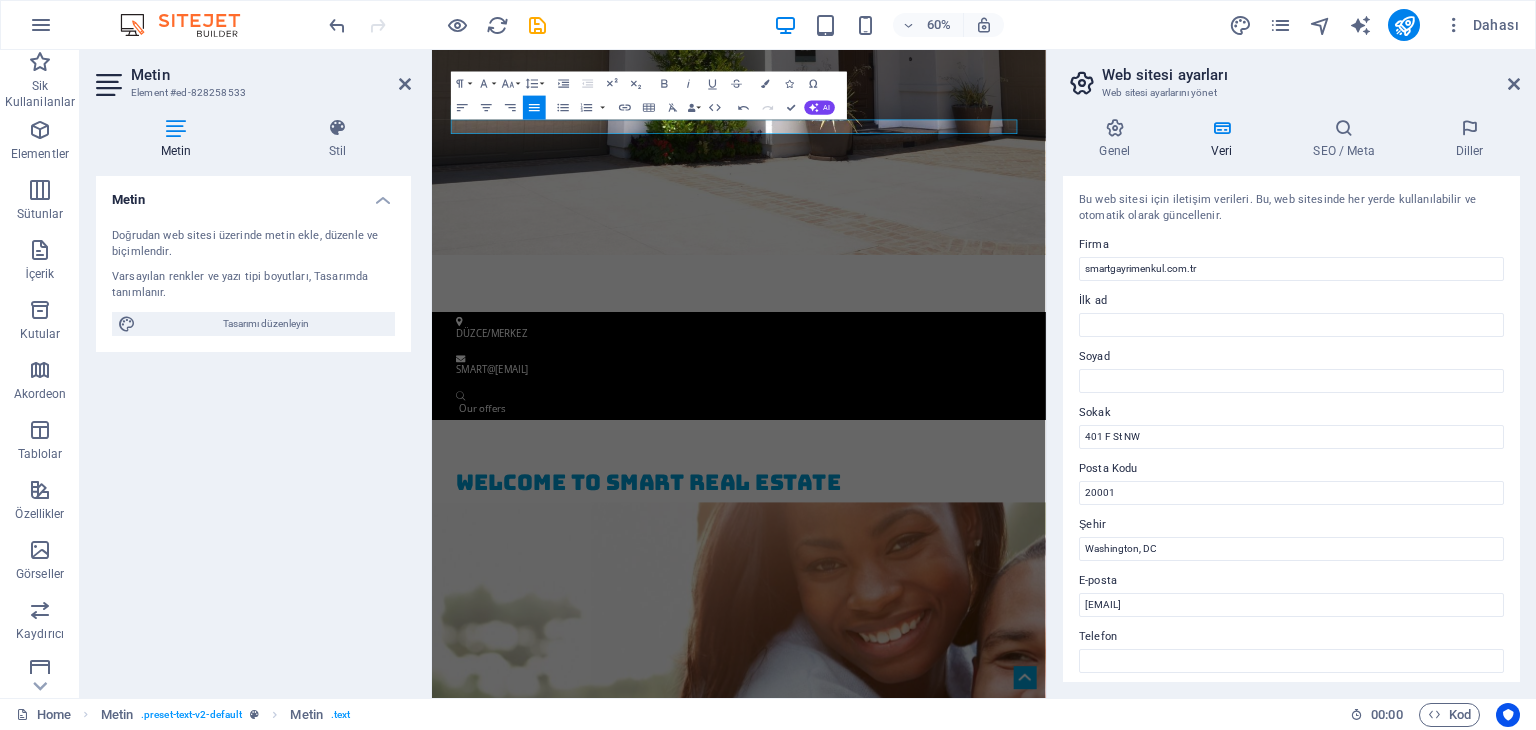 click at bounding box center [943, 1148] 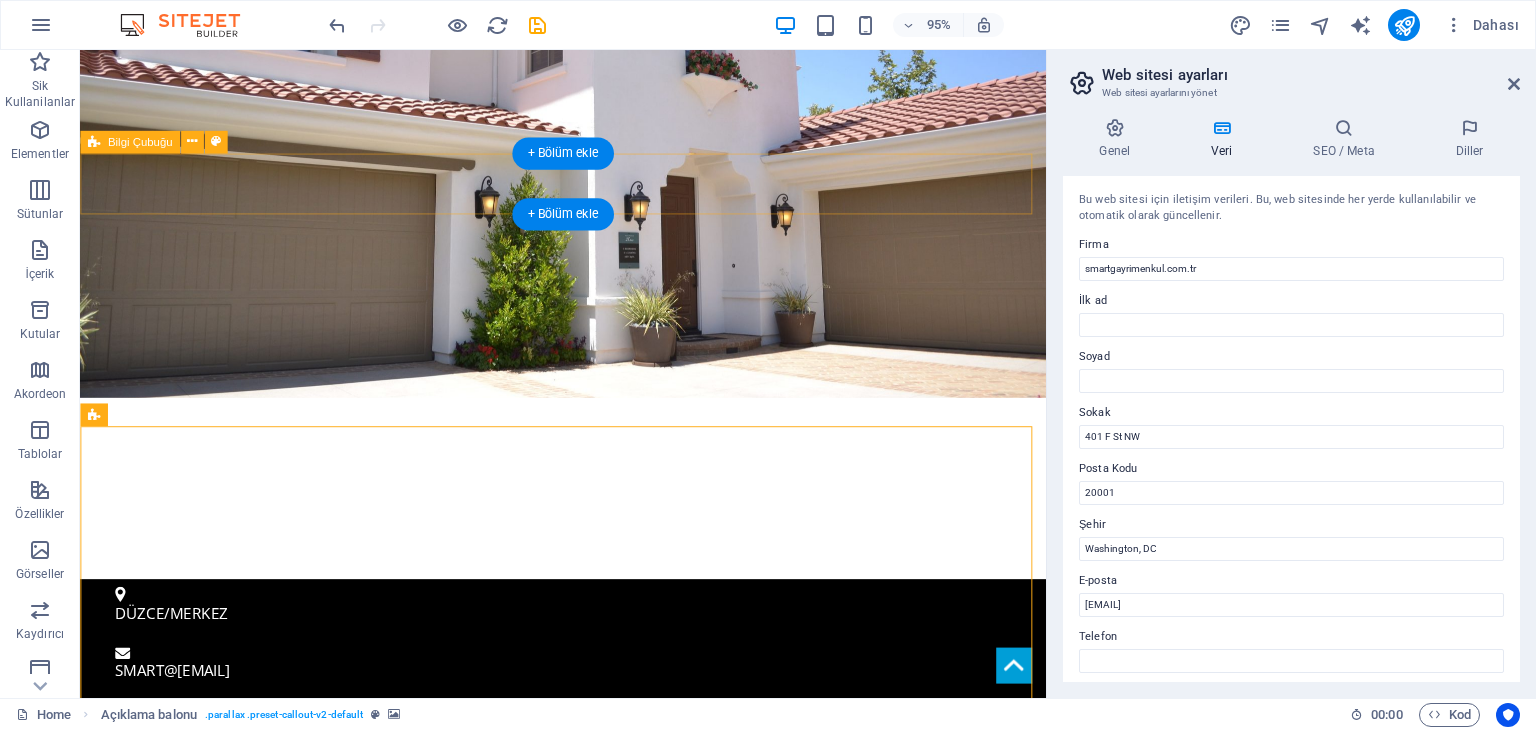 scroll, scrollTop: 0, scrollLeft: 0, axis: both 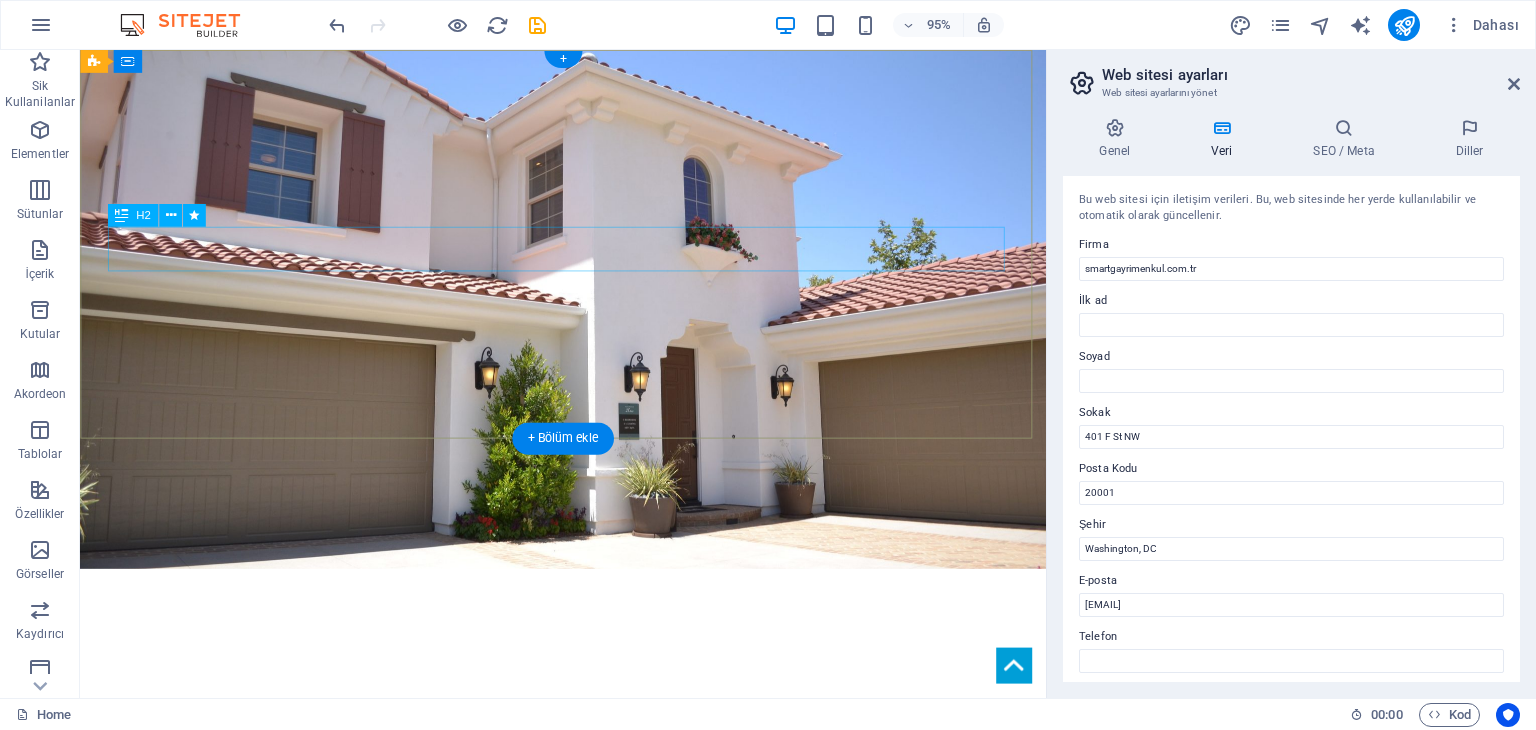 click on "IN WASHINGTON, DC" at bounding box center (589, 757) 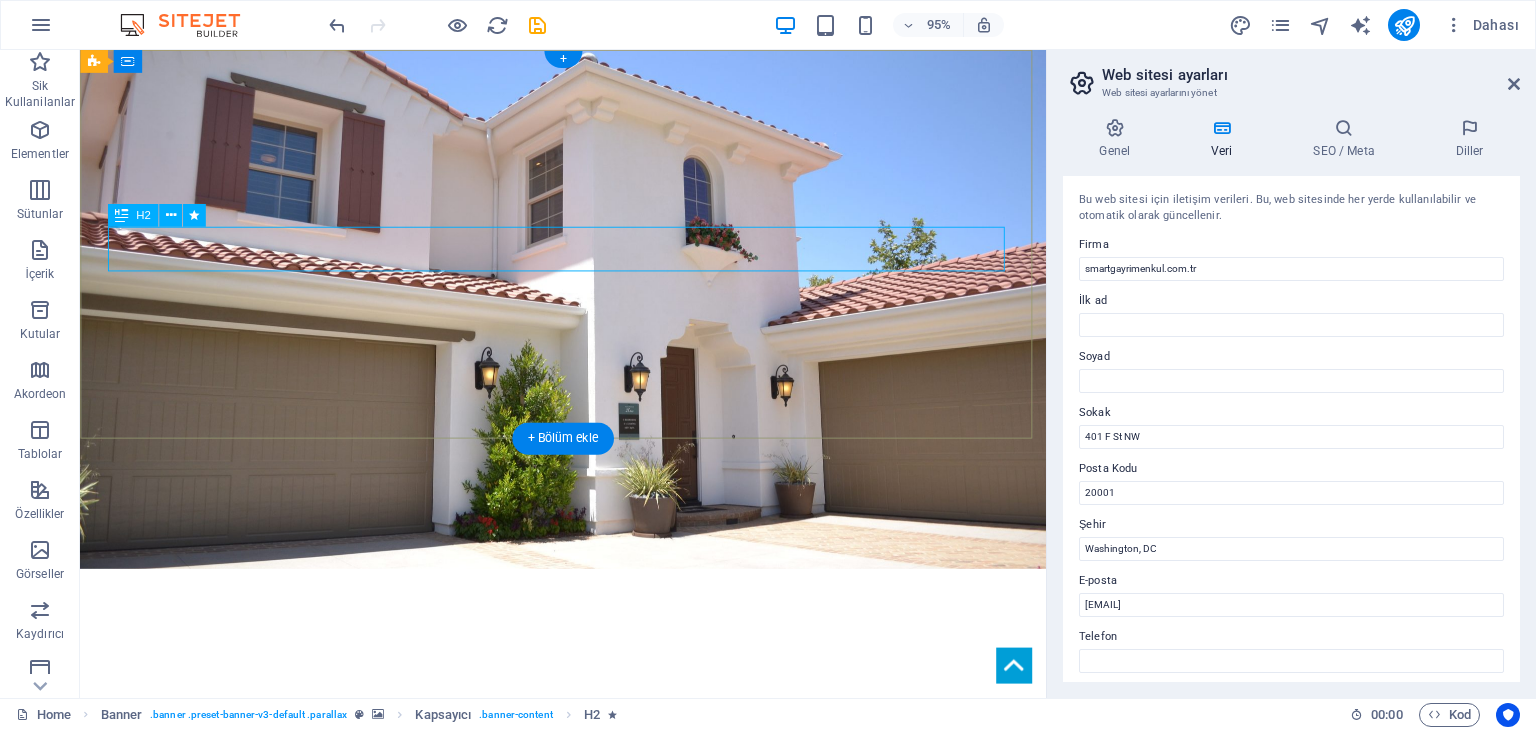 click on "IN WASHINGTON, DC" at bounding box center [589, 757] 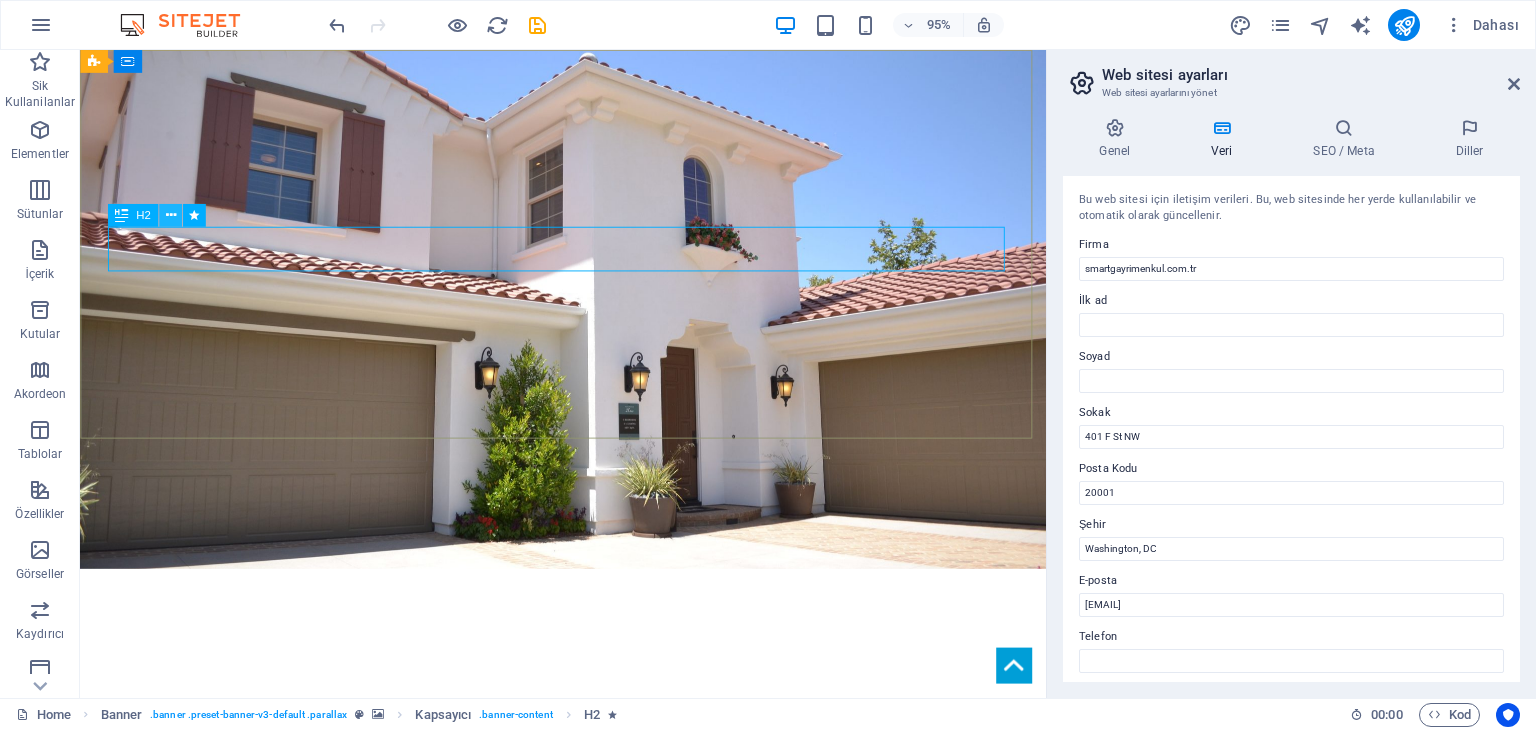 click at bounding box center [170, 216] 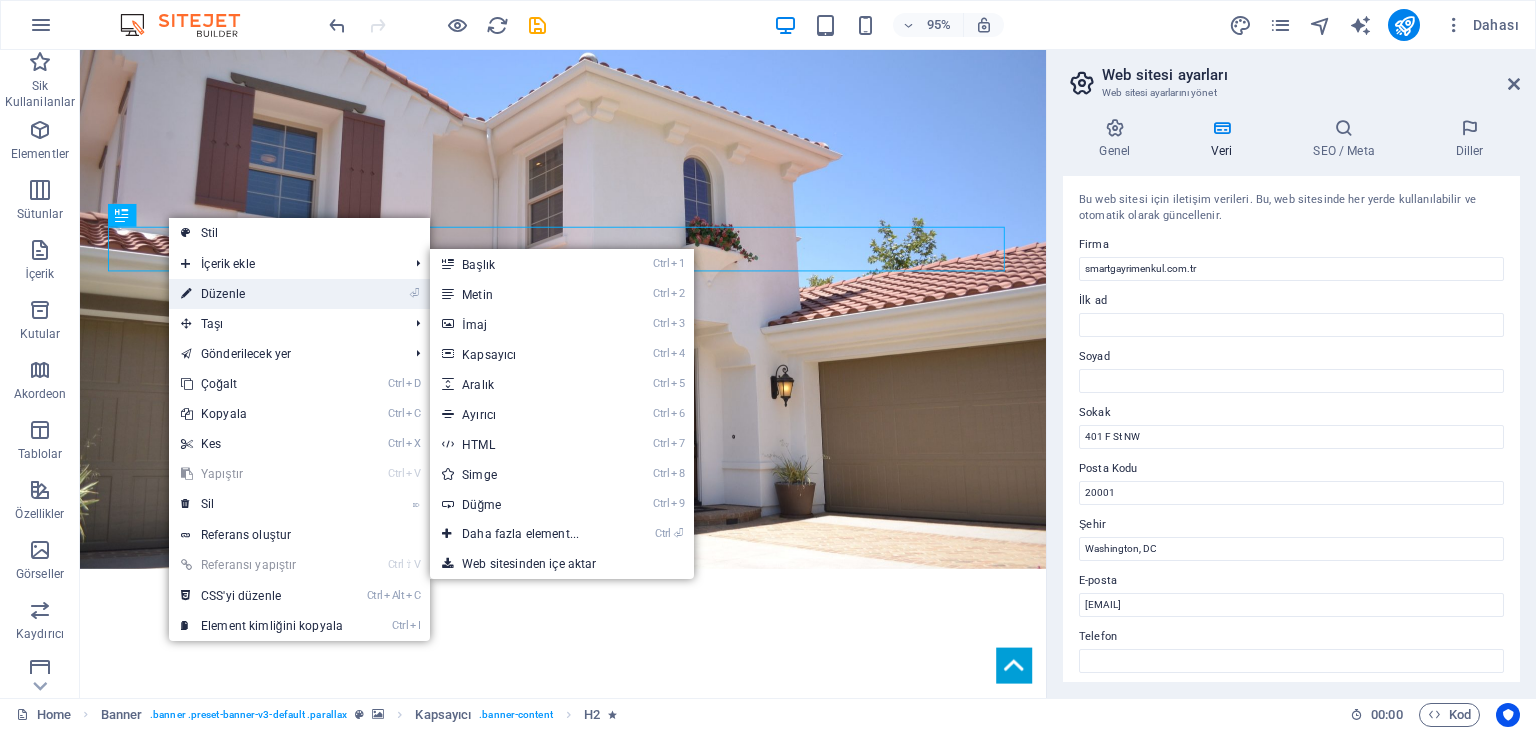 click on "⏎  Düzenle" at bounding box center (262, 294) 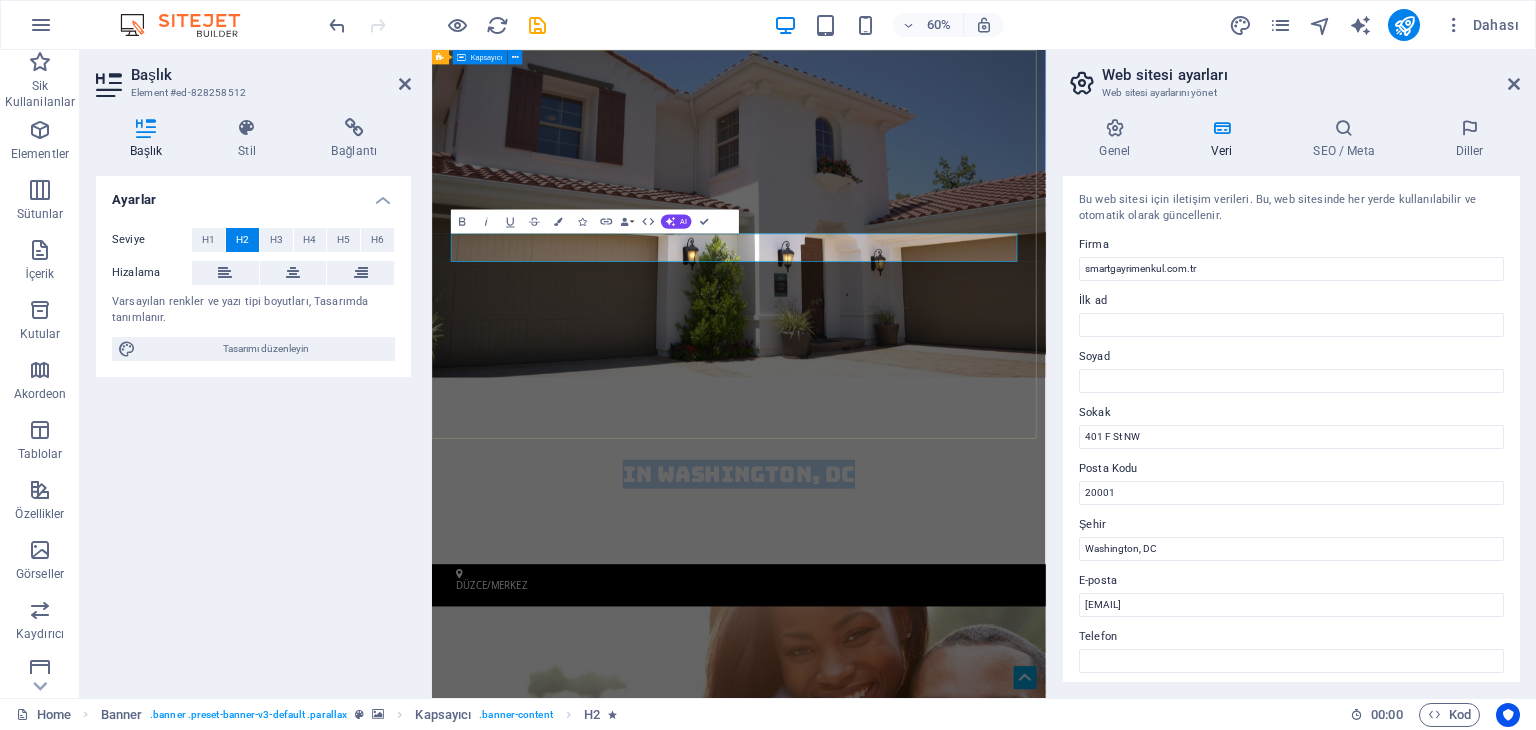 type 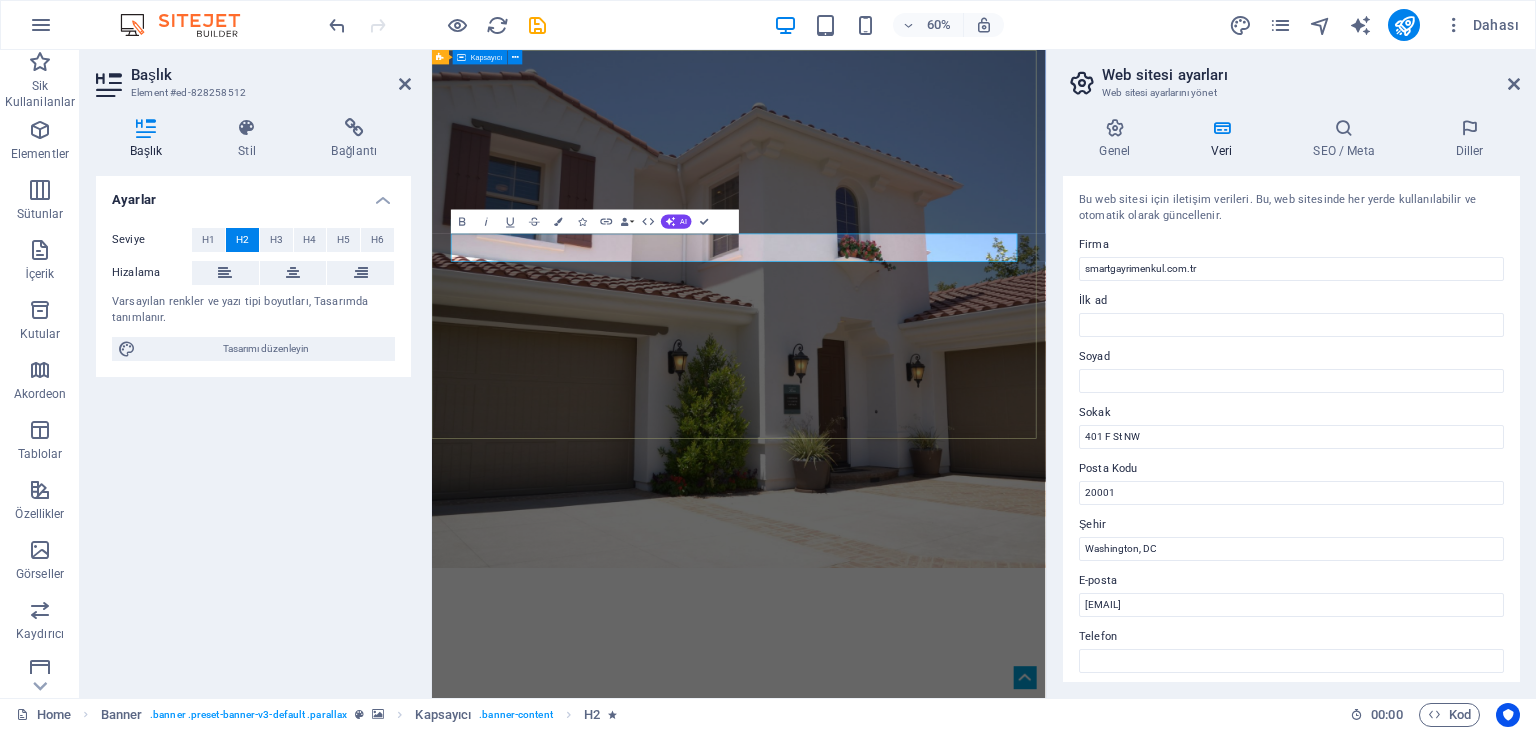 click on "YOUR REAL ESTATE EXPERT [CITY] / DÜZCE " at bounding box center [943, 1069] 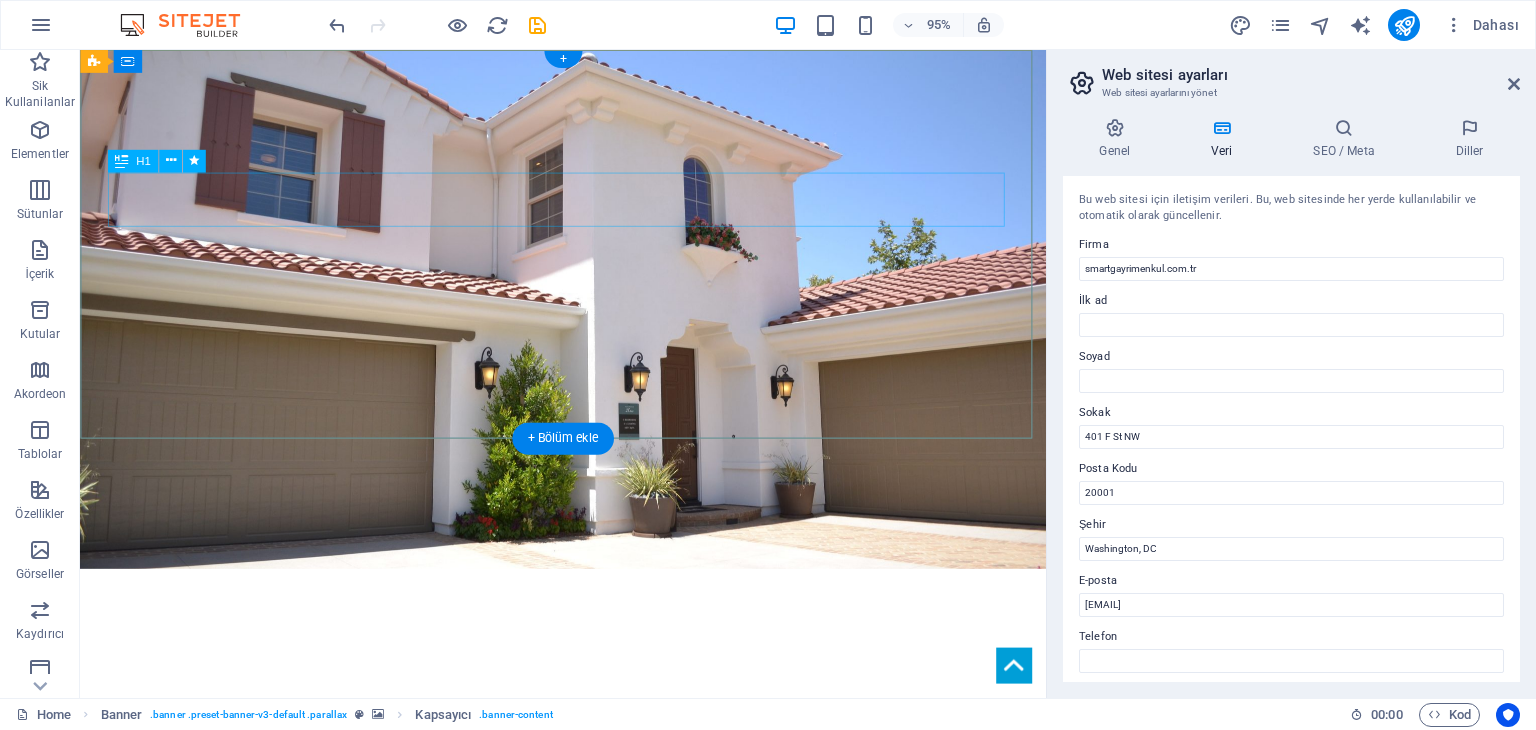 click on "YOUR REAL ESTATE EXPERT" at bounding box center [589, 705] 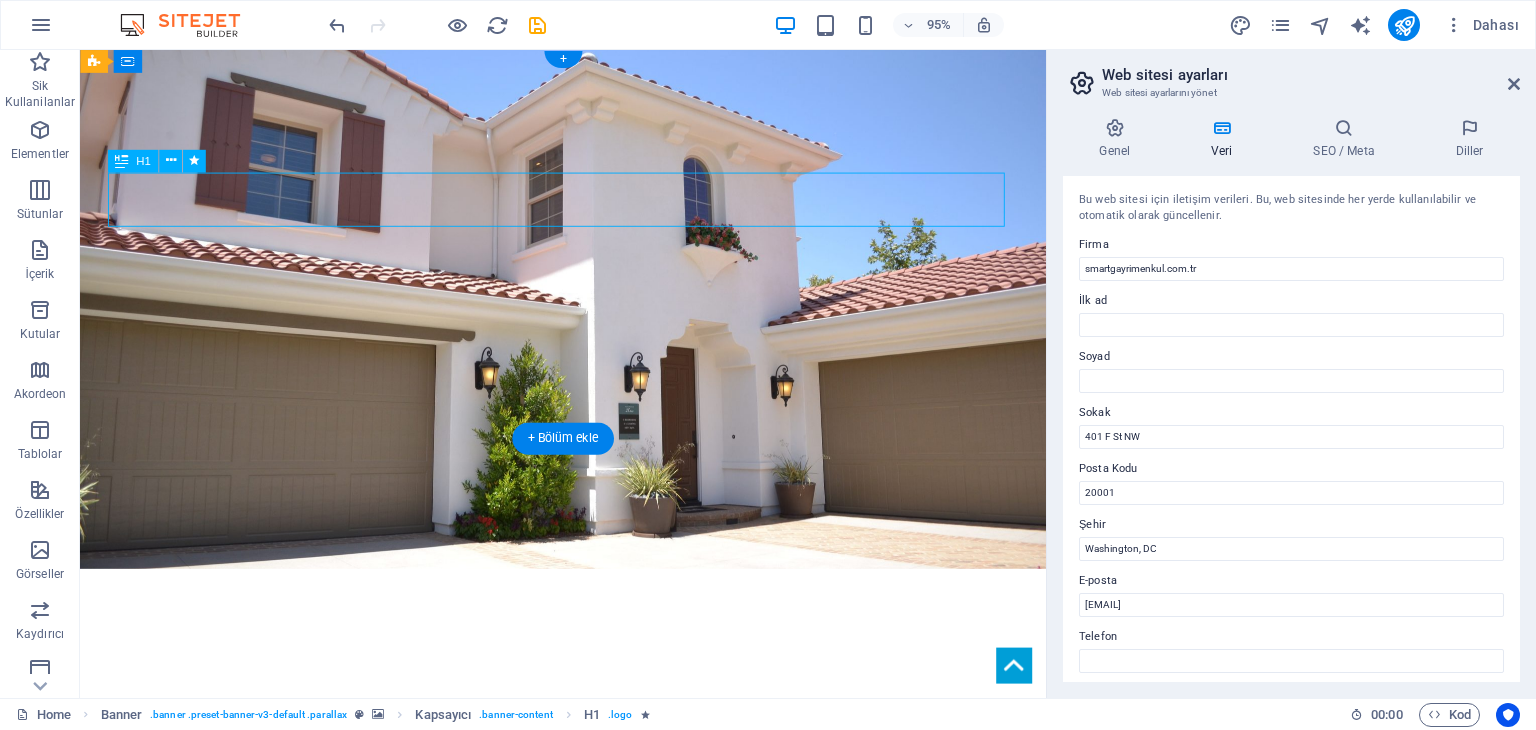 click on "YOUR REAL ESTATE EXPERT" at bounding box center (589, 705) 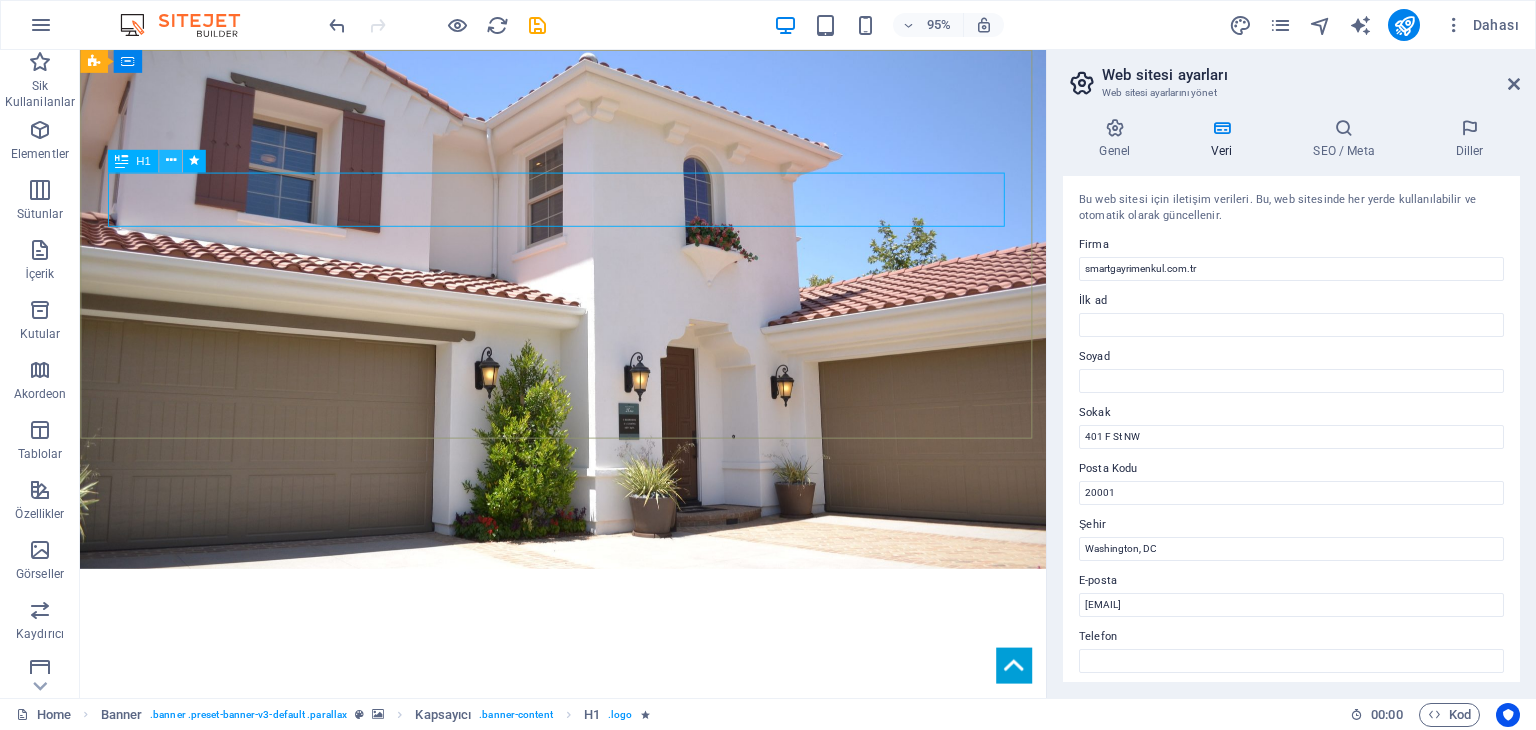 click at bounding box center (170, 161) 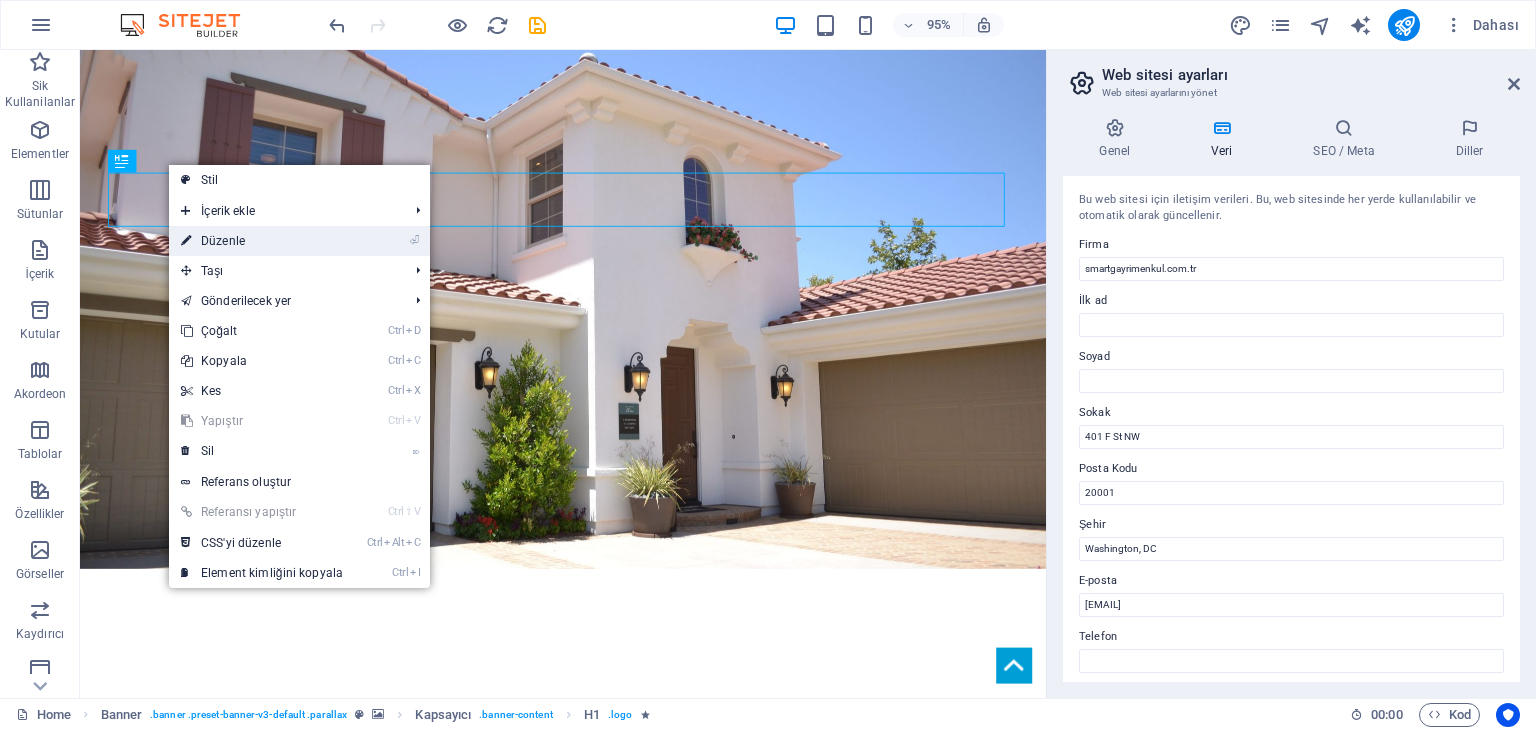 click on "⏎  Düzenle" at bounding box center (262, 241) 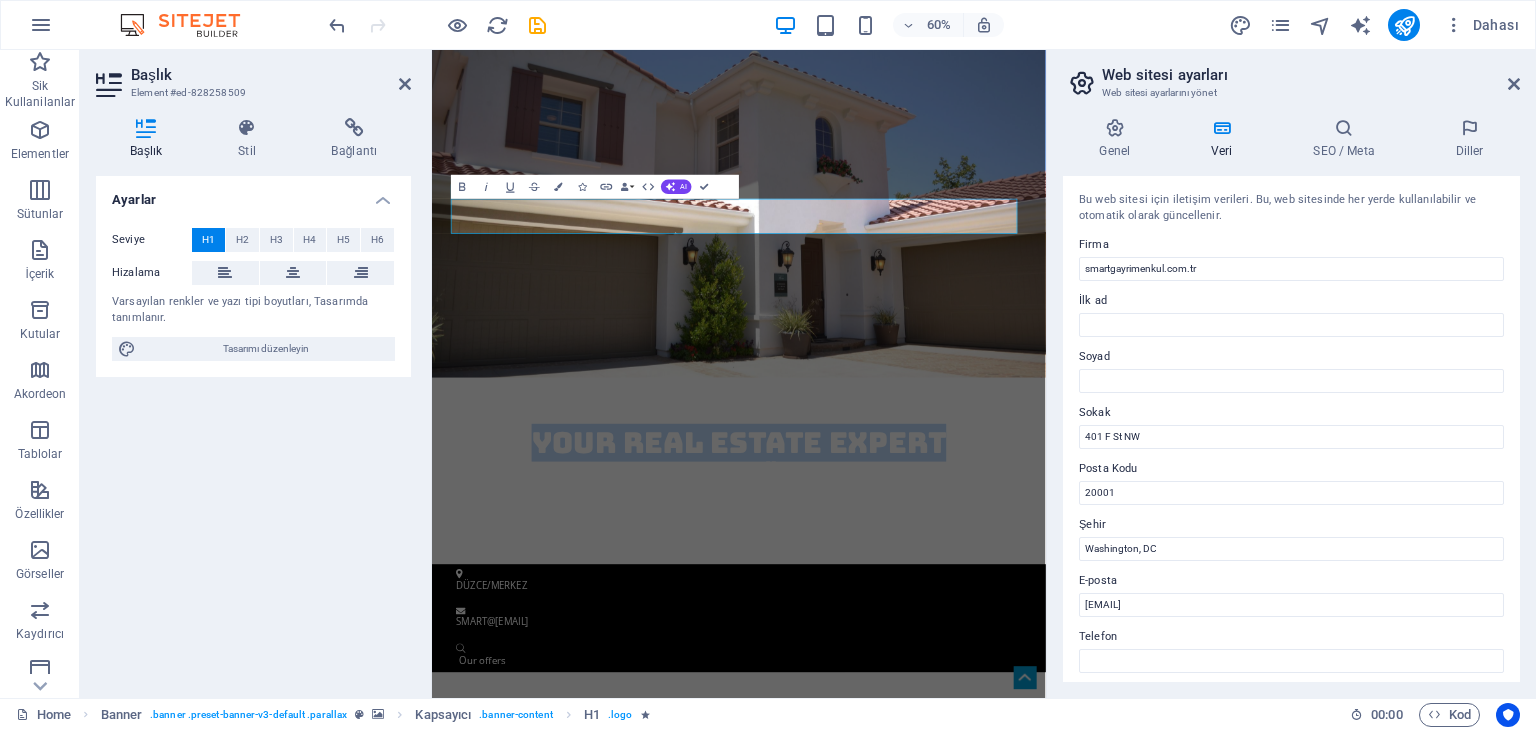type 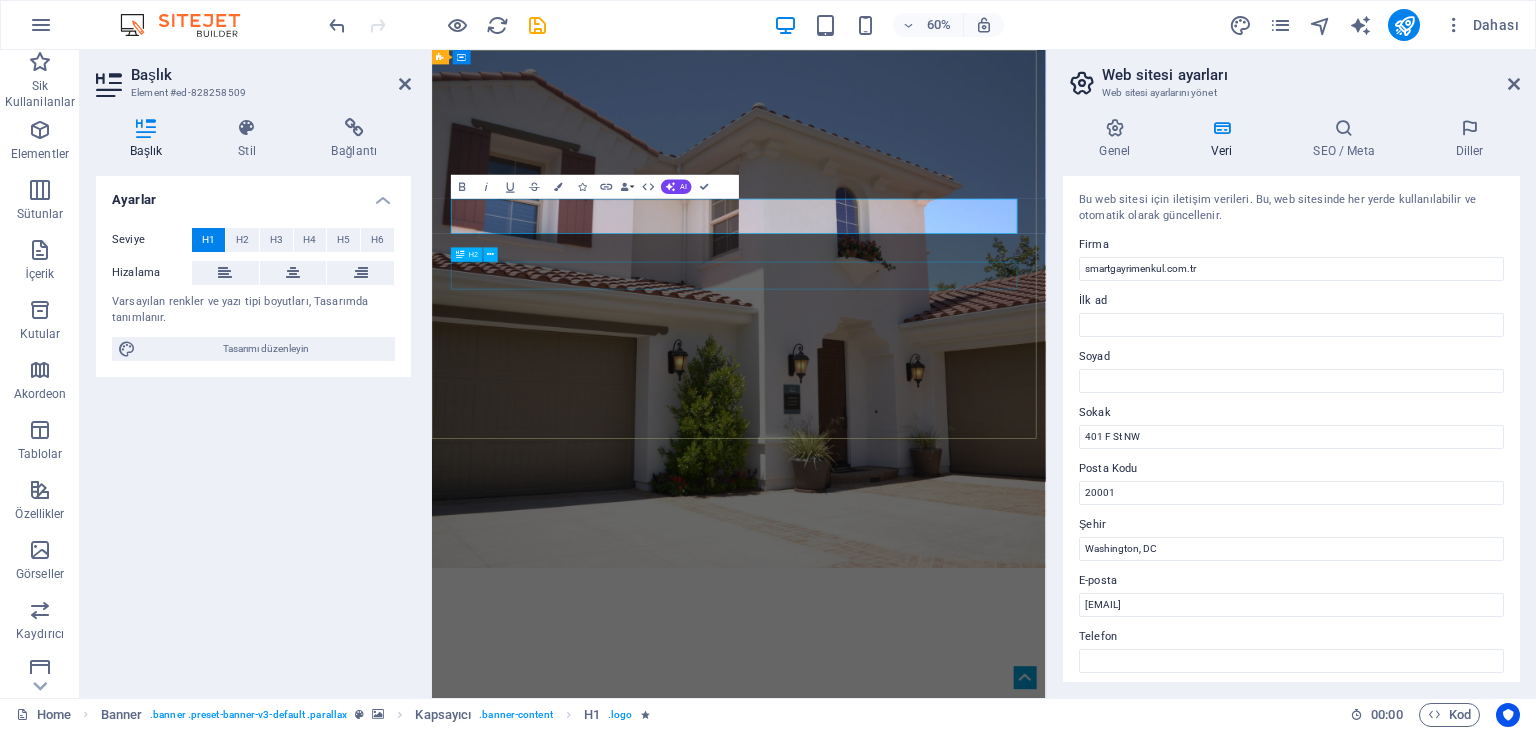 click on "" at bounding box center [944, 1121] 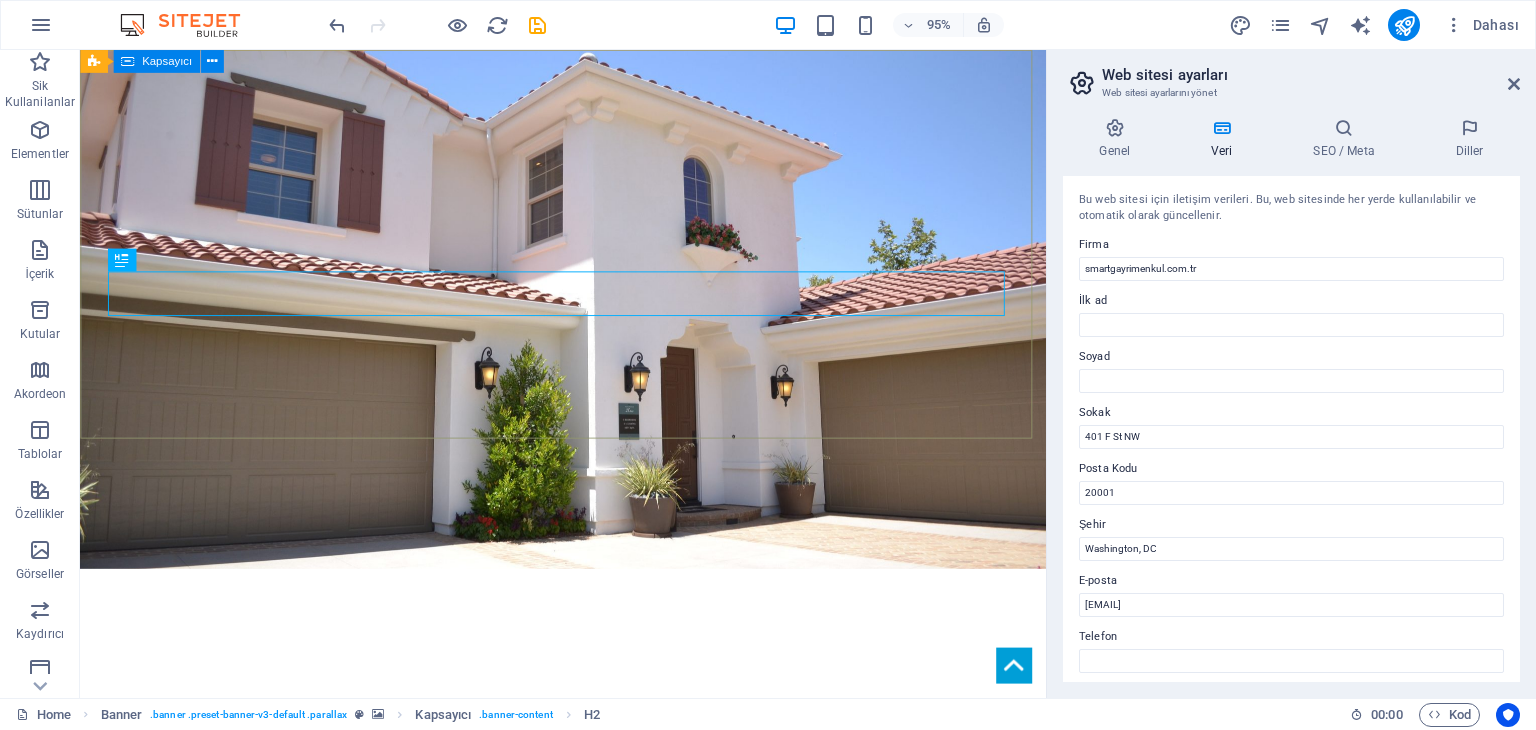 click on "[GENERAL_TERM] [GENERAL_TERM] [LOCATION] / [LOCATION] " at bounding box center (588, 751) 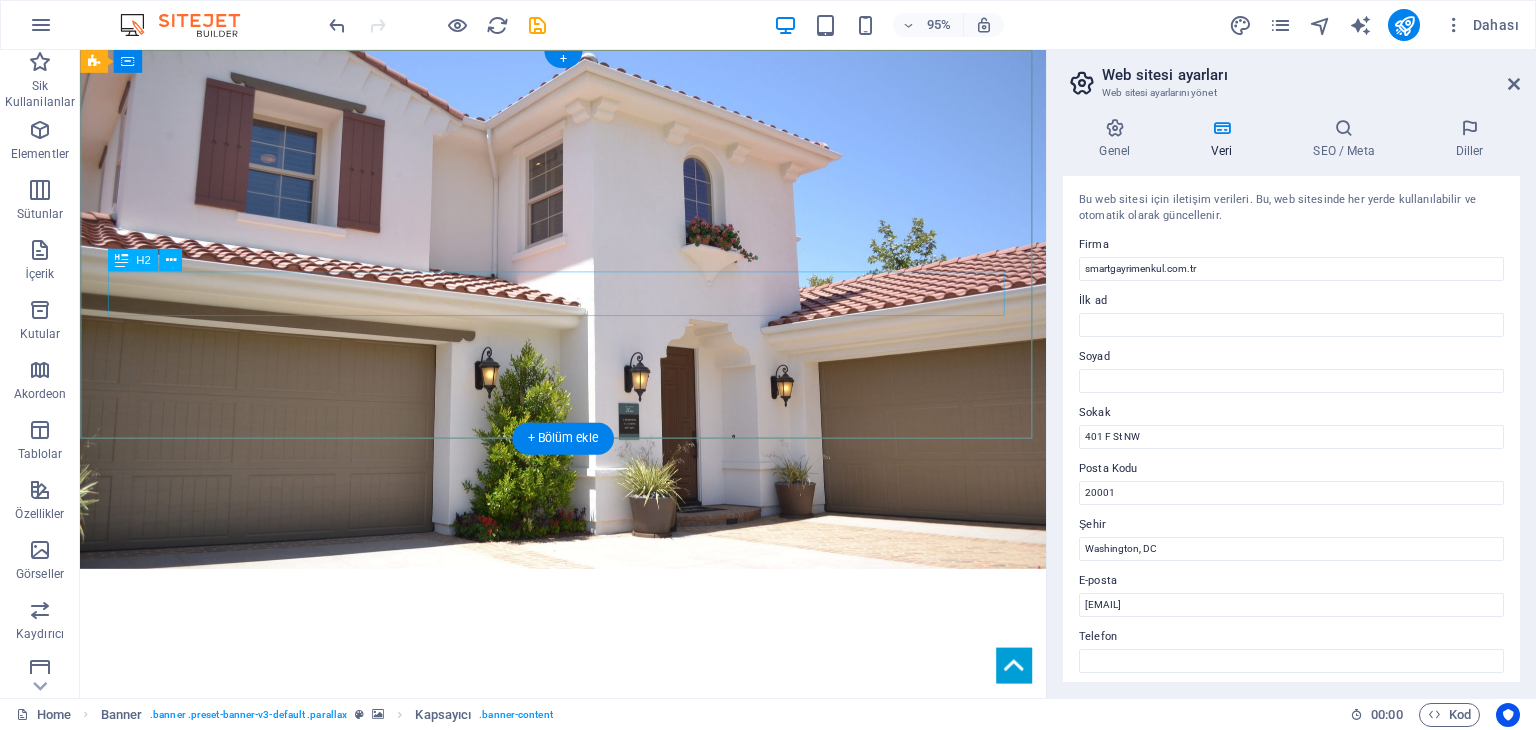 click on "" at bounding box center [589, 803] 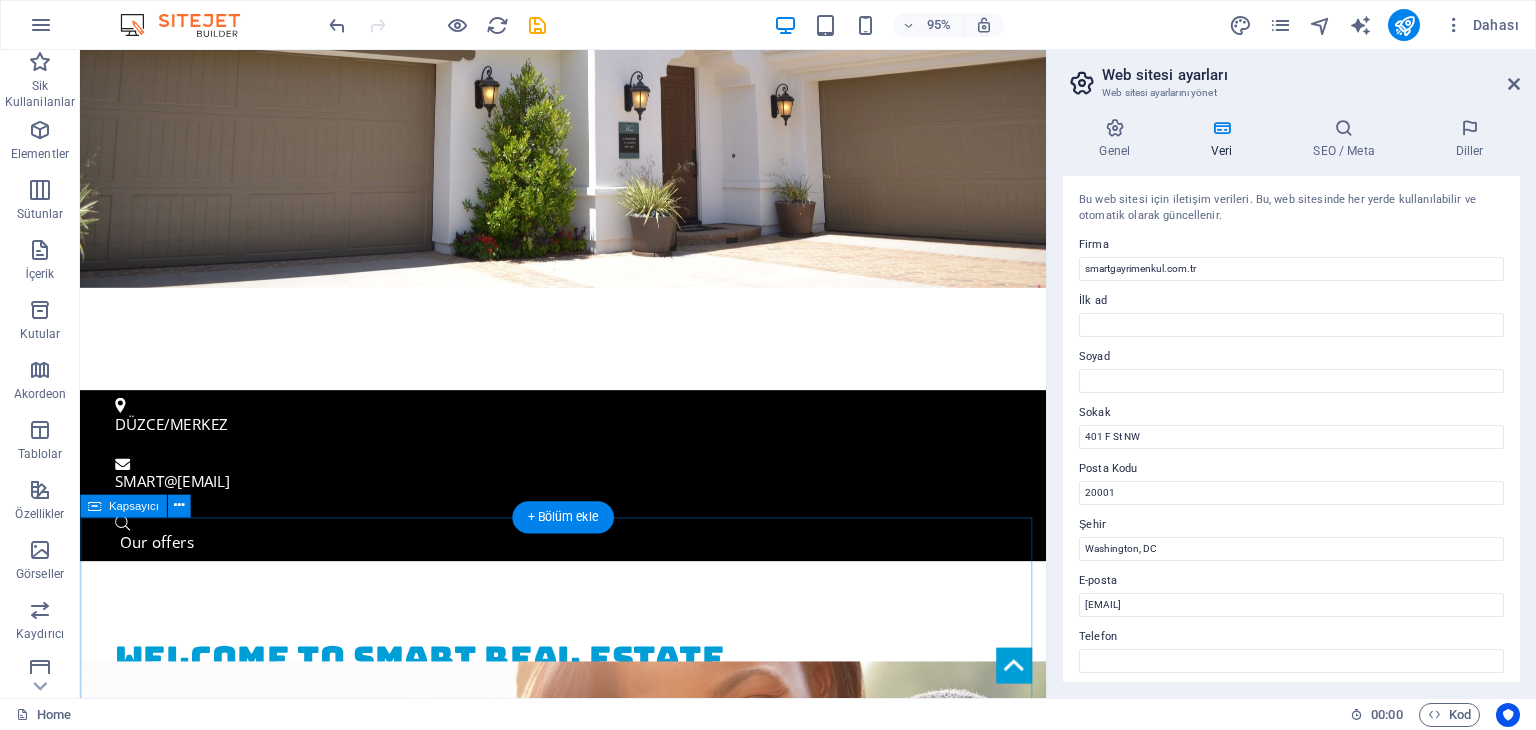 scroll, scrollTop: 500, scrollLeft: 0, axis: vertical 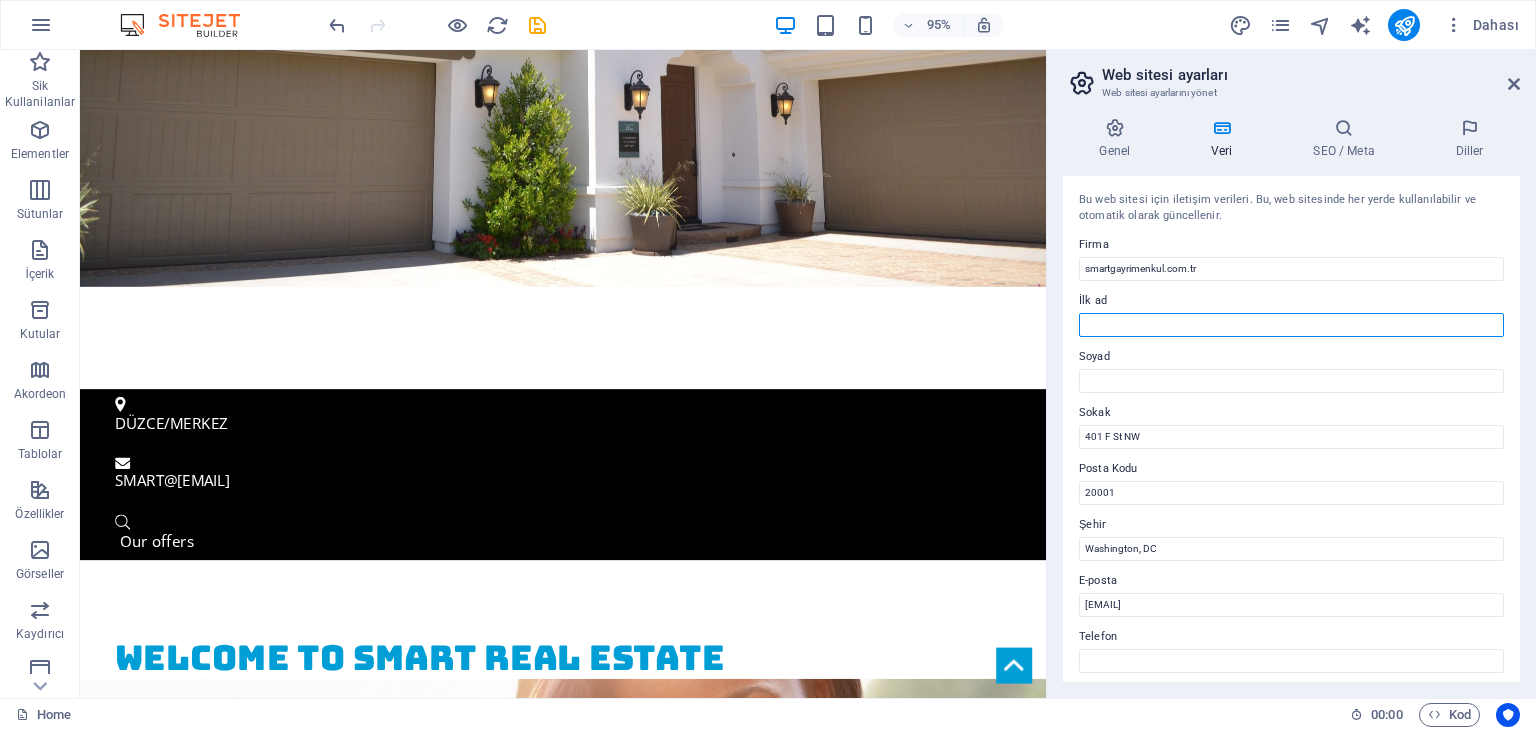 click on "İlk ad" at bounding box center (1291, 325) 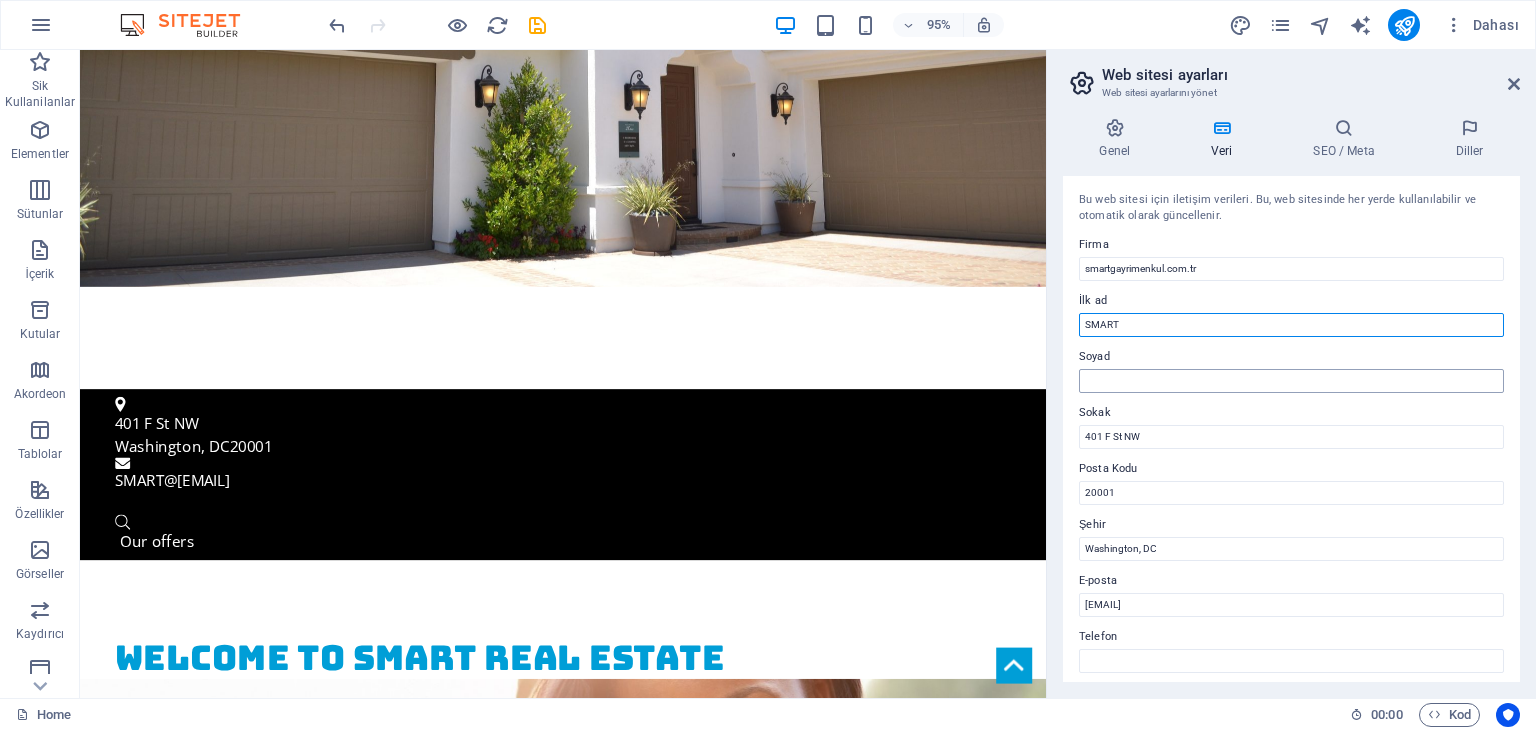 type on "SMART" 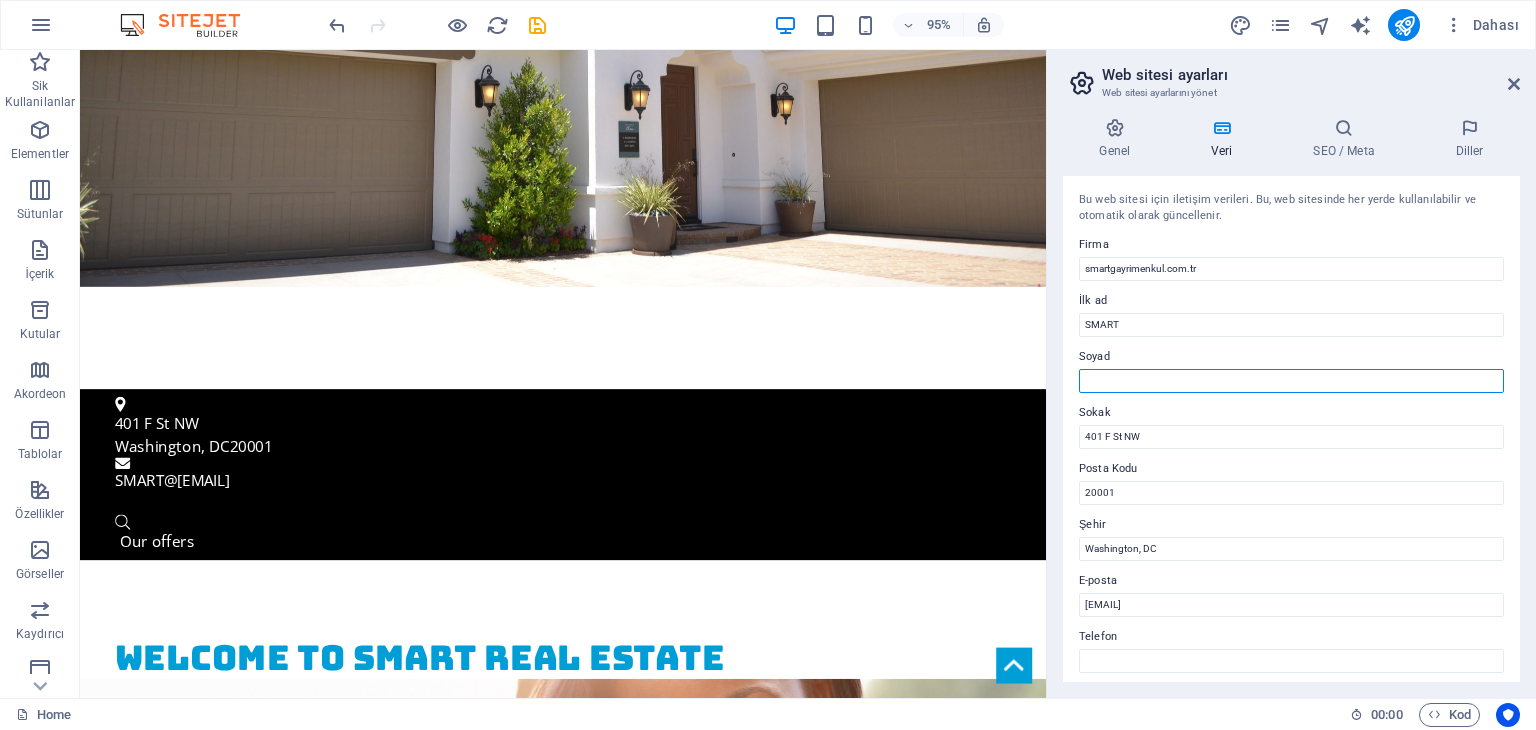 click on "Soyad" at bounding box center [1291, 381] 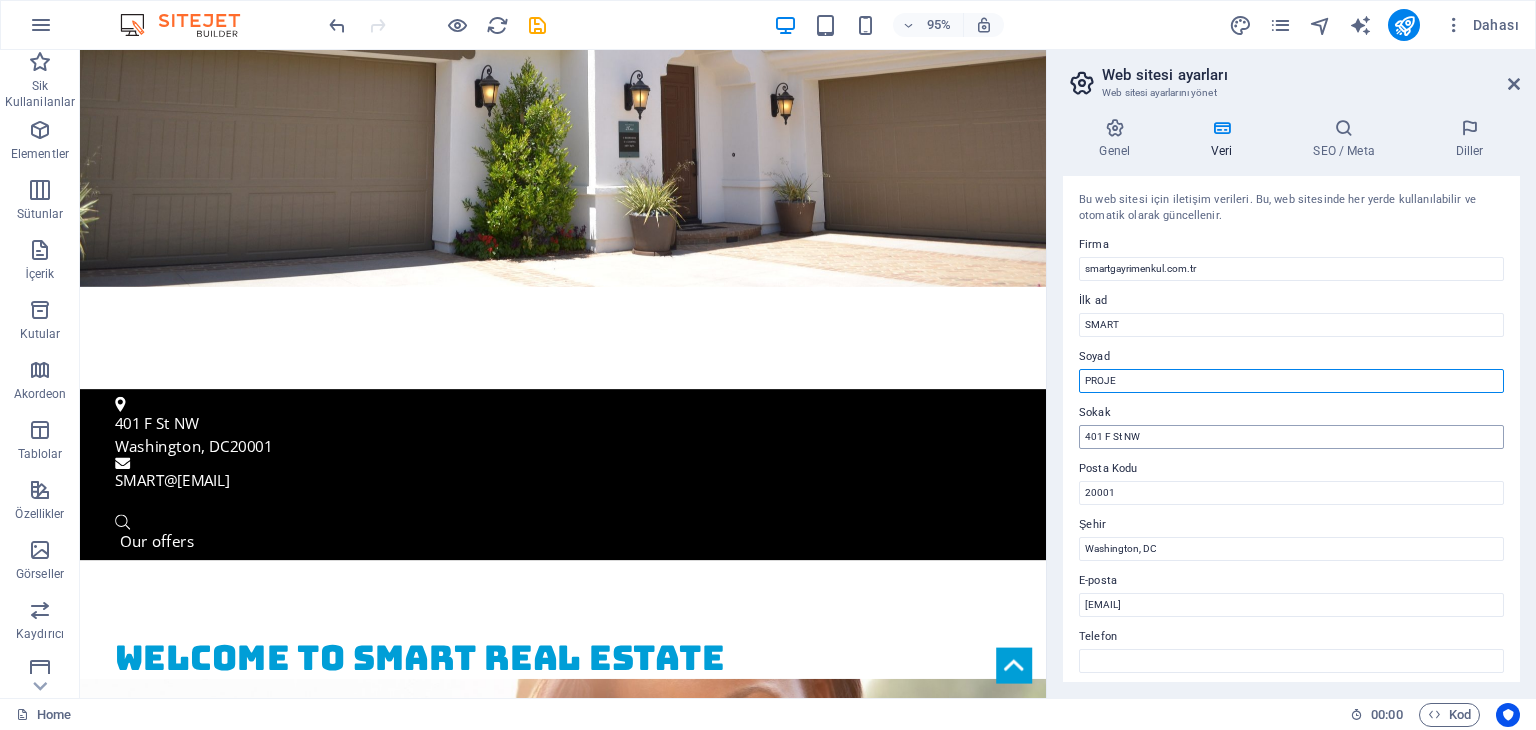type on "PROJE" 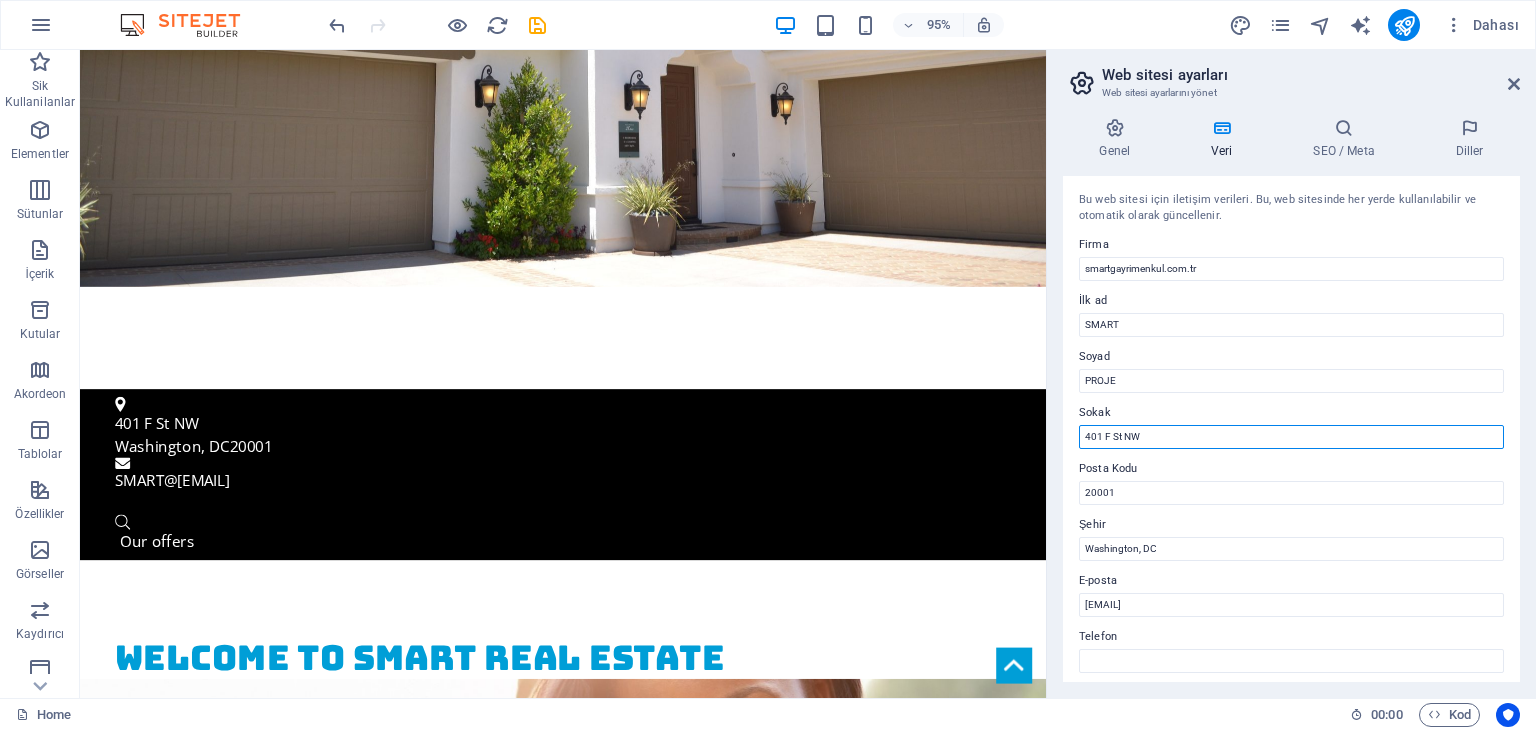 click on "401 F St NW" at bounding box center [1291, 437] 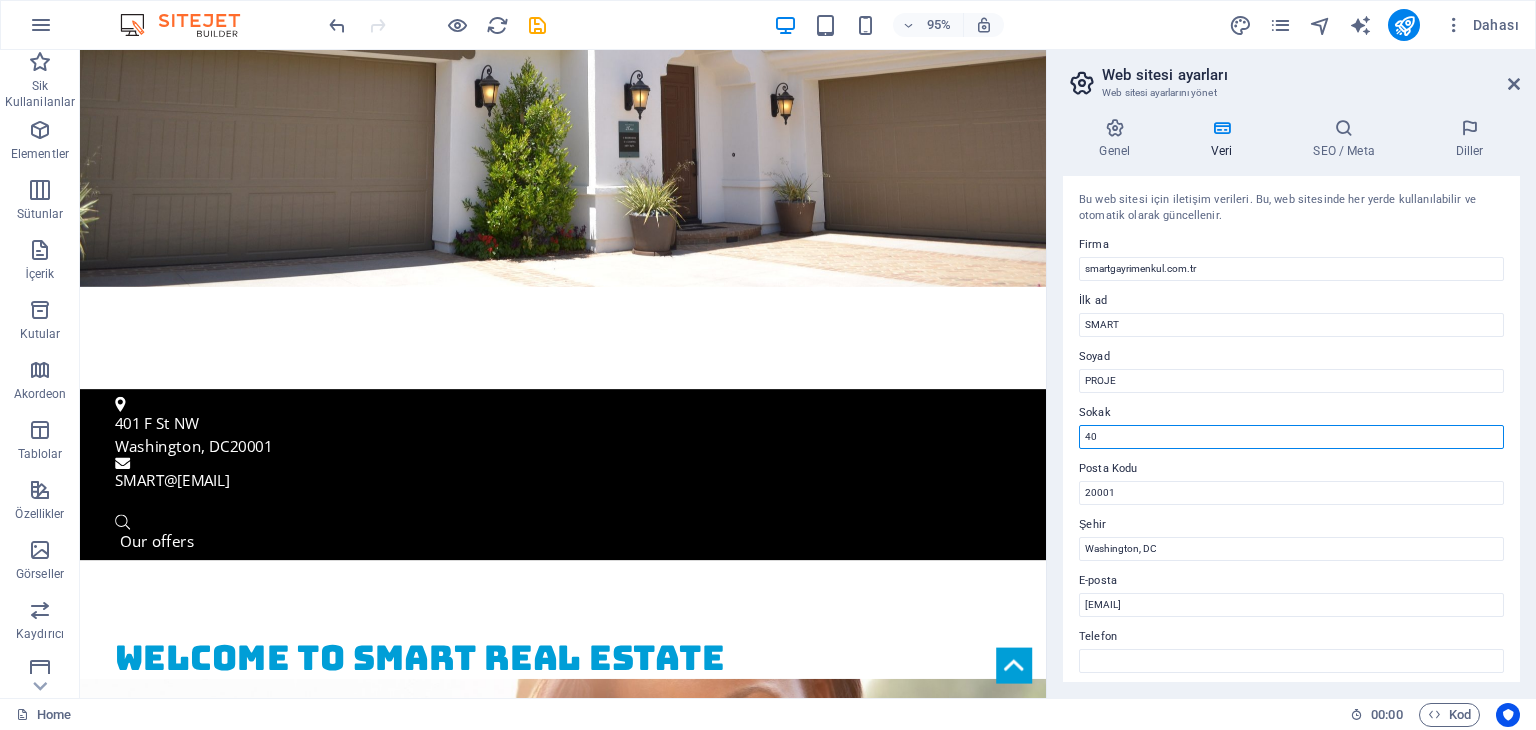 type on "4" 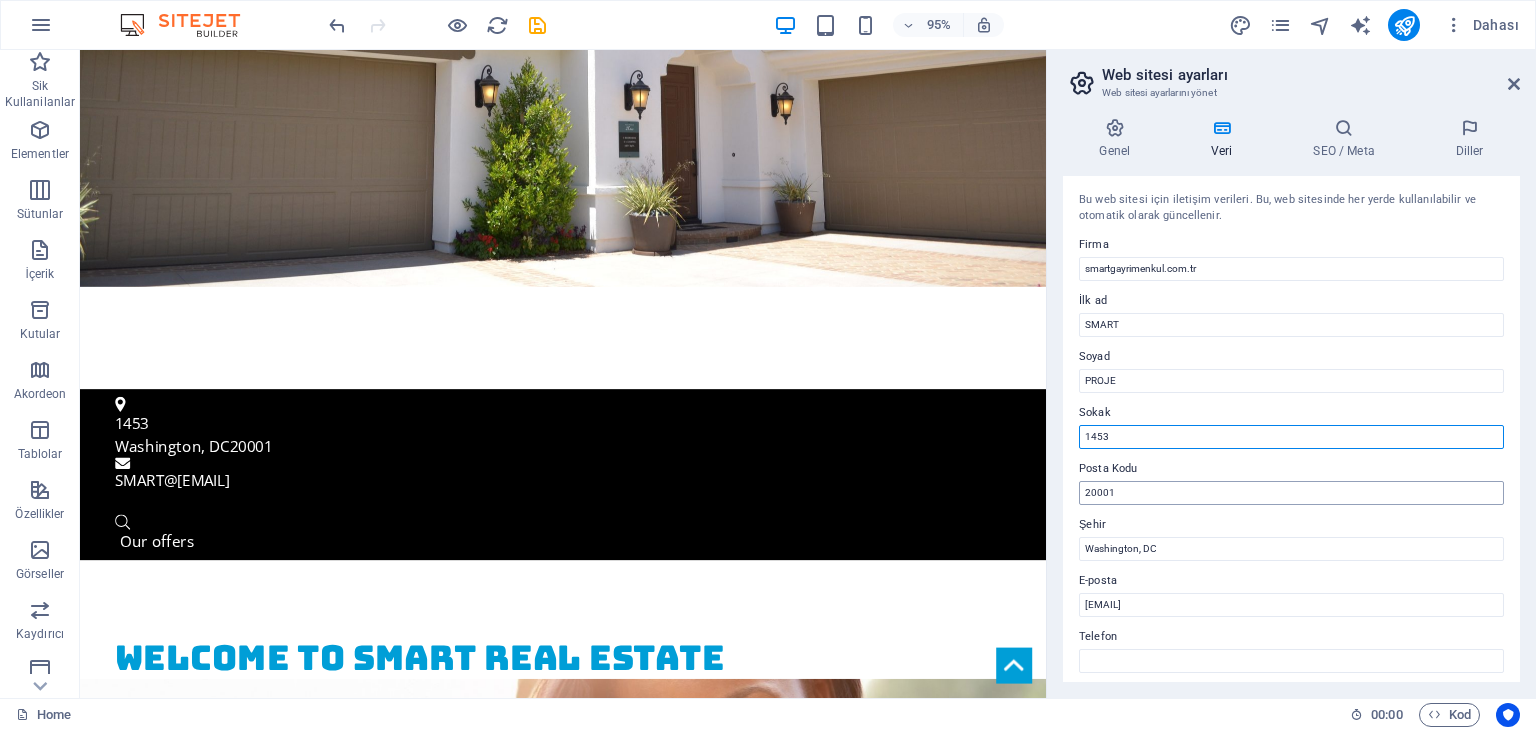 type on "1453" 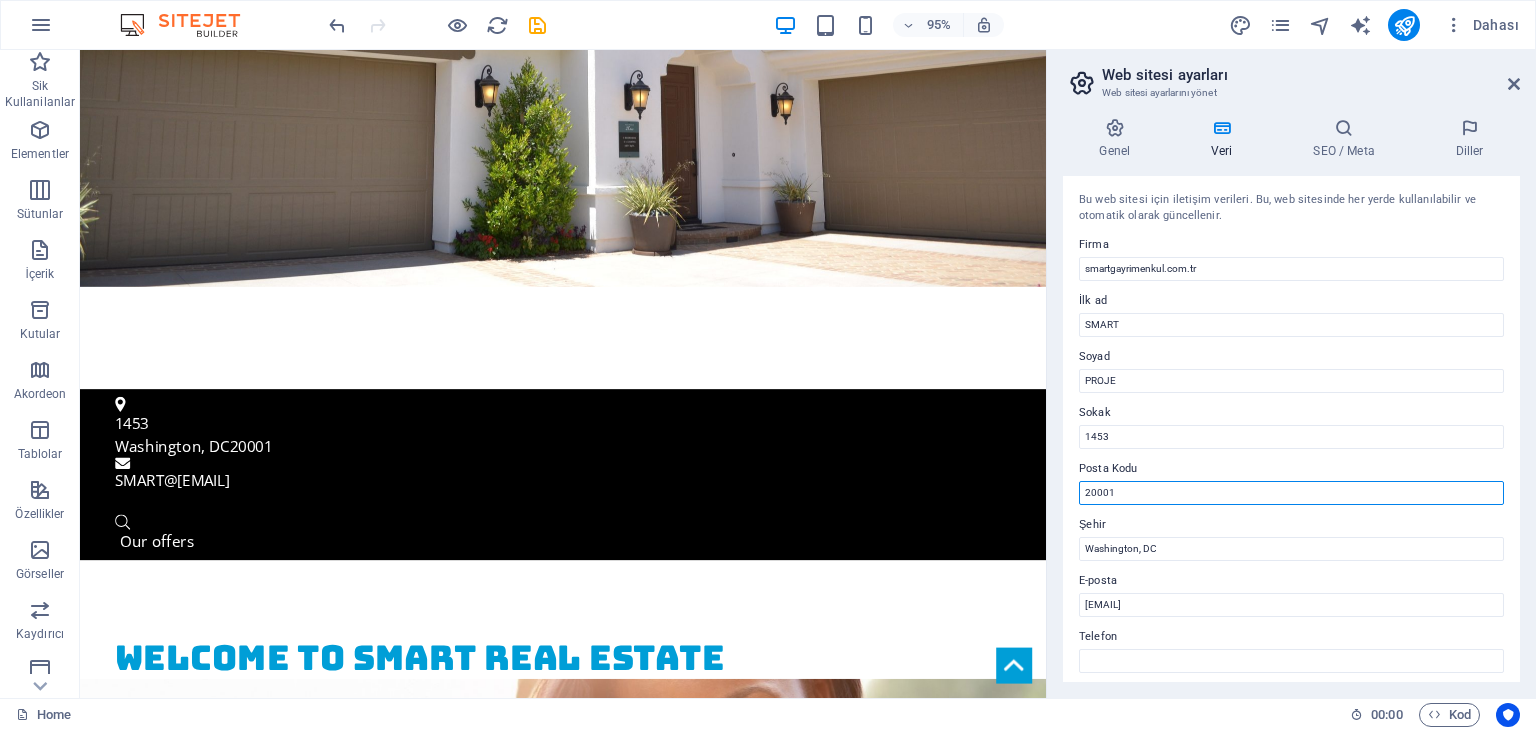 click on "20001" at bounding box center [1291, 493] 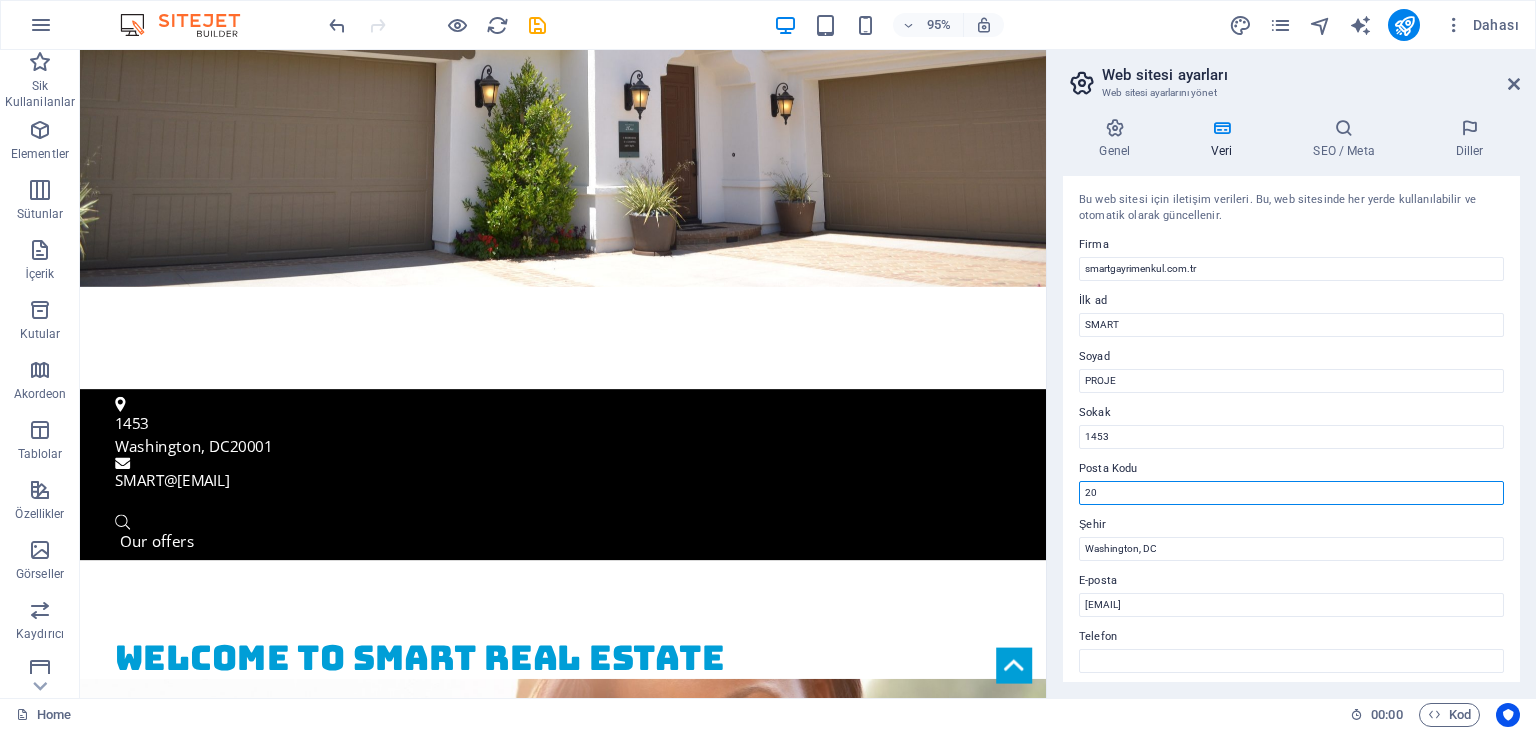 type on "2" 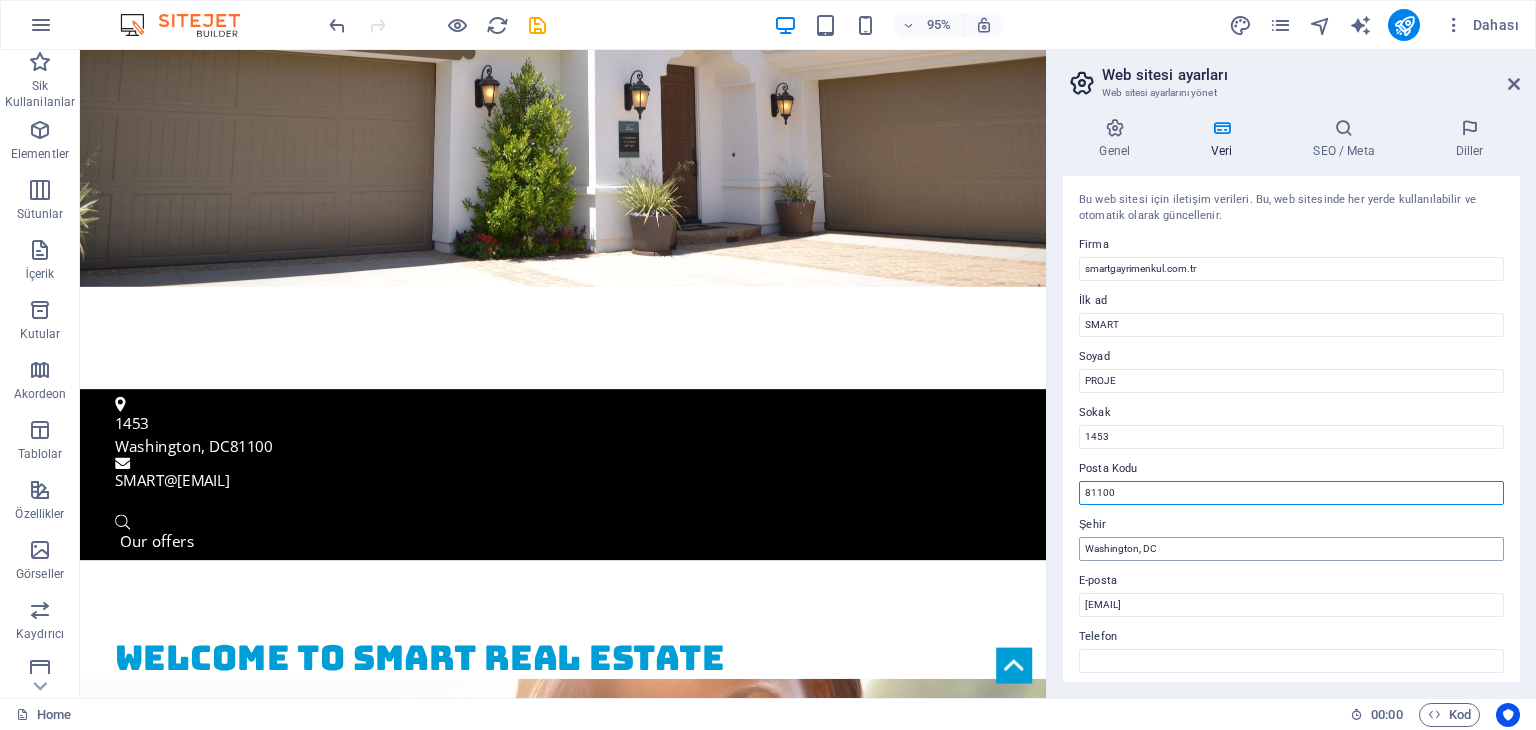 type on "81100" 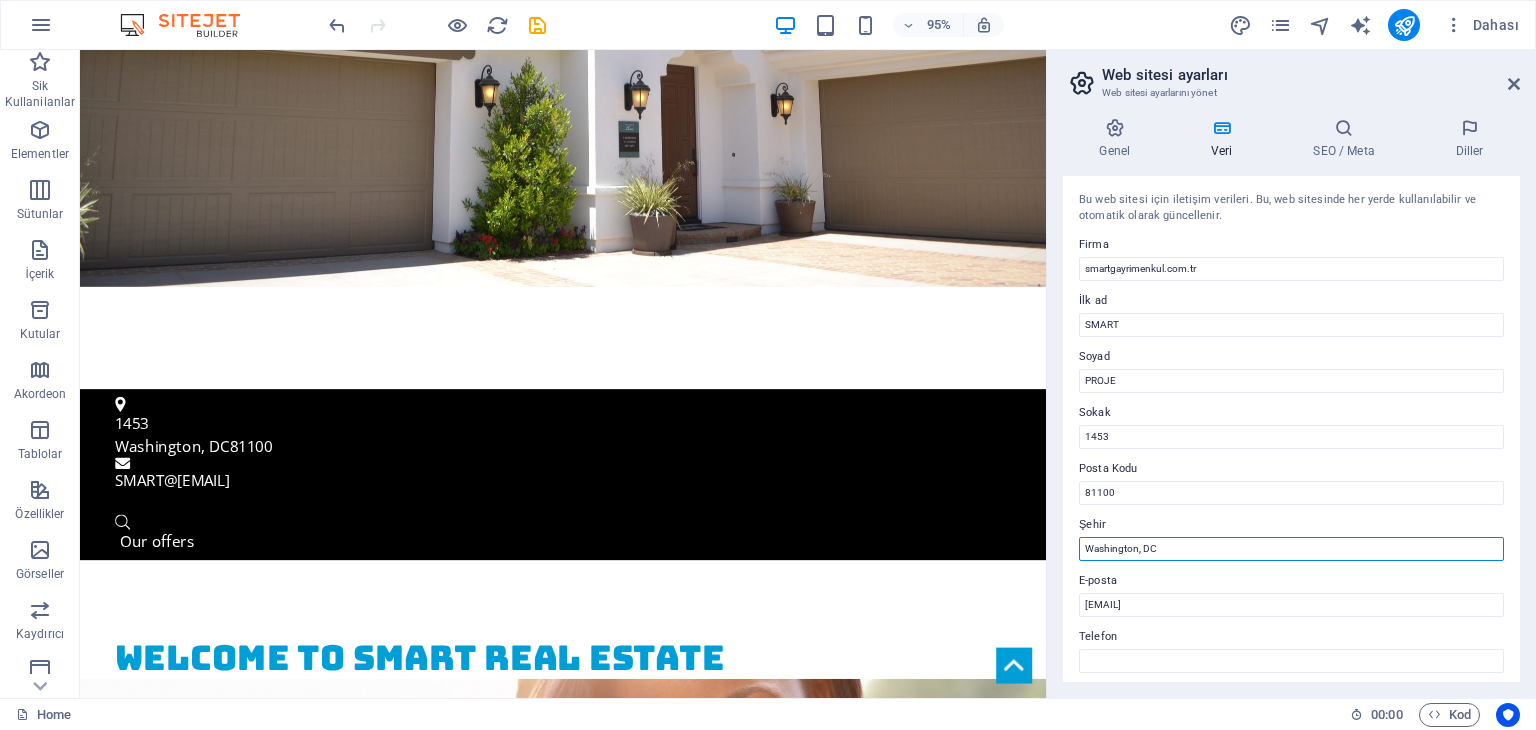 drag, startPoint x: 1174, startPoint y: 552, endPoint x: 1069, endPoint y: 551, distance: 105.00476 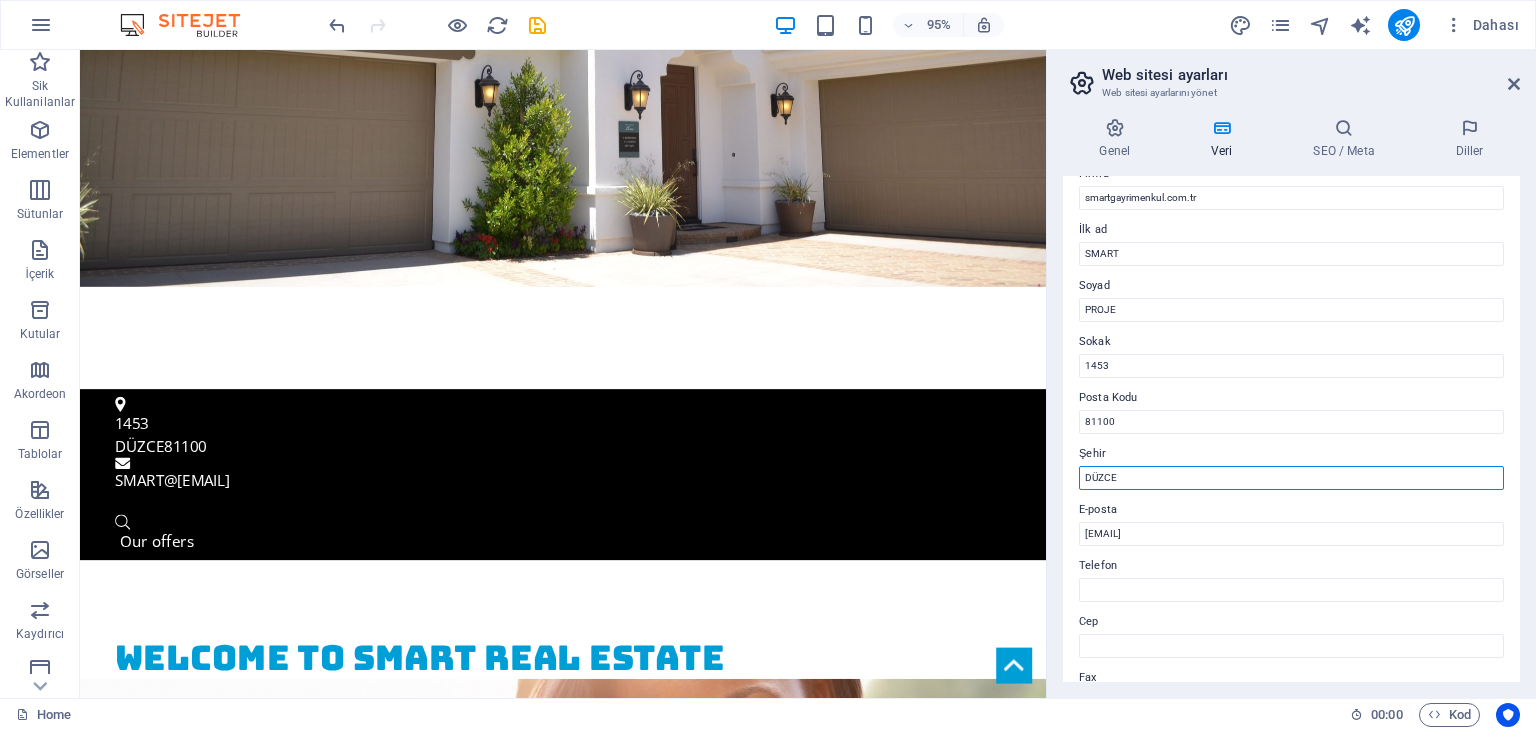 scroll, scrollTop: 100, scrollLeft: 0, axis: vertical 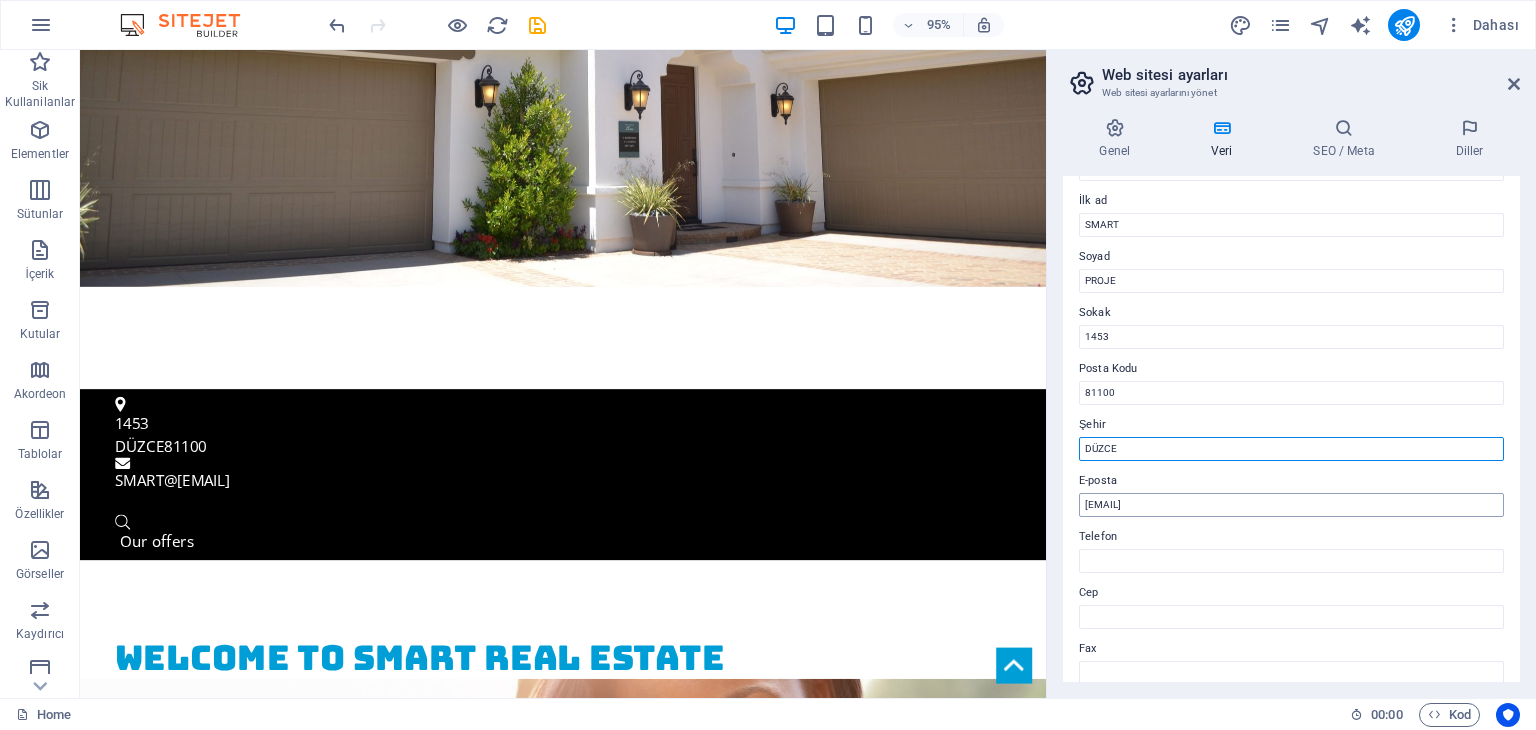 type on "DÜZCE" 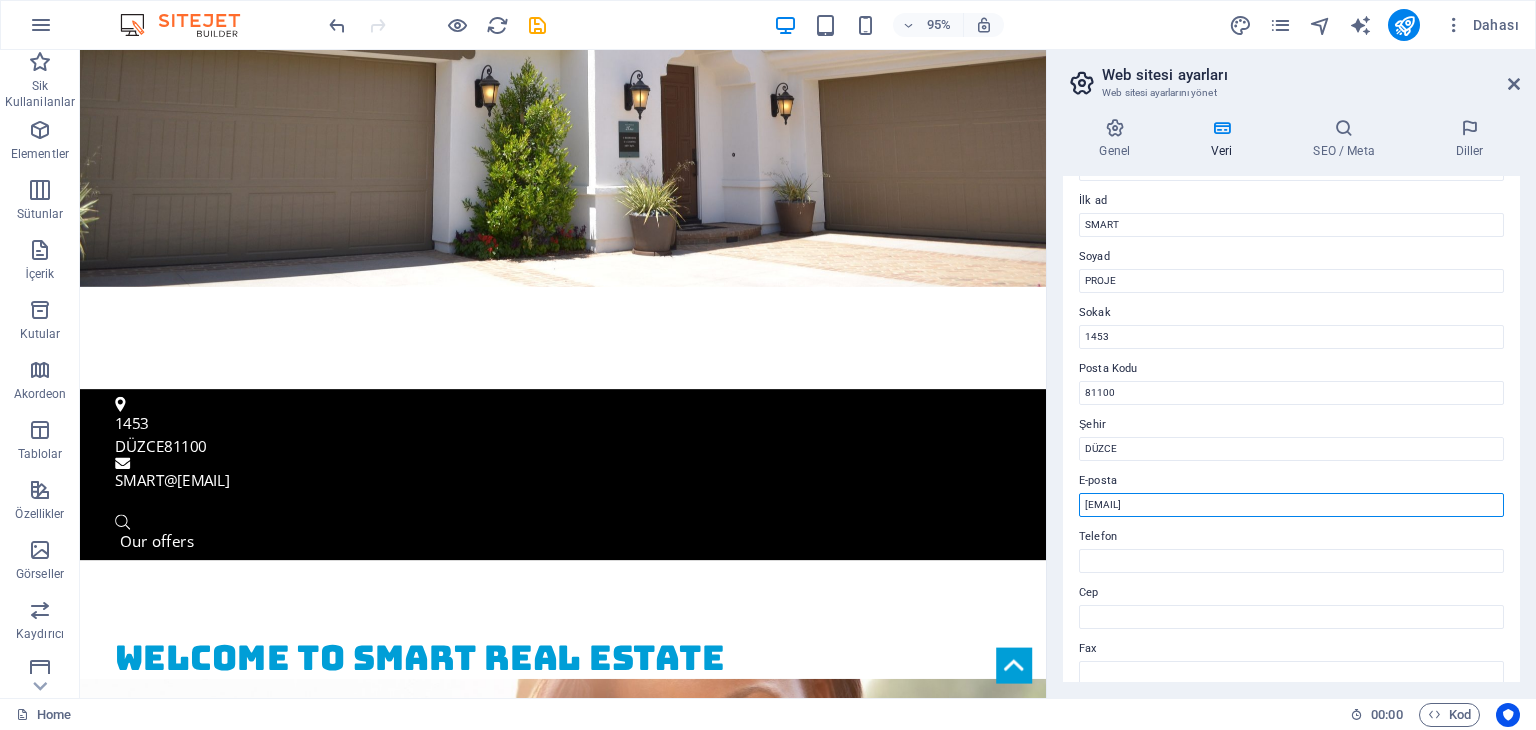 drag, startPoint x: 1335, startPoint y: 501, endPoint x: 1047, endPoint y: 487, distance: 288.3401 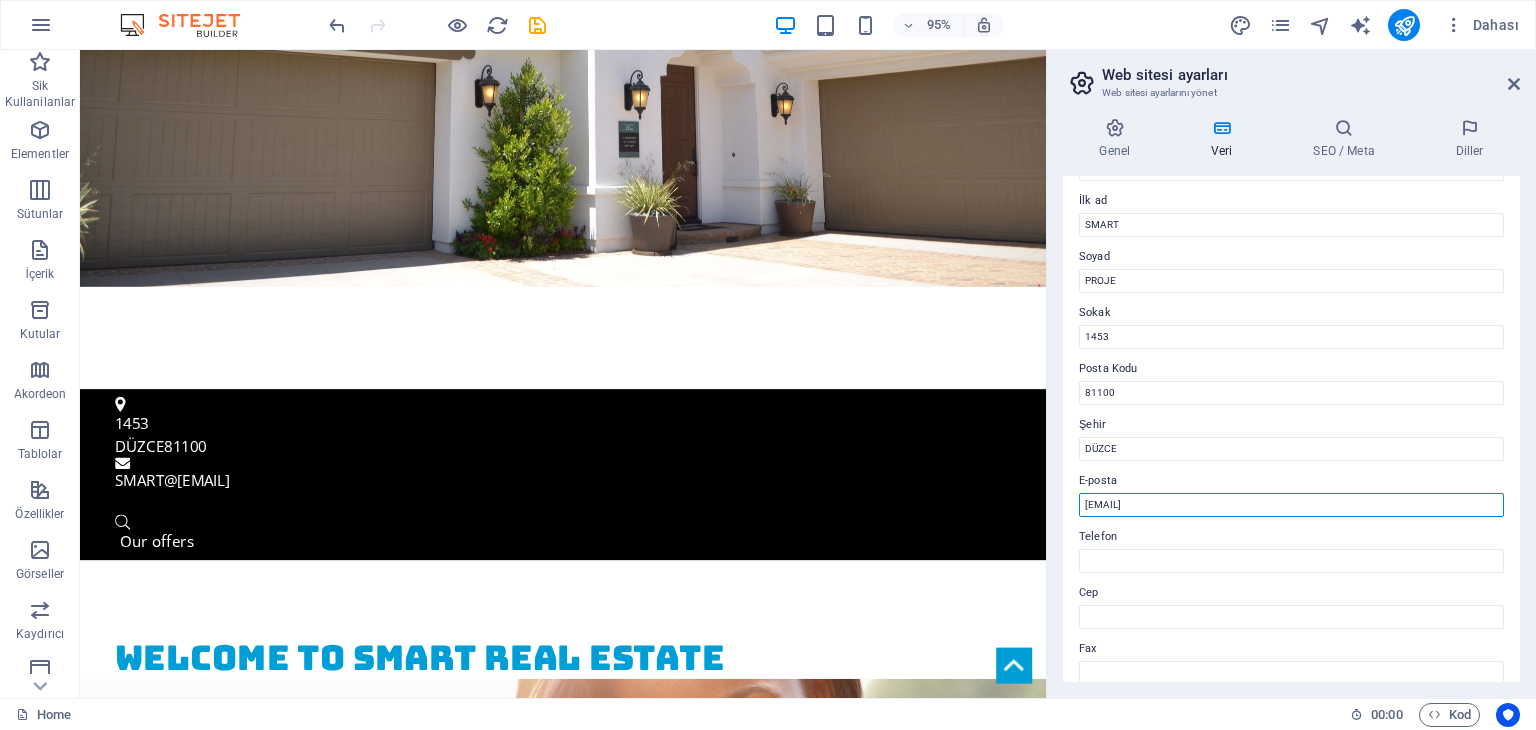 type on "i" 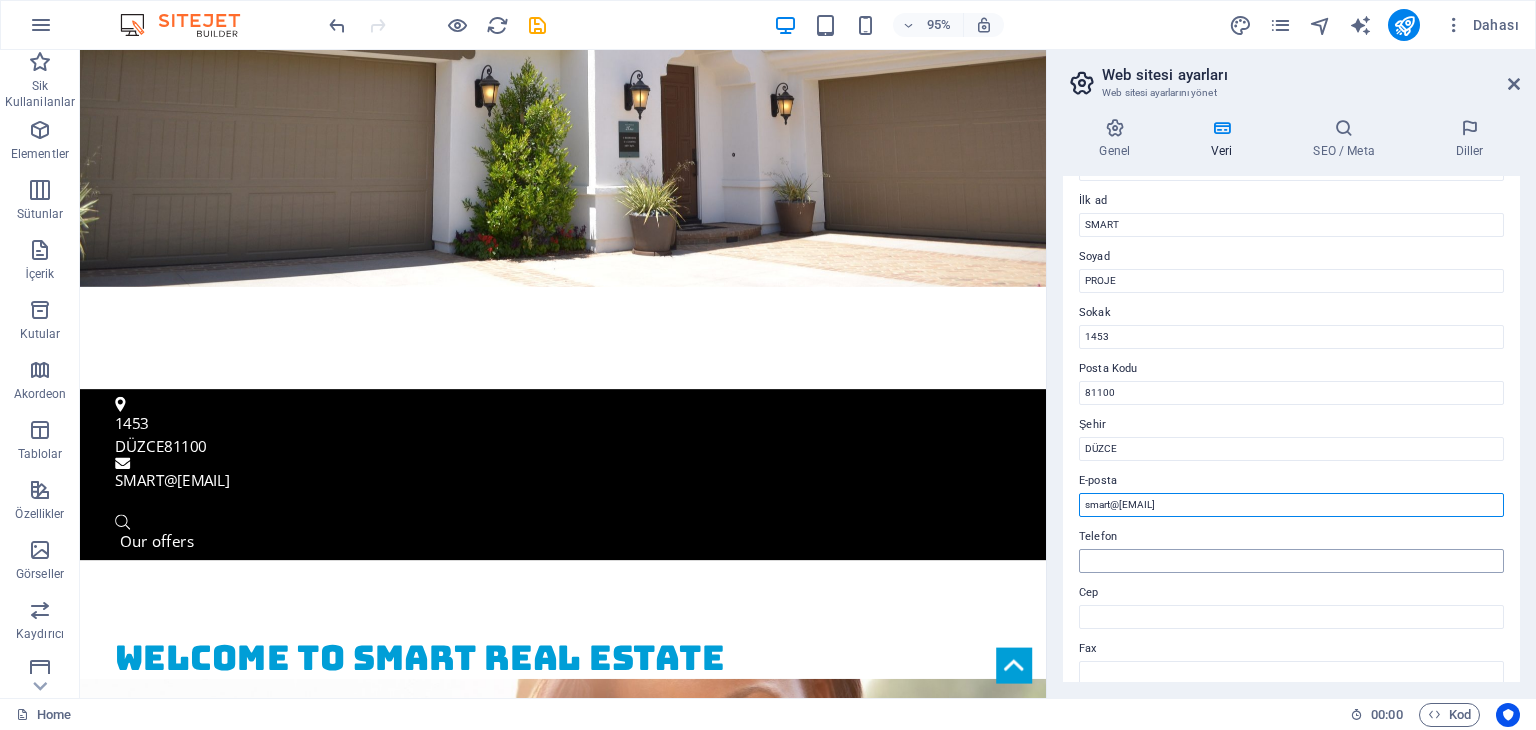 type on "smart@[EMAIL]" 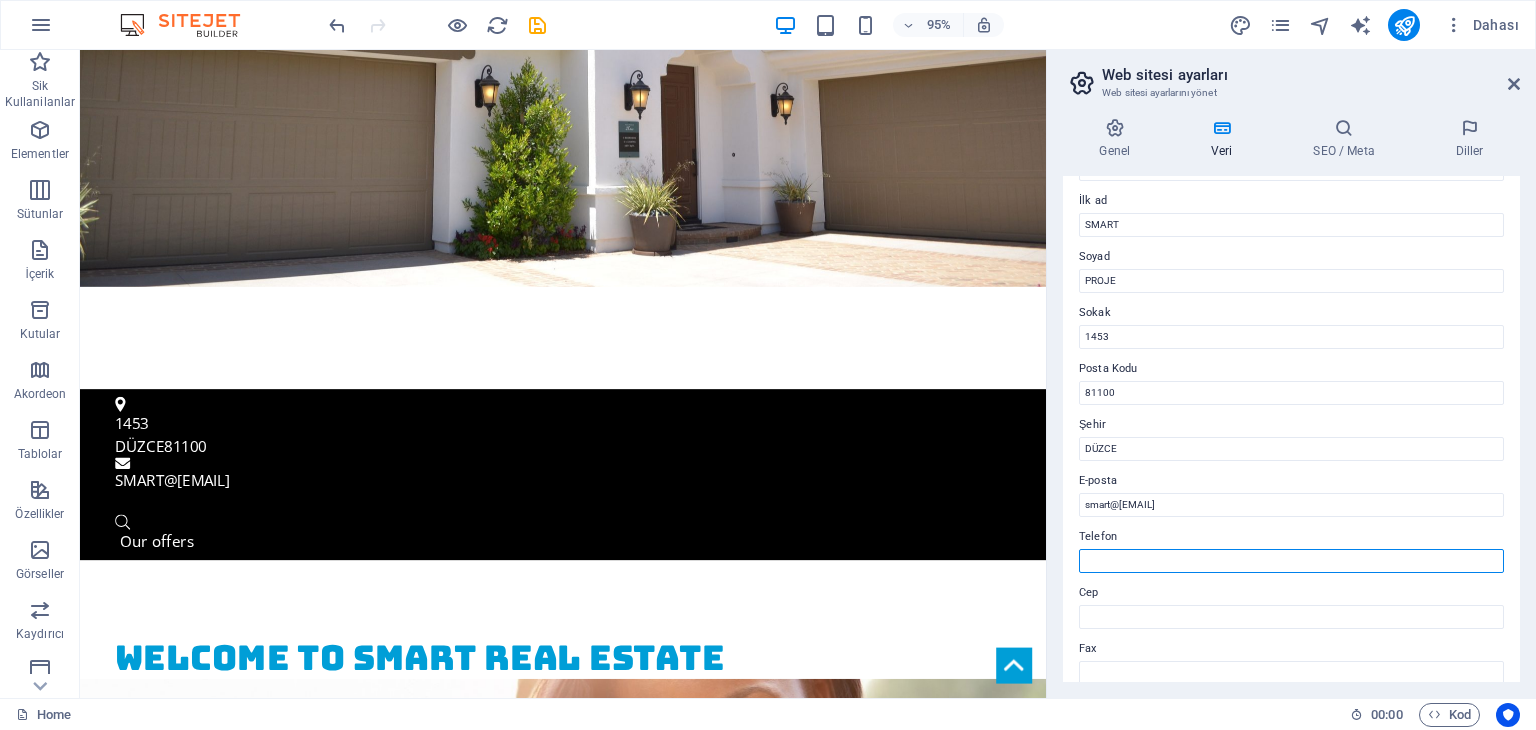 click on "Telefon" at bounding box center (1291, 561) 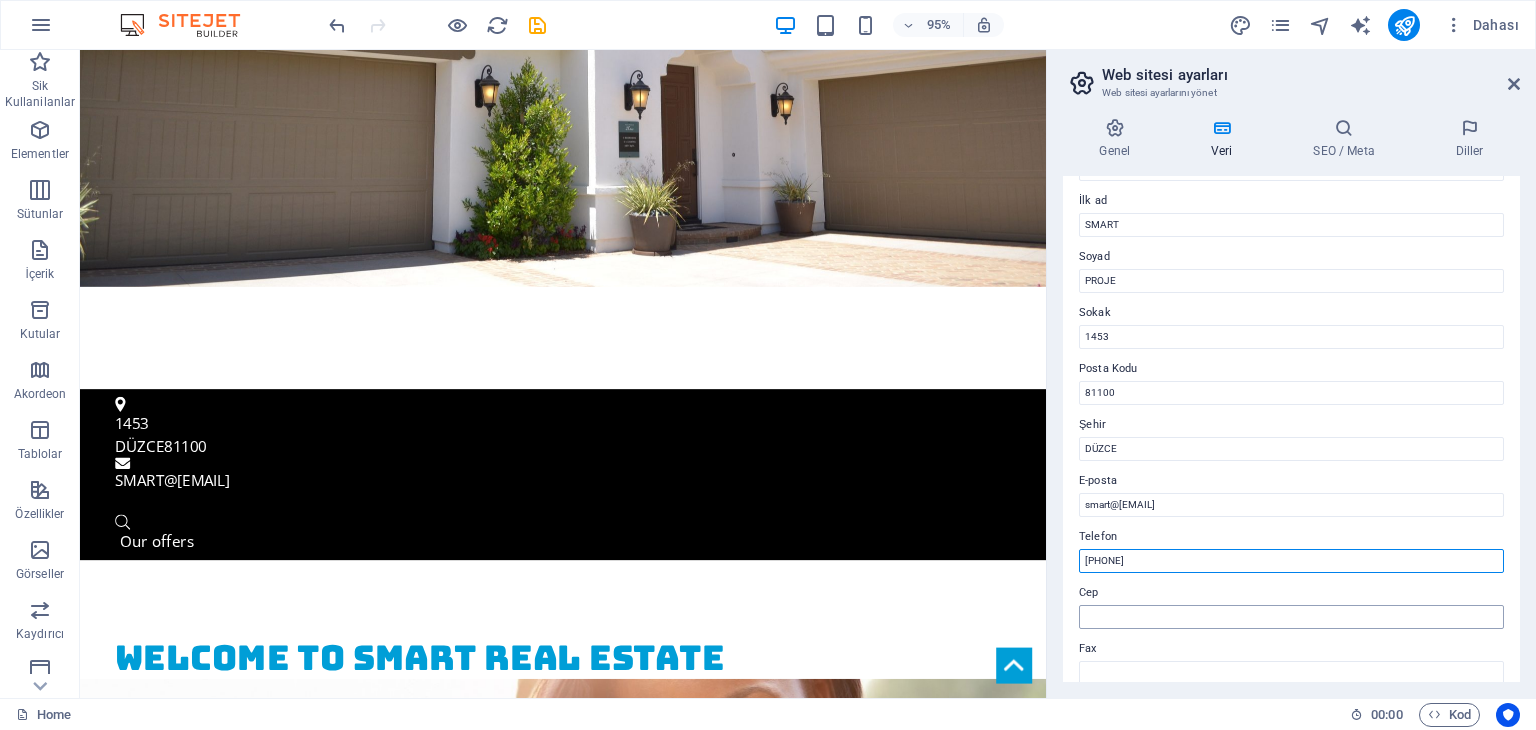 type on "[PHONE]" 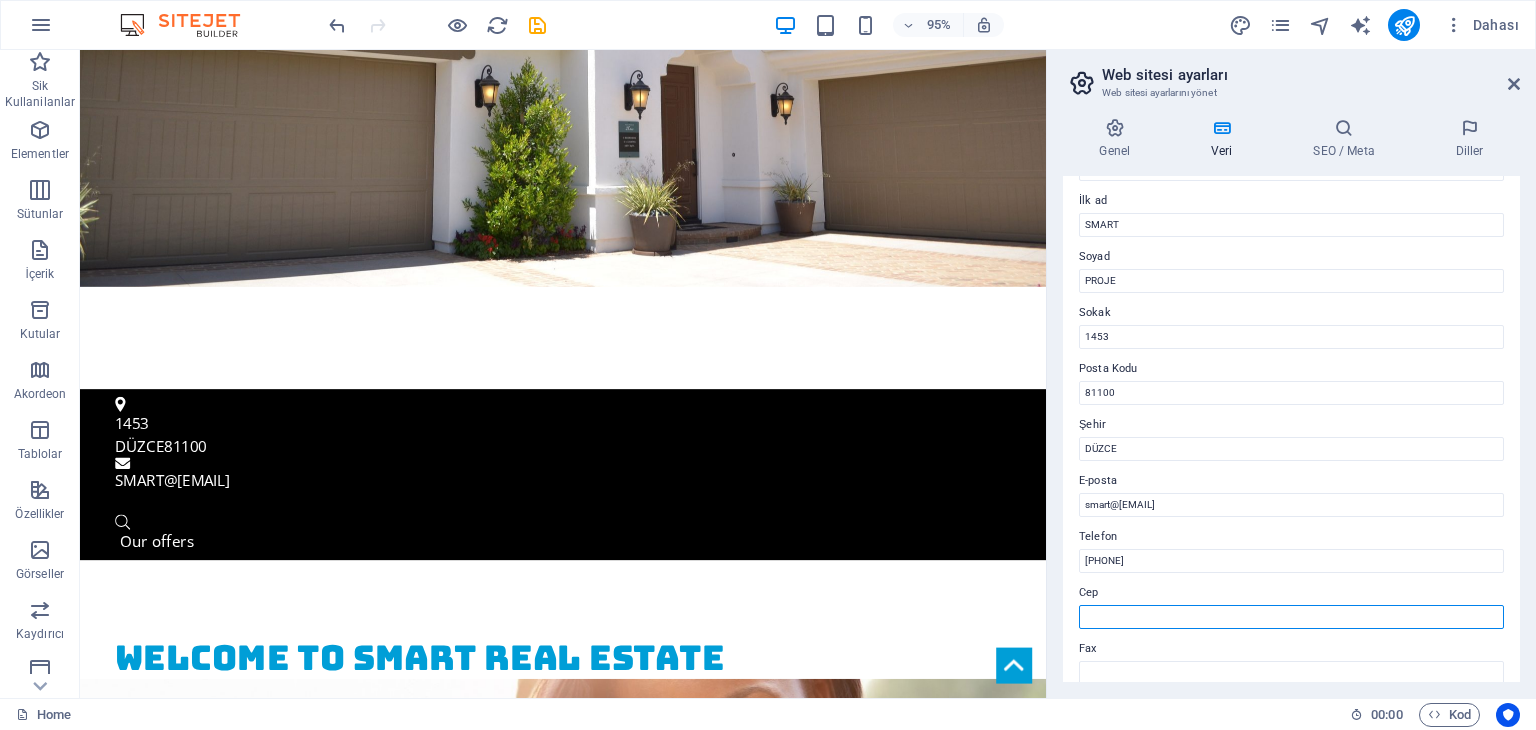 click on "Cep" at bounding box center [1291, 617] 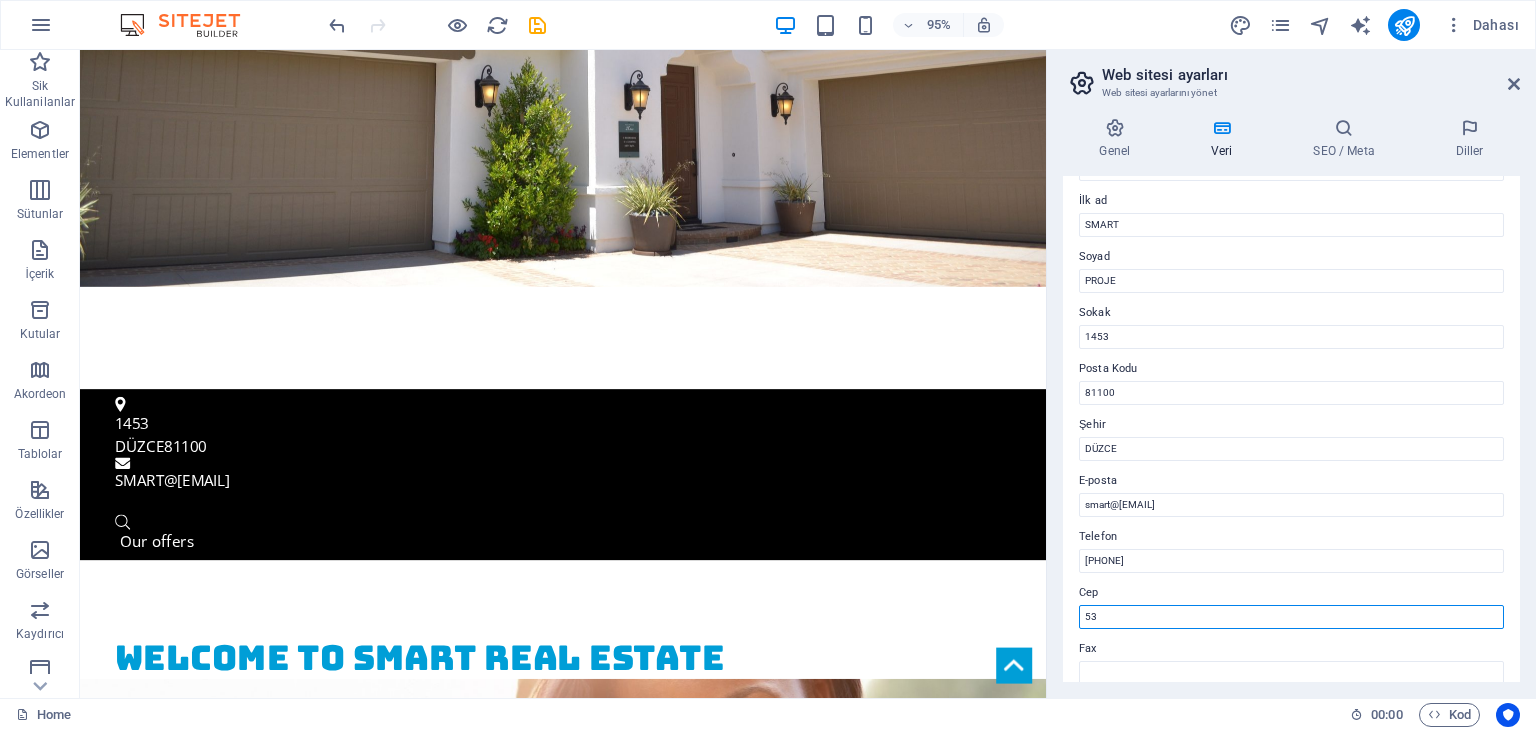 type on "5" 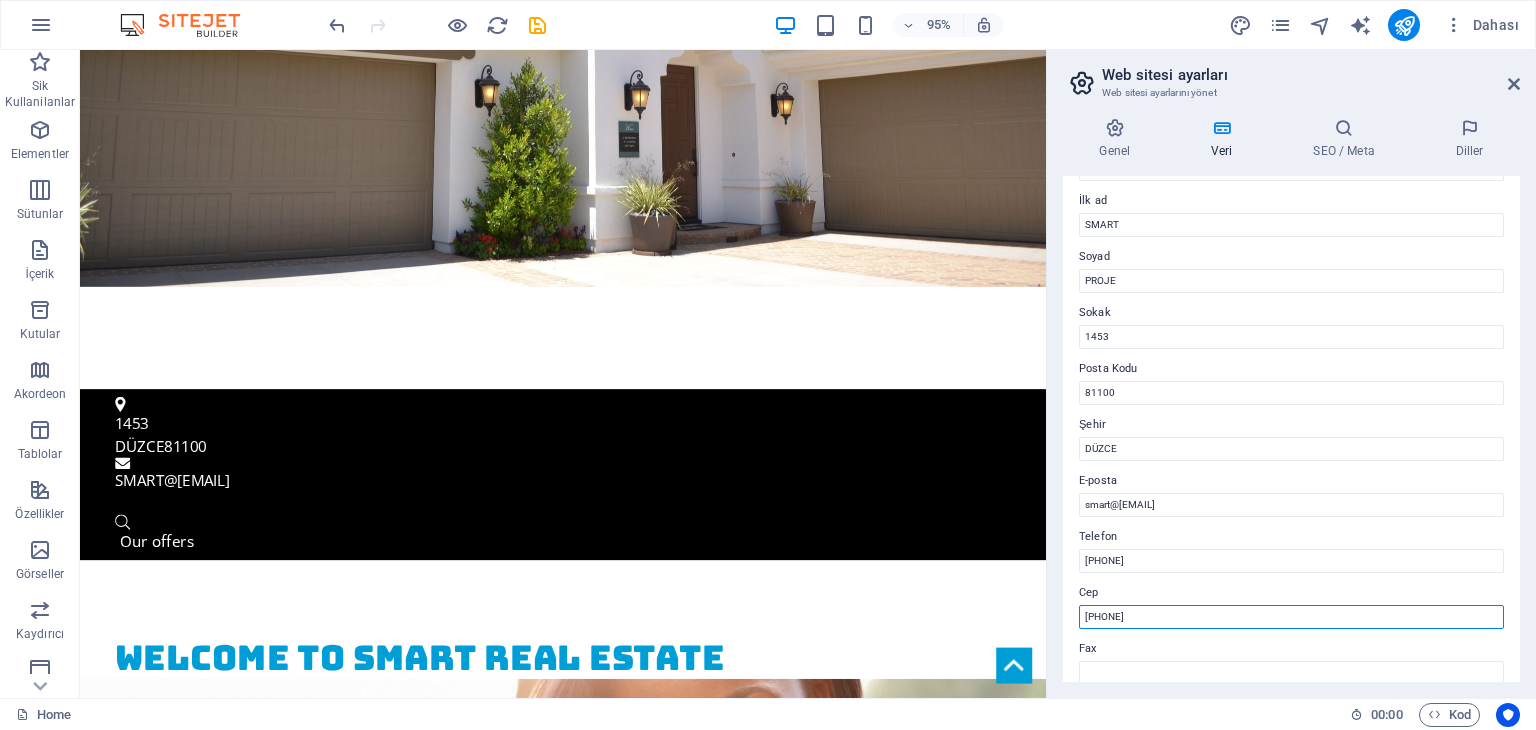 type on "[PHONE]" 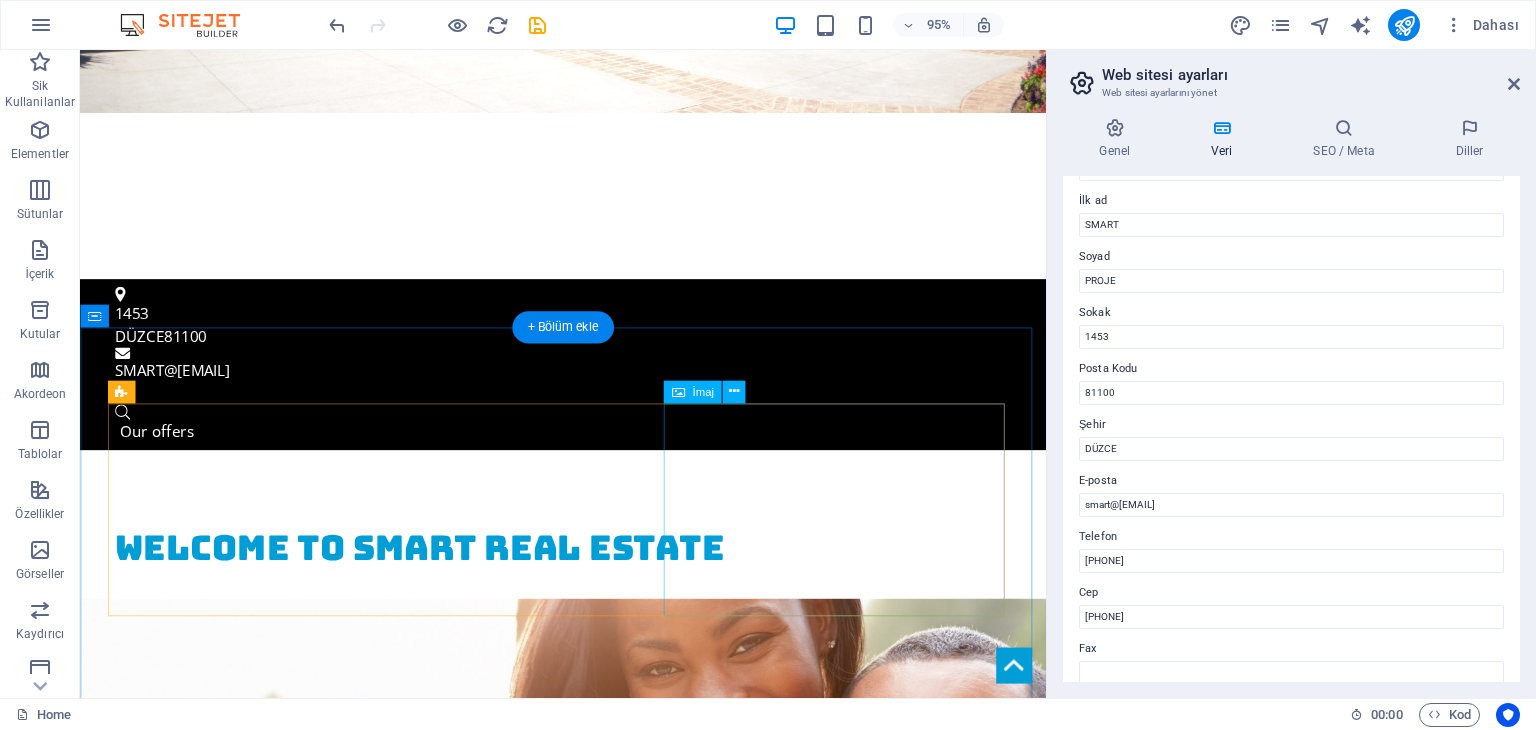scroll, scrollTop: 700, scrollLeft: 0, axis: vertical 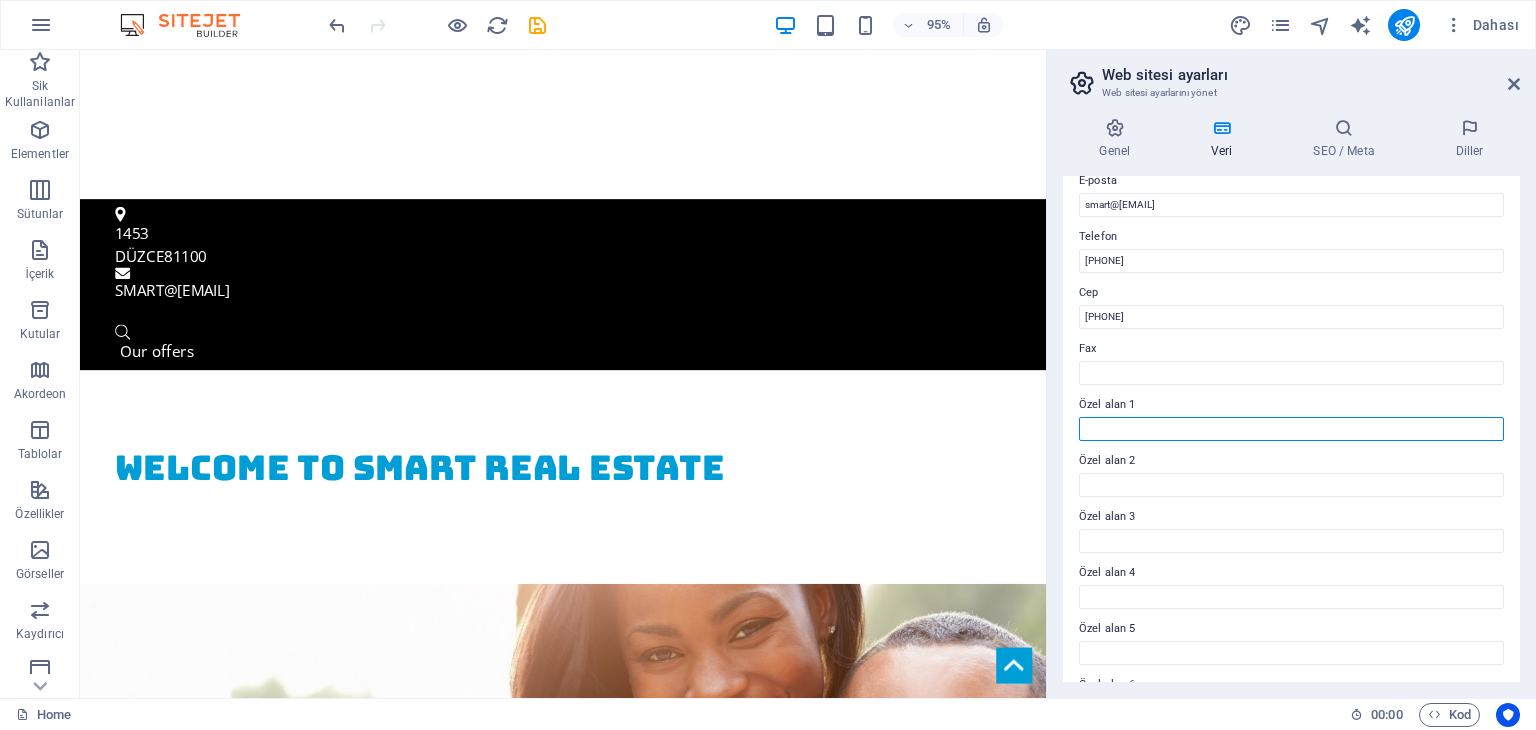 click on "Özel alan 1" at bounding box center [1291, 429] 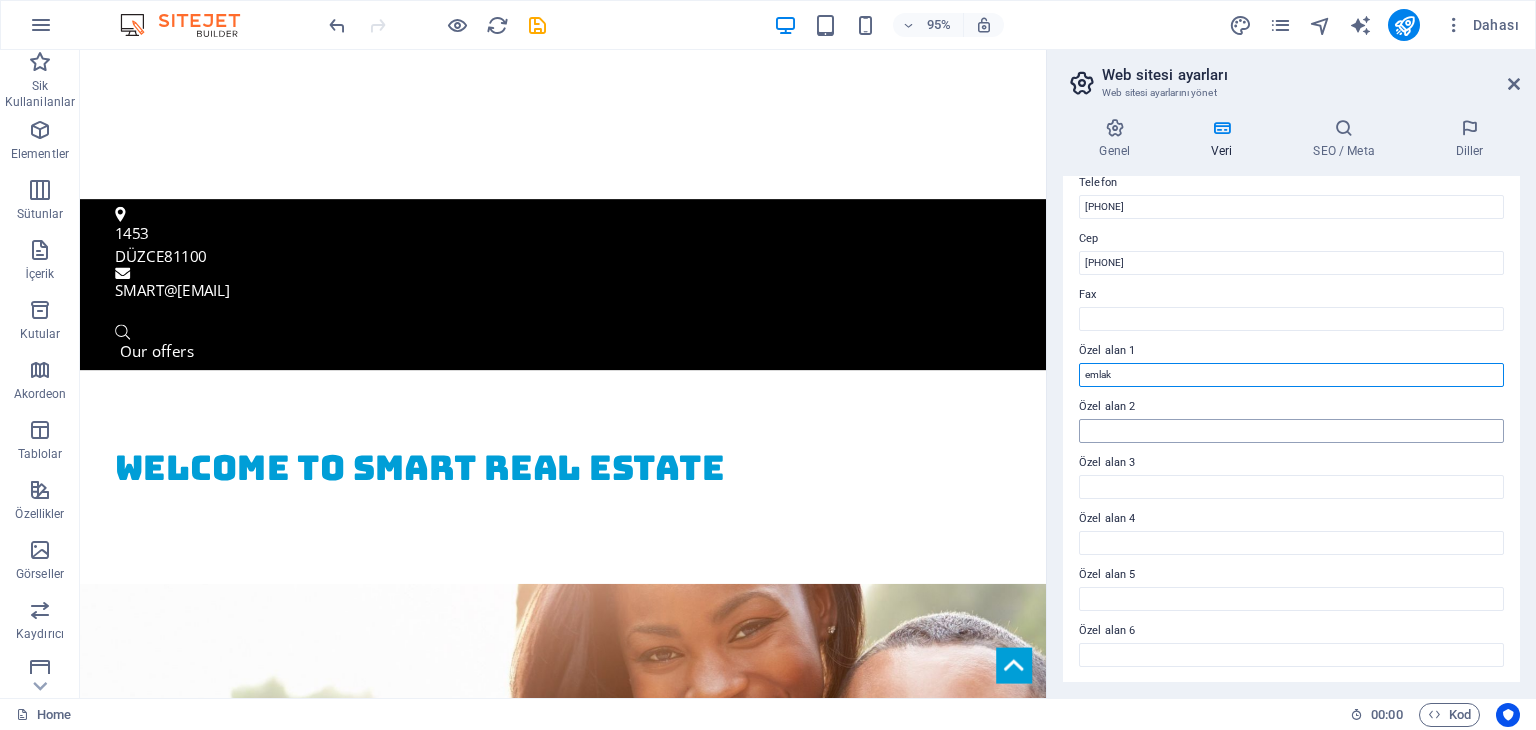 type on "emlak" 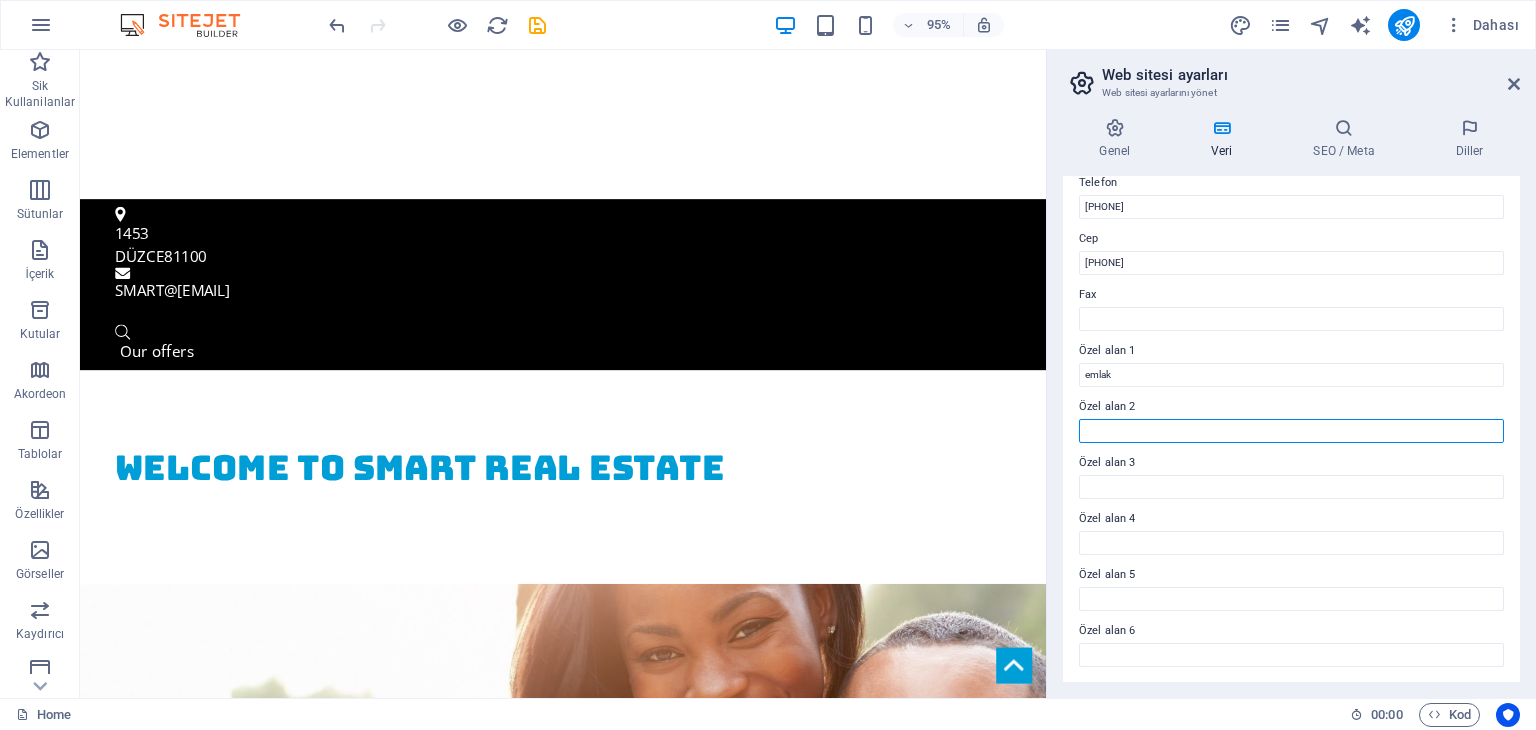 click on "Özel alan 2" at bounding box center [1291, 431] 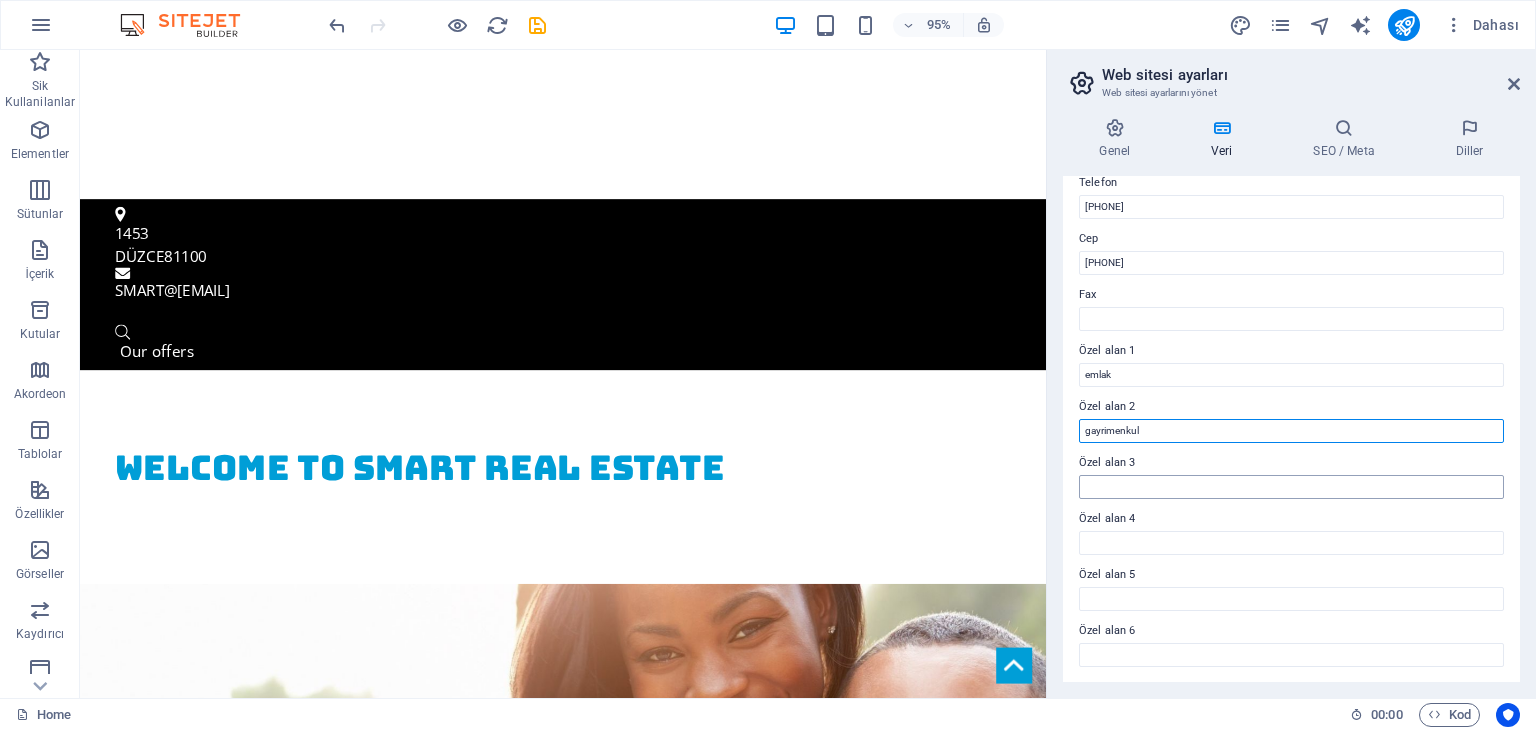type on "gayrimenkul" 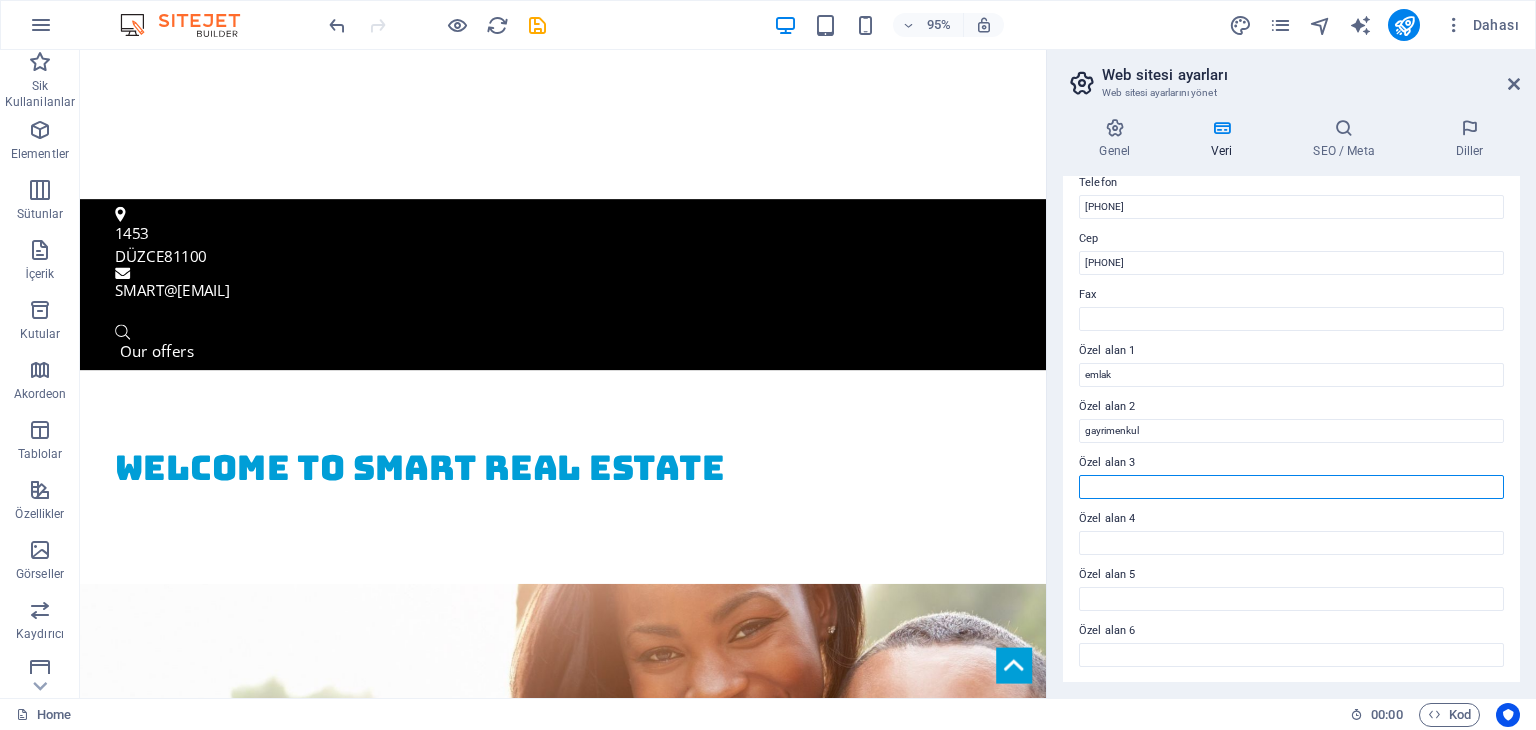 click on "Özel alan 3" at bounding box center (1291, 487) 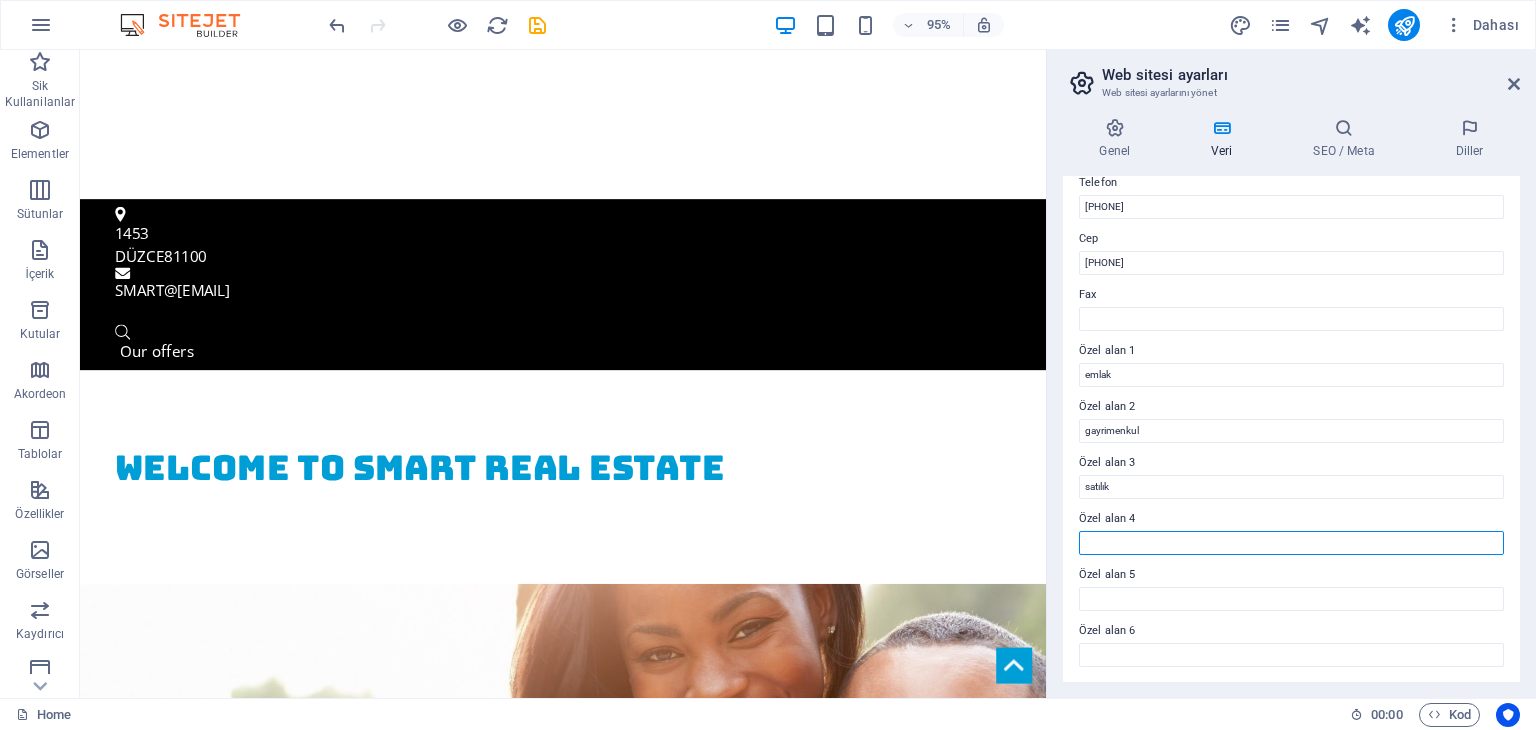 click on "Özel alan 4" at bounding box center [1291, 543] 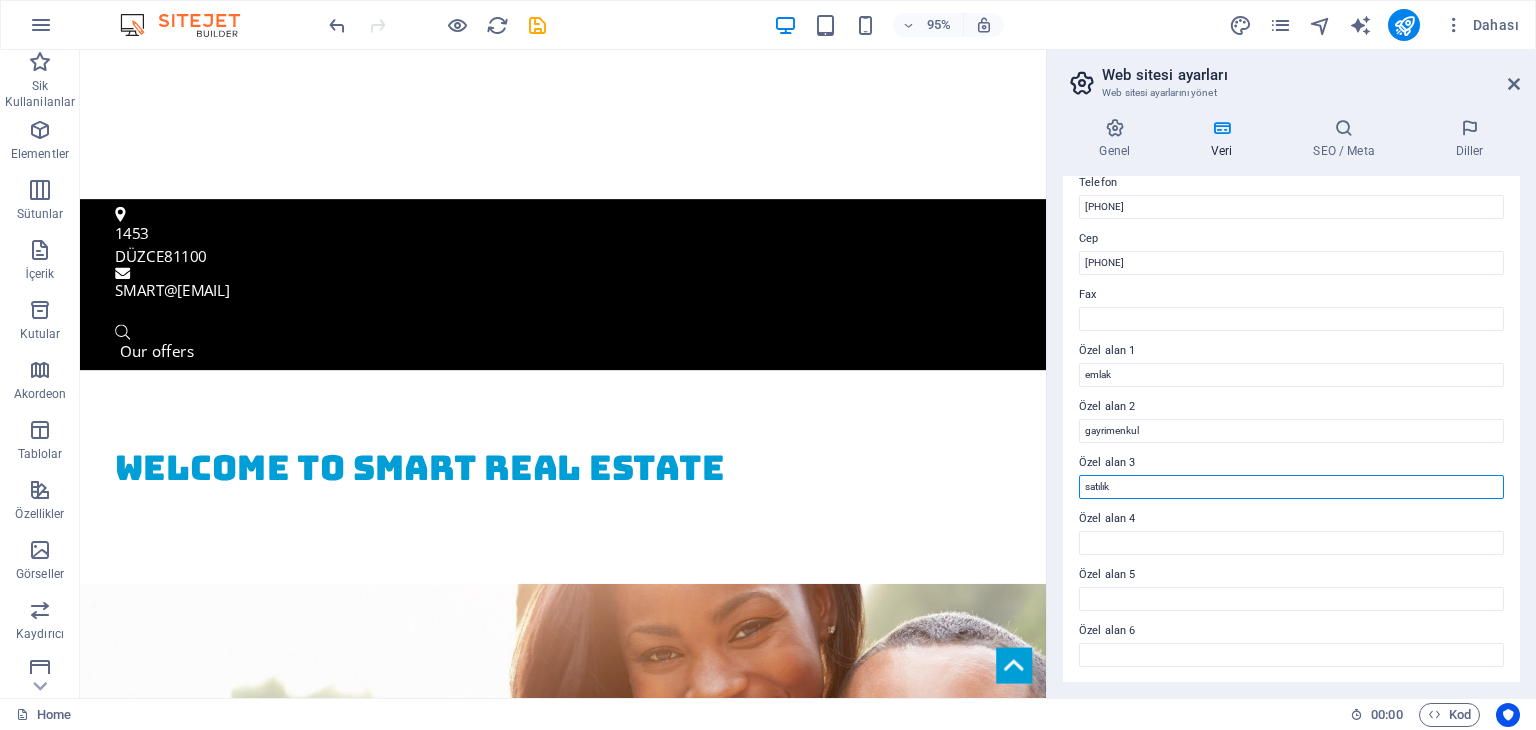 click on "satılık" at bounding box center (1291, 487) 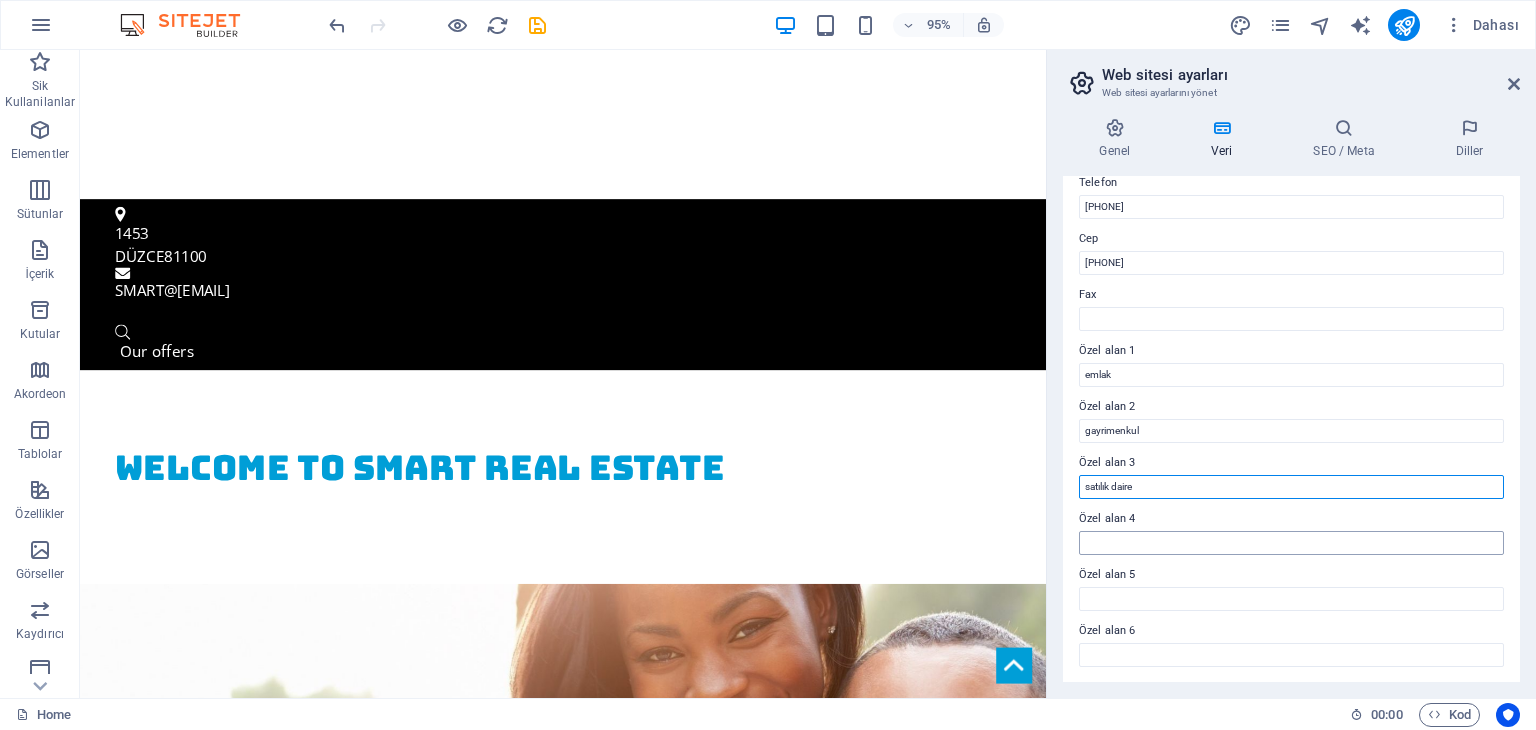 type on "satılık daire" 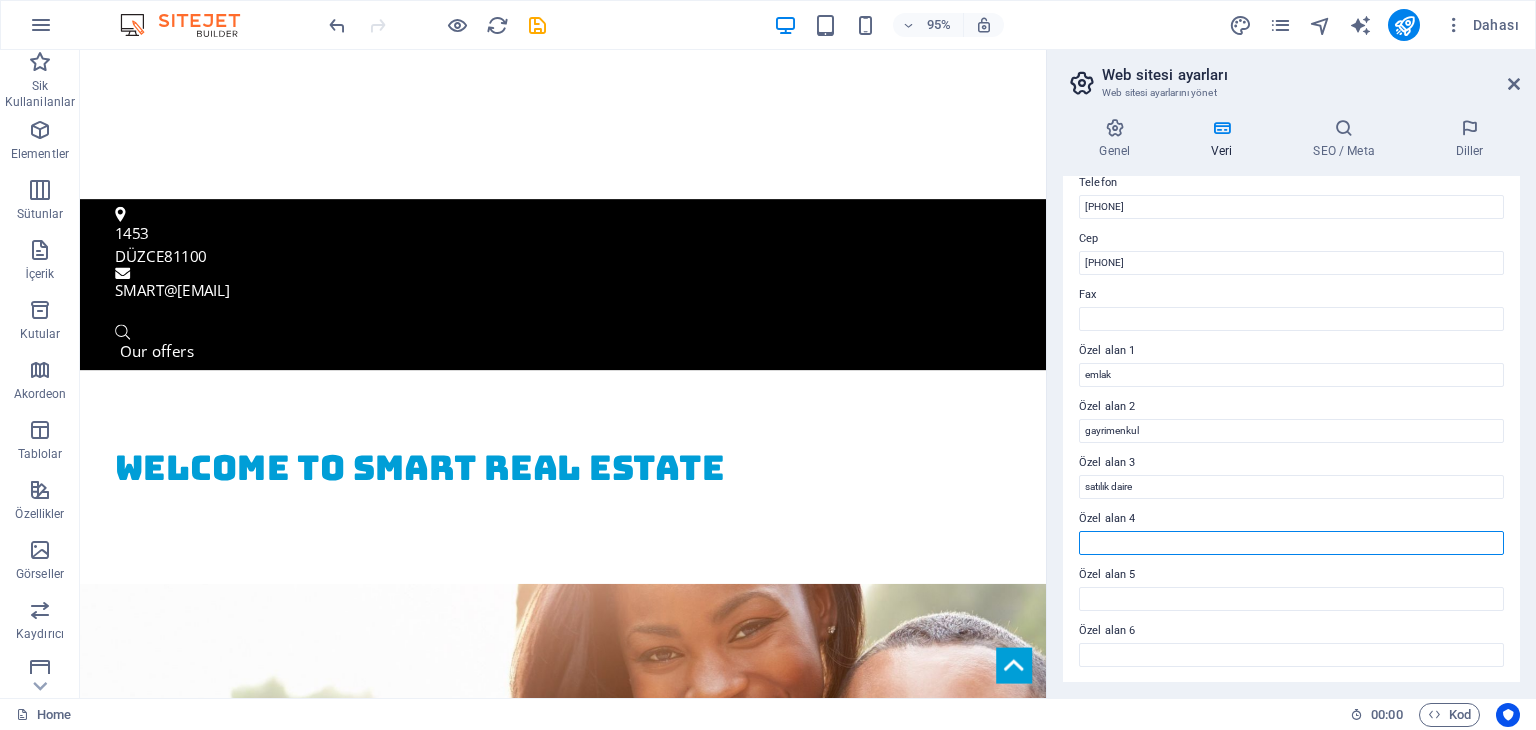 click on "Özel alan 4" at bounding box center [1291, 543] 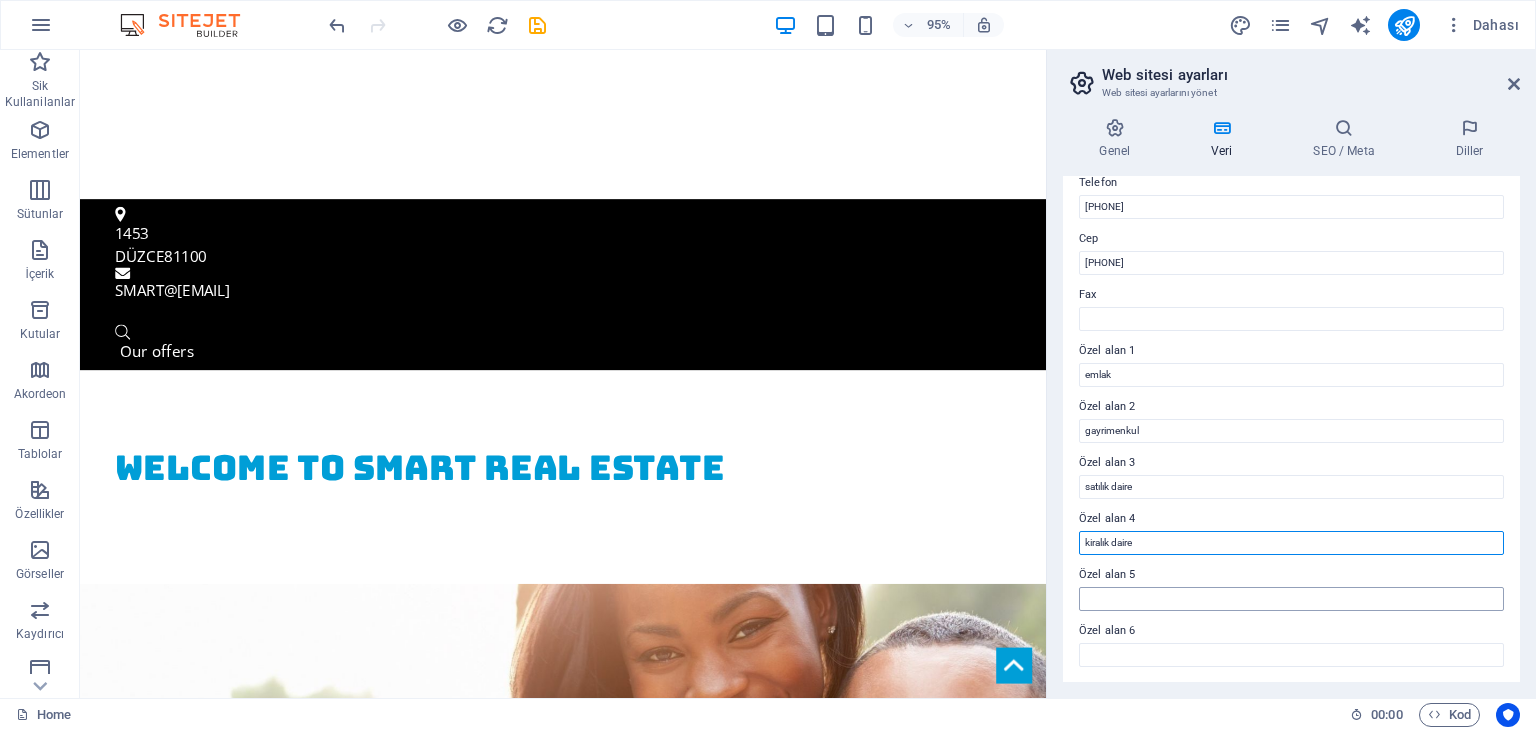 type on "kiralık daire" 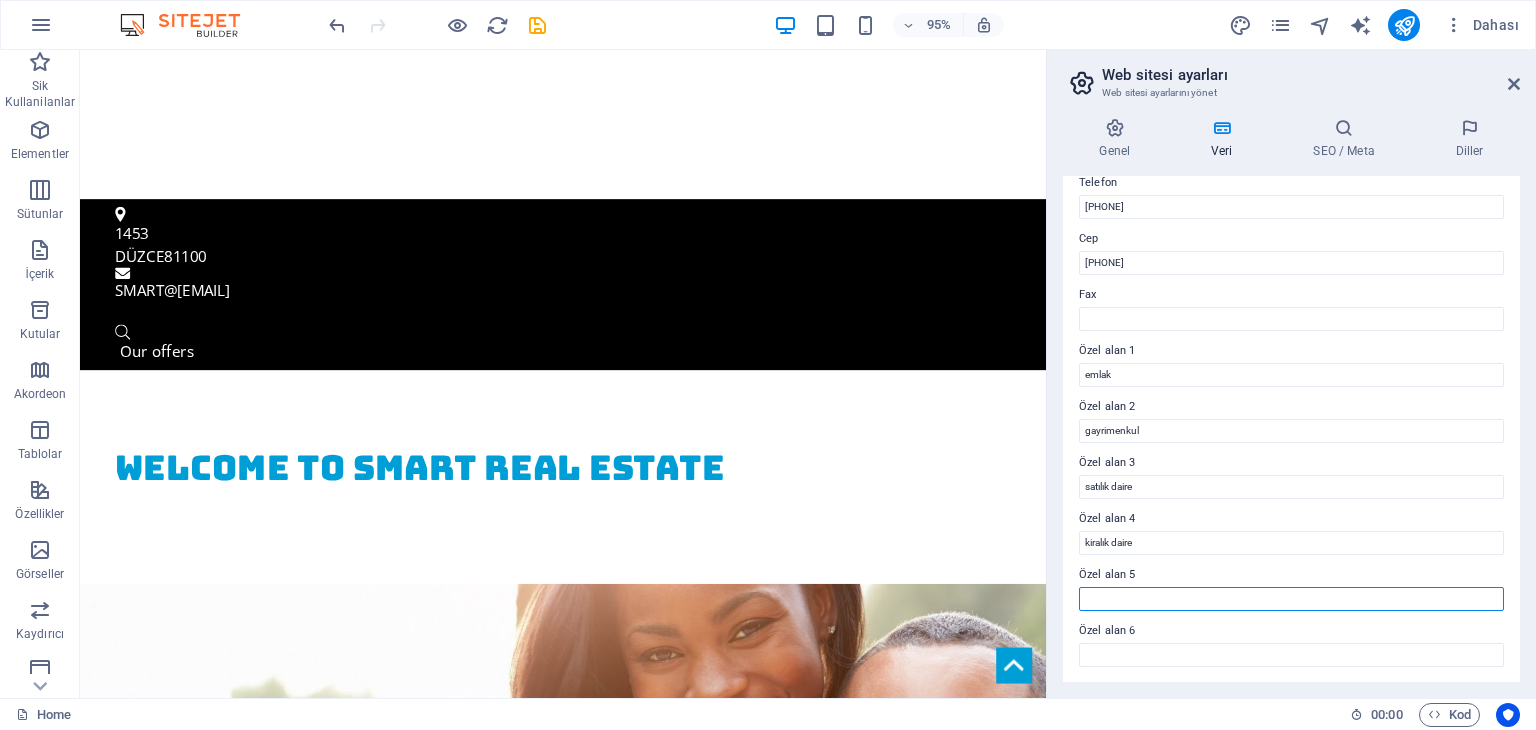 click on "Özel alan 5" at bounding box center [1291, 599] 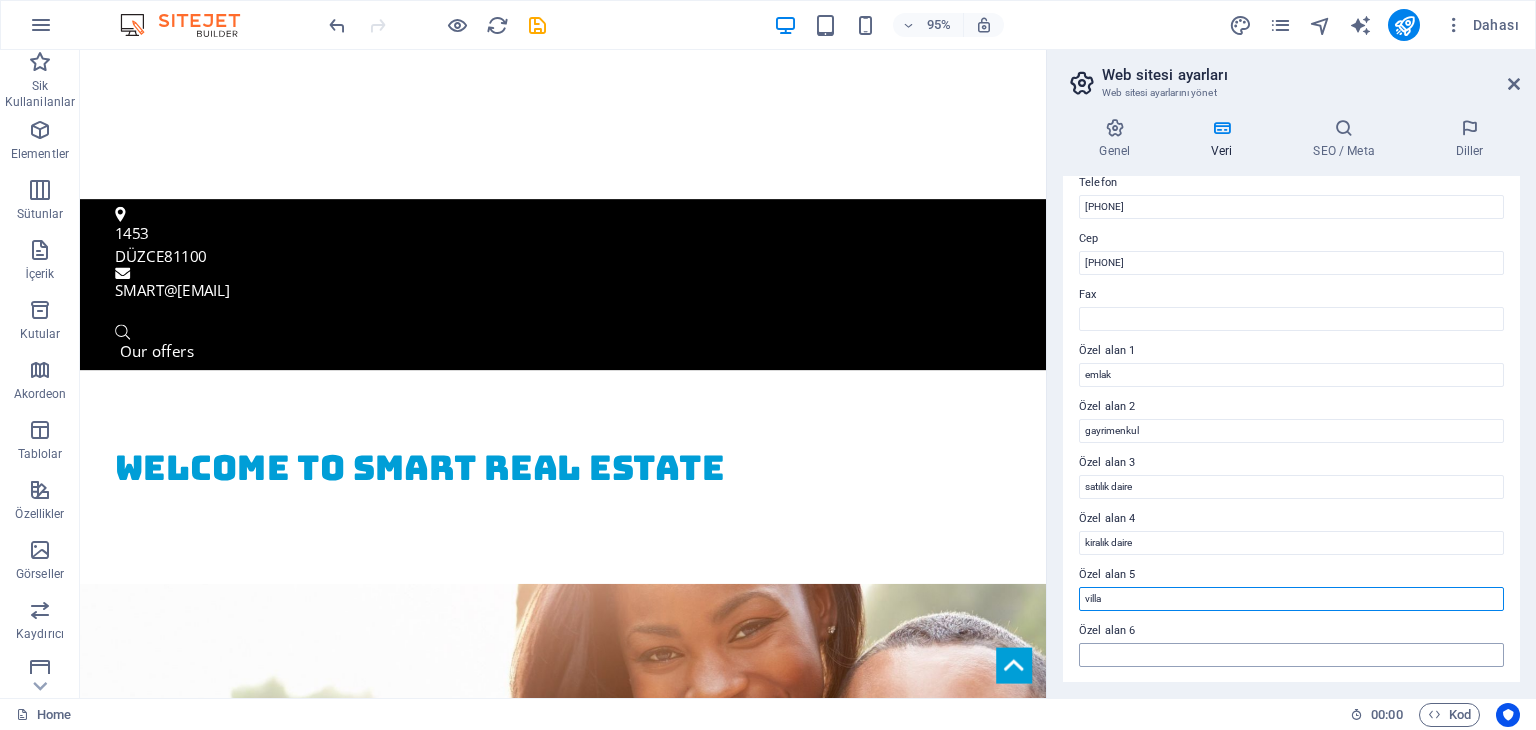 type on "villa" 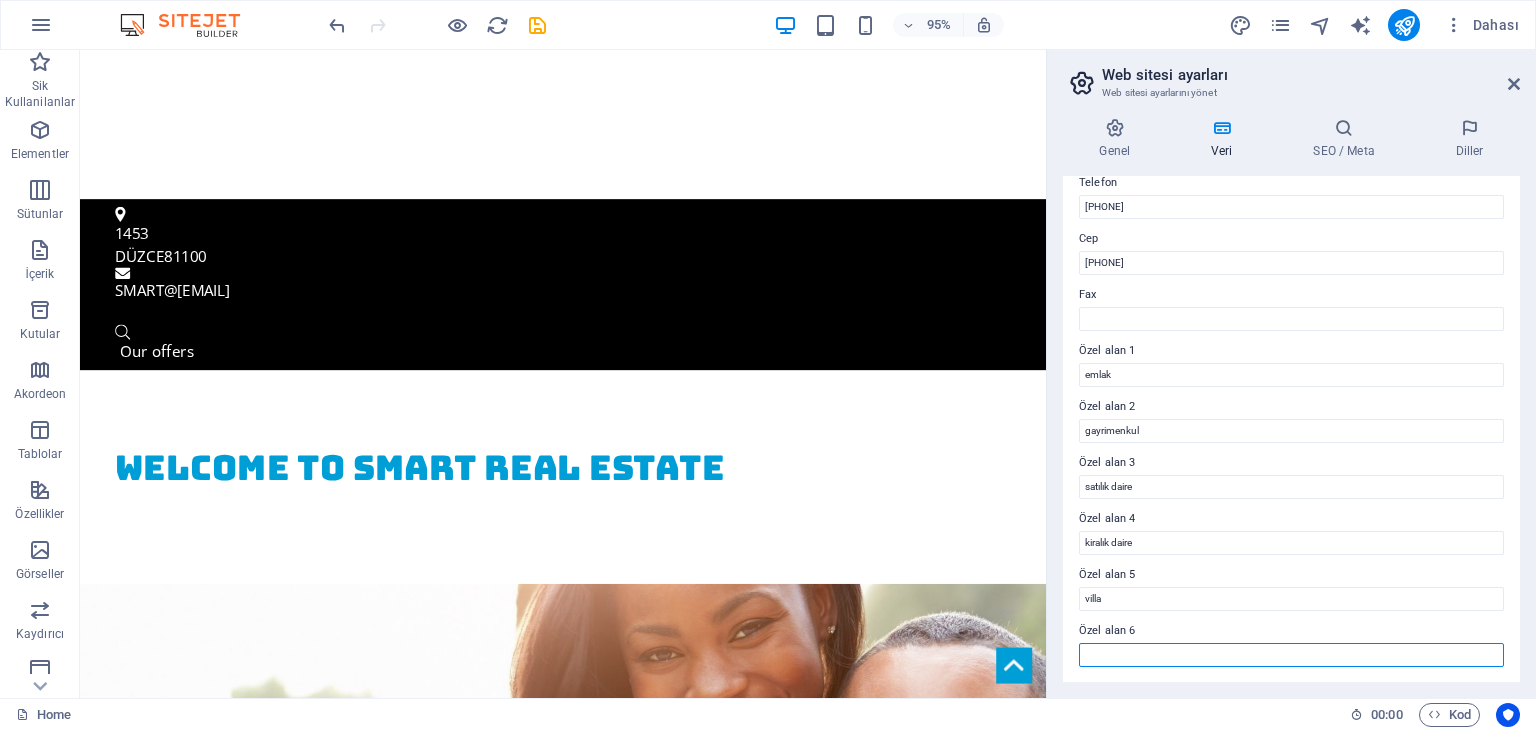 click on "Özel alan 6" at bounding box center [1291, 655] 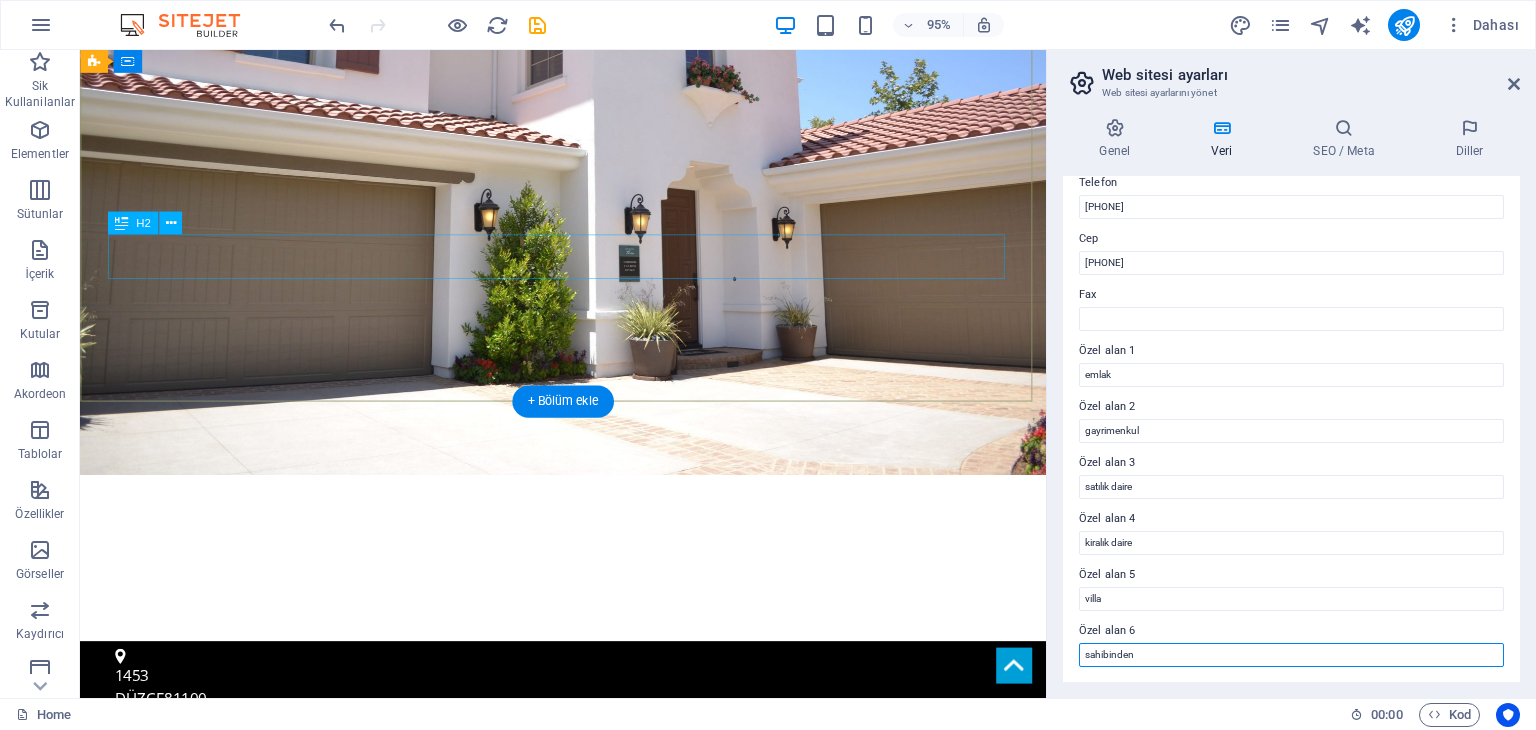 scroll, scrollTop: 0, scrollLeft: 0, axis: both 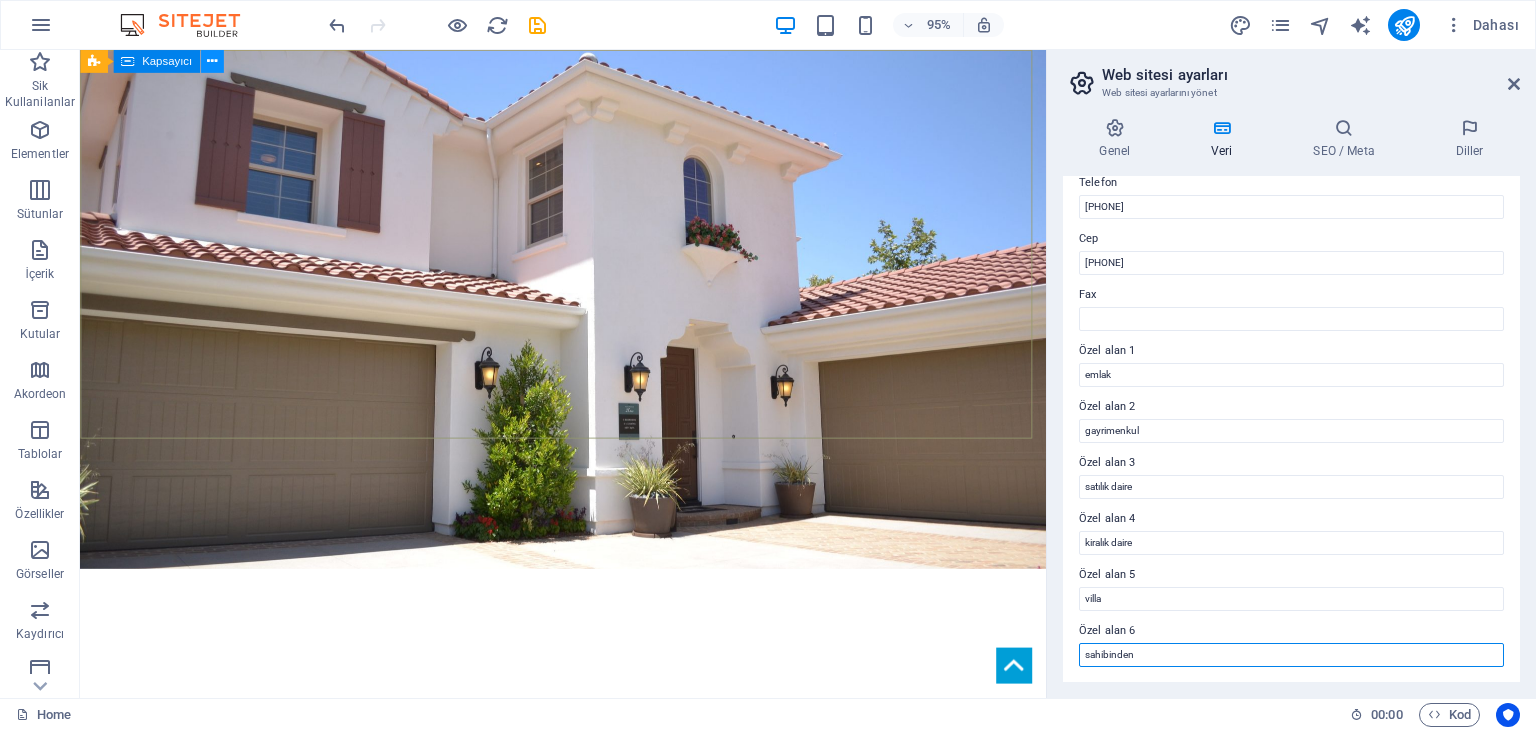 type on "sahibinden" 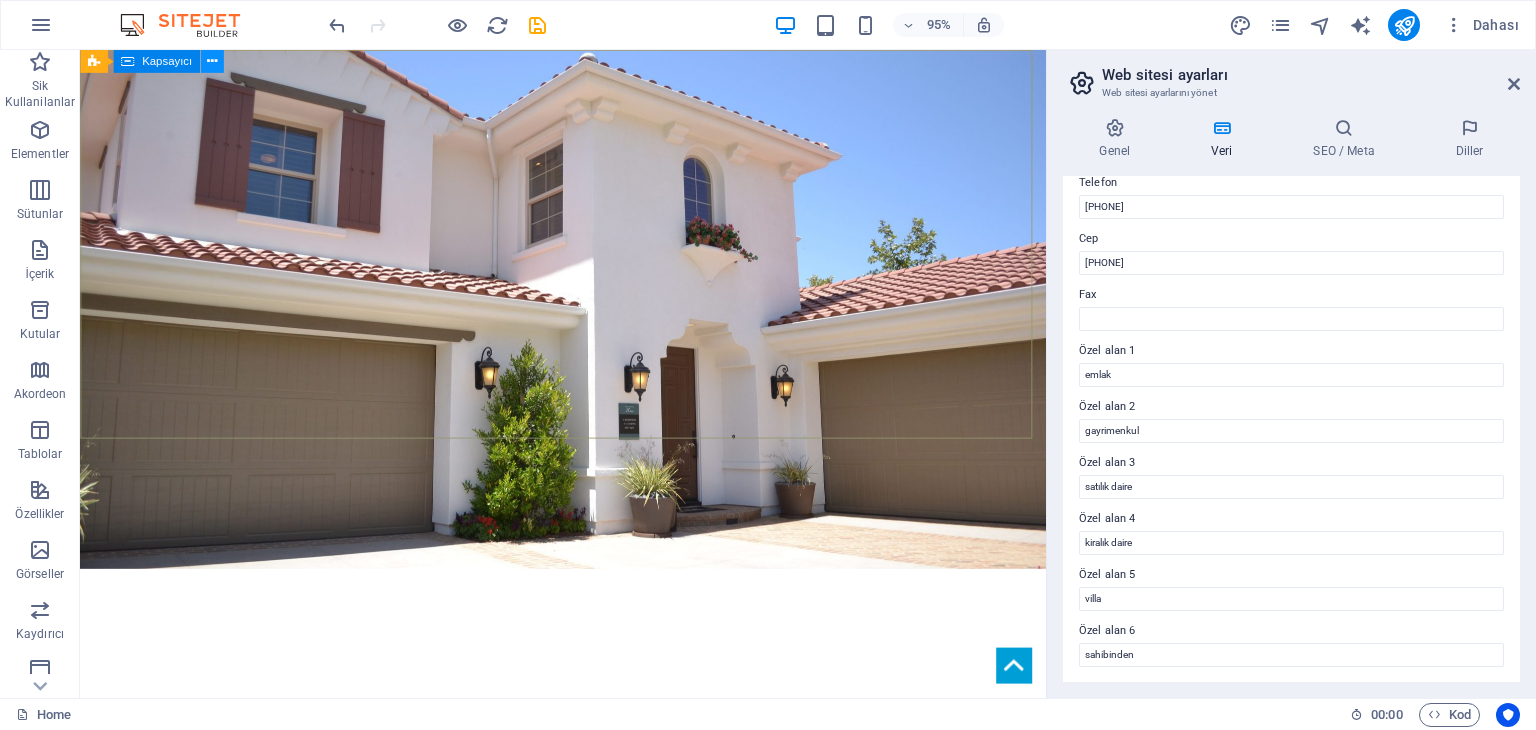 click at bounding box center [212, 61] 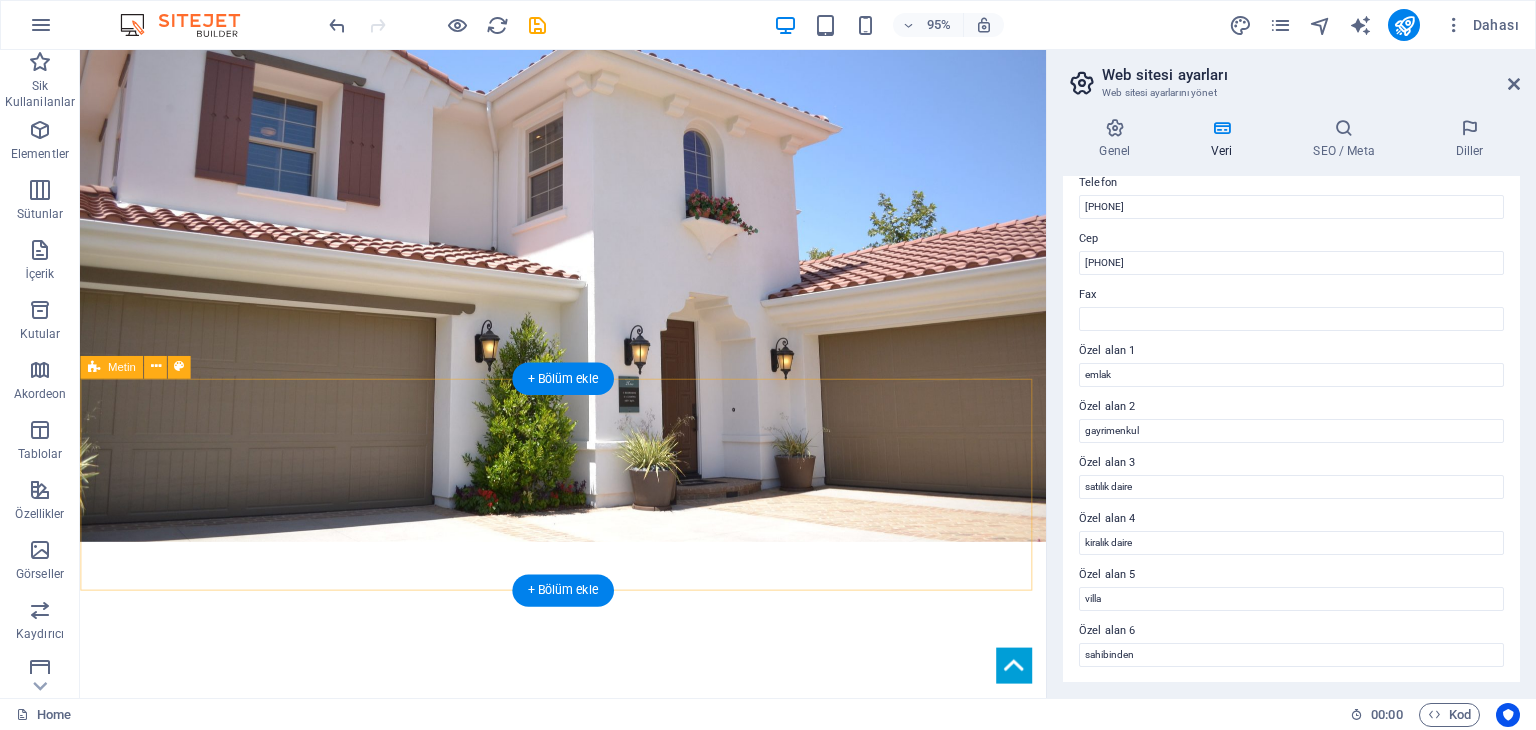 scroll, scrollTop: 0, scrollLeft: 0, axis: both 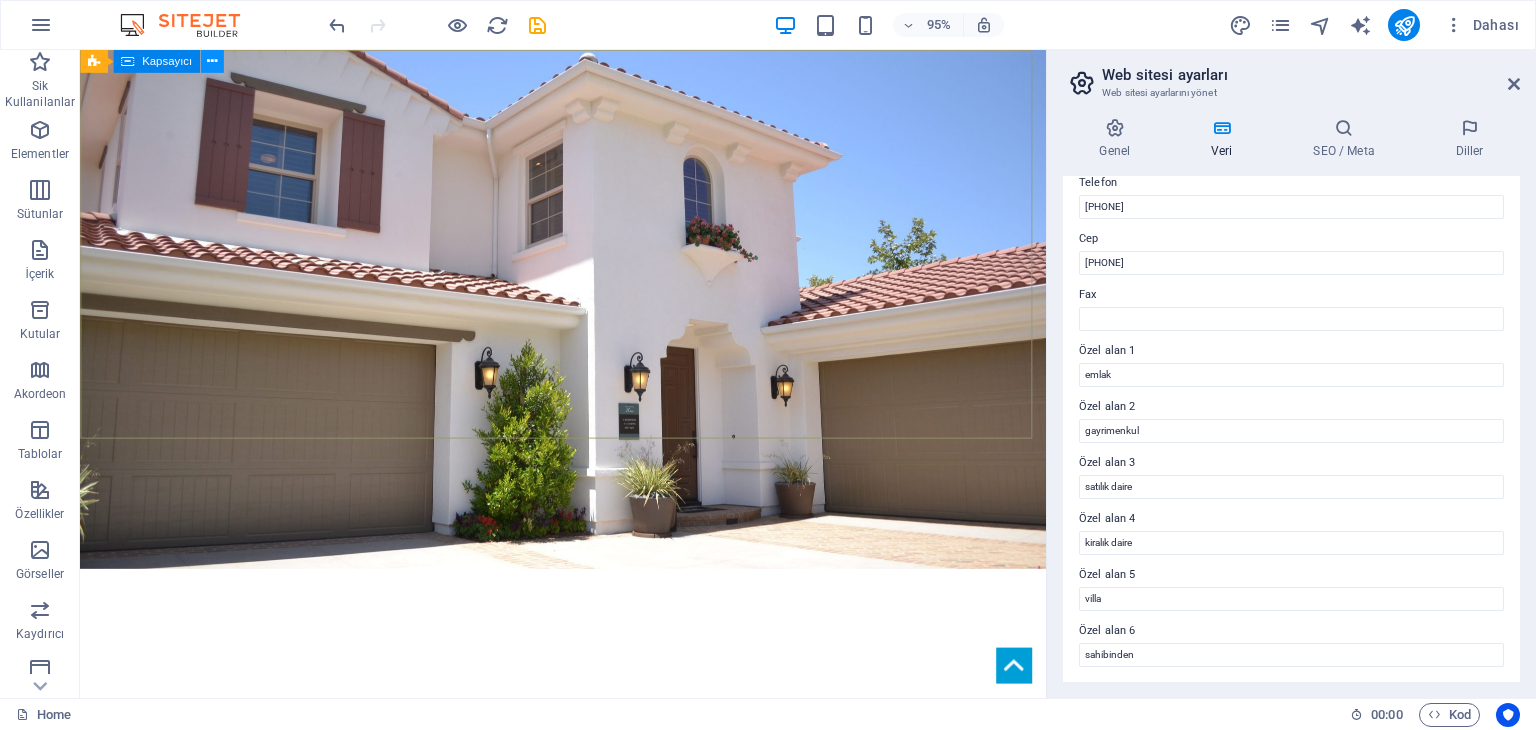 click at bounding box center [212, 61] 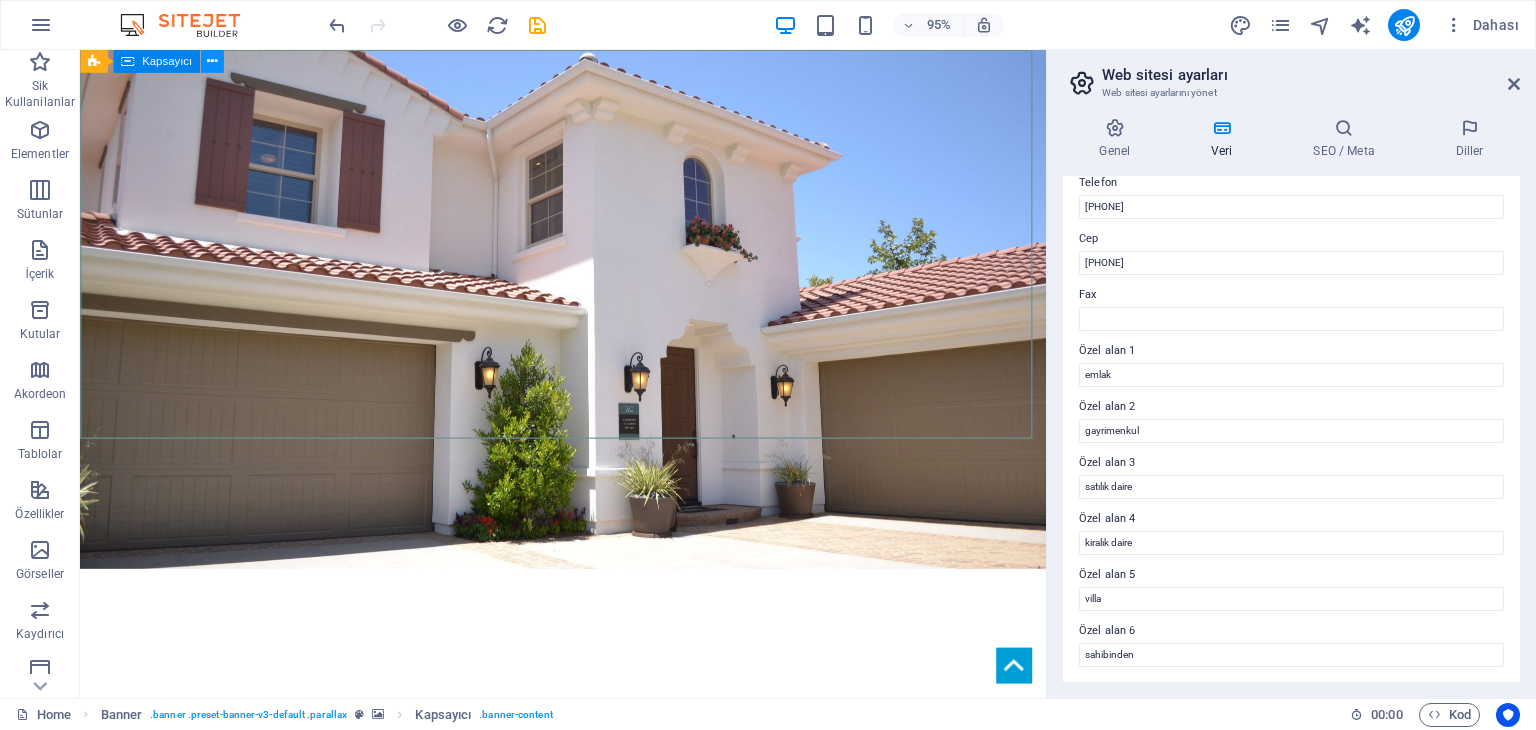 click at bounding box center (212, 61) 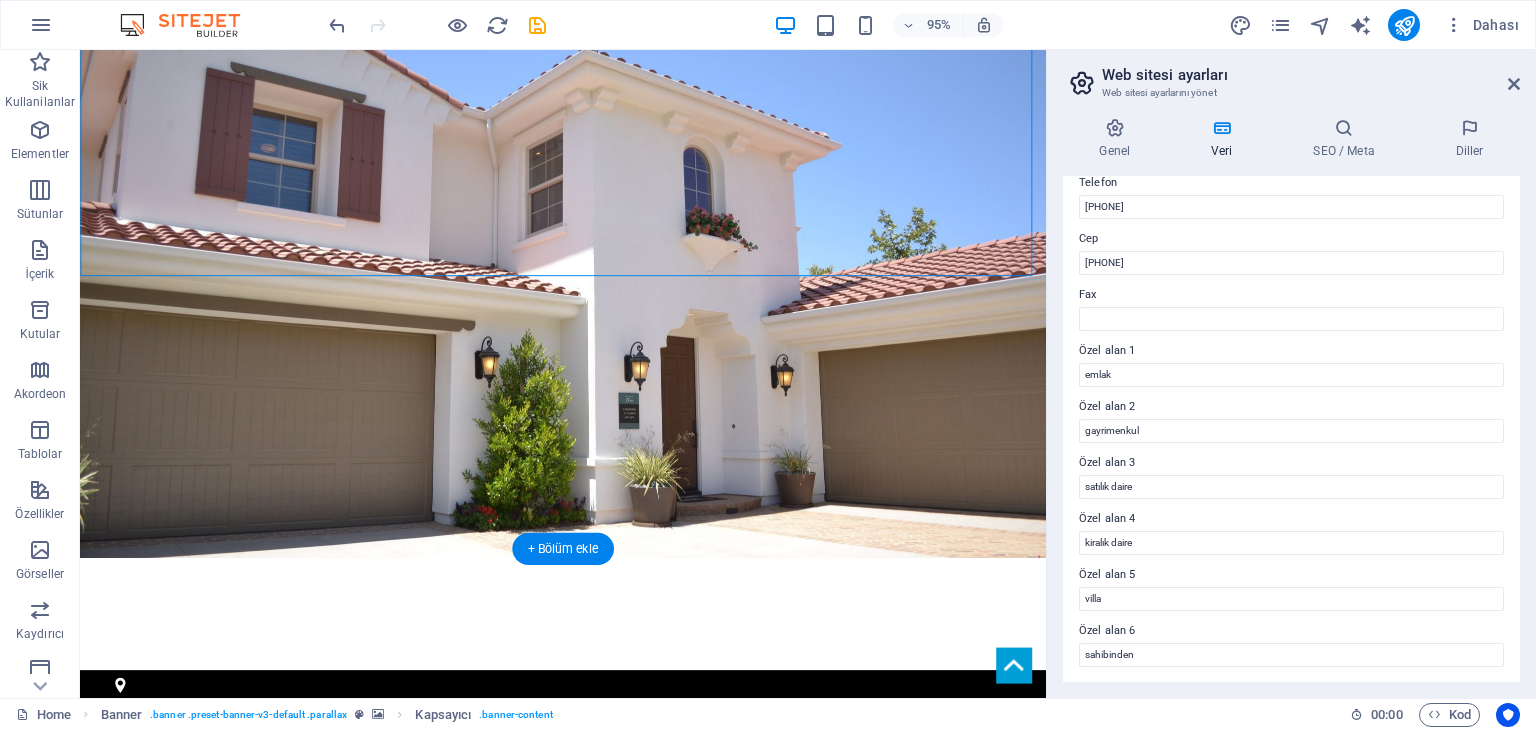 scroll, scrollTop: 400, scrollLeft: 0, axis: vertical 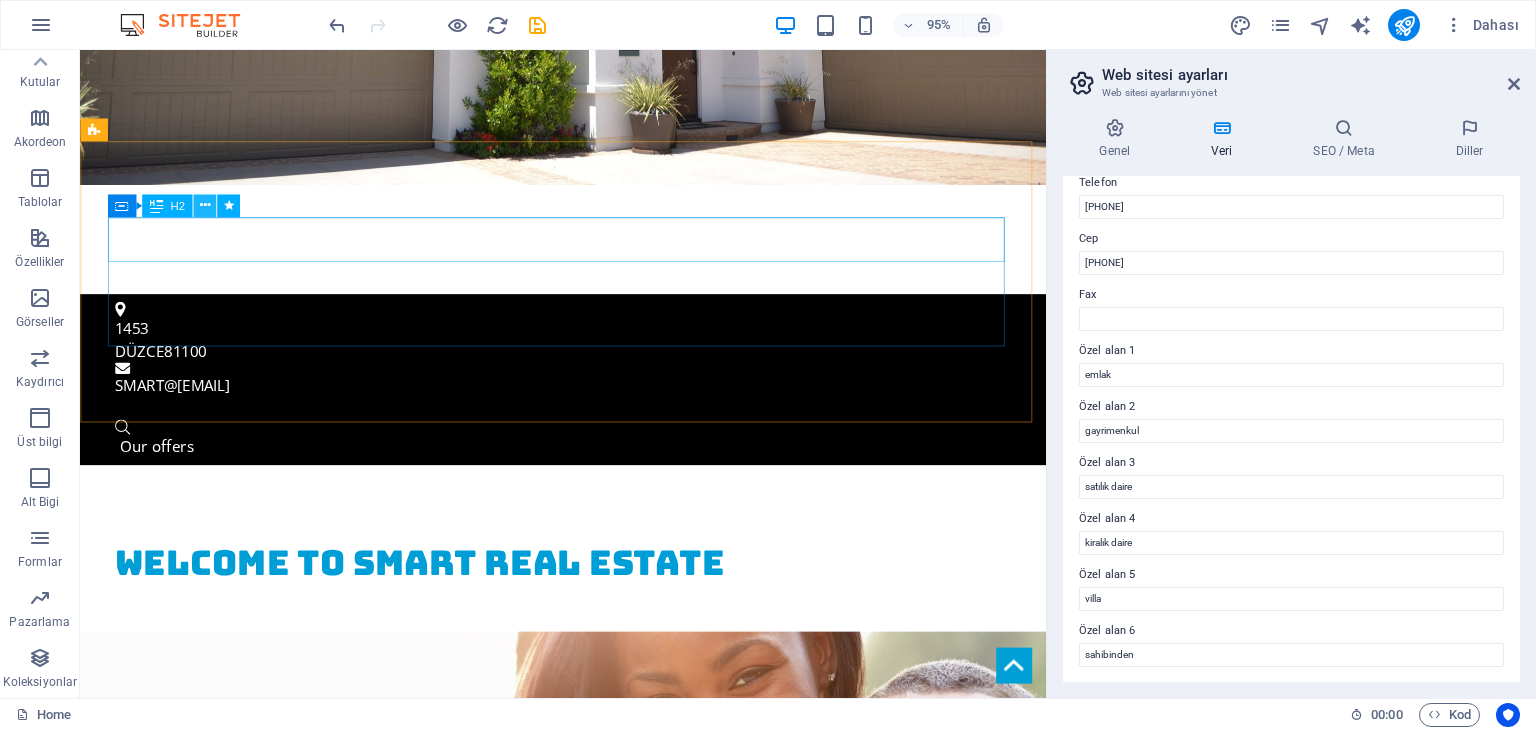 click at bounding box center (204, 206) 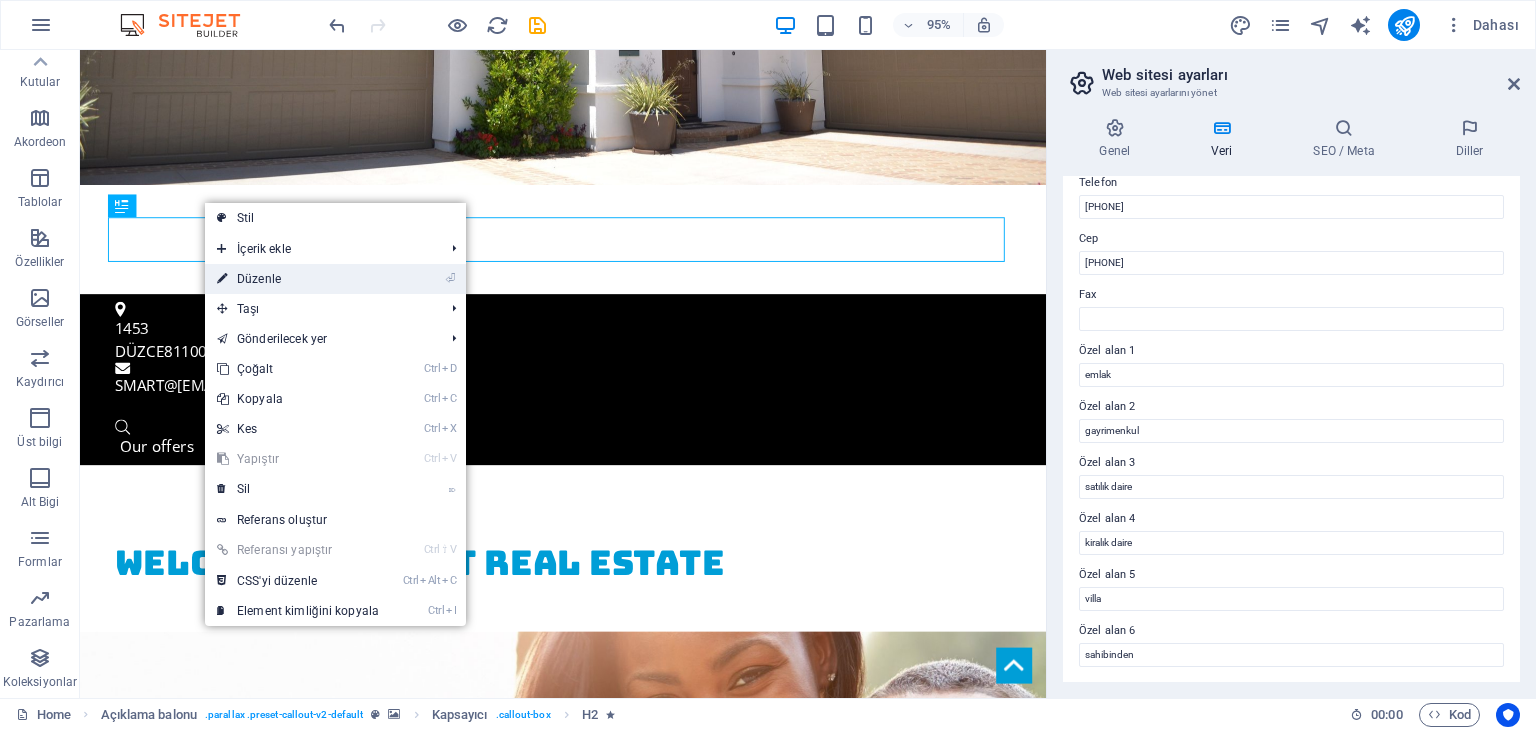 click on "⏎  Düzenle" at bounding box center [298, 279] 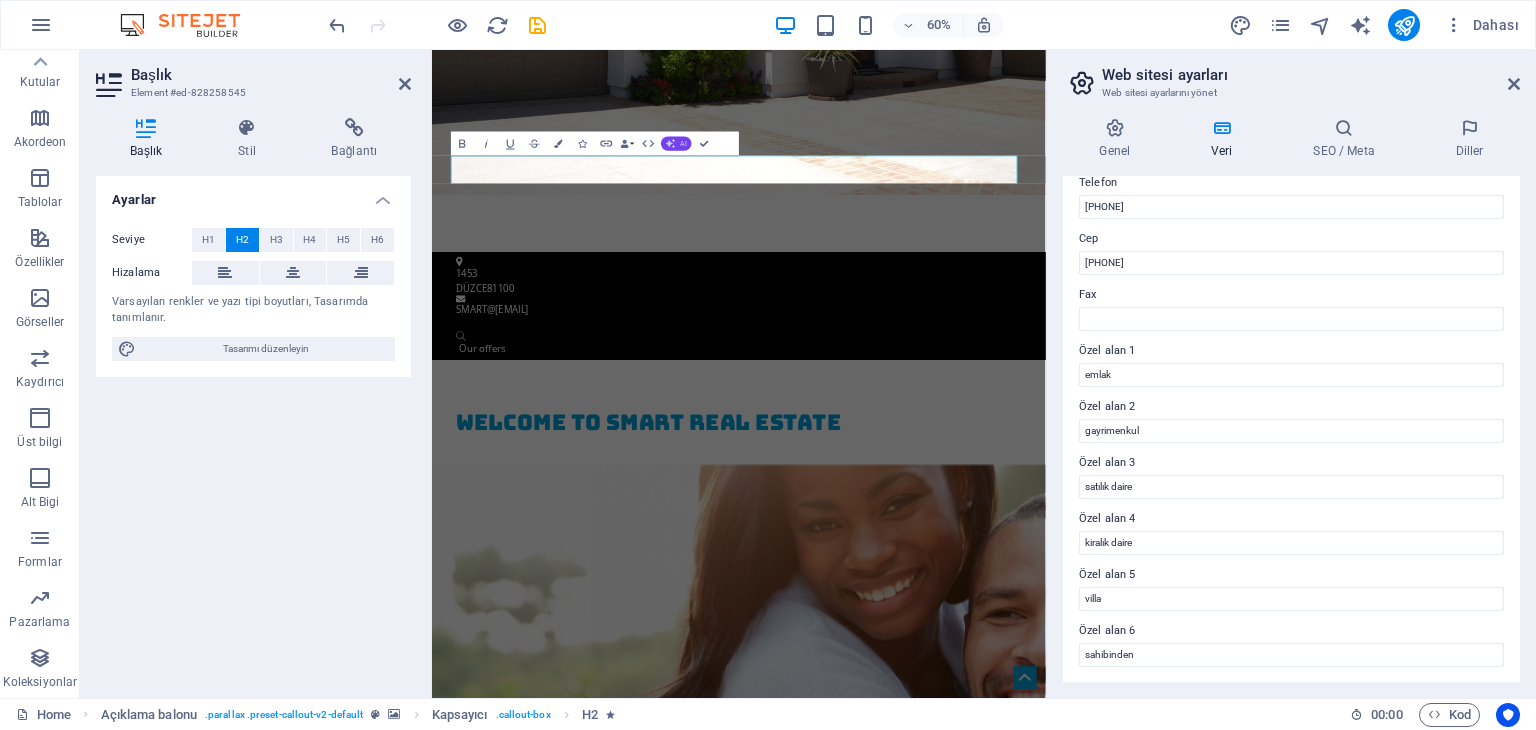 click on "AI" at bounding box center [676, 143] 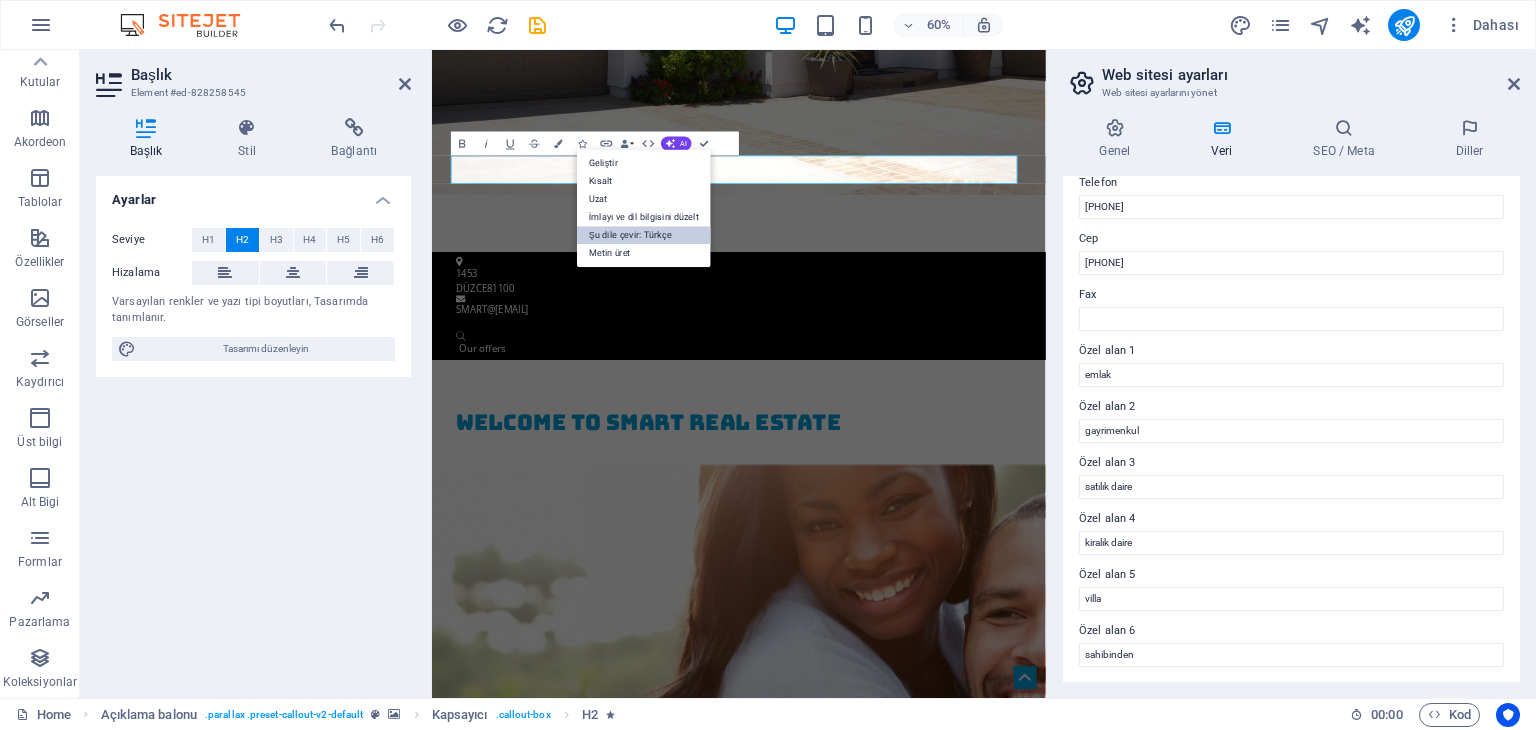 click on "Şu dile çevir: Türkçe" at bounding box center [644, 235] 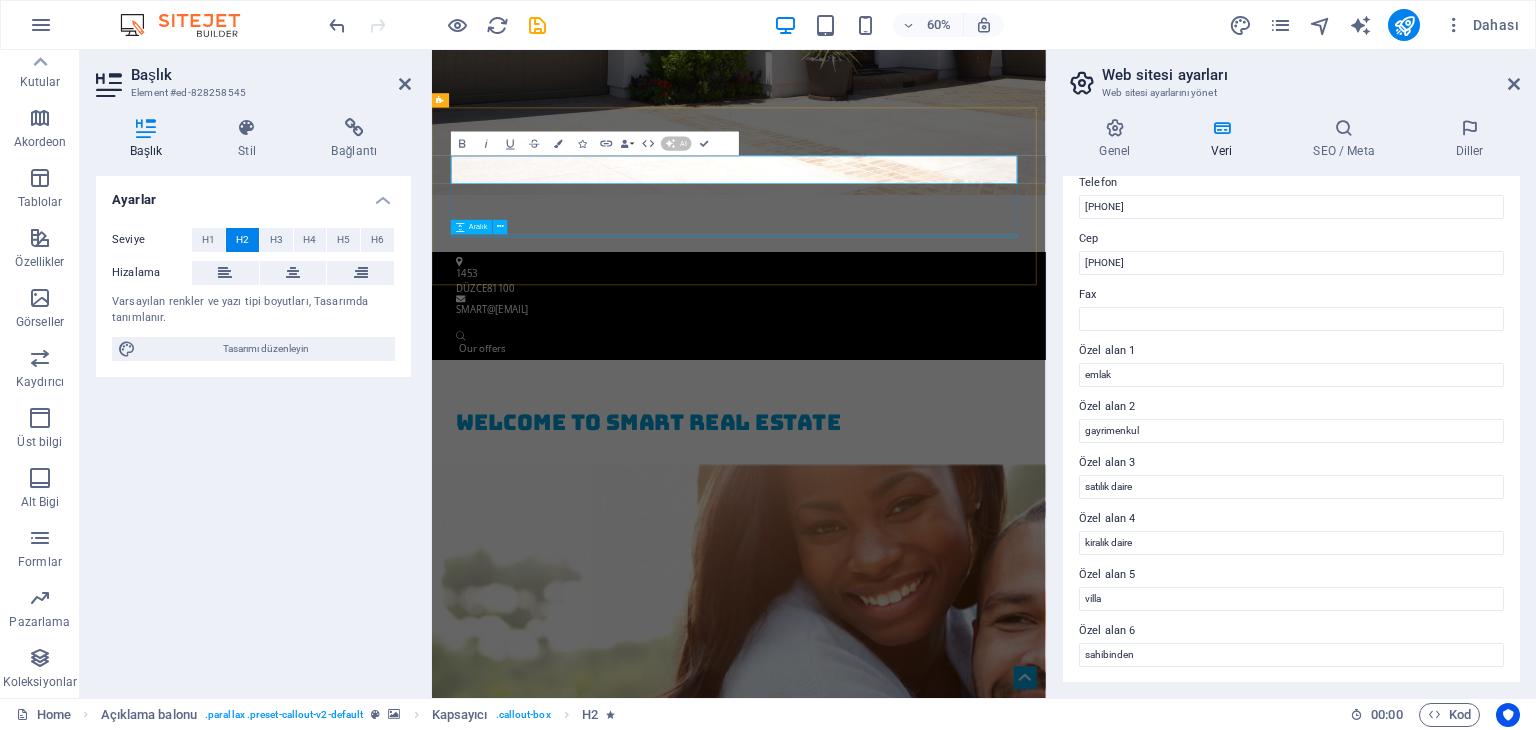 type 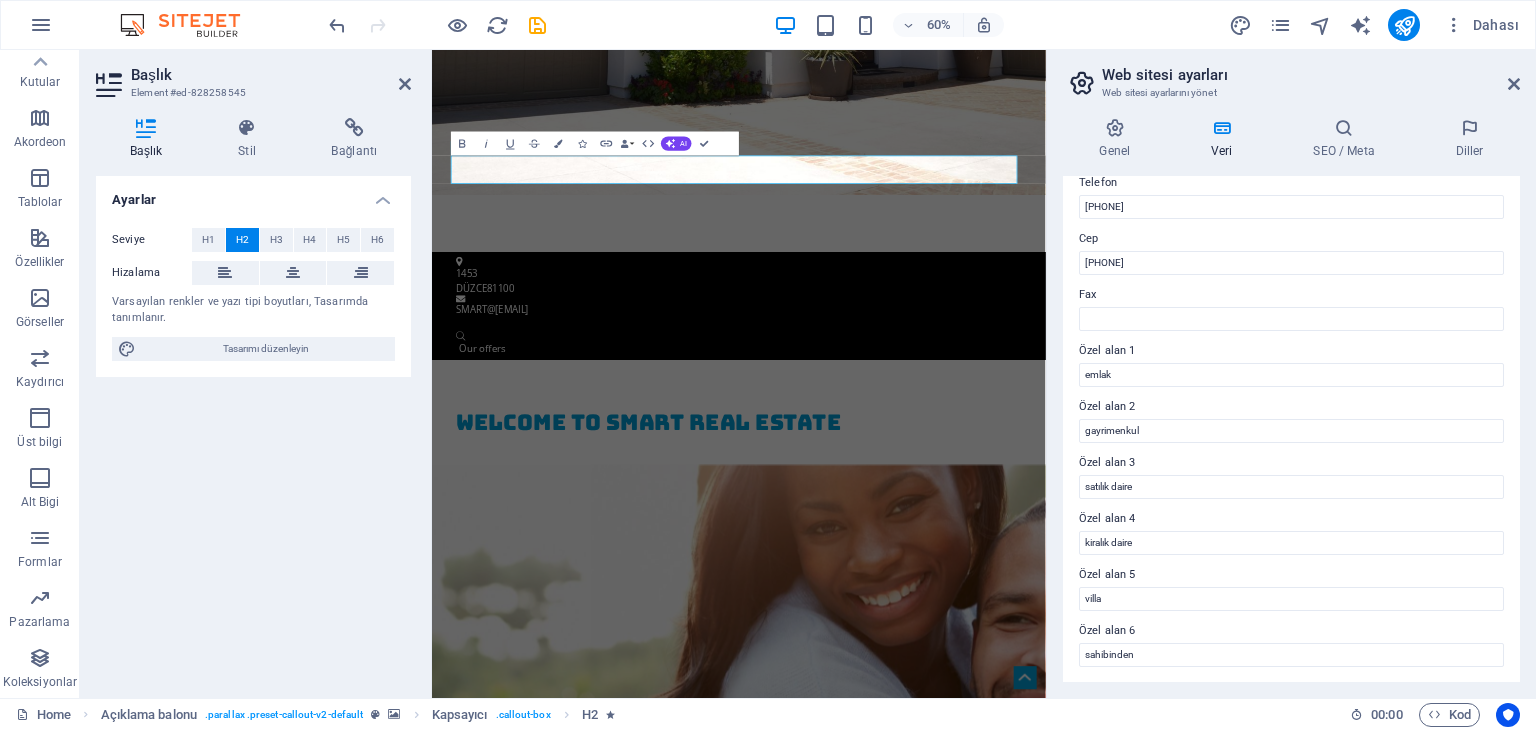 click at bounding box center (943, 1086) 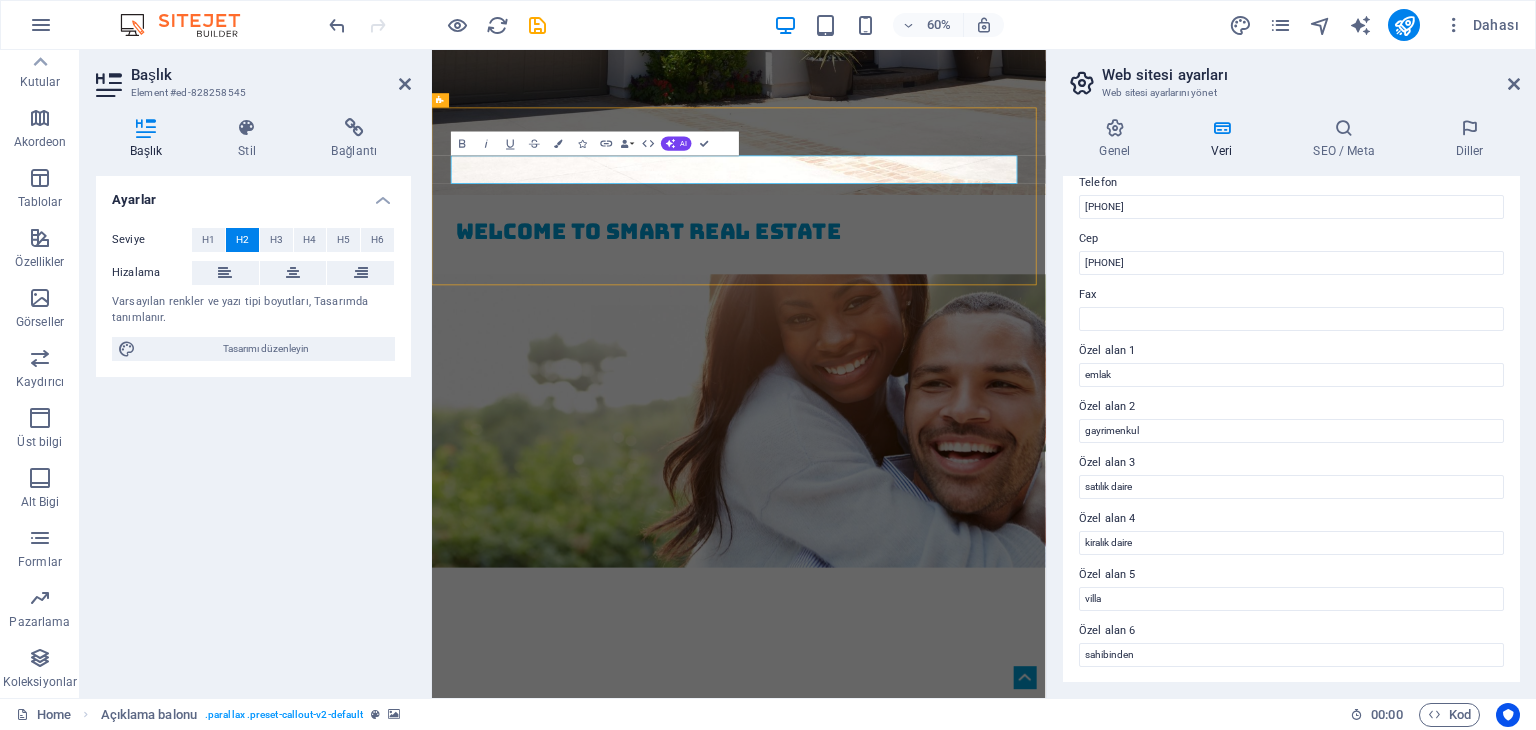 scroll, scrollTop: 600, scrollLeft: 0, axis: vertical 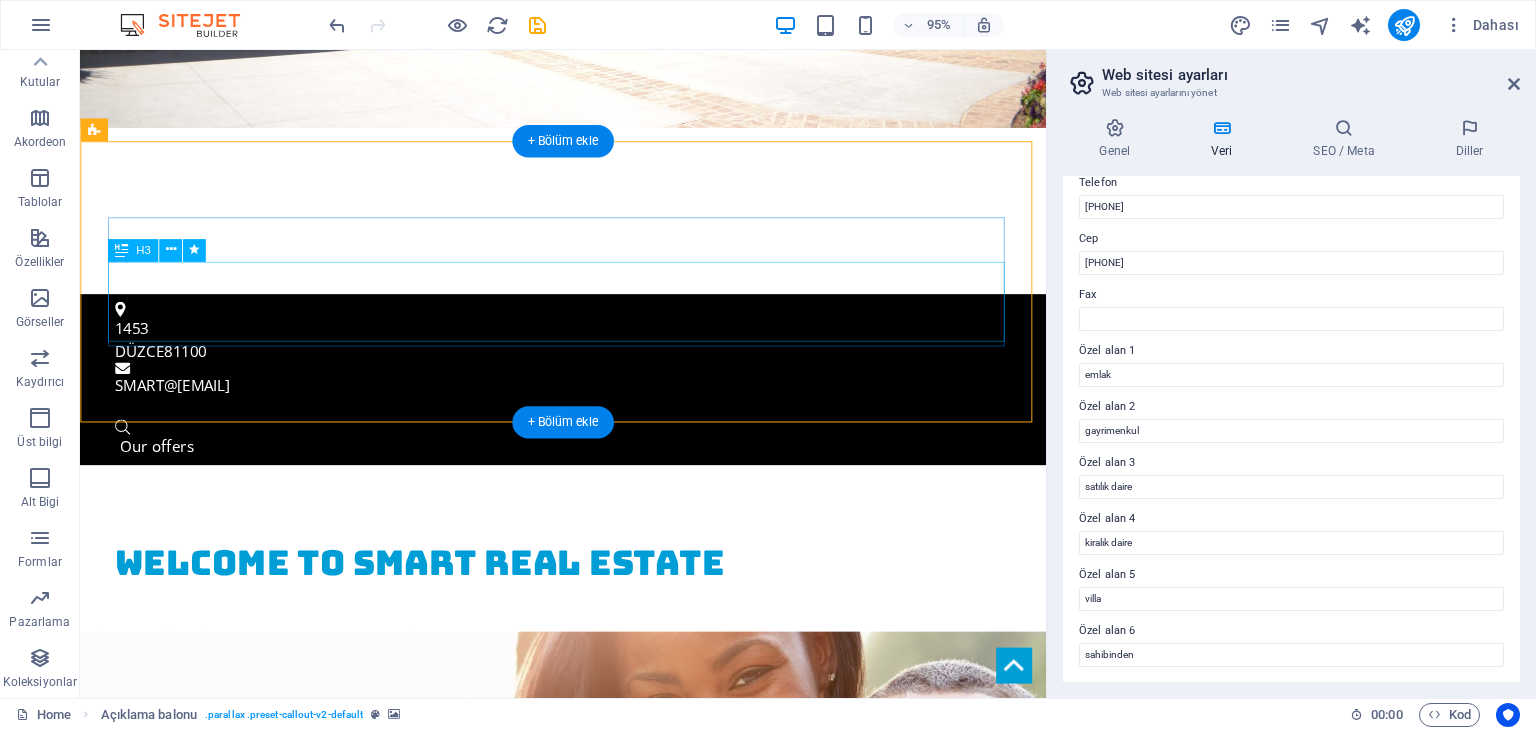 click on "Lorem ipsum dolor sit amet, consetetur sadipscing elitr sed diam." at bounding box center (589, 1368) 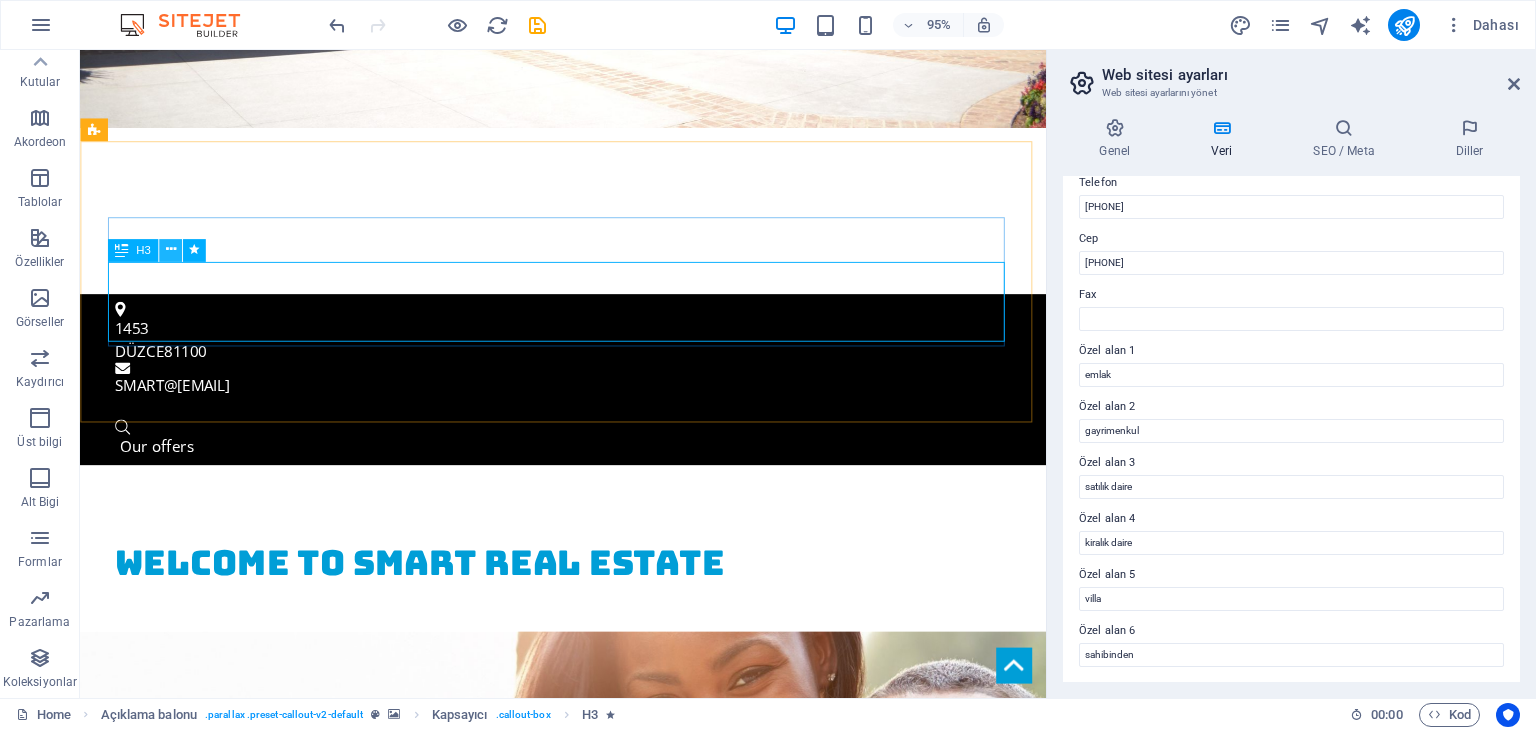 click at bounding box center (170, 250) 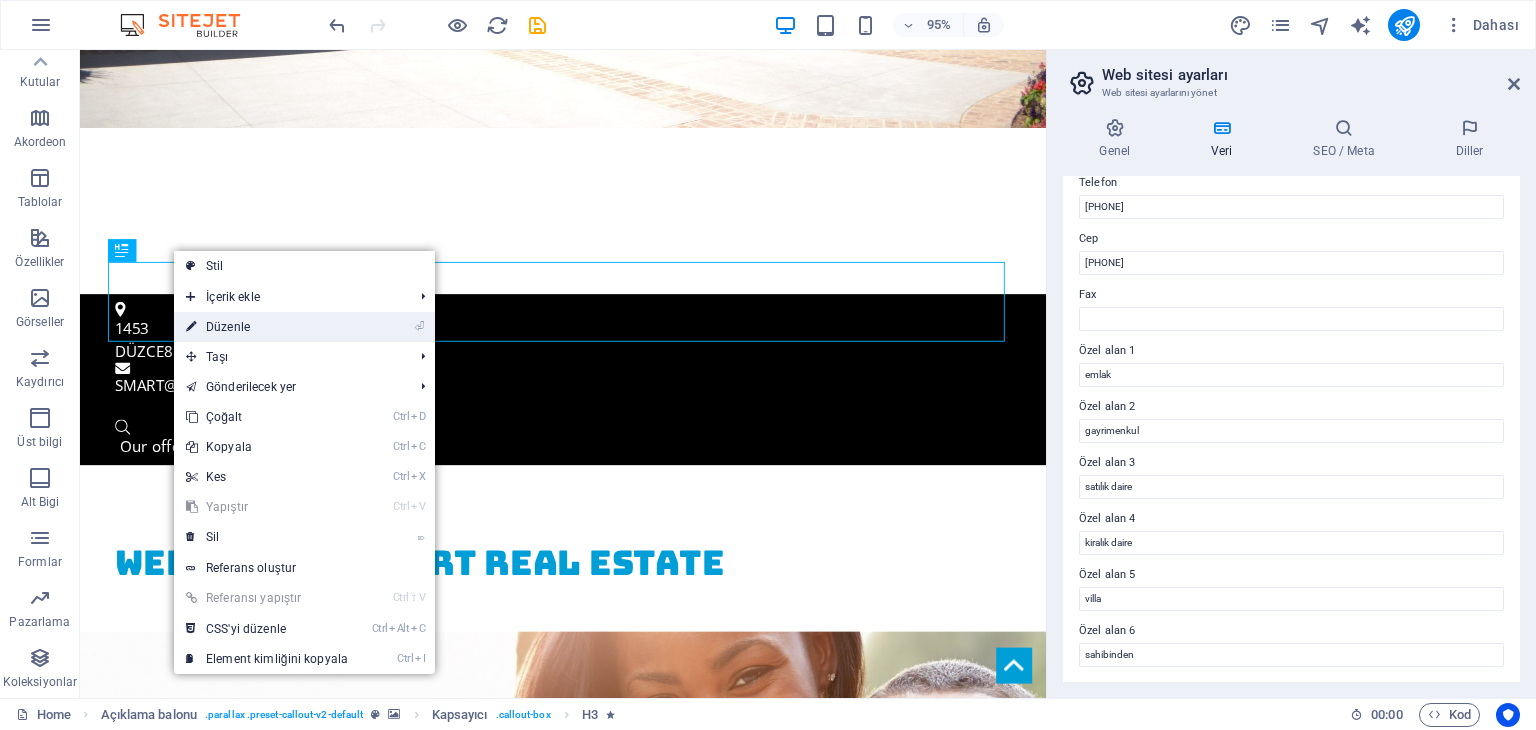 click on "⏎  Düzenle" at bounding box center [267, 327] 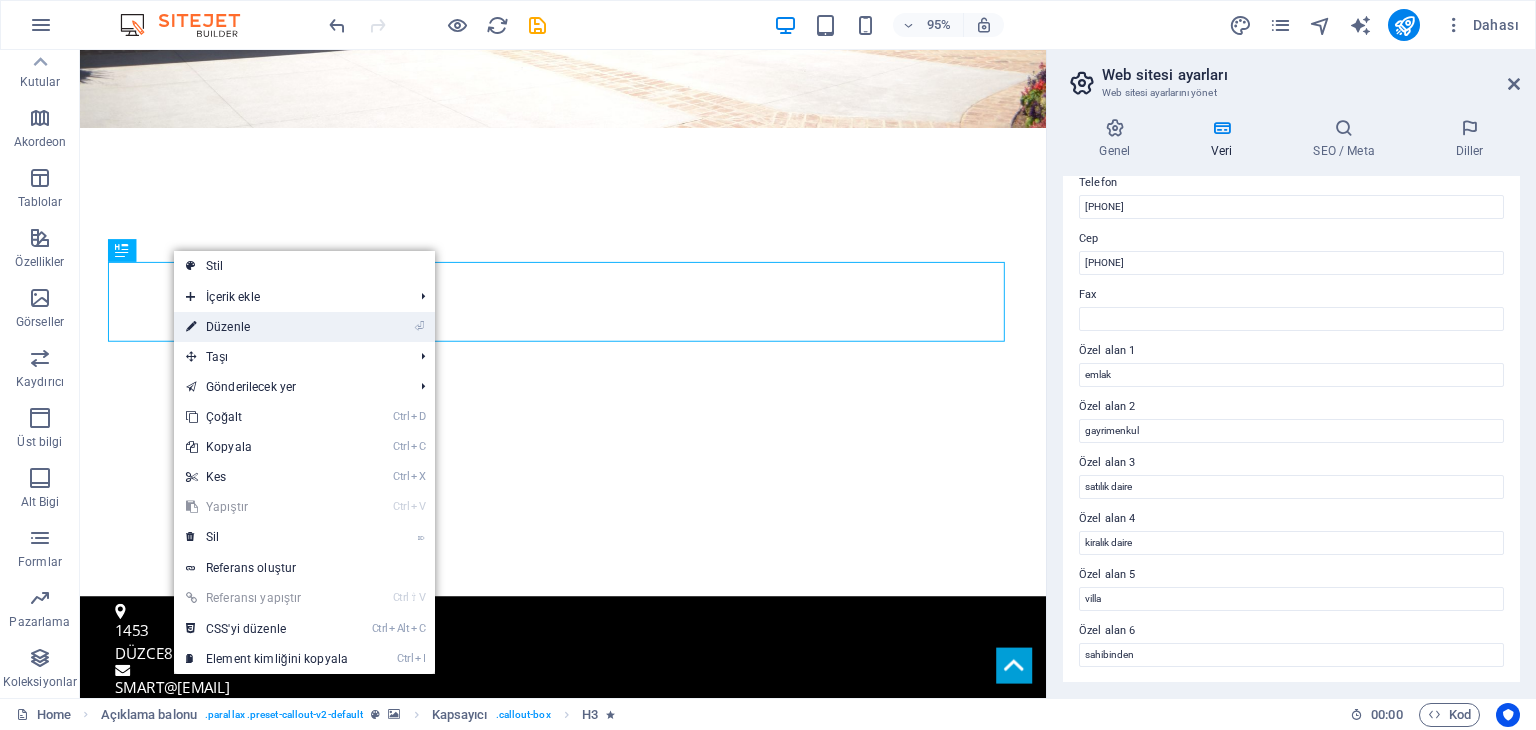 scroll, scrollTop: 838, scrollLeft: 0, axis: vertical 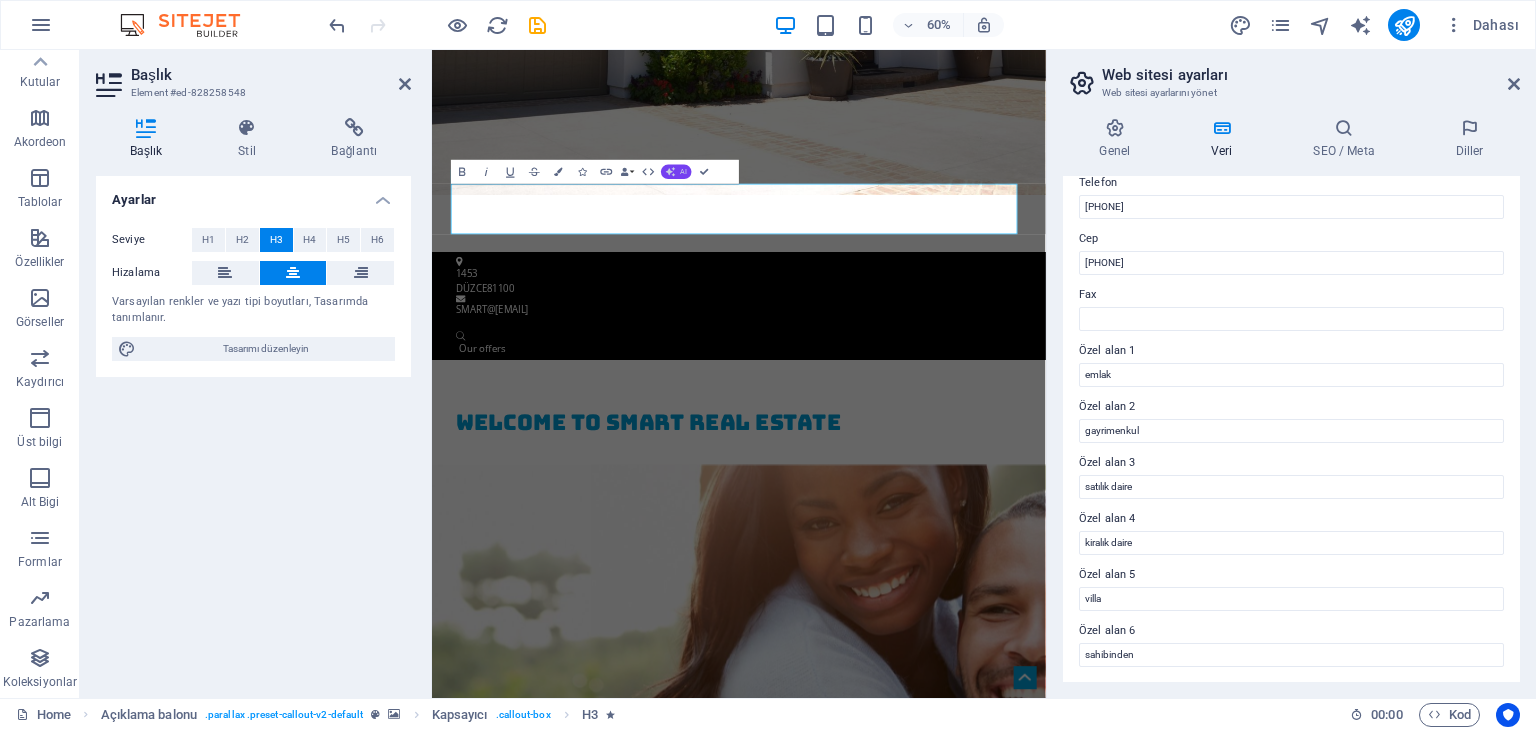 click on "AI" at bounding box center [676, 171] 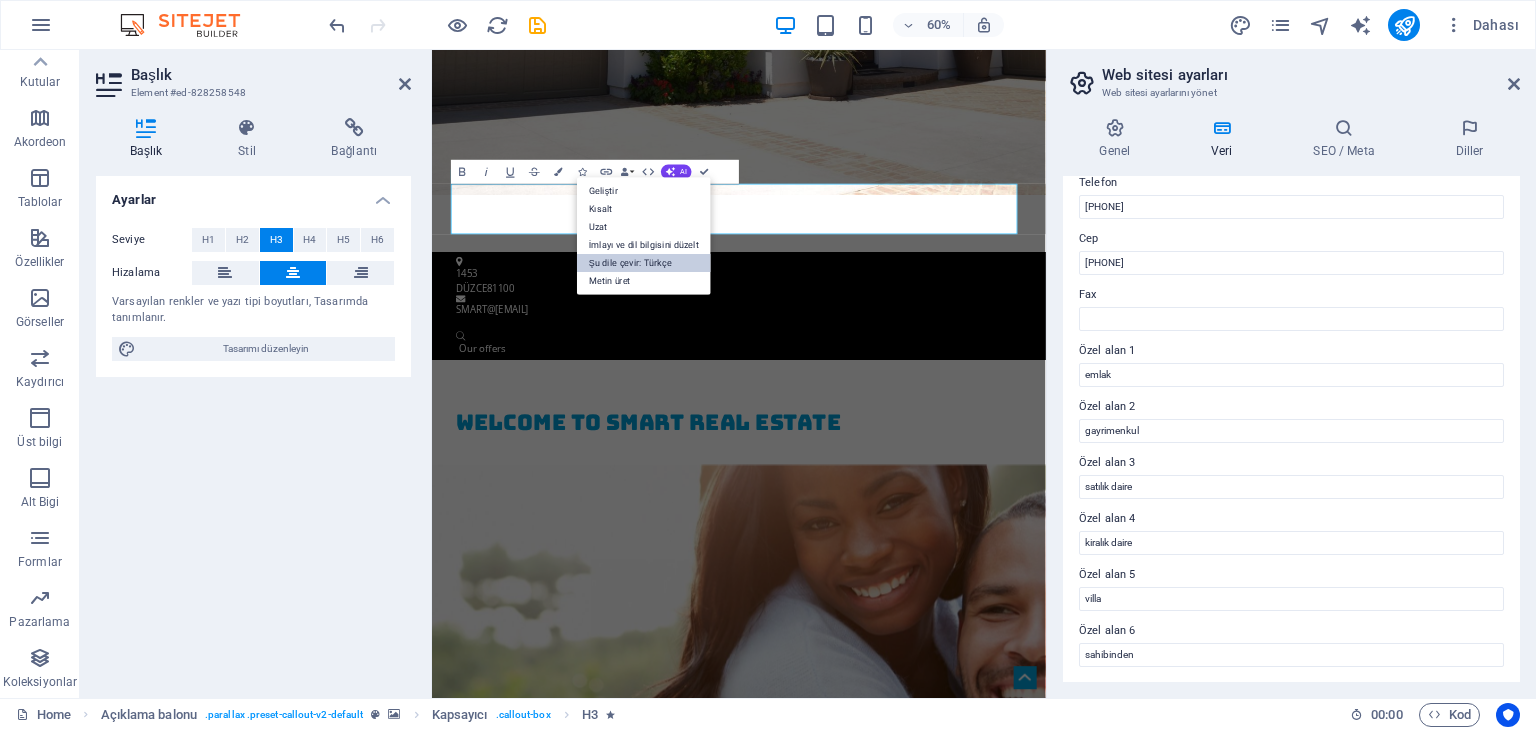 click on "Şu dile çevir: Türkçe" at bounding box center [644, 263] 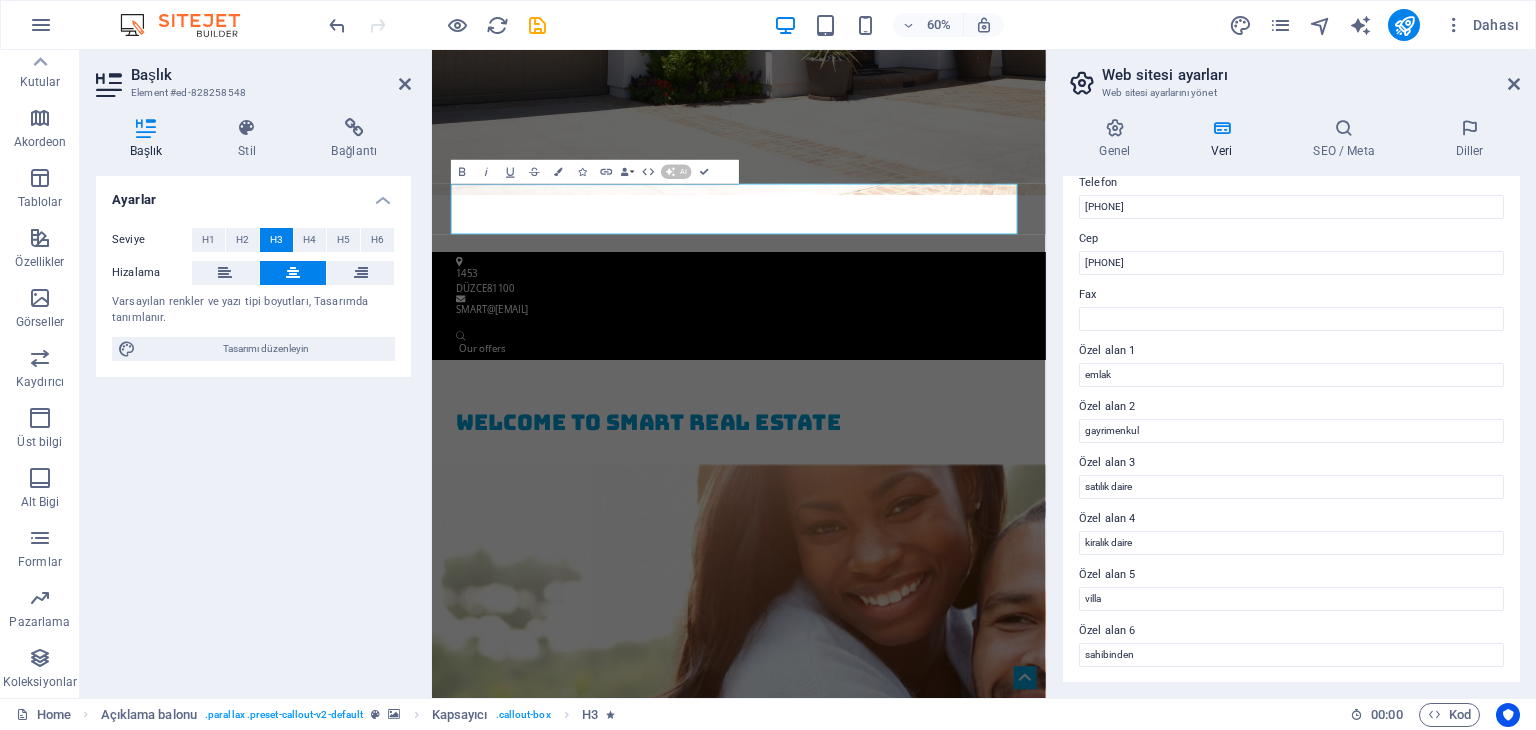 type 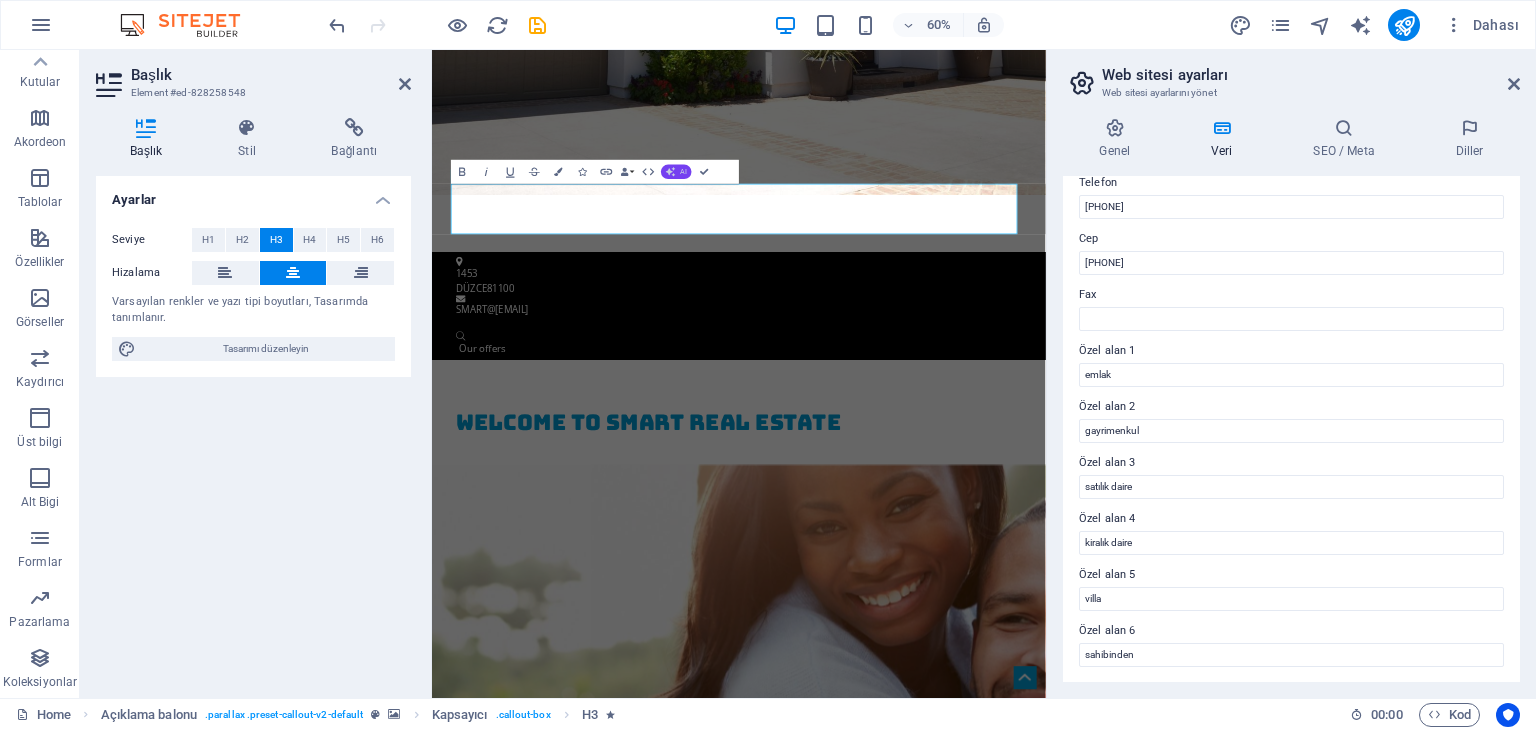 click on "AI" at bounding box center [676, 171] 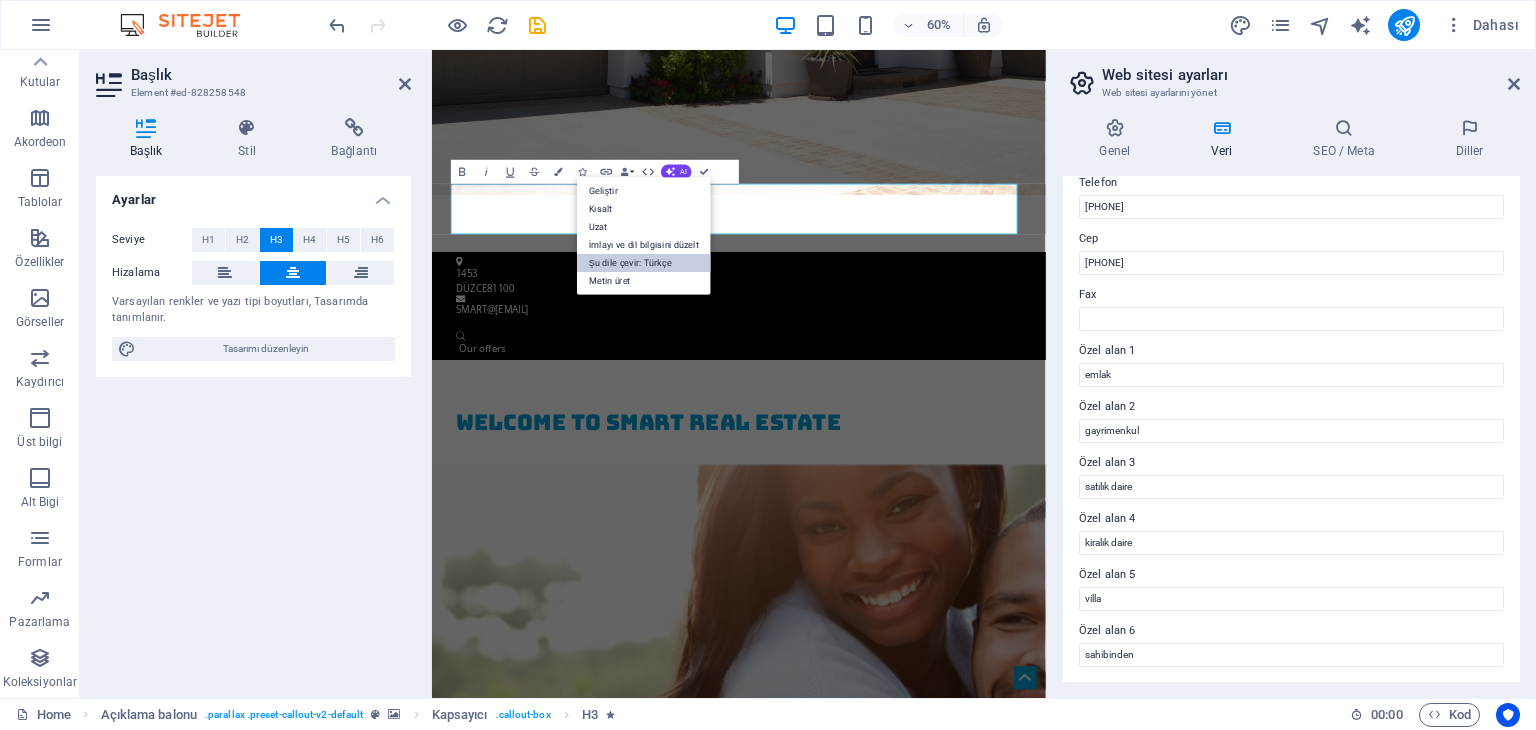 click on "Şu dile çevir: Türkçe" at bounding box center [644, 263] 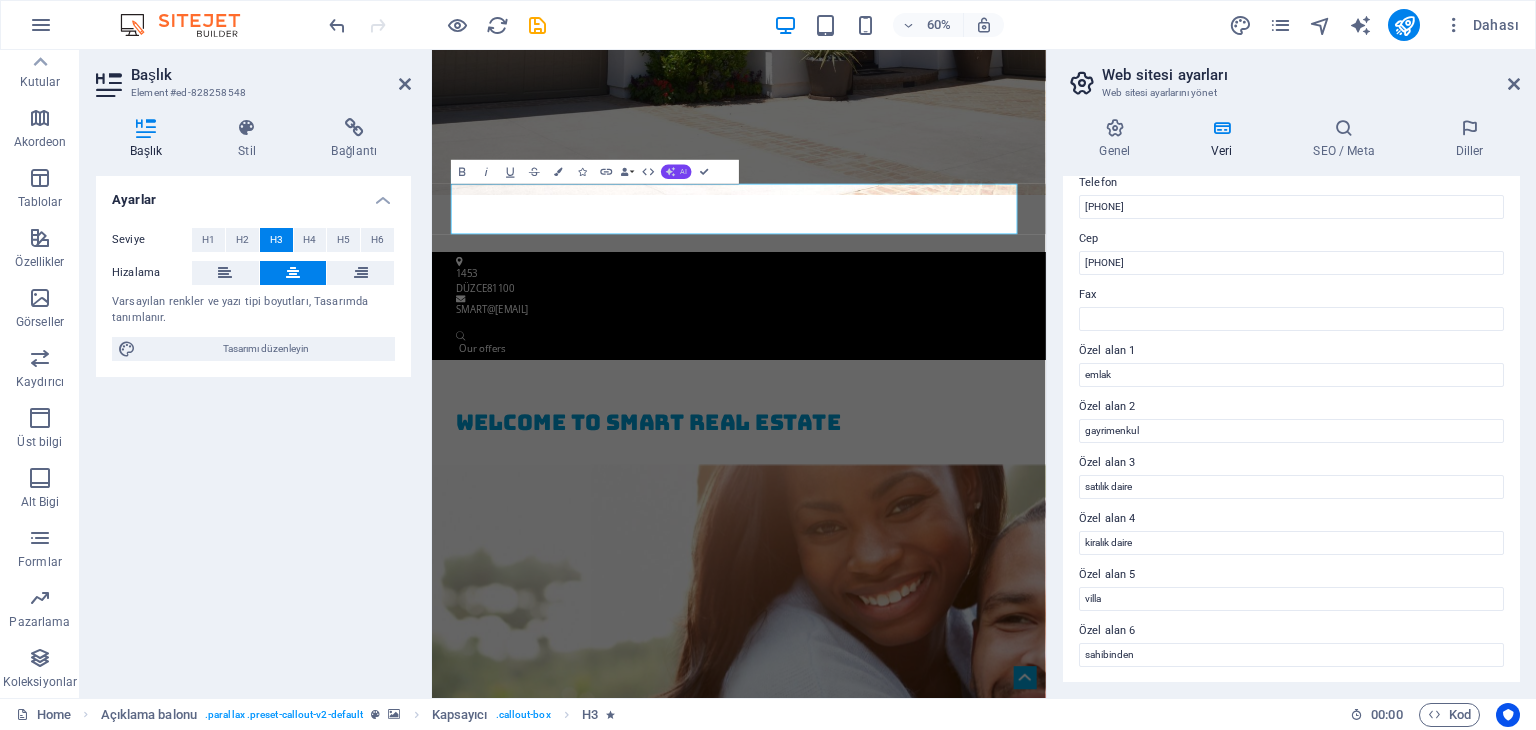 click on "AI" at bounding box center (683, 171) 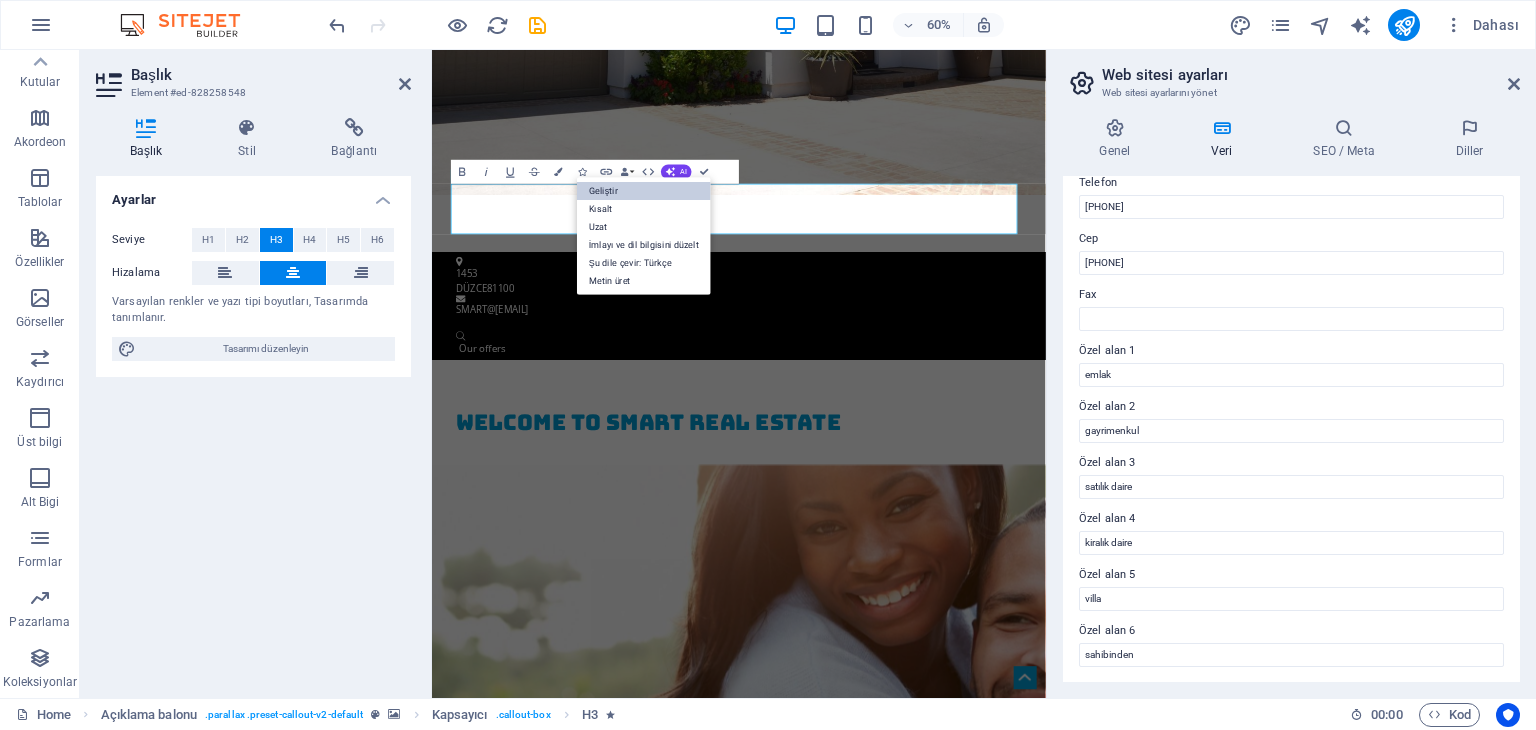 click on "Geliştir" at bounding box center [644, 191] 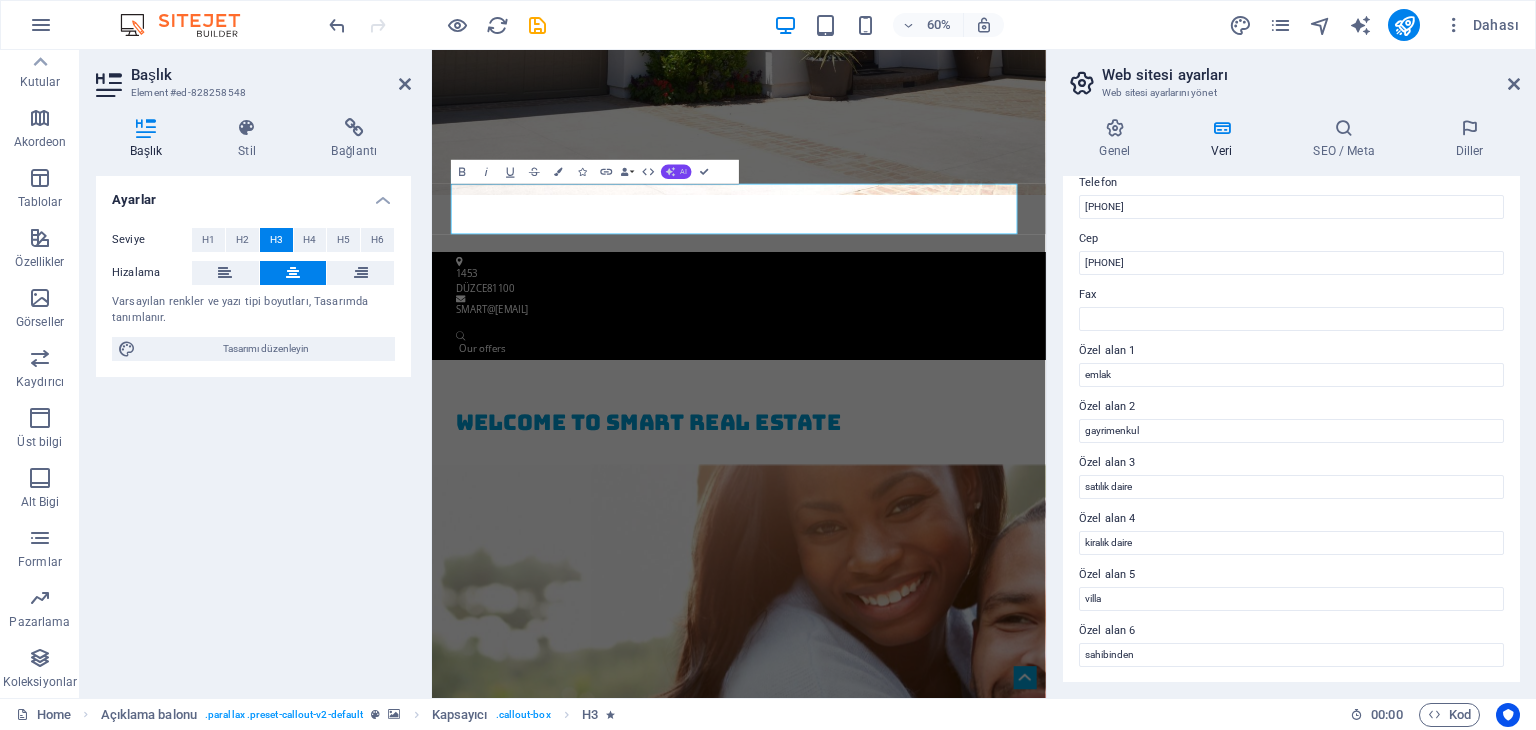 click on "AI" at bounding box center [676, 171] 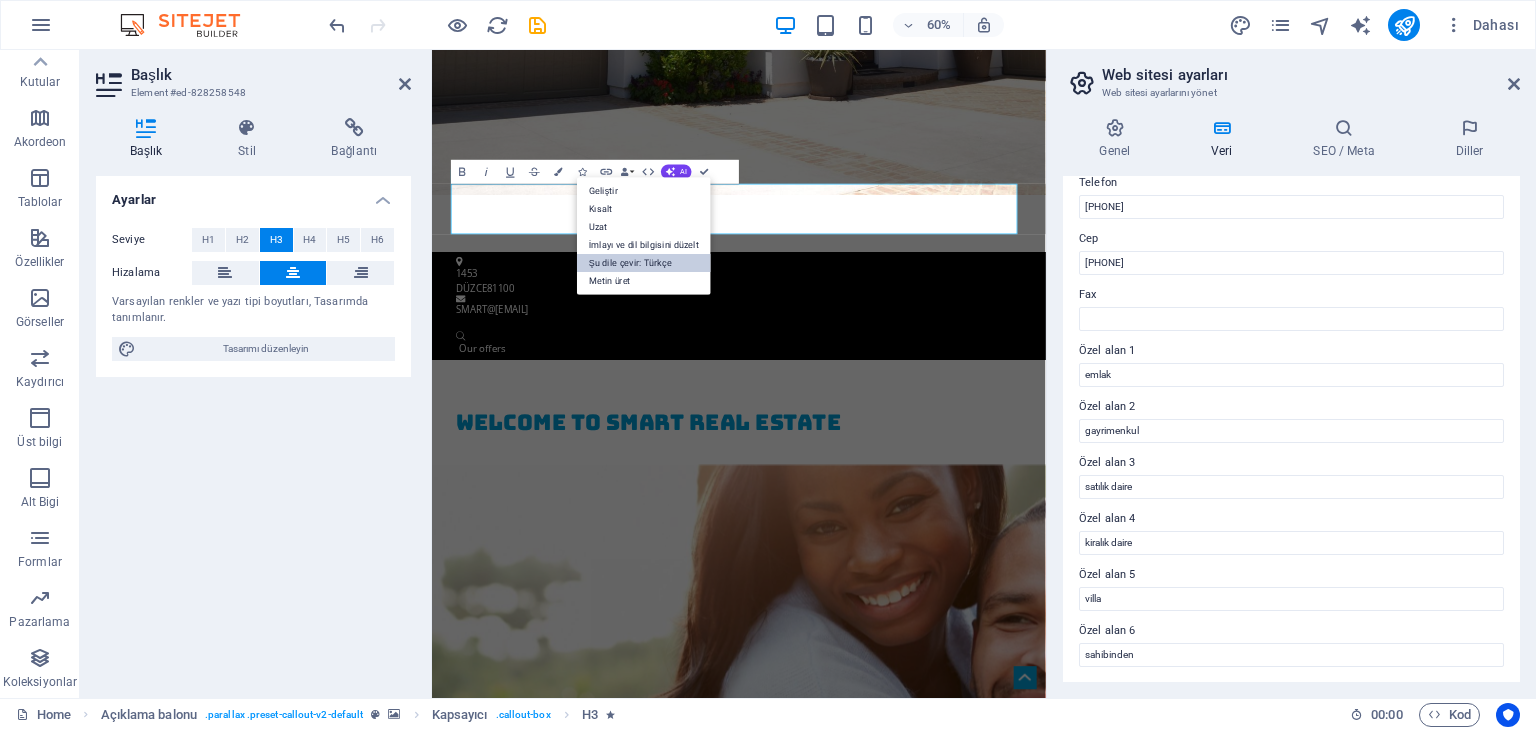 click on "Şu dile çevir: Türkçe" at bounding box center [644, 263] 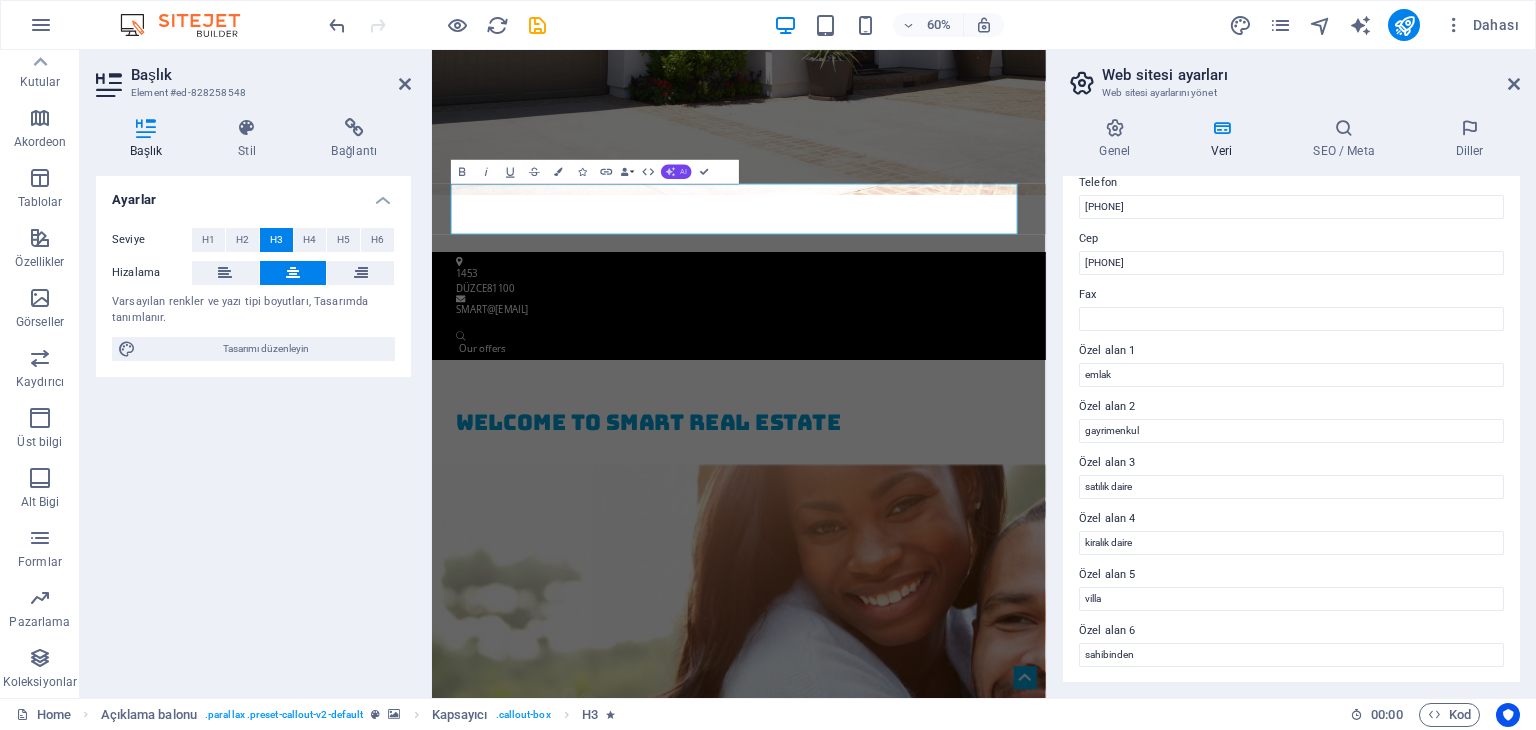 click on "AI" at bounding box center [676, 171] 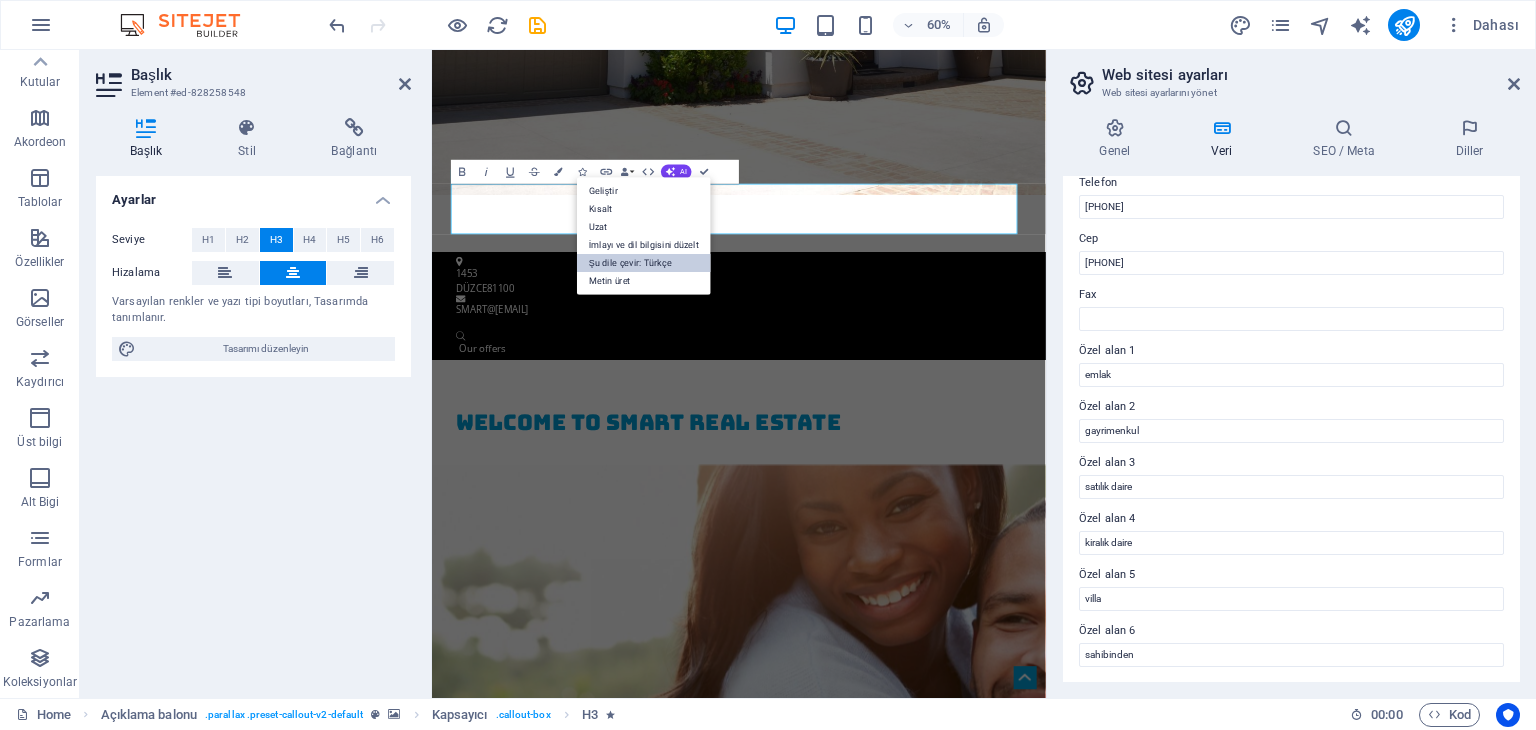 click on "Şu dile çevir: Türkçe" at bounding box center (644, 263) 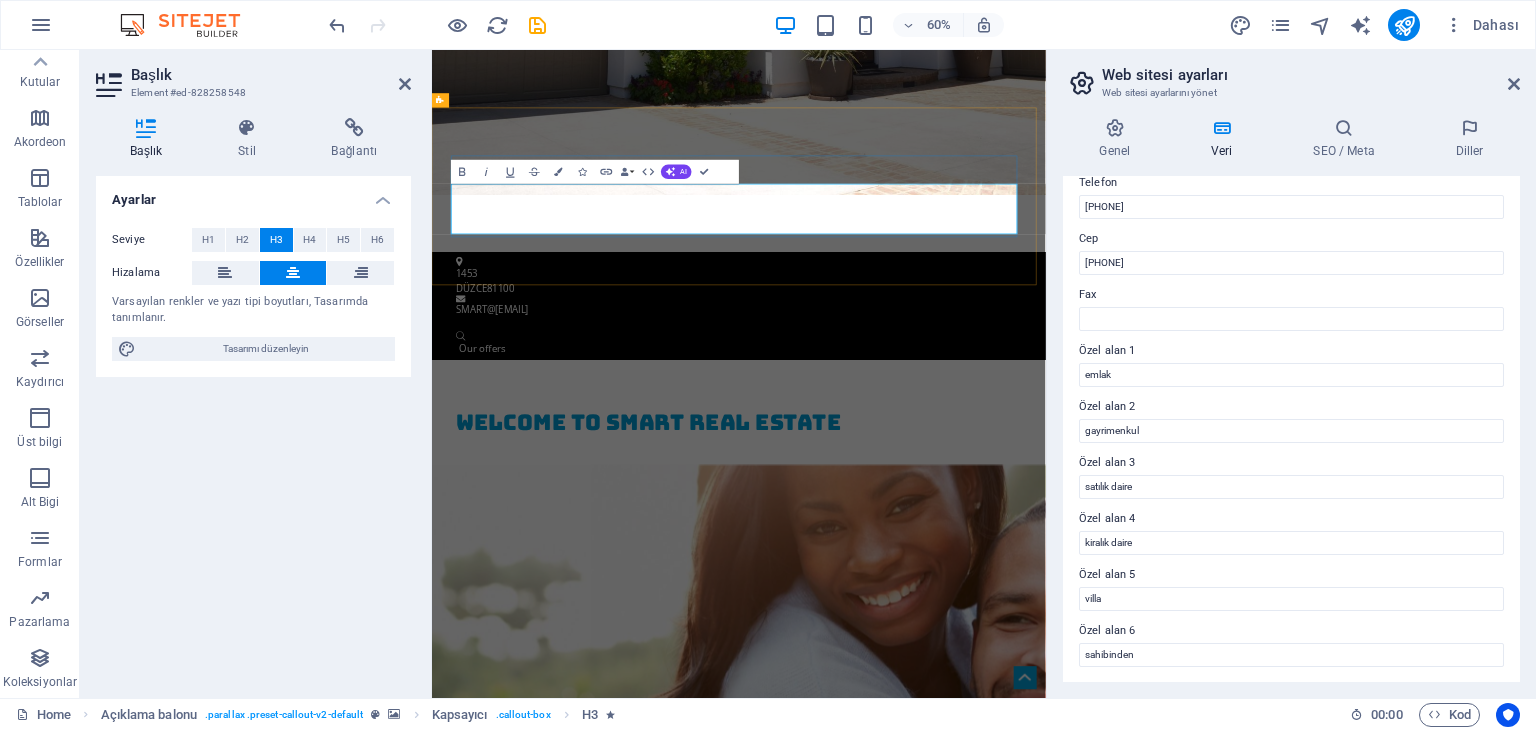 drag, startPoint x: 1195, startPoint y: 333, endPoint x: 561, endPoint y: 306, distance: 634.57465 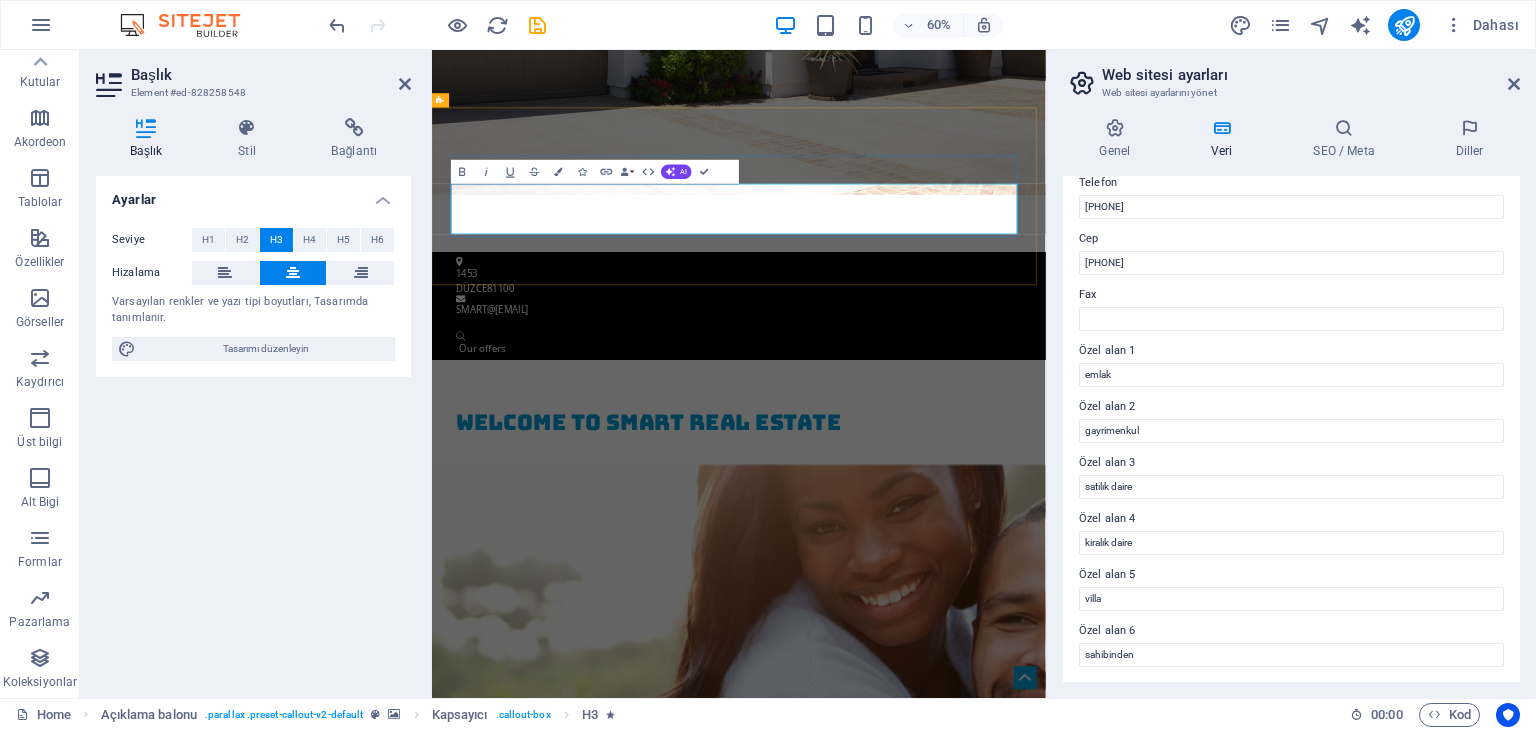 click on "LOREM IPSUM DOLOR SİT AMET, CONSECTETUR ADİPİSİCİNG ELİT SED DİAM." at bounding box center [944, 1647] 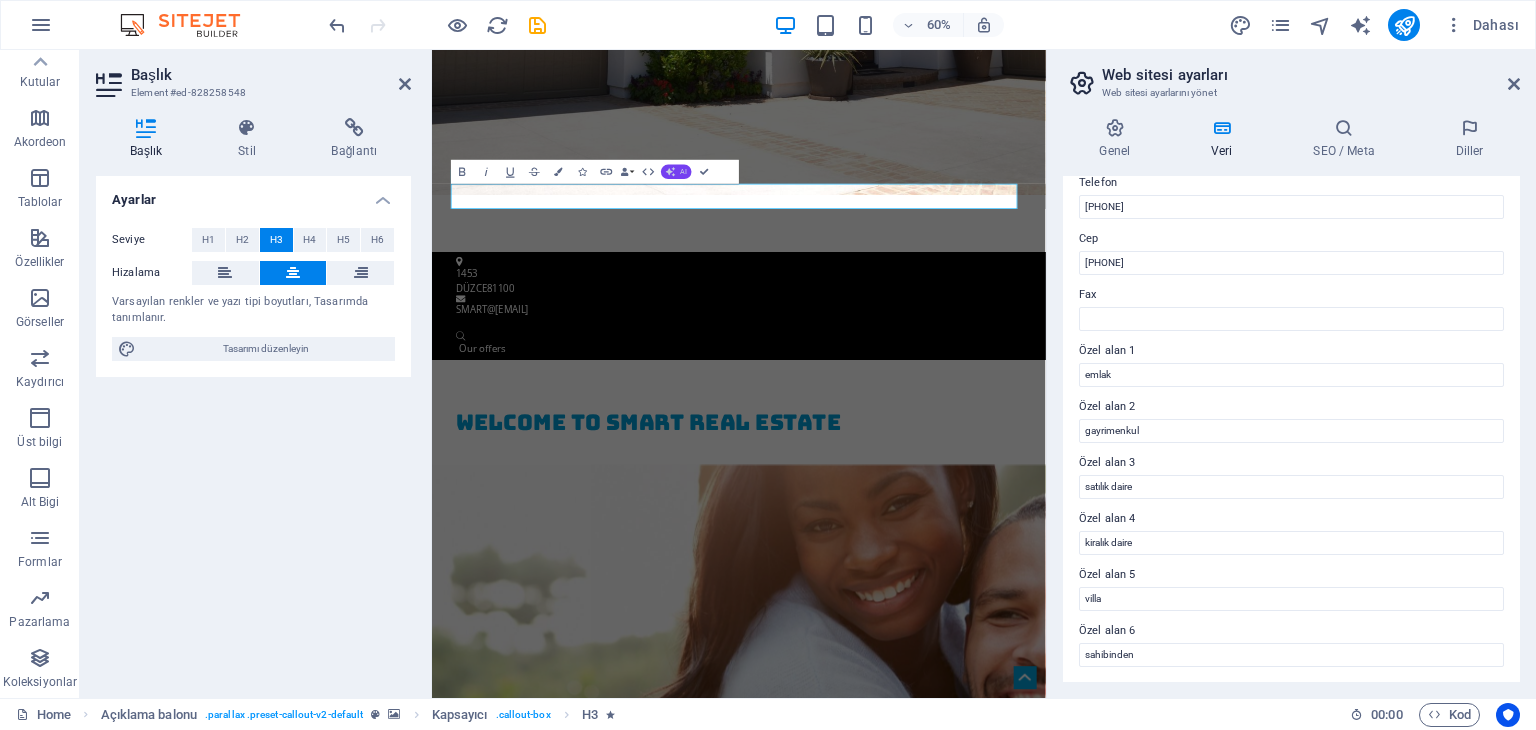 click on "AI" at bounding box center [676, 171] 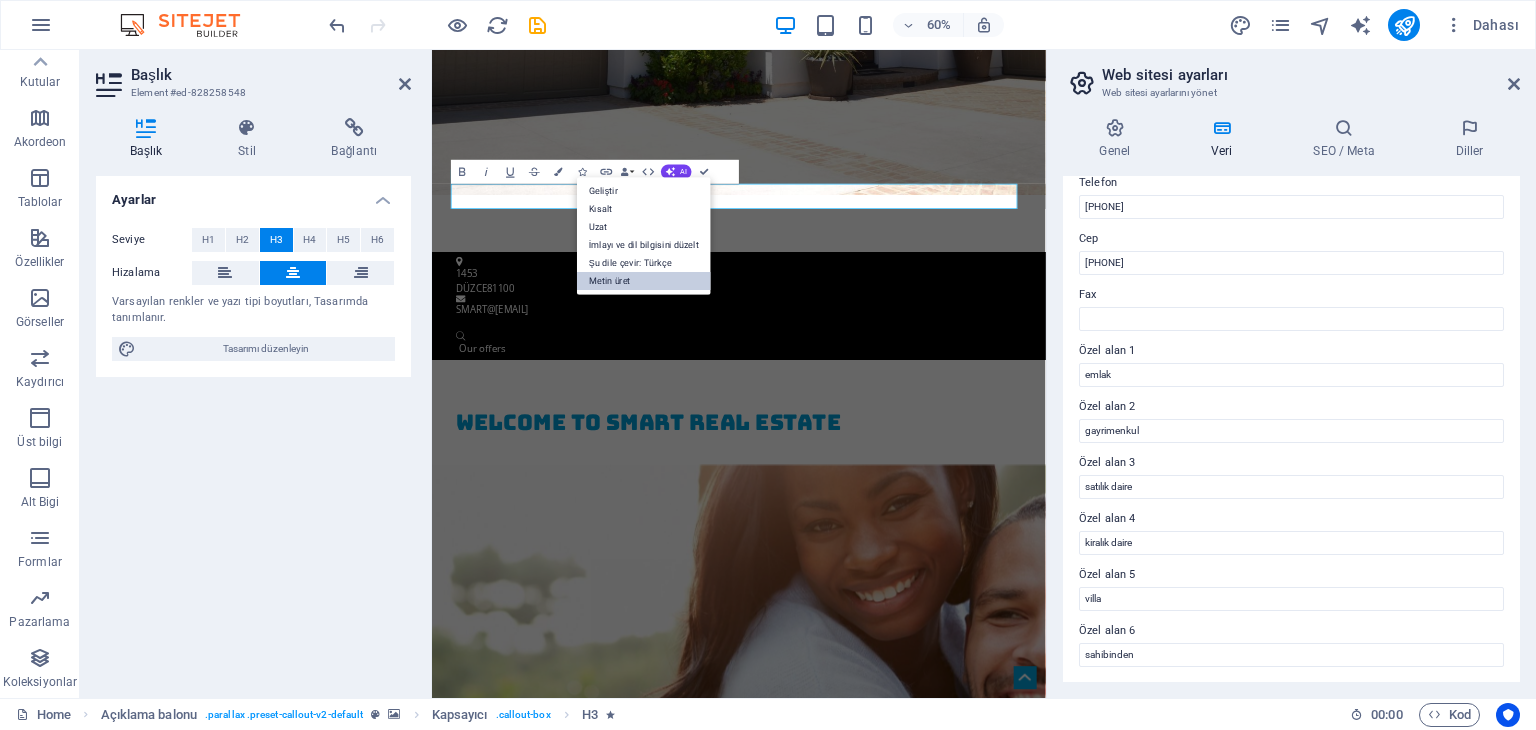 click on "Metin üret" at bounding box center [644, 281] 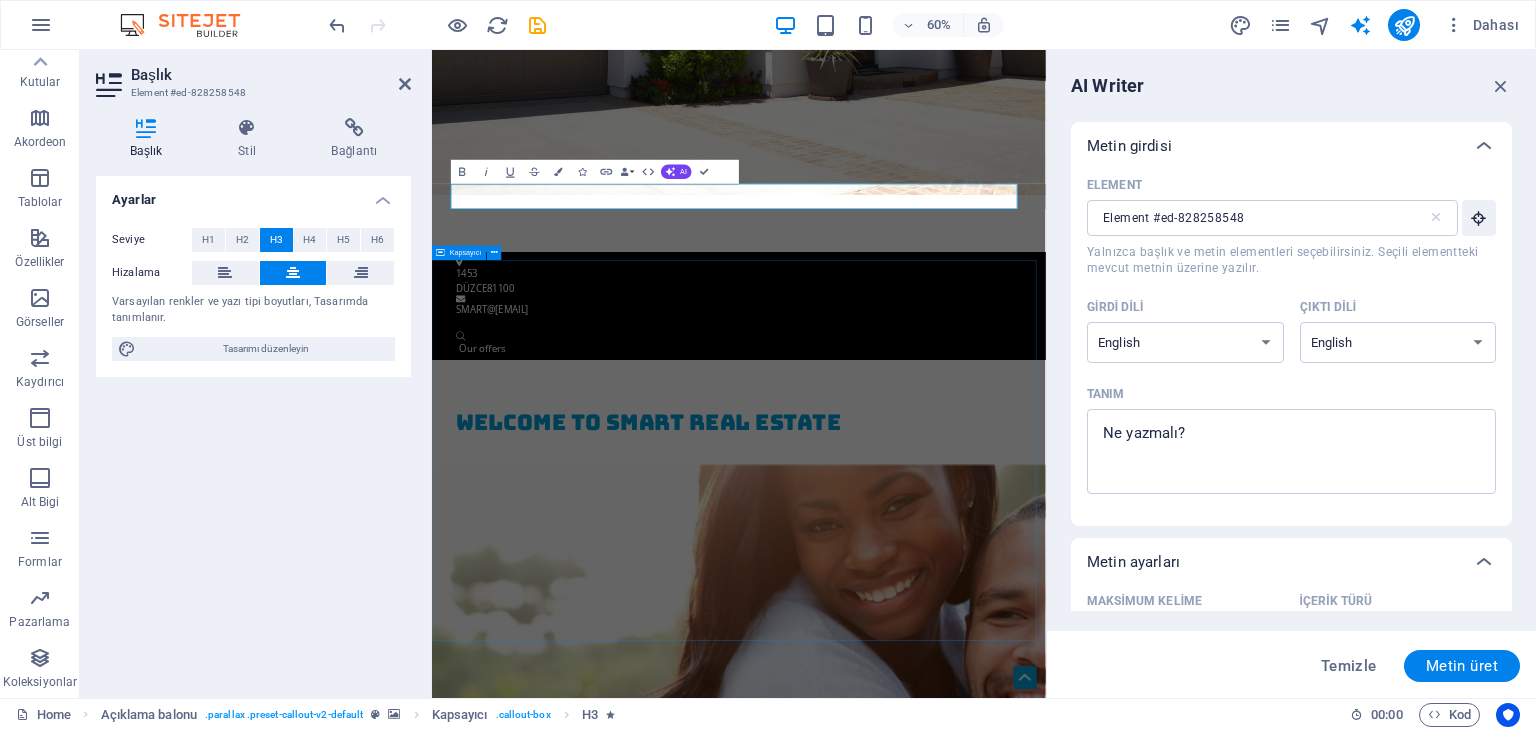 scroll, scrollTop: 0, scrollLeft: 0, axis: both 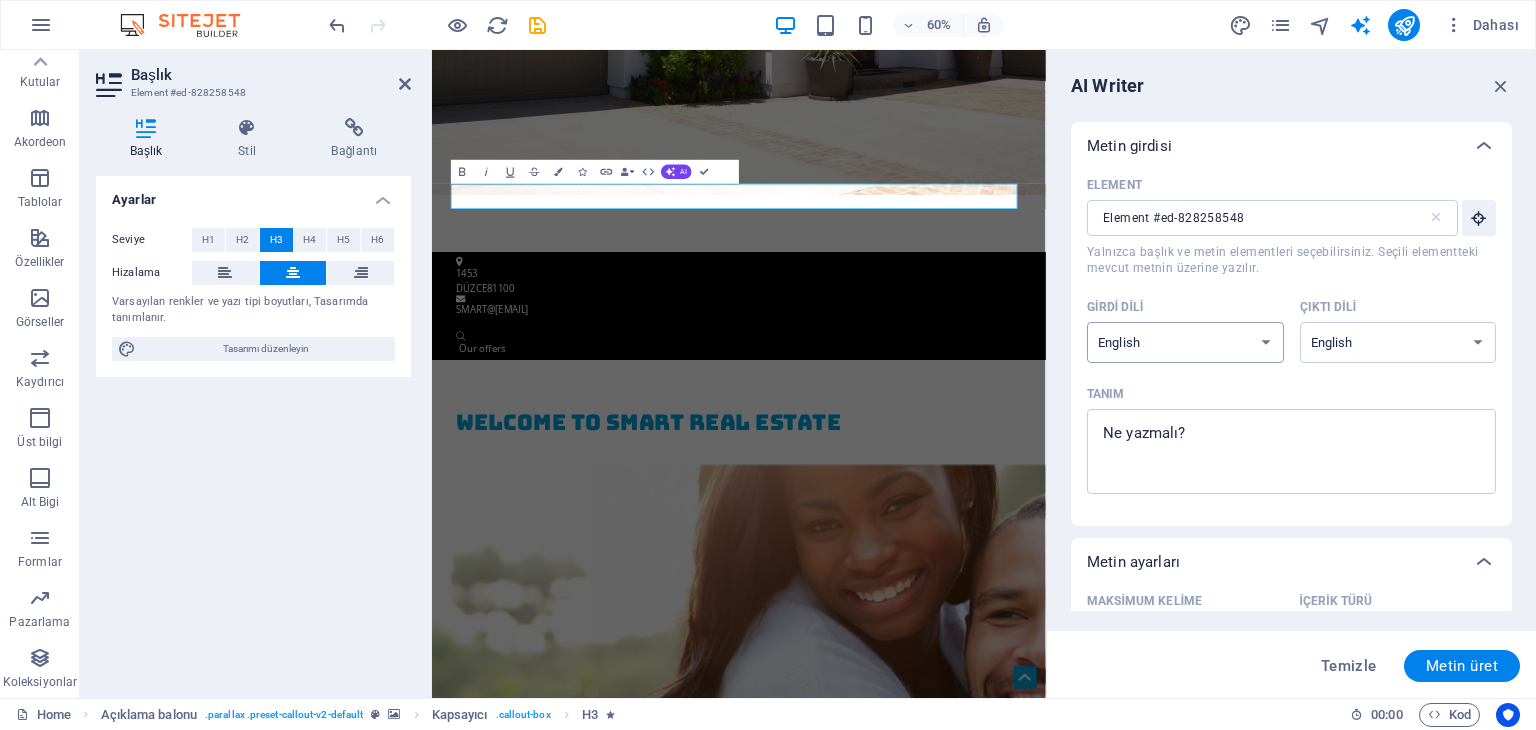 click on "Albanian Arabic Armenian Awadhi Azerbaijani Bashkir Basque Belarusian Bengali Bhojpuri Bosnian Brazilian Portuguese Bulgarian Cantonese (Yue) Catalan Chhattisgarhi Chinese Croatian Czech Danish Dogri Dutch English Estonian Faroese Finnish French Galician Georgian German Greek Gujarati Haryanvi Hindi Hungarian Indonesian Irish Italian Japanese Javanese Kannada Kashmiri Kazakh Konkani Korean Kyrgyz Latvian Lithuanian Macedonian Maithili Malay Maltese Mandarin Mandarin Chinese Marathi Marwari Min Nan Moldovan Mongolian Montenegrin Nepali Norwegian Oriya Pashto Persian (Farsi) Polish Portuguese Punjabi Rajasthani Romanian Russian Sanskrit Santali Serbian Sindhi Sinhala Slovak Slovene Slovenian Spanish Ukrainian Urdu Uzbek Vietnamese Welsh Wu" at bounding box center (1185, 342) 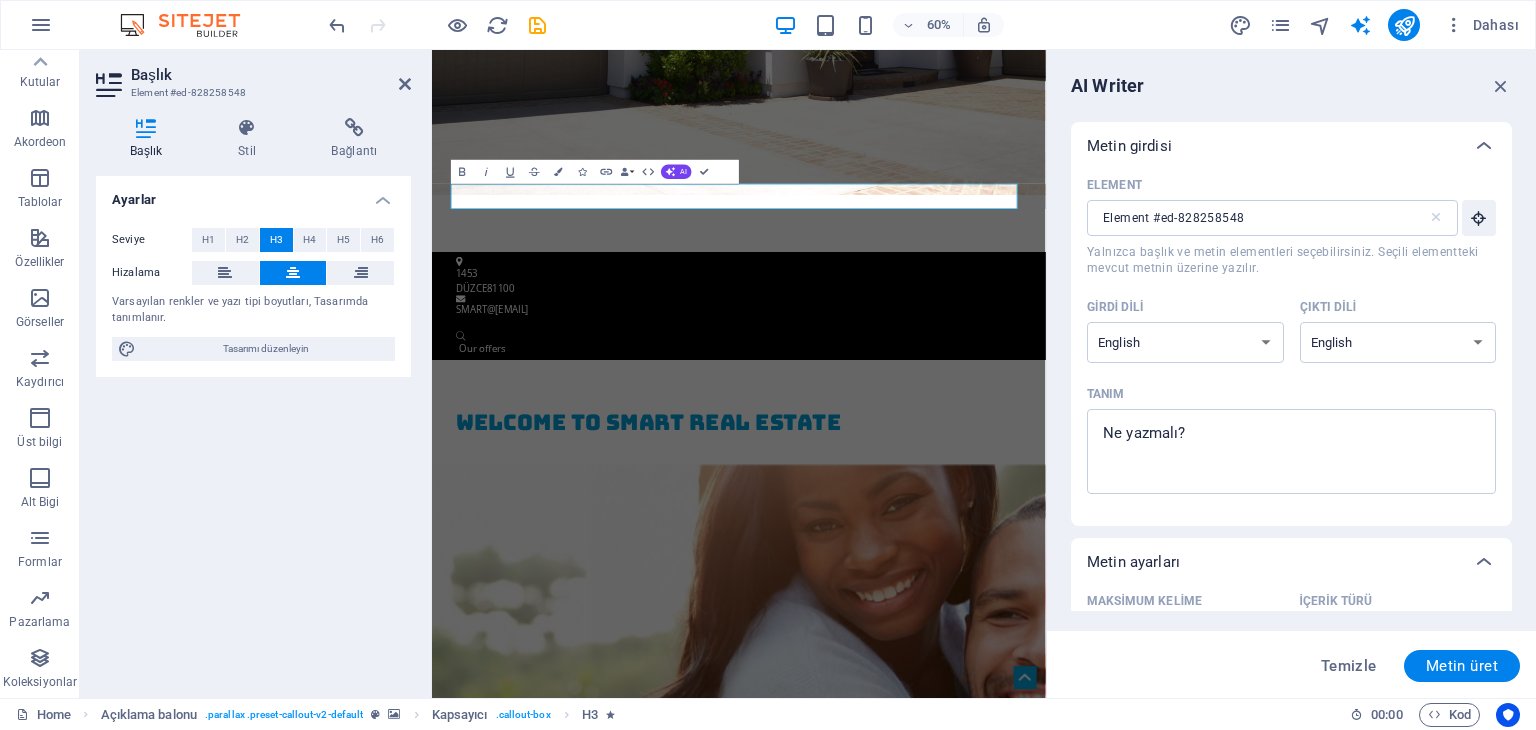 click on "AI Writer Metin girdisi Element #ed-828258548 ​ Yalnızca başlık ve metin elementleri seçebilirsiniz. Seçili elementteki mevcut metnin üzerine yazılır. Girdi dili Albanian Arabic Armenian Awadhi Azerbaijani Bashkir Basque Belarusian Bengali Bhojpuri Bosnian Brazilian Portuguese Bulgarian Cantonese (Yue) Catalan Chhattisgarhi Chinese Croatian Czech Danish Dogri Dutch English Estonian Faroese Finnish French Galician Georgian German Greek Gujarati Haryanvi Hindi Hungarian Indonesian Irish Italian Japanese Javanese Kannada Kashmiri Kazakh Konkani Korean Kyrgyz Latvian Lithuanian Macedonian Maithili Malay Maltese Mandarin Mandarin Chinese Marathi Marwari Min Nan Moldovan Mongolian Montenegrin Nepali Norwegian Oriya Pashto Persian (Farsi) Polish Portuguese Punjabi Rajasthani Romanian Russian Sanskrit Santali Serbian Sindhi Sinhala Slovak Slovene Slovenian Spanish Ukrainian Urdu Uzbek Vietnamese Welsh Wu Çıktı dili Albanian Arabic Armenian Awadhi Azerbaijani Bashkir Basque Belarusian Bengali Bhojpuri Wu" at bounding box center [1291, 374] 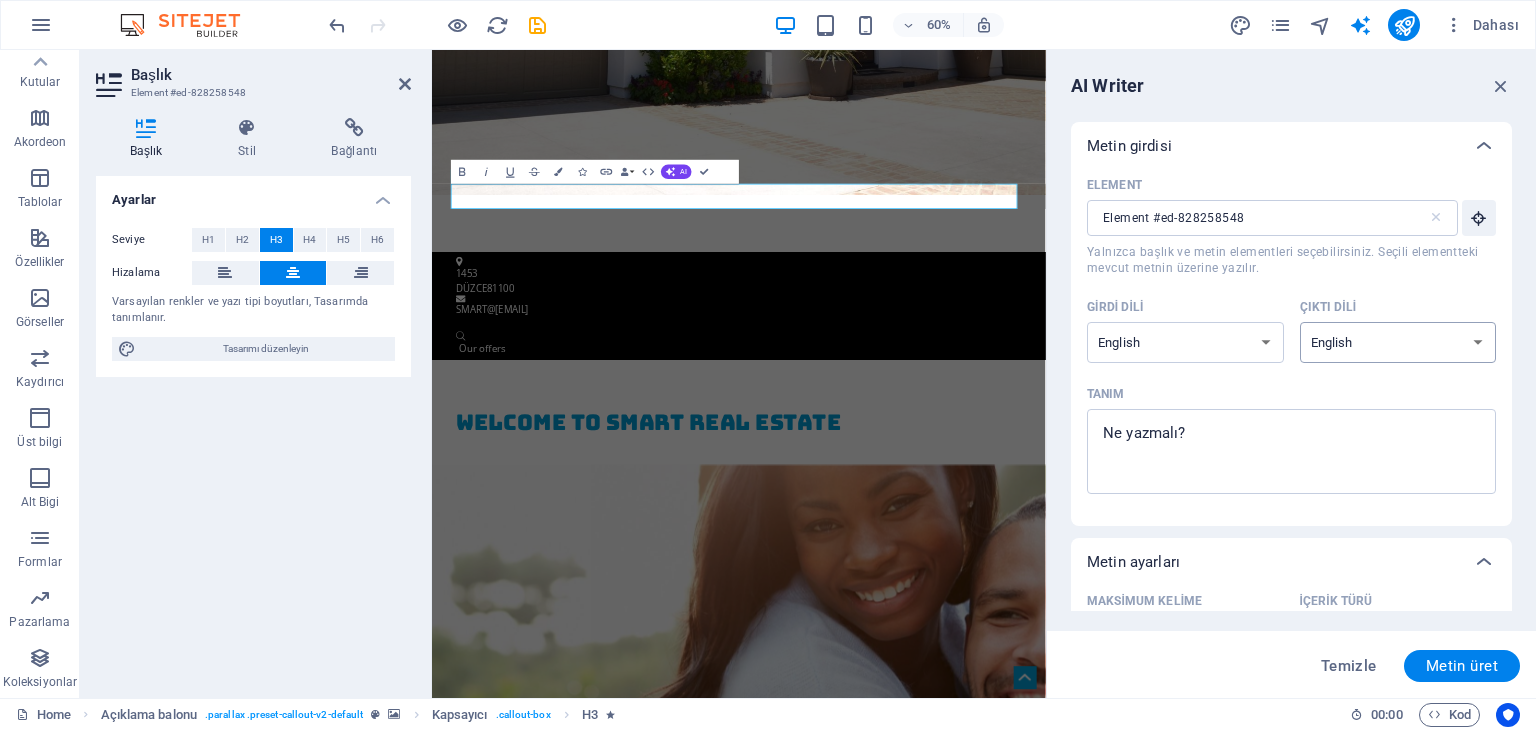 click on "Albanian Arabic Armenian Awadhi Azerbaijani Bashkir Basque Belarusian Bengali Bhojpuri Bosnian Brazilian Portuguese Bulgarian Cantonese (Yue) Catalan Chhattisgarhi Chinese Croatian Czech Danish Dogri Dutch English Estonian Faroese Finnish French Galician Georgian German Greek Gujarati Haryanvi Hindi Hungarian Indonesian Irish Italian Japanese Javanese Kannada Kashmiri Kazakh Konkani Korean Kyrgyz Latvian Lithuanian Macedonian Maithili Malay Maltese Mandarin Mandarin Chinese Marathi Marwari Min Nan Moldovan Mongolian Montenegrin Nepali Norwegian Oriya Pashto Persian (Farsi) Polish Portuguese Punjabi Rajasthani Romanian Russian Sanskrit Santali Serbian Sindhi Sinhala Slovak Slovene Slovenian Spanish Ukrainian Urdu Uzbek Vietnamese Welsh Wu" at bounding box center [1398, 342] 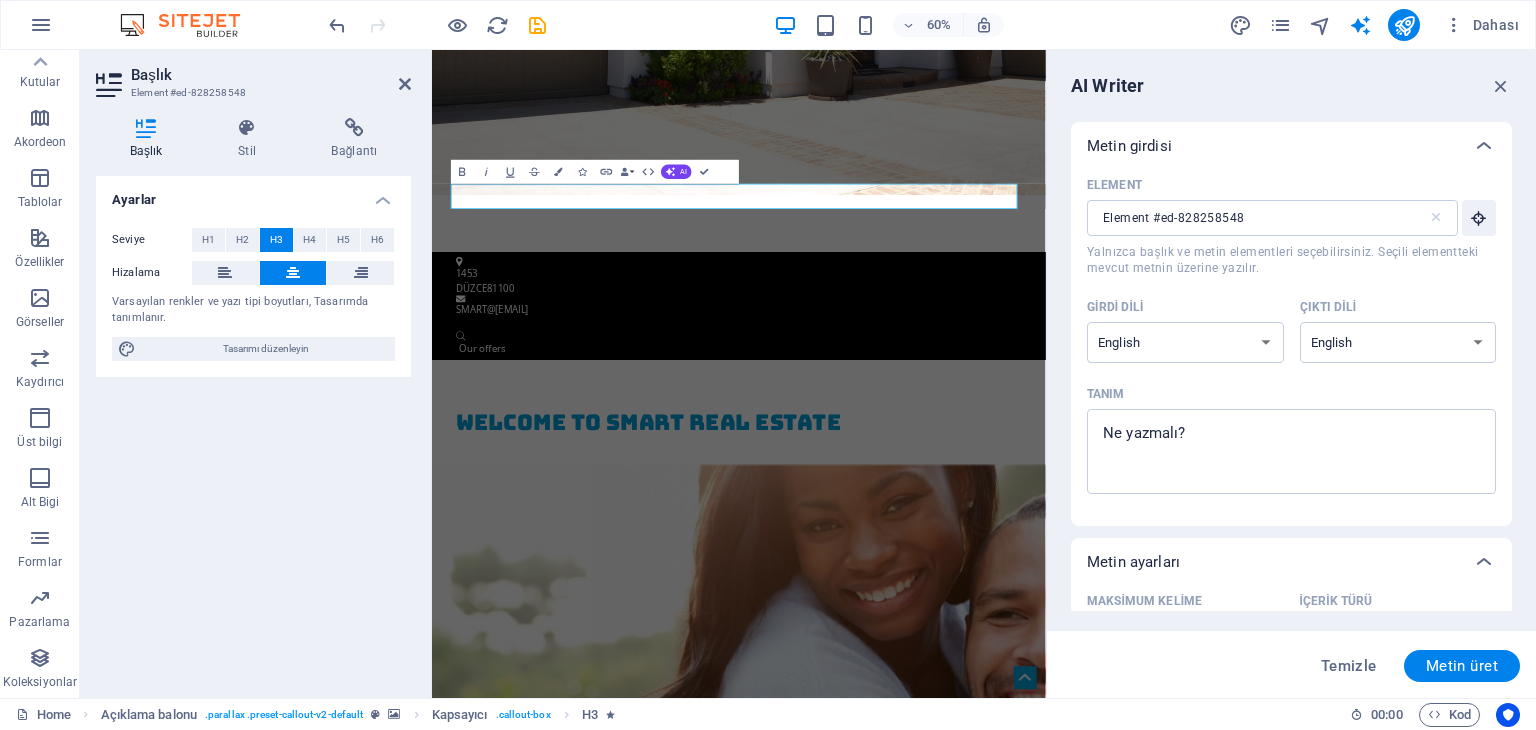 click on "AI Writer" at bounding box center [1291, 86] 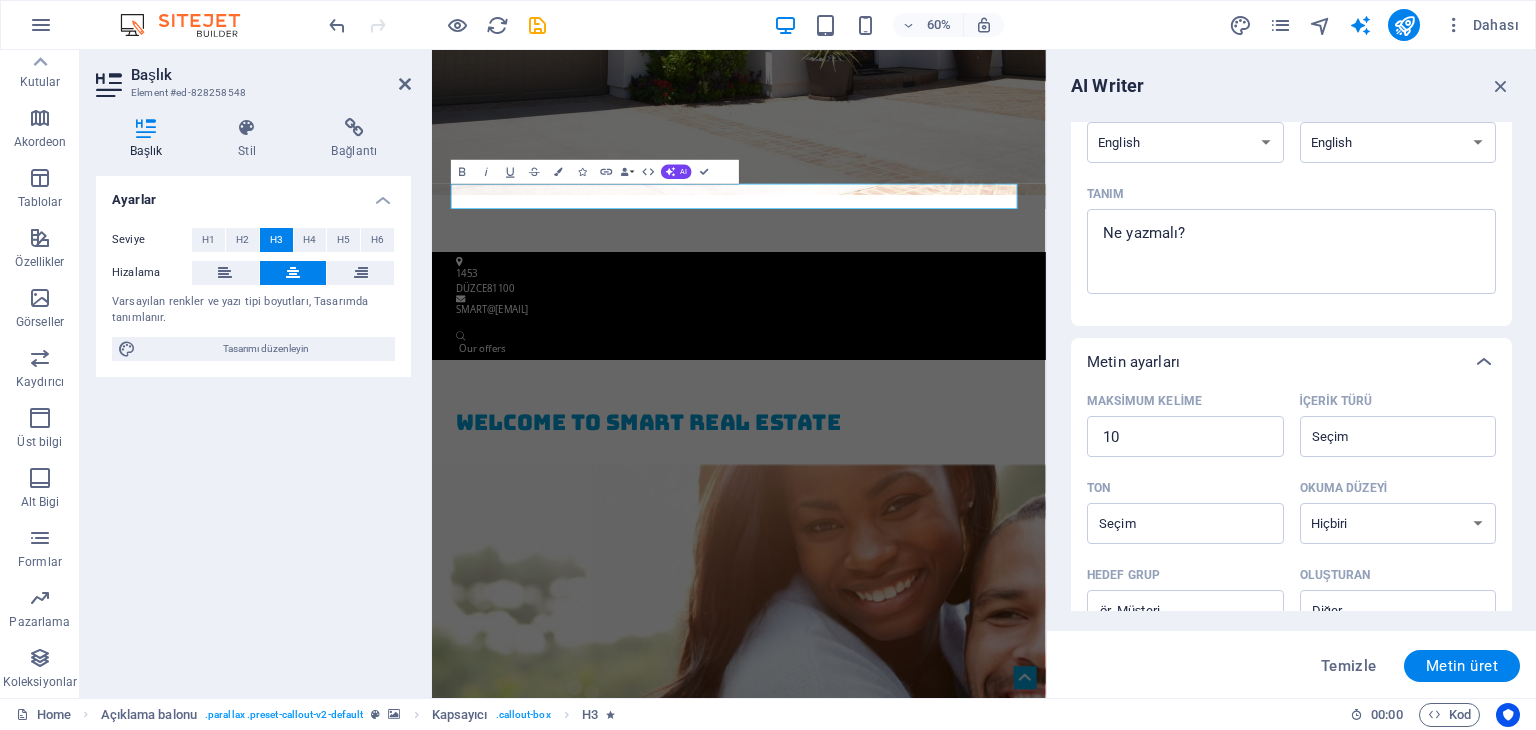 scroll, scrollTop: 425, scrollLeft: 0, axis: vertical 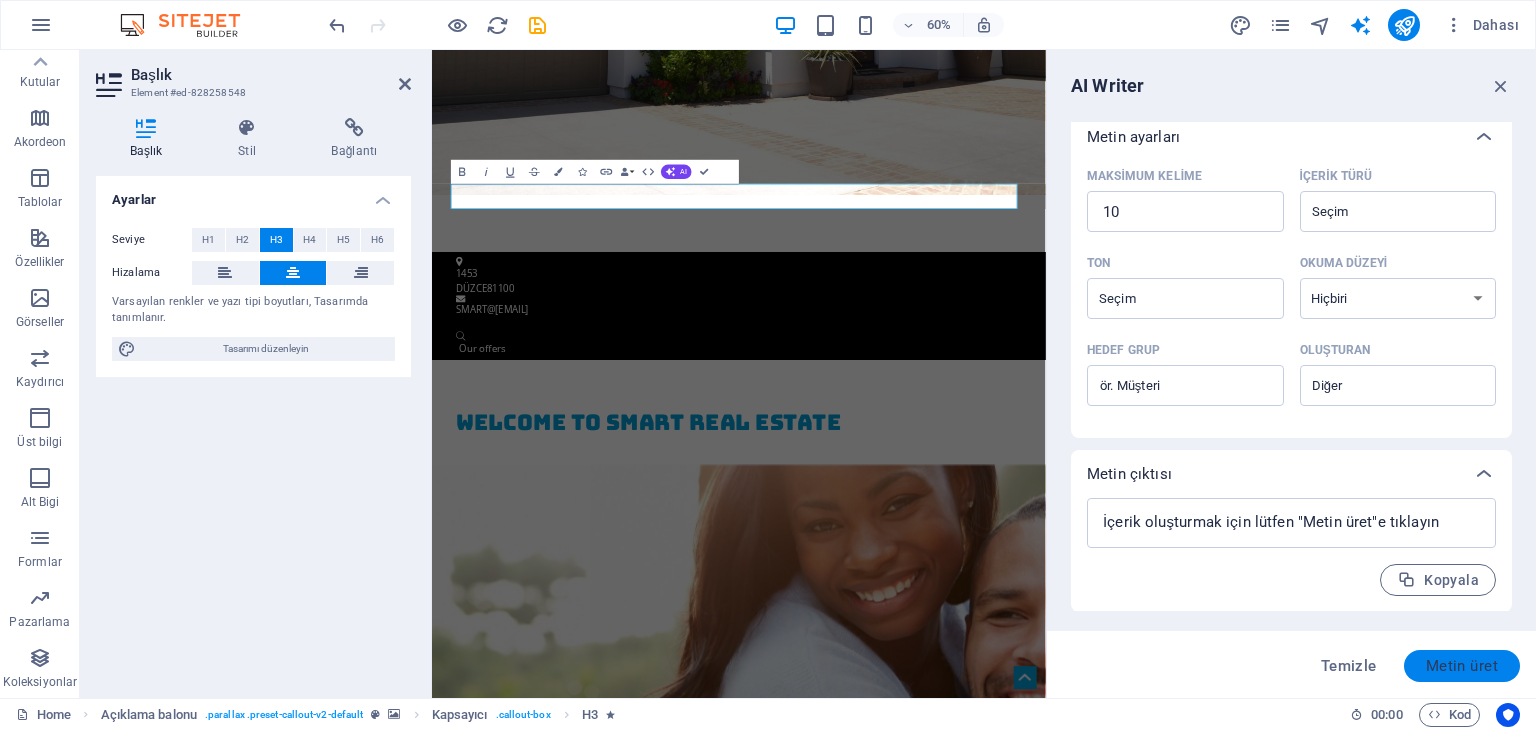 click on "Metin üret" at bounding box center (1462, 666) 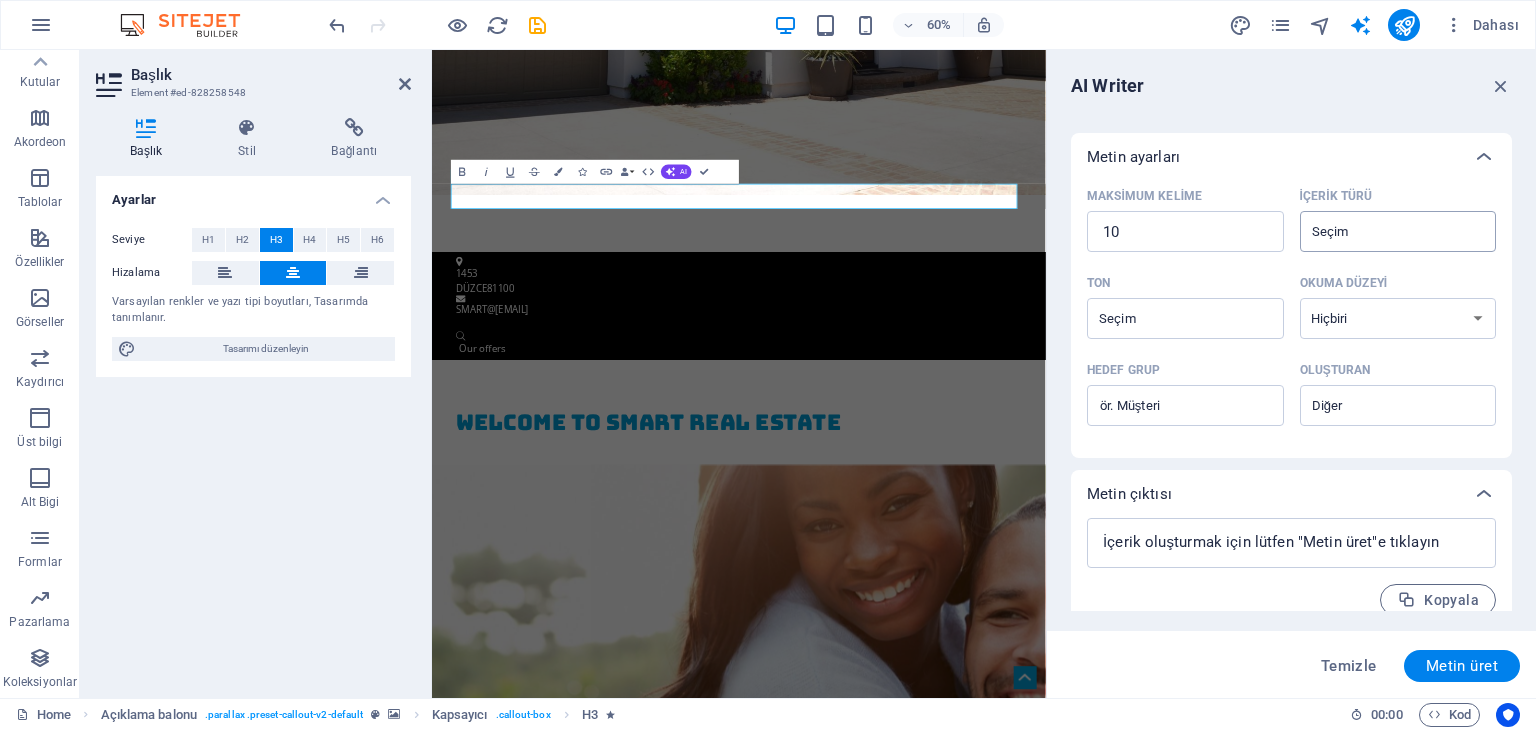click on "İçerik türü ​" at bounding box center (1382, 231) 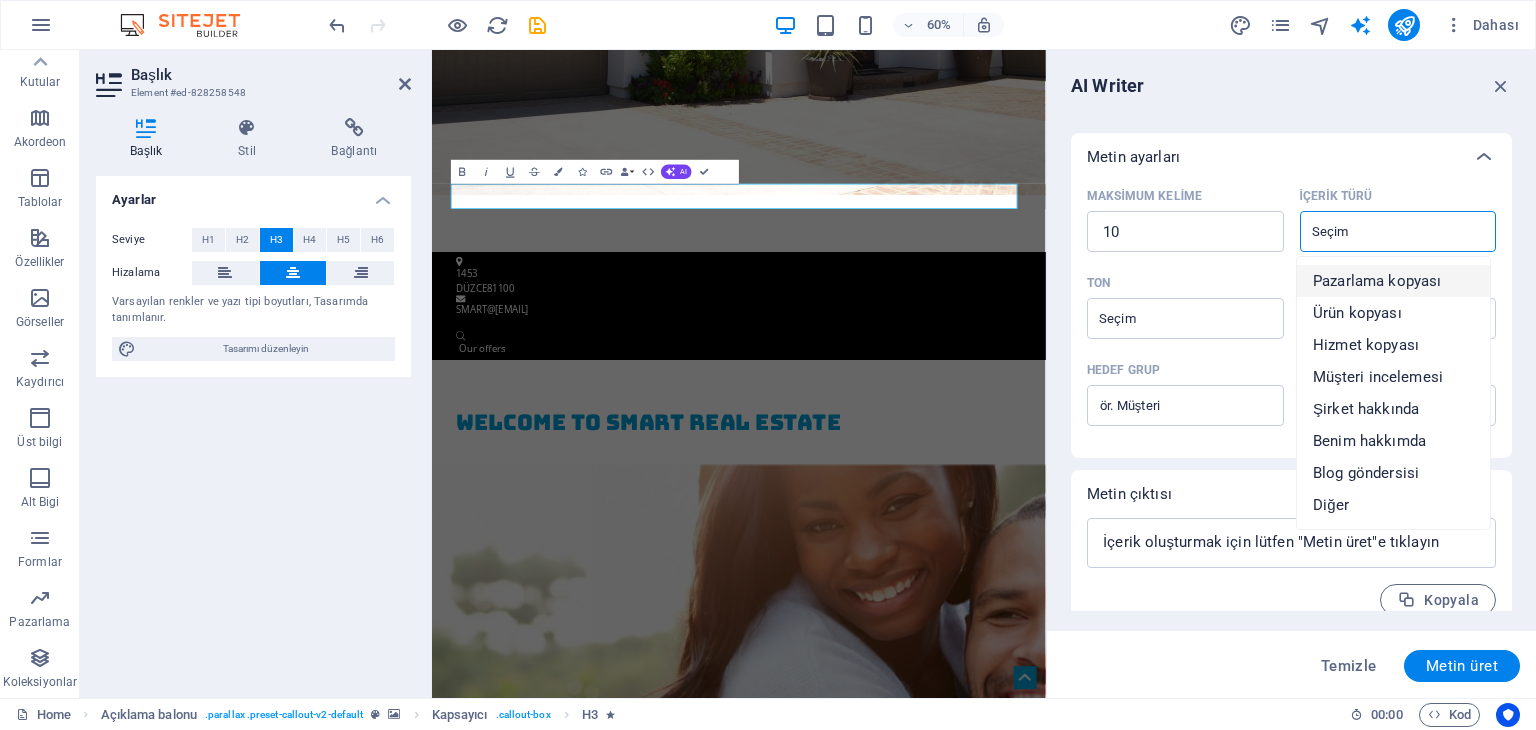 click on "Pazarlama kopyası" at bounding box center [1377, 281] 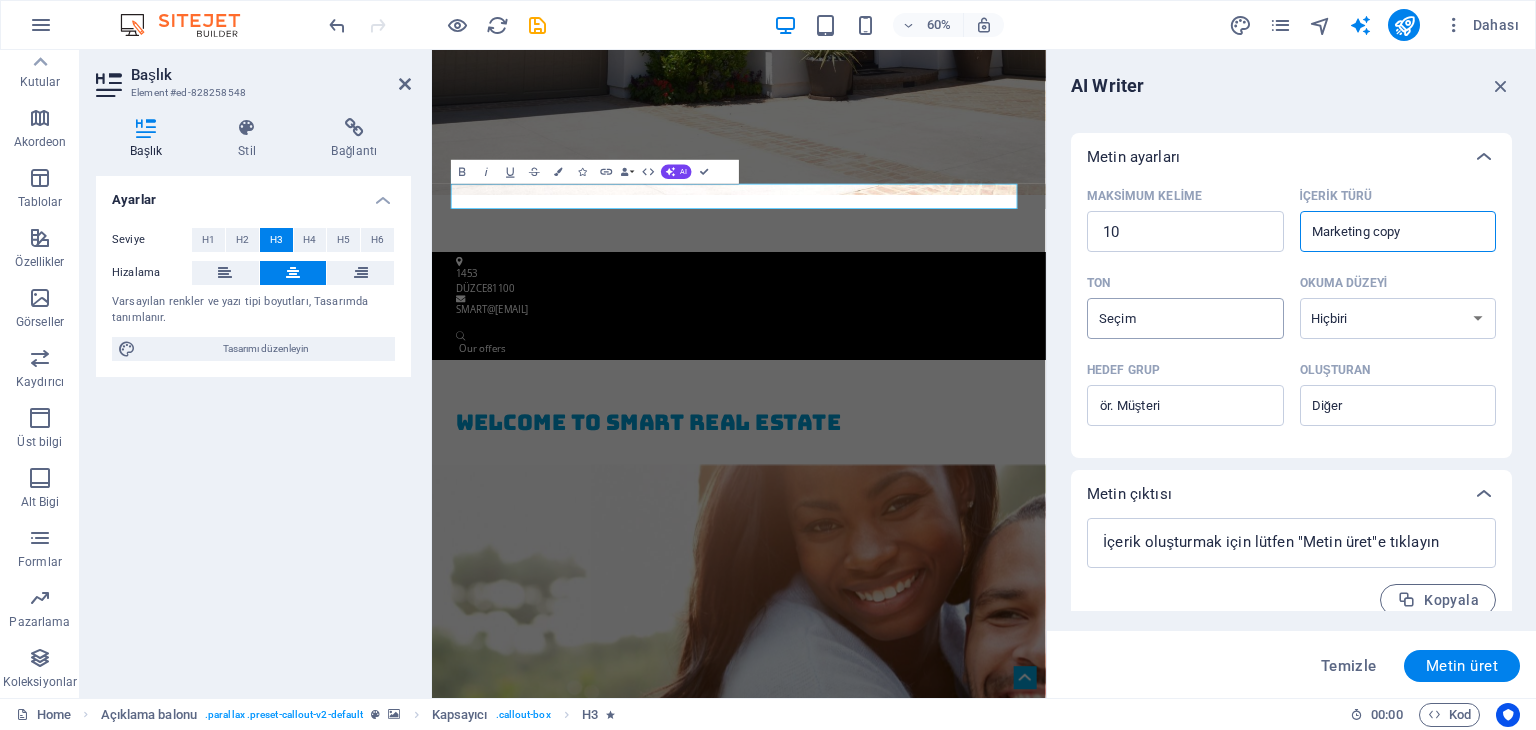 click on "​" at bounding box center (1185, 318) 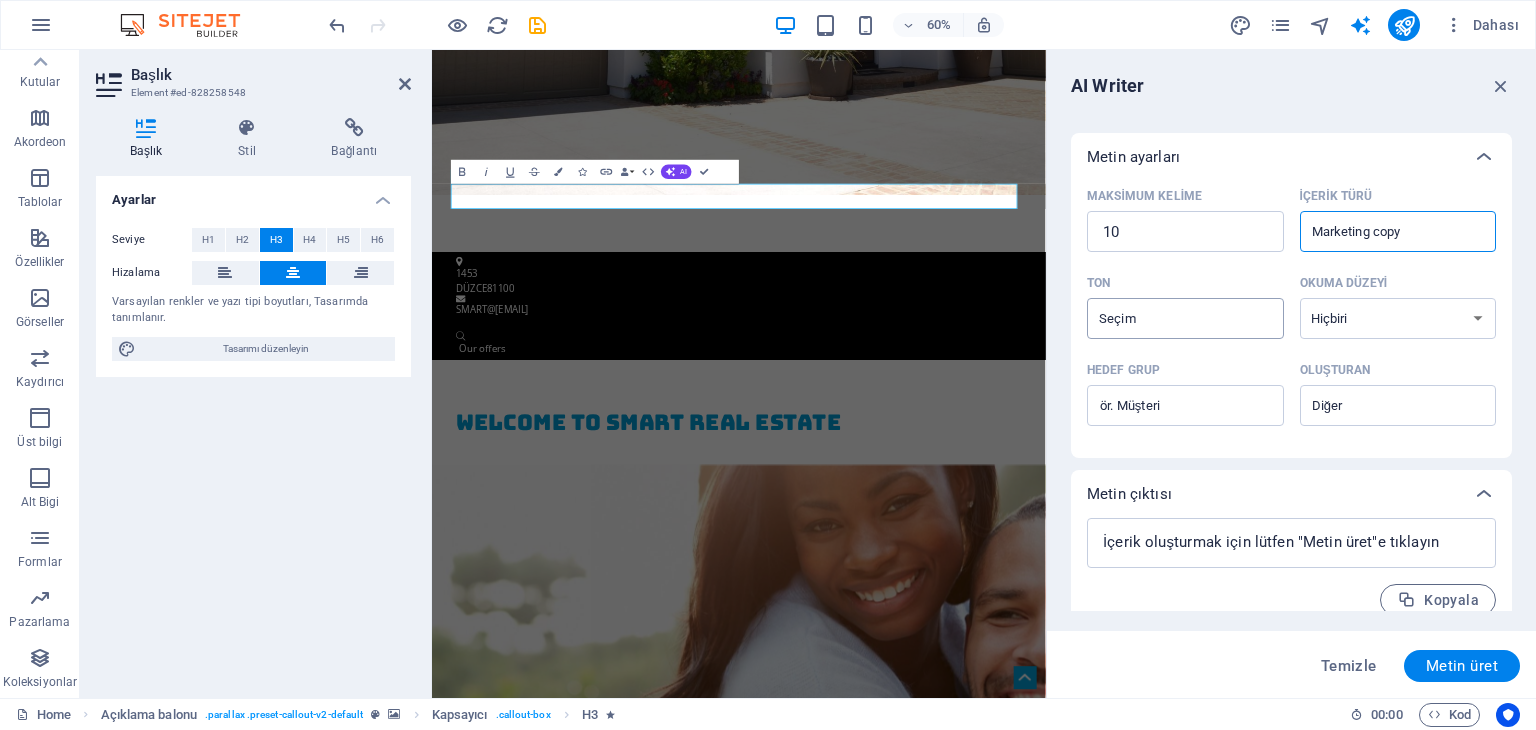 click on "Ton ​" at bounding box center [1169, 318] 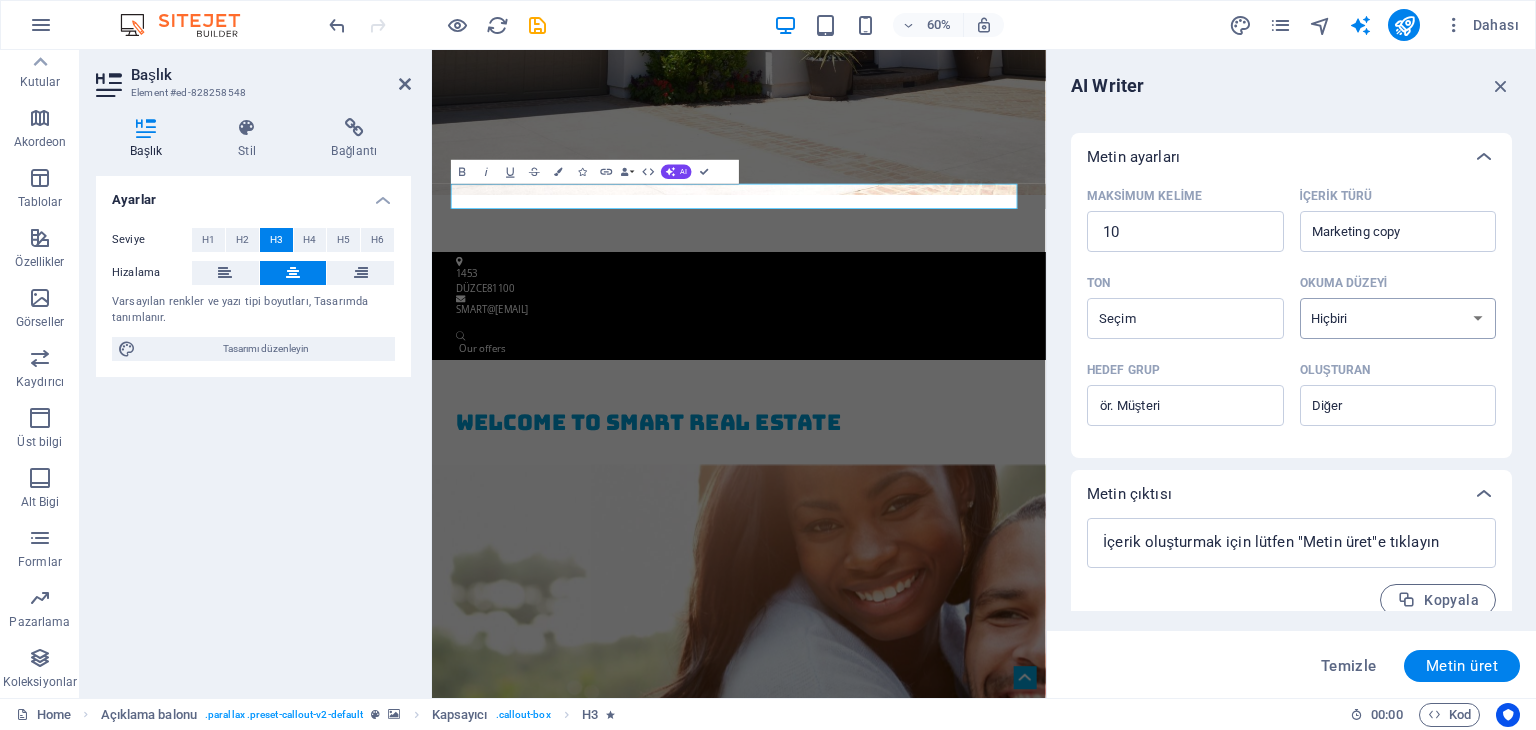 click on "Hiçbiri Akademik Yetişkin Genç Çocuk" at bounding box center (1398, 318) 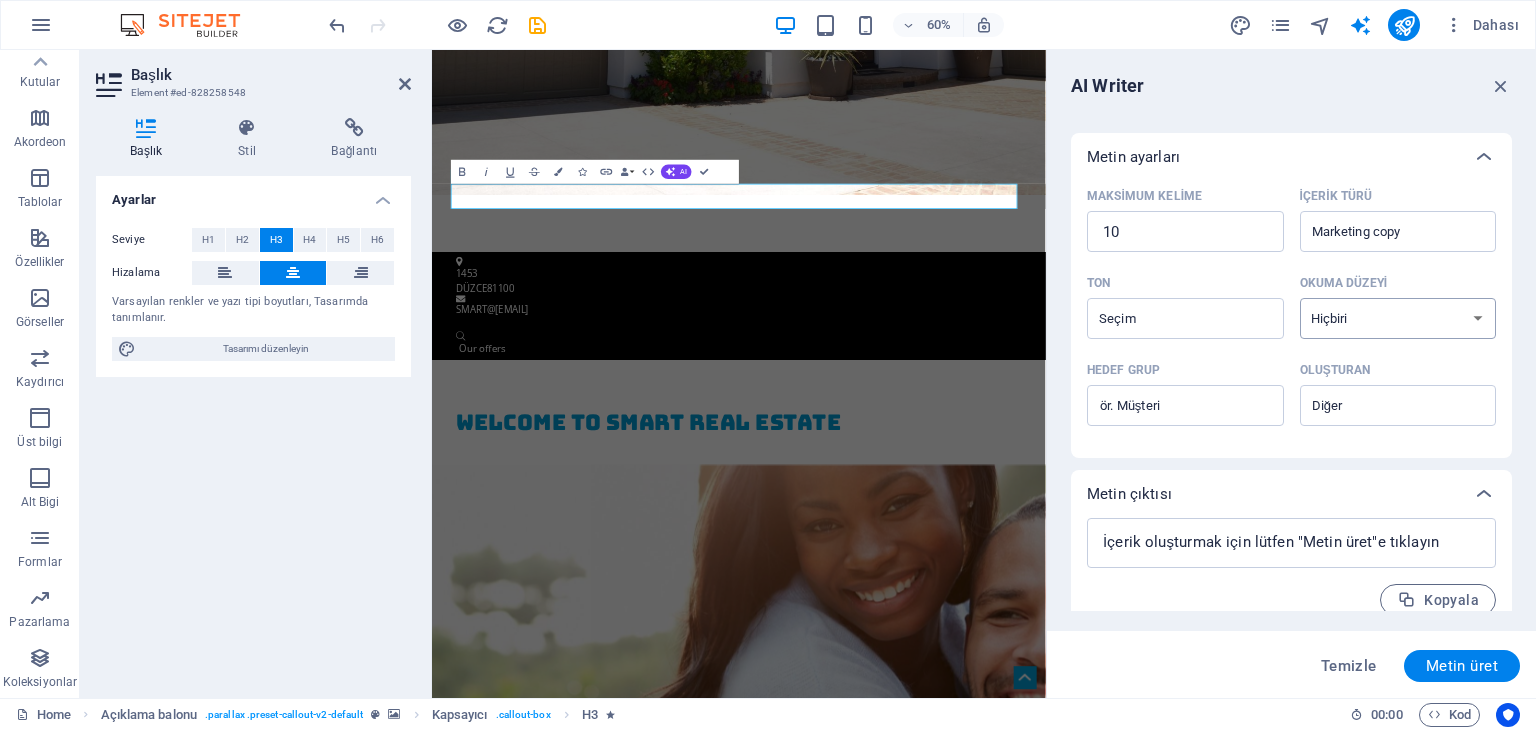 select on "Adult" 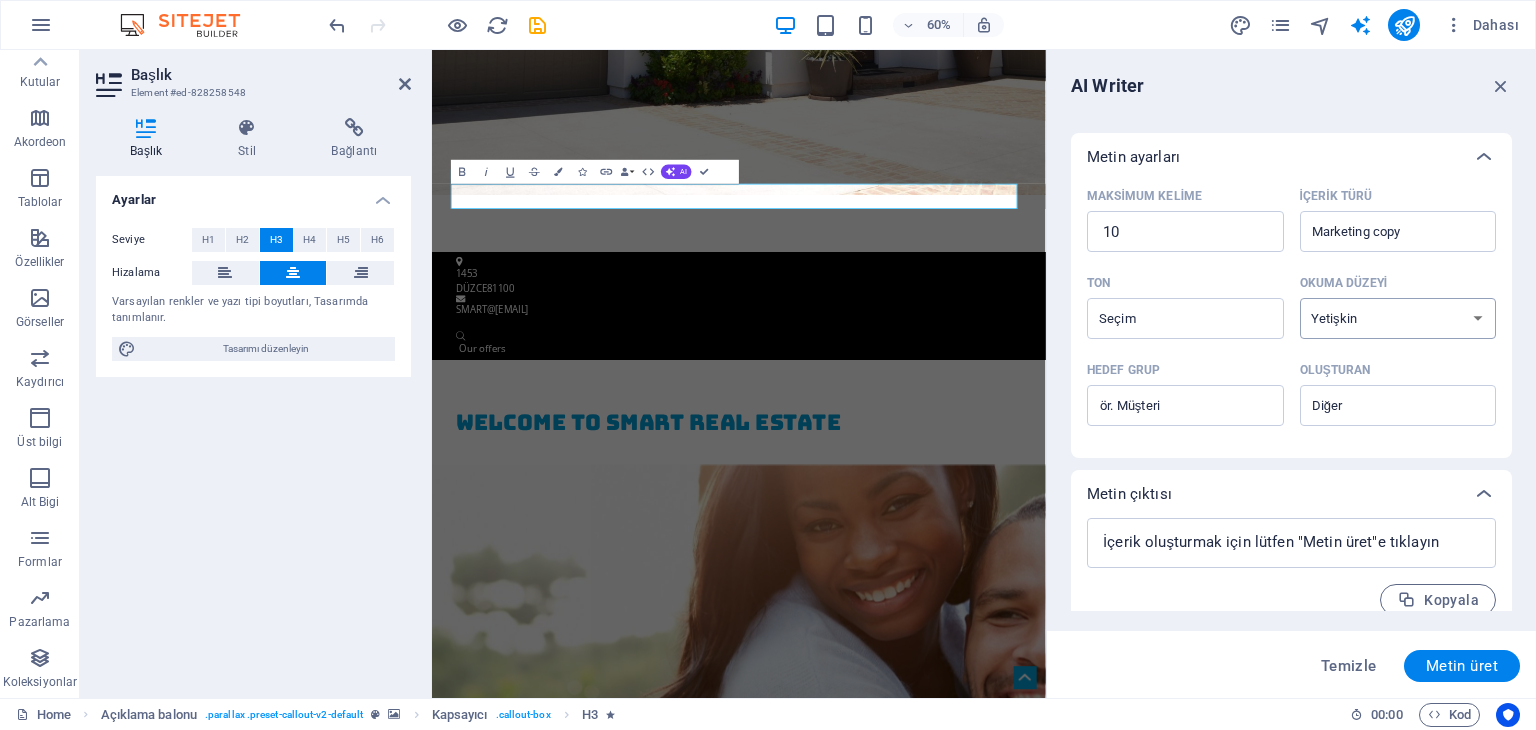 click on "Hiçbiri Akademik Yetişkin Genç Çocuk" at bounding box center [1398, 318] 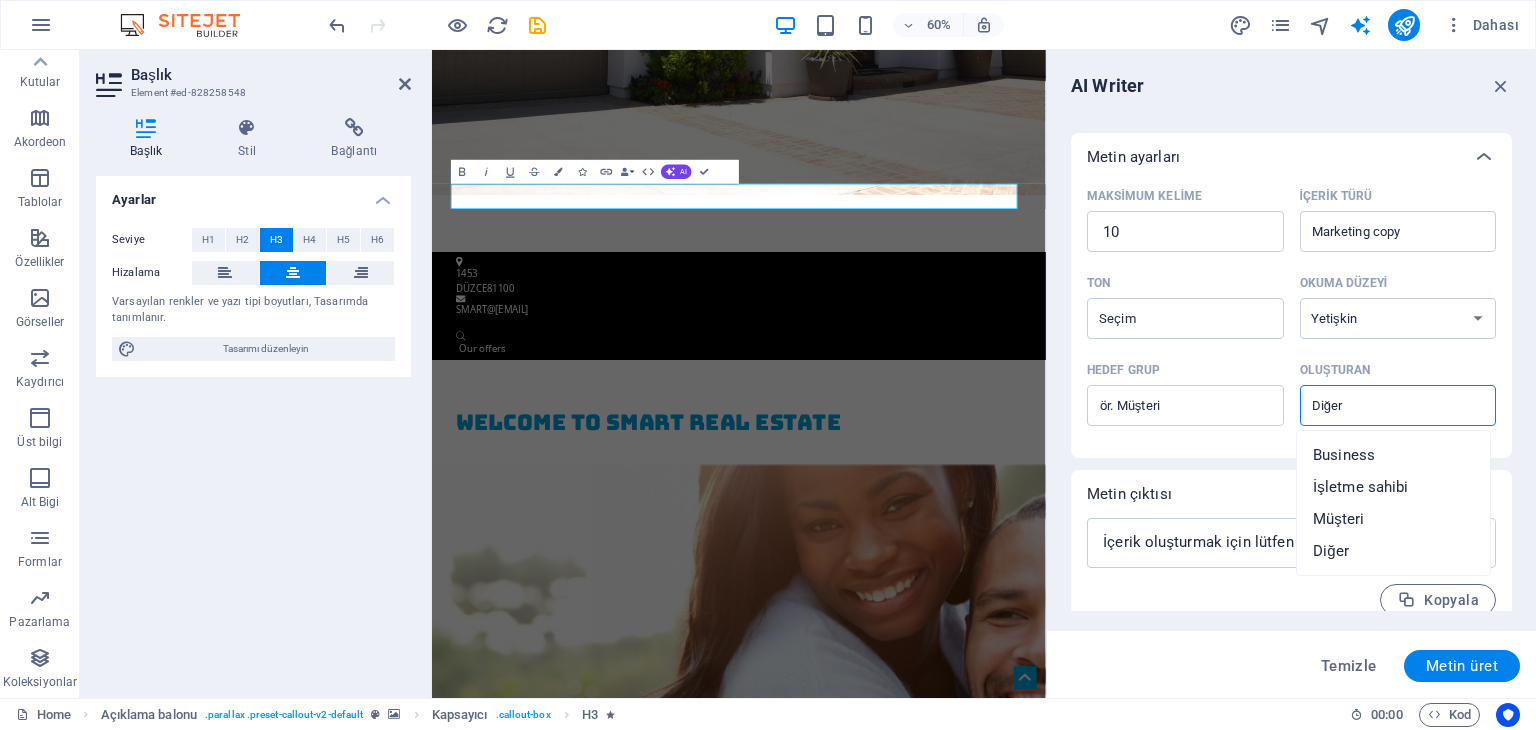 click on "Oluşturan ​" at bounding box center [1382, 405] 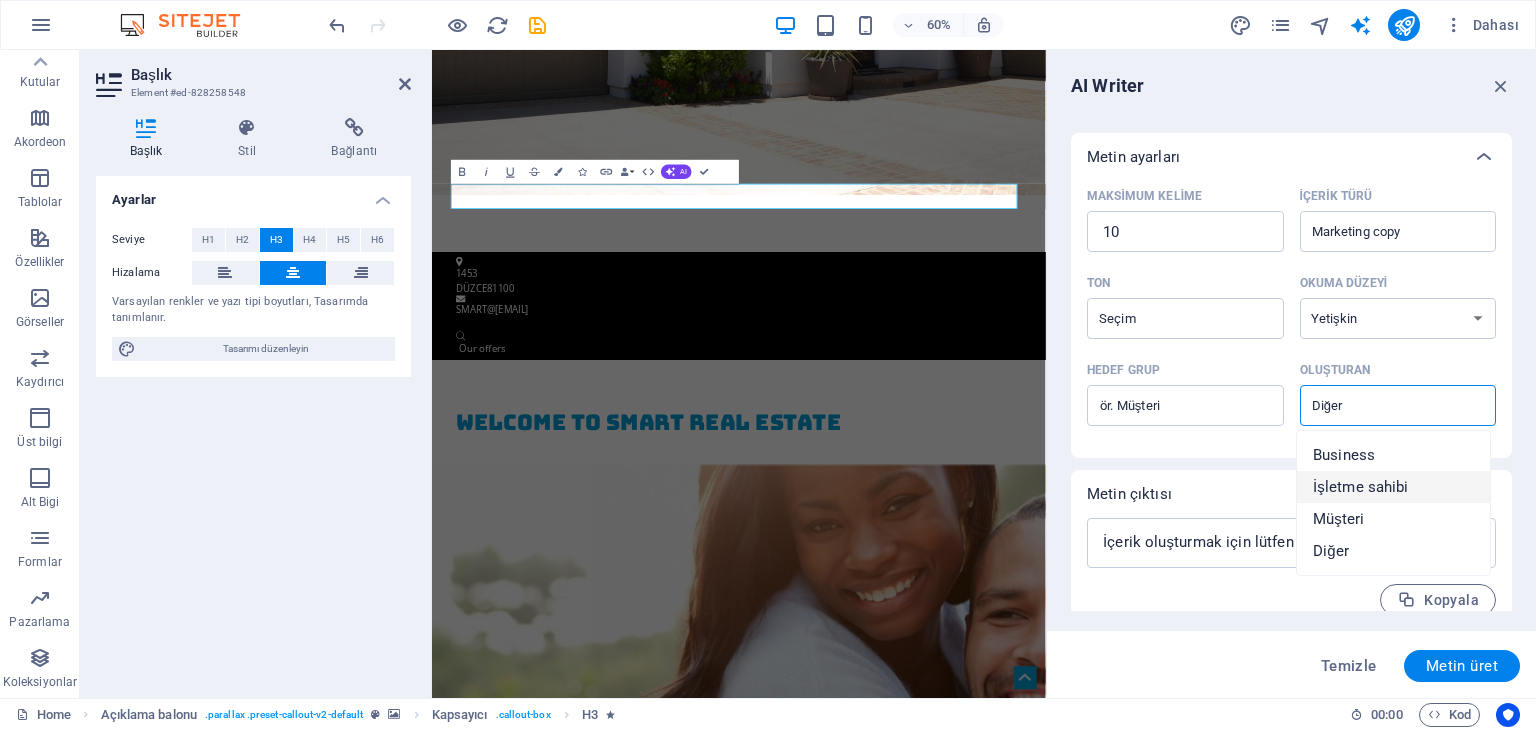 click on "İşletme sahibi" at bounding box center (1361, 487) 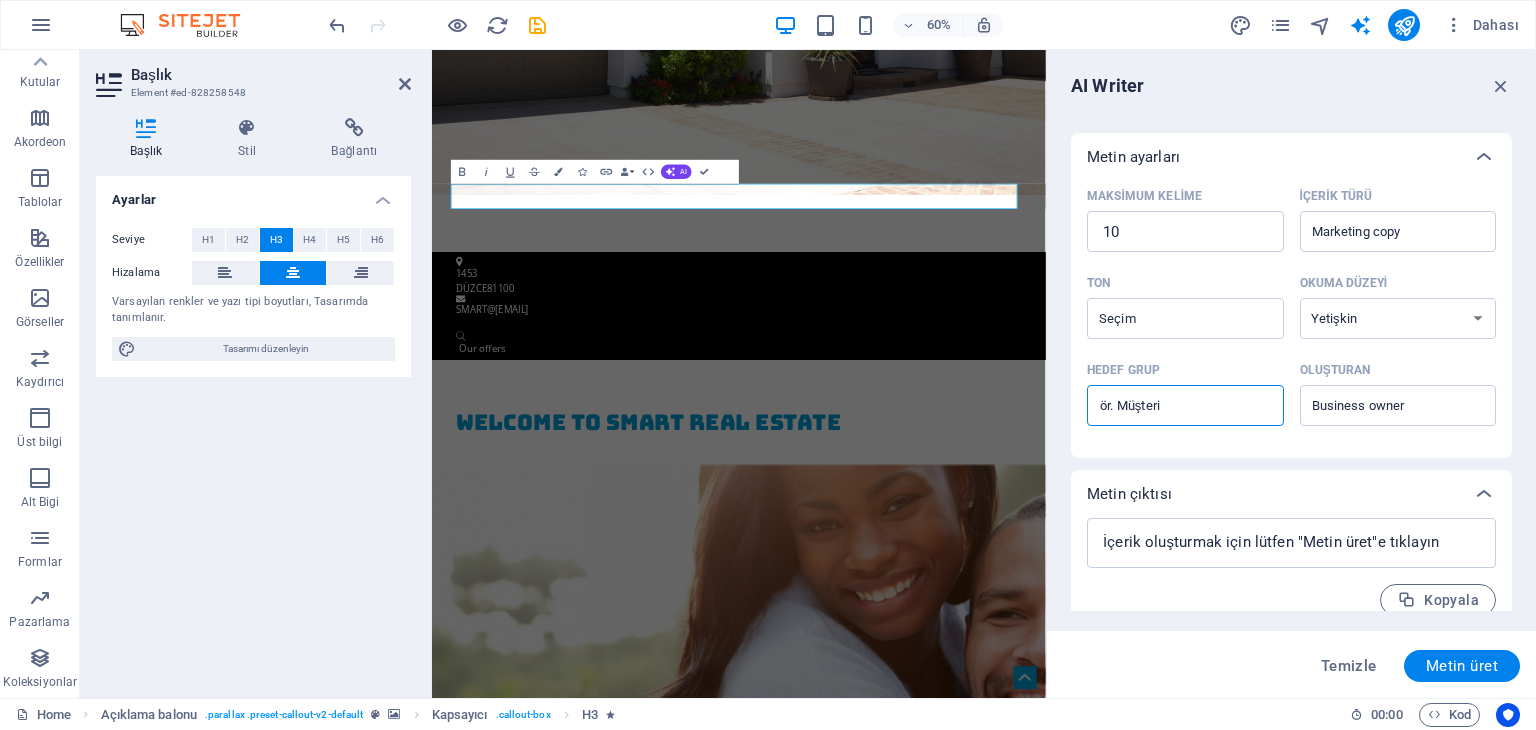 click on "Hedef grup ​" at bounding box center [1185, 406] 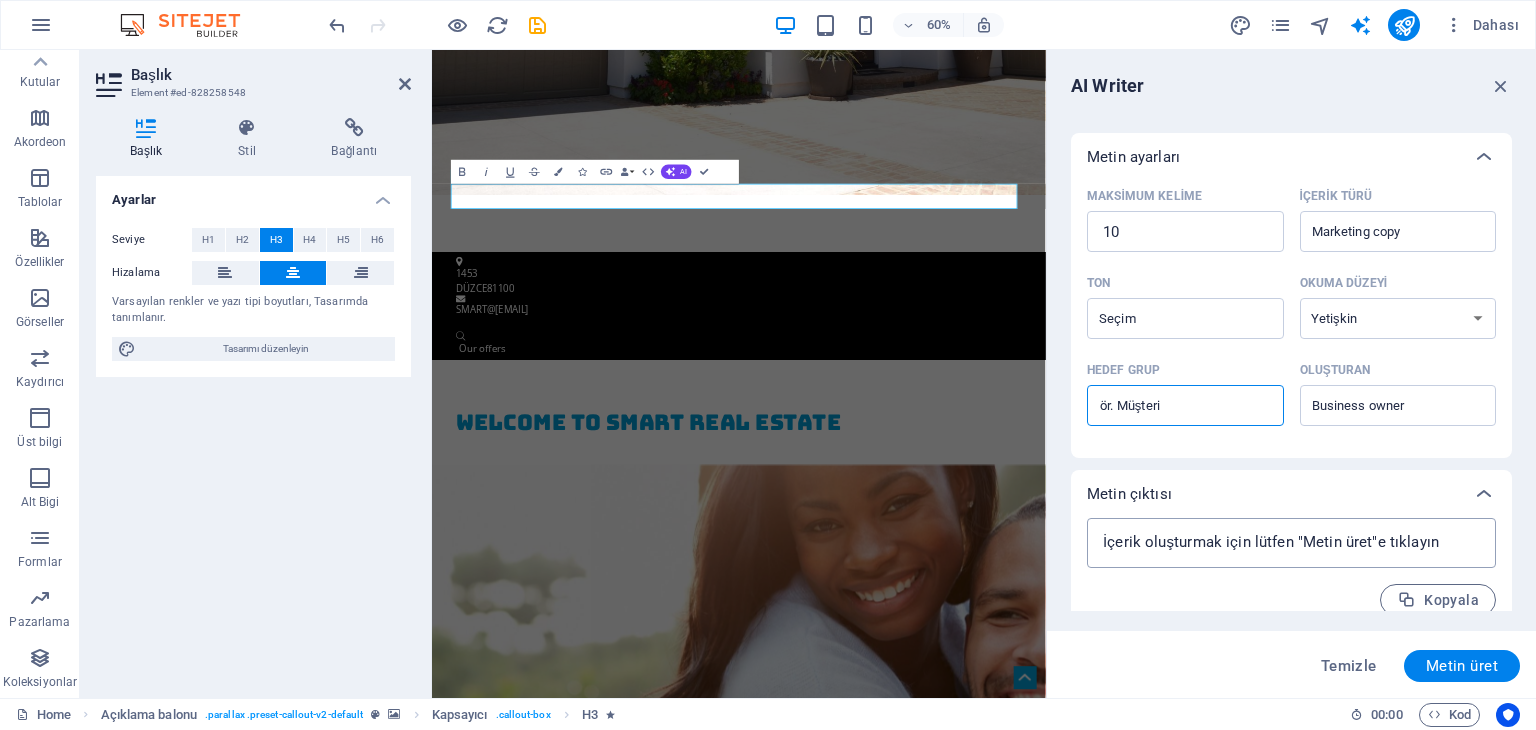 scroll, scrollTop: 445, scrollLeft: 0, axis: vertical 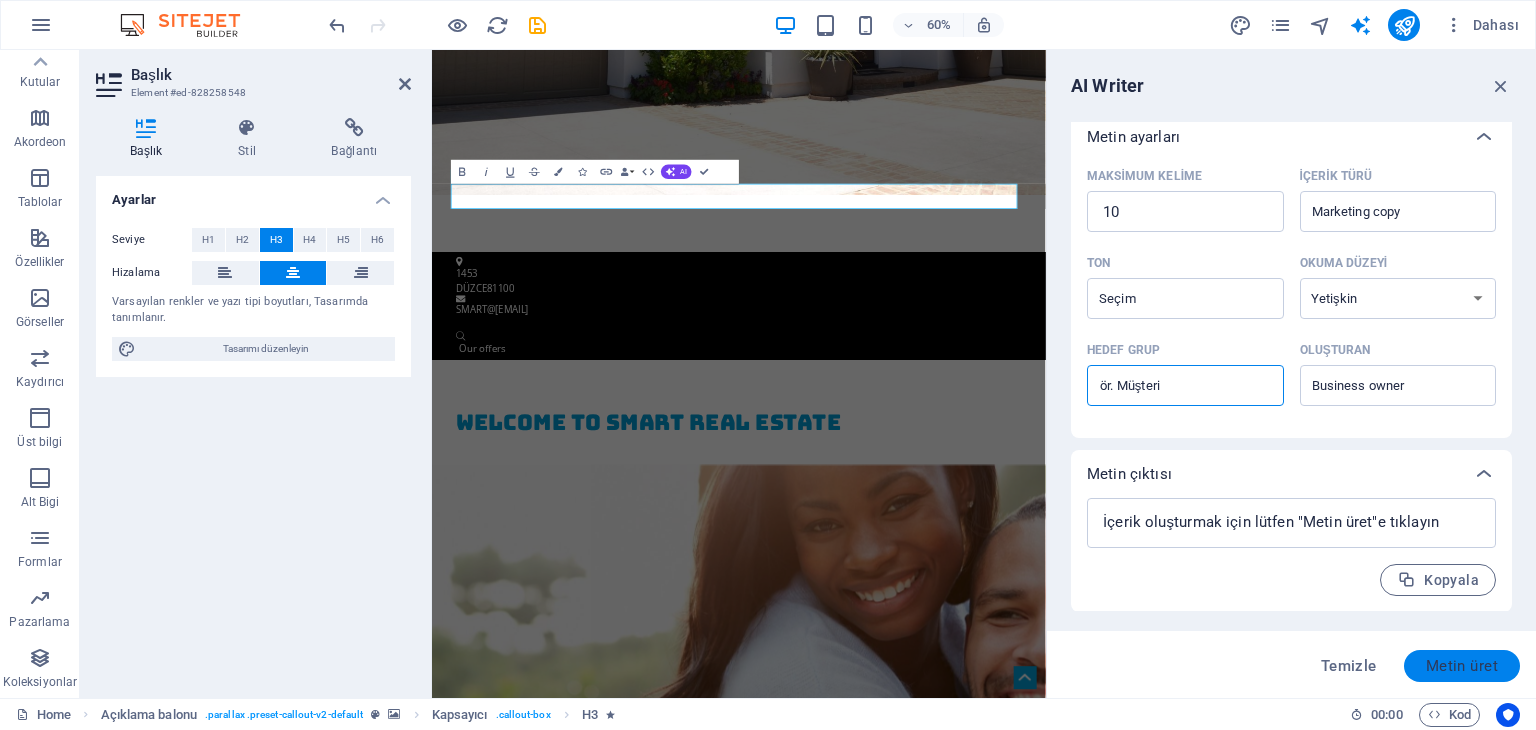 click on "Metin üret" at bounding box center [1462, 666] 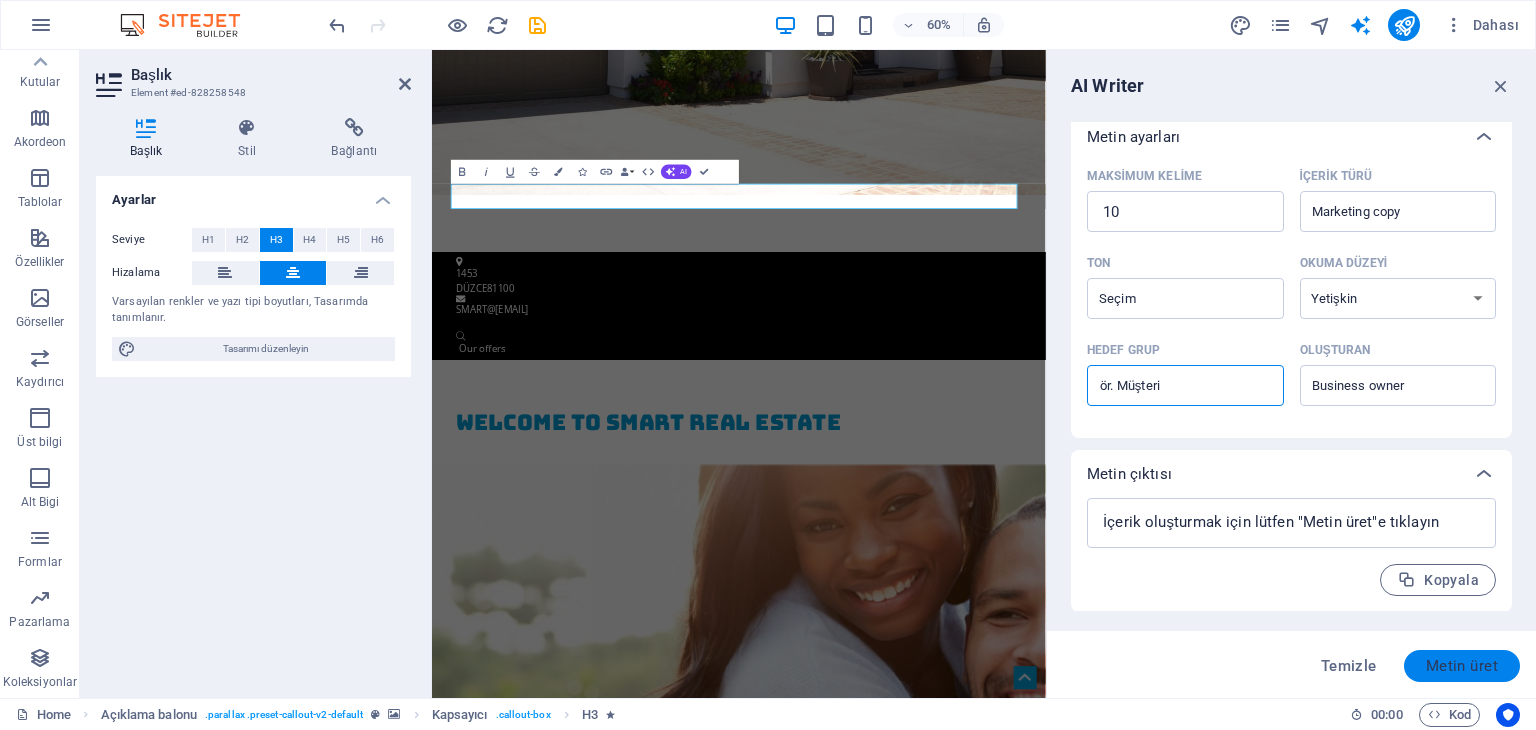 type on "x" 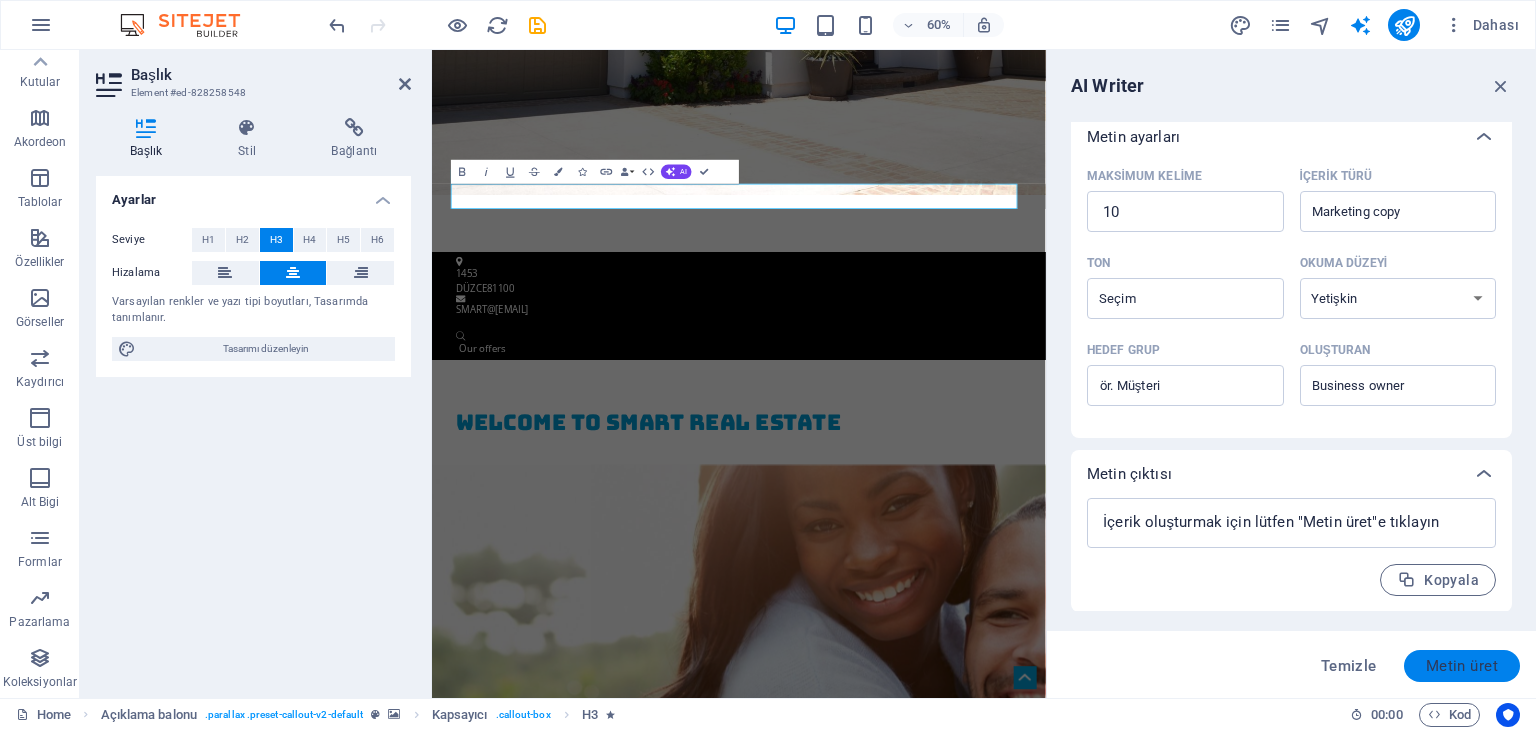 click on "Metin üret" at bounding box center [1462, 666] 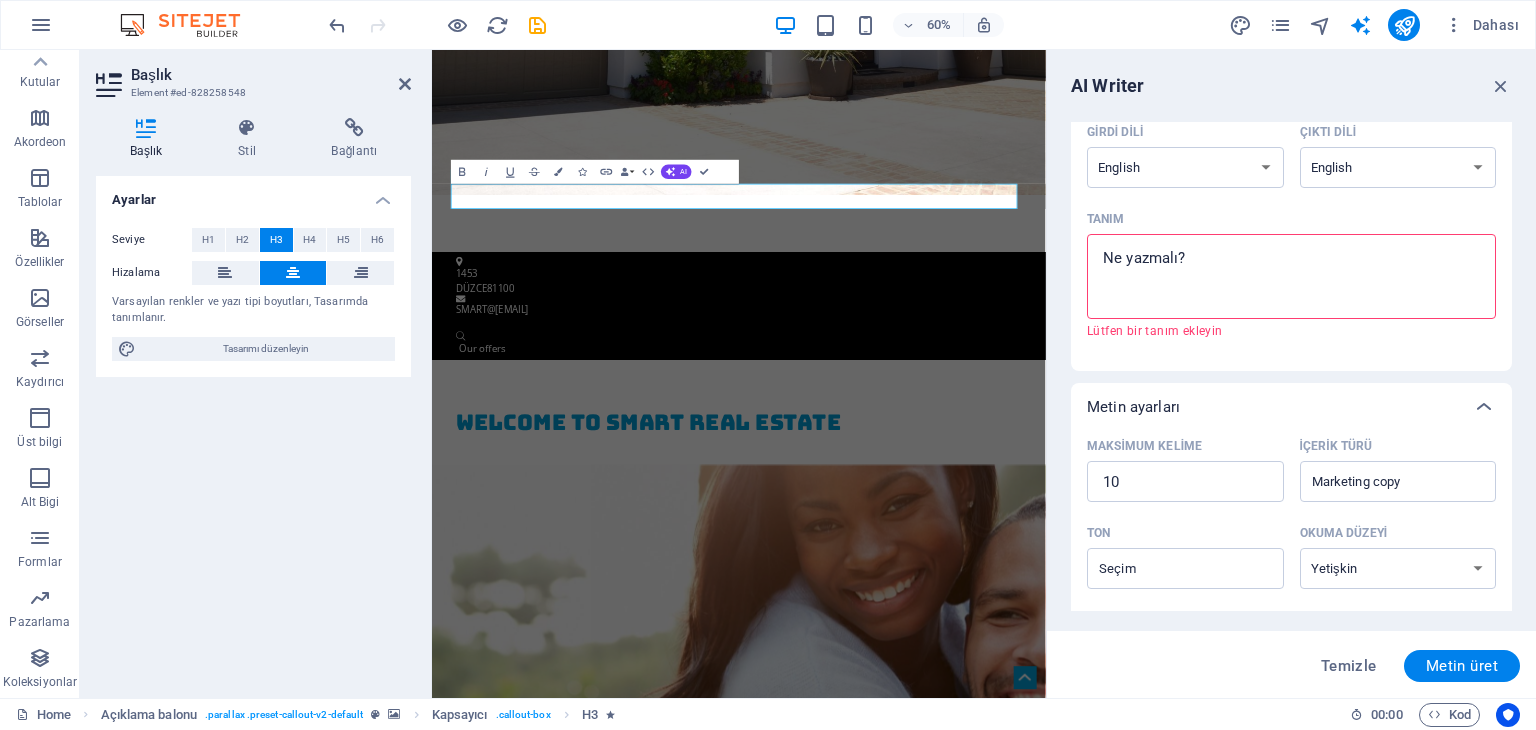 scroll, scrollTop: 145, scrollLeft: 0, axis: vertical 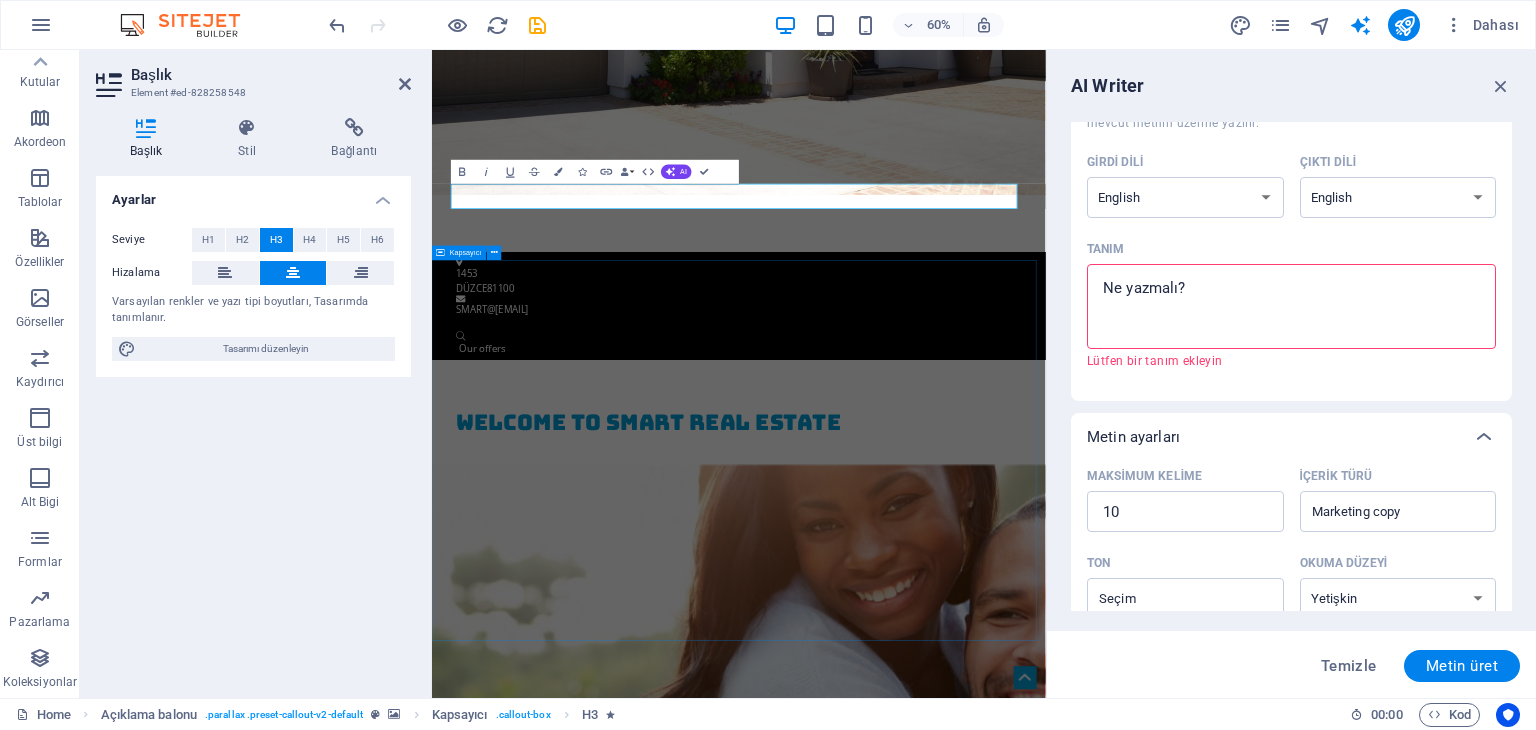 drag, startPoint x: 1639, startPoint y: 335, endPoint x: 1405, endPoint y: 436, distance: 254.86664 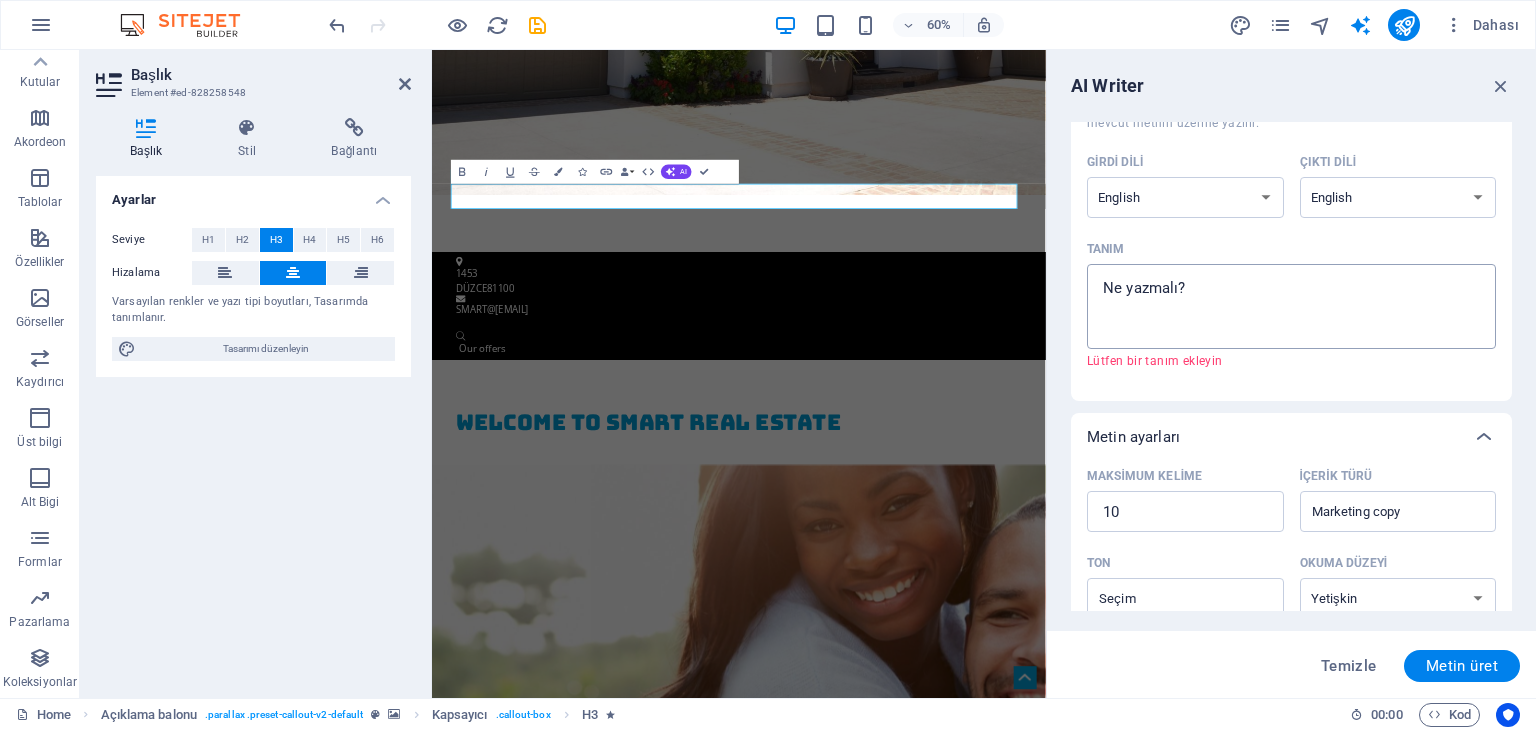 type on "x" 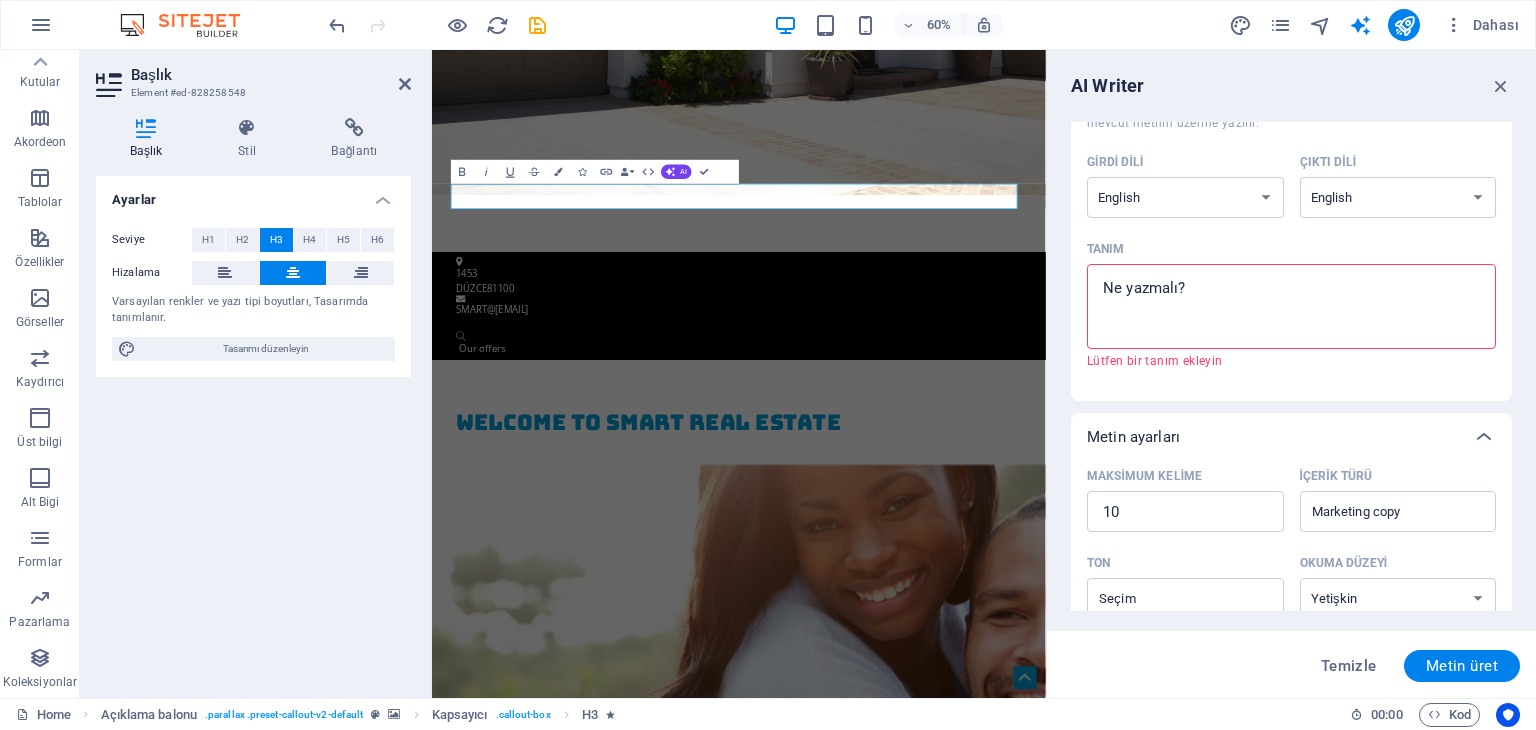 type on "h" 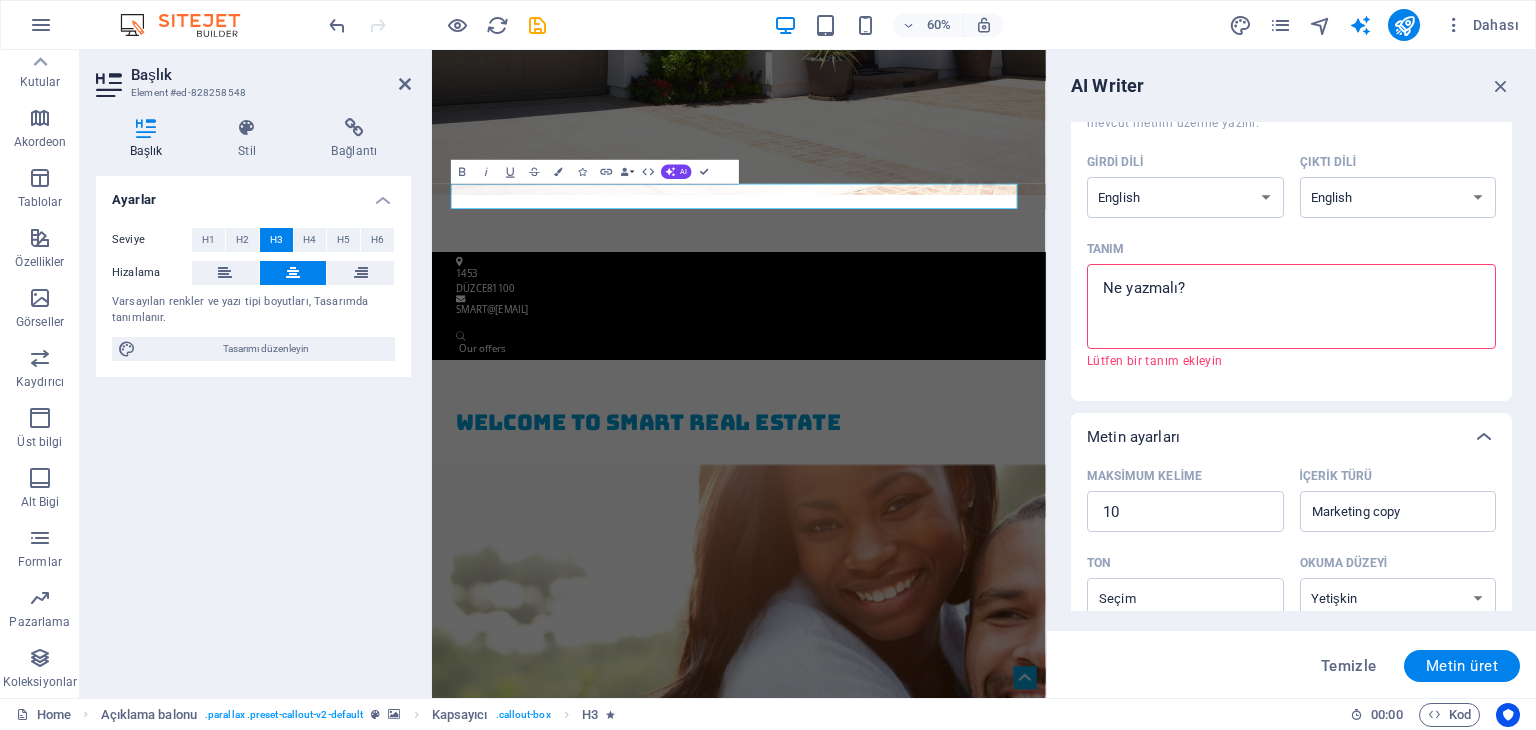 type on "x" 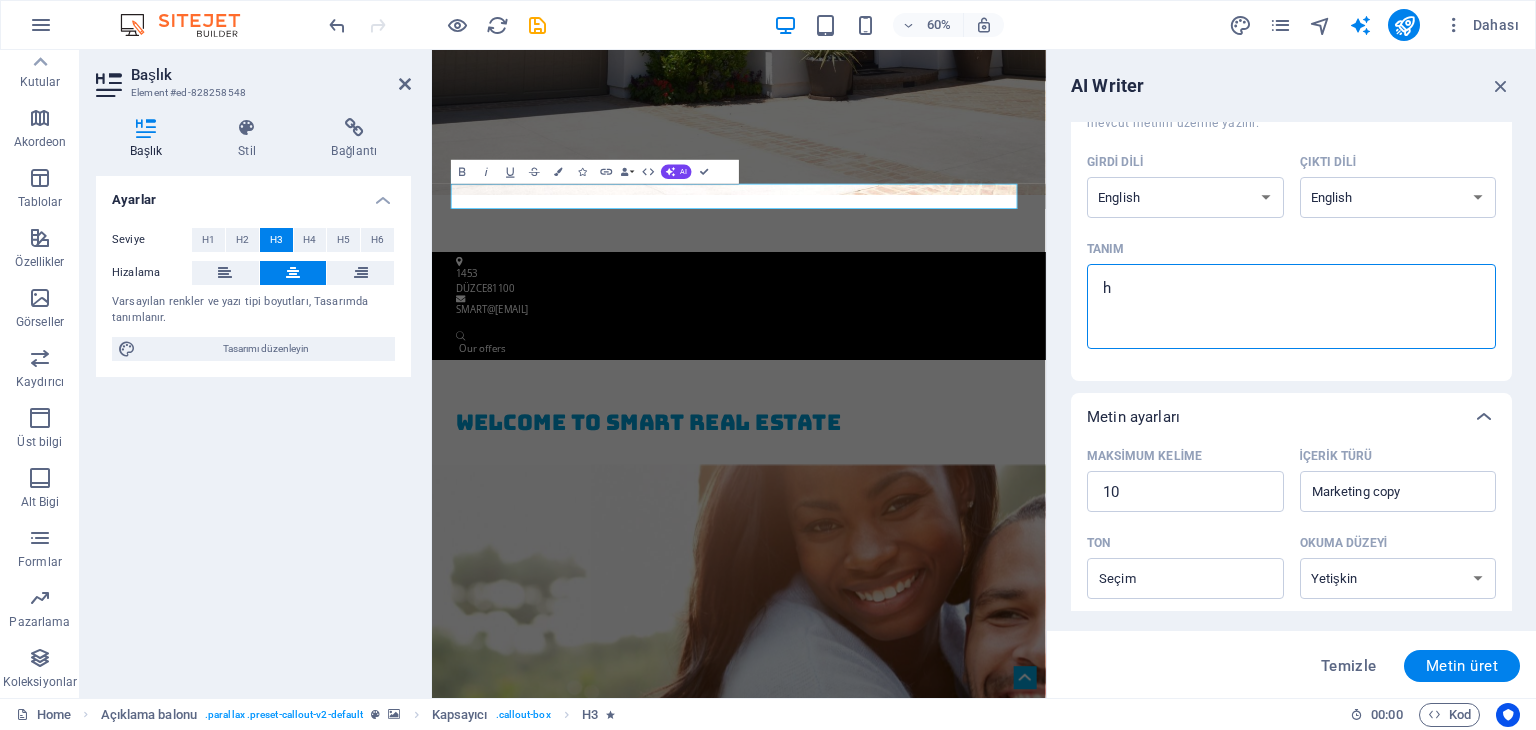 type on "hi" 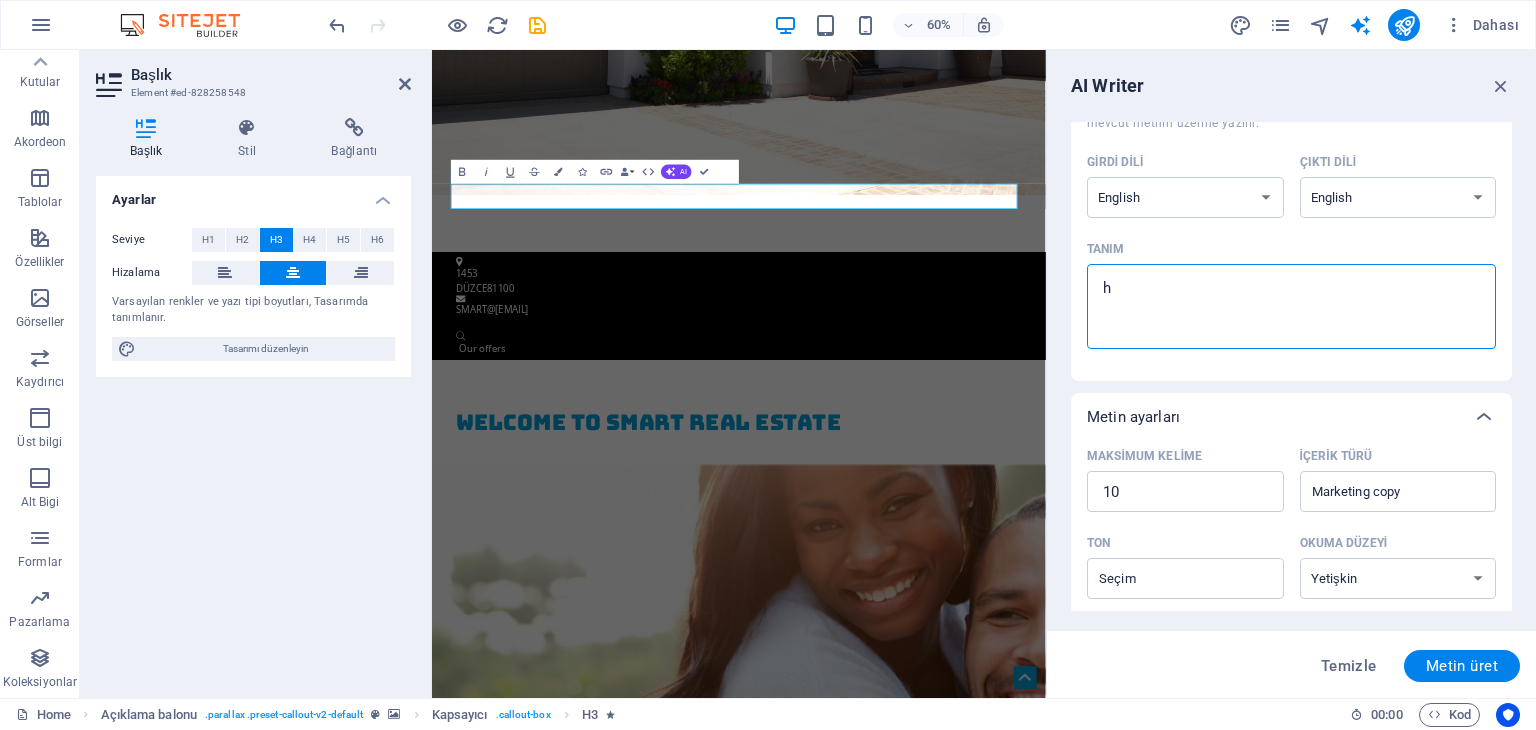 type on "x" 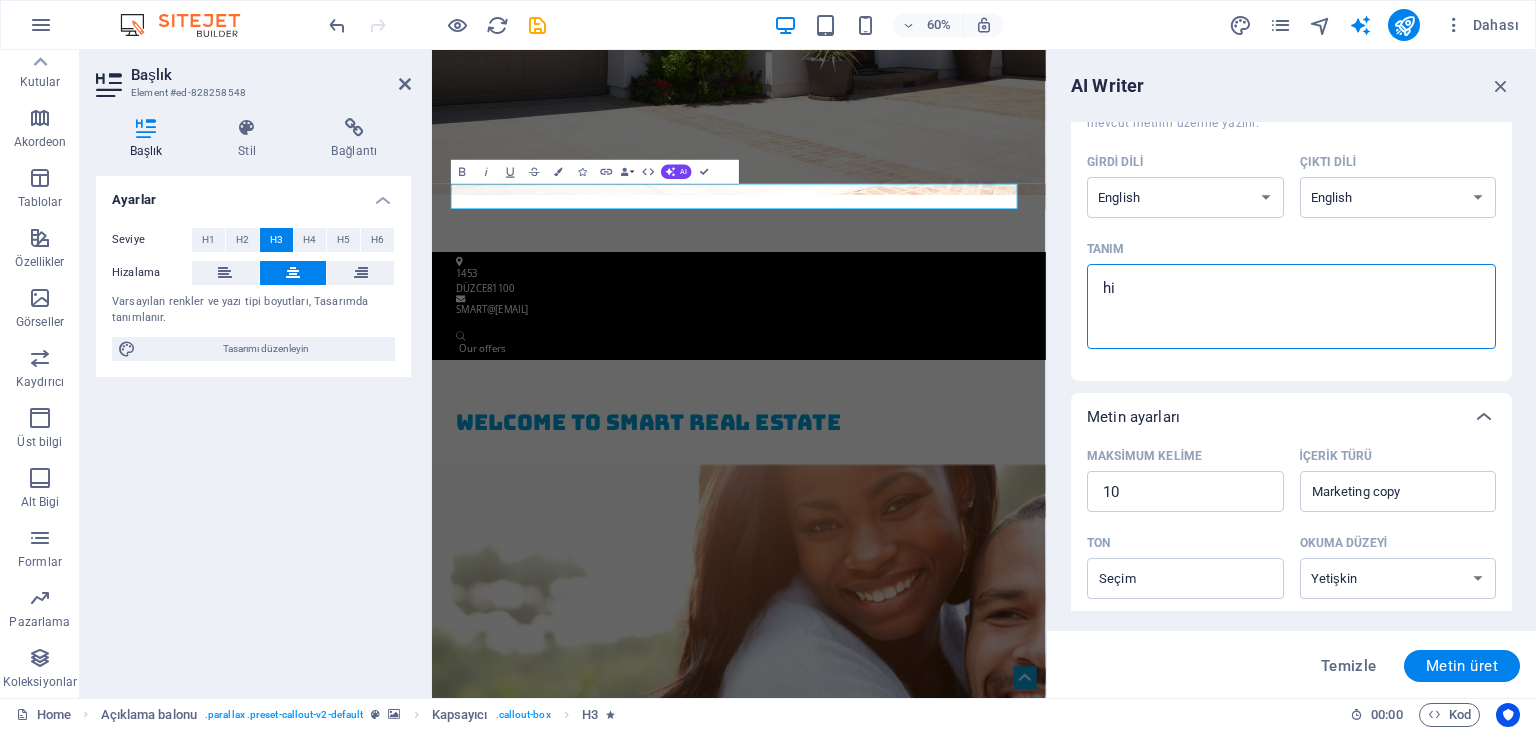 type on "hiz" 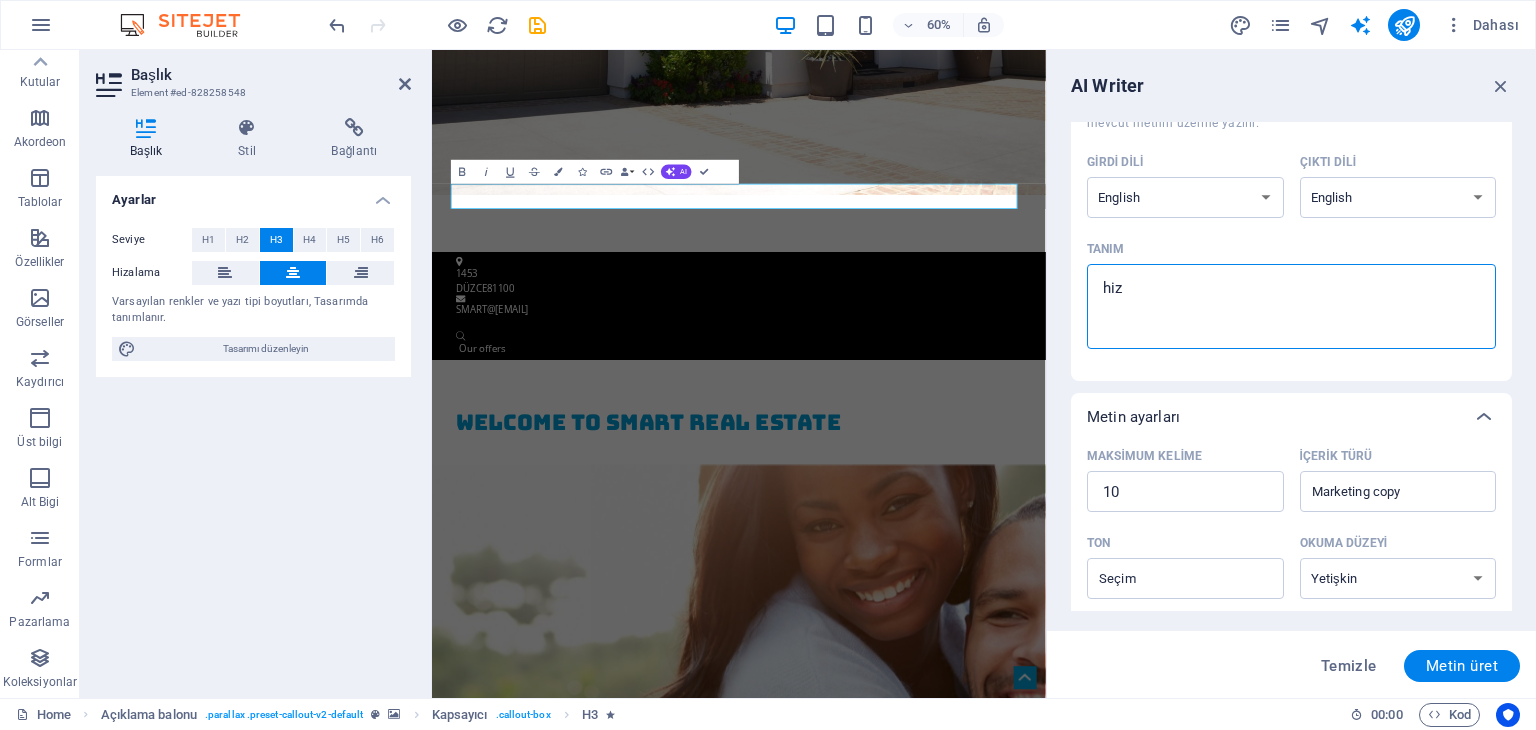 type on "hizm" 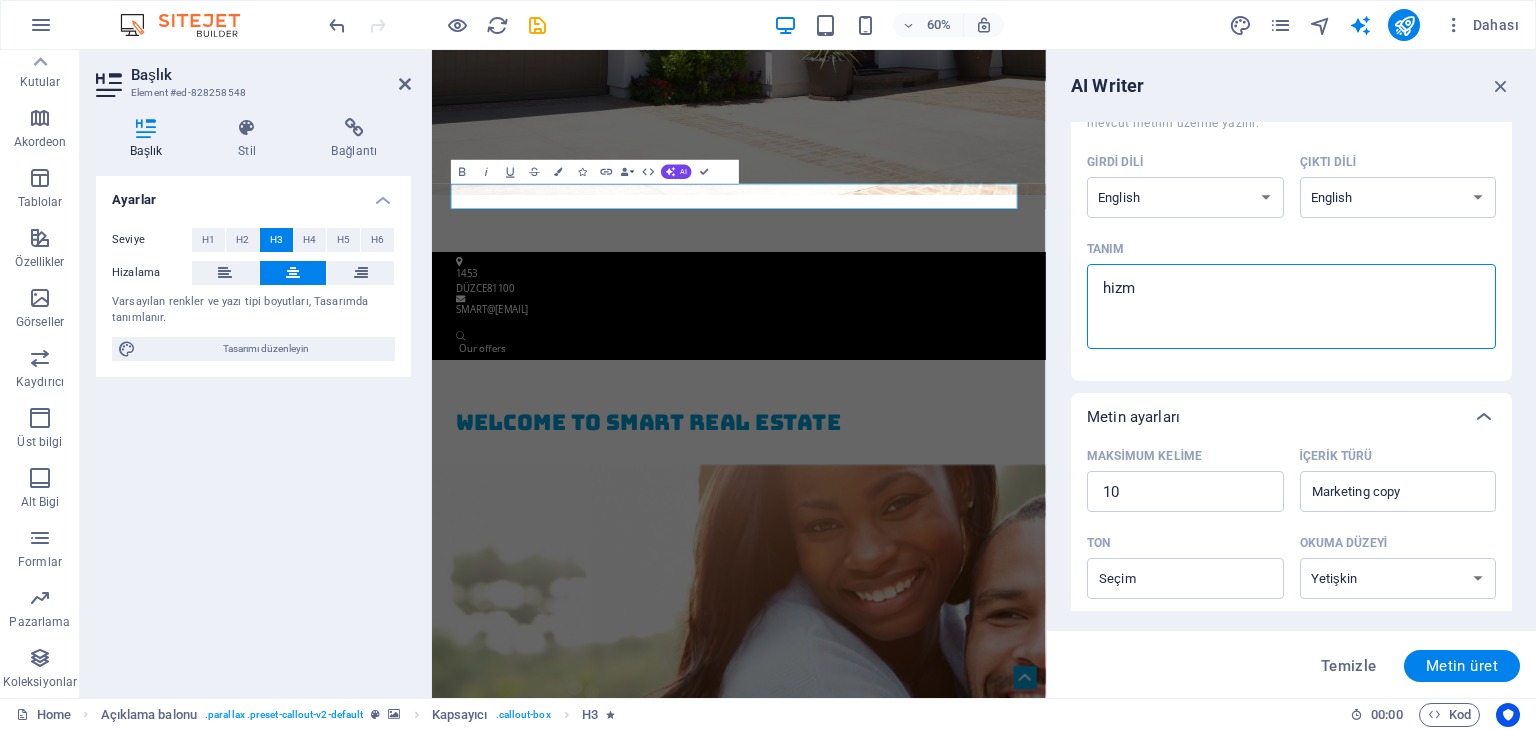 type on "hizme" 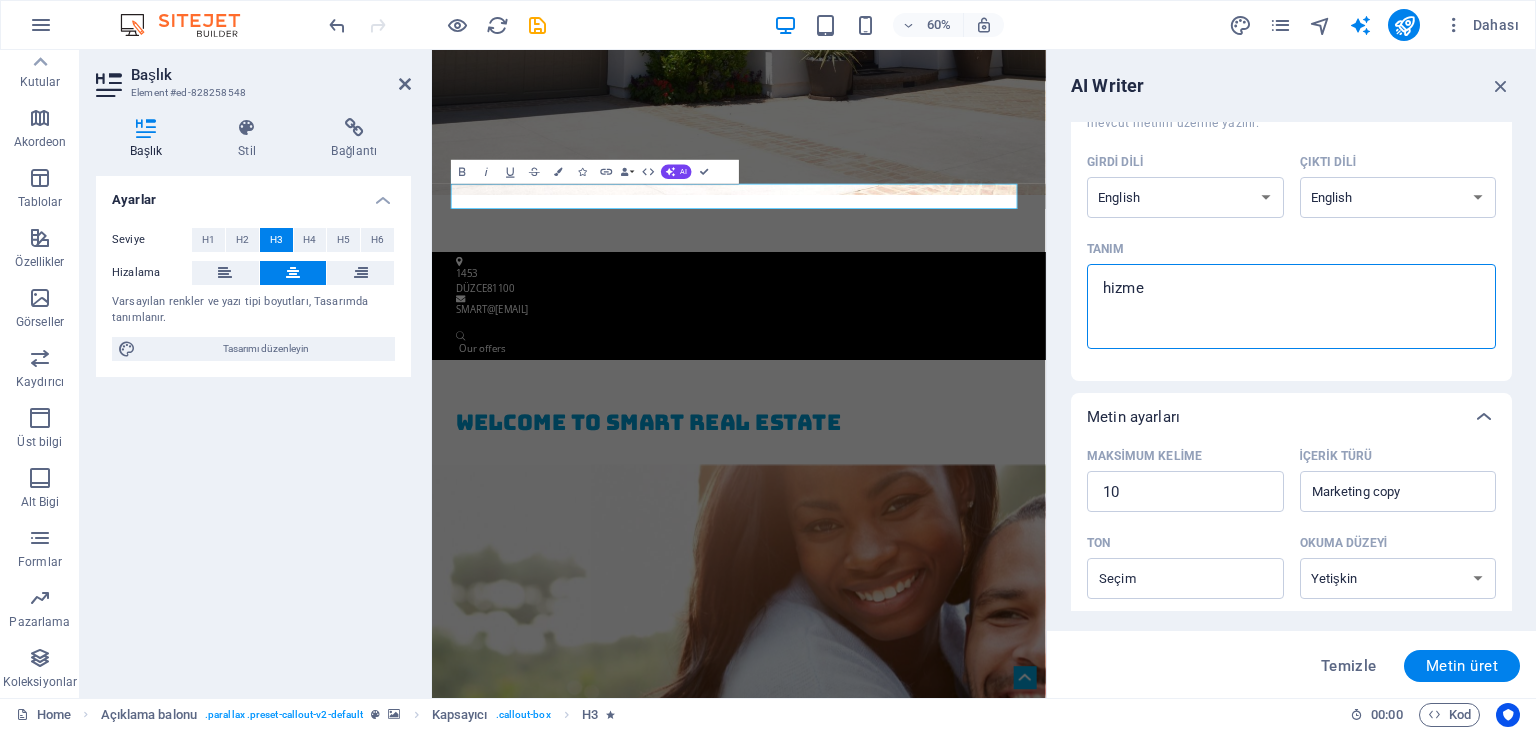 type on "hizmet" 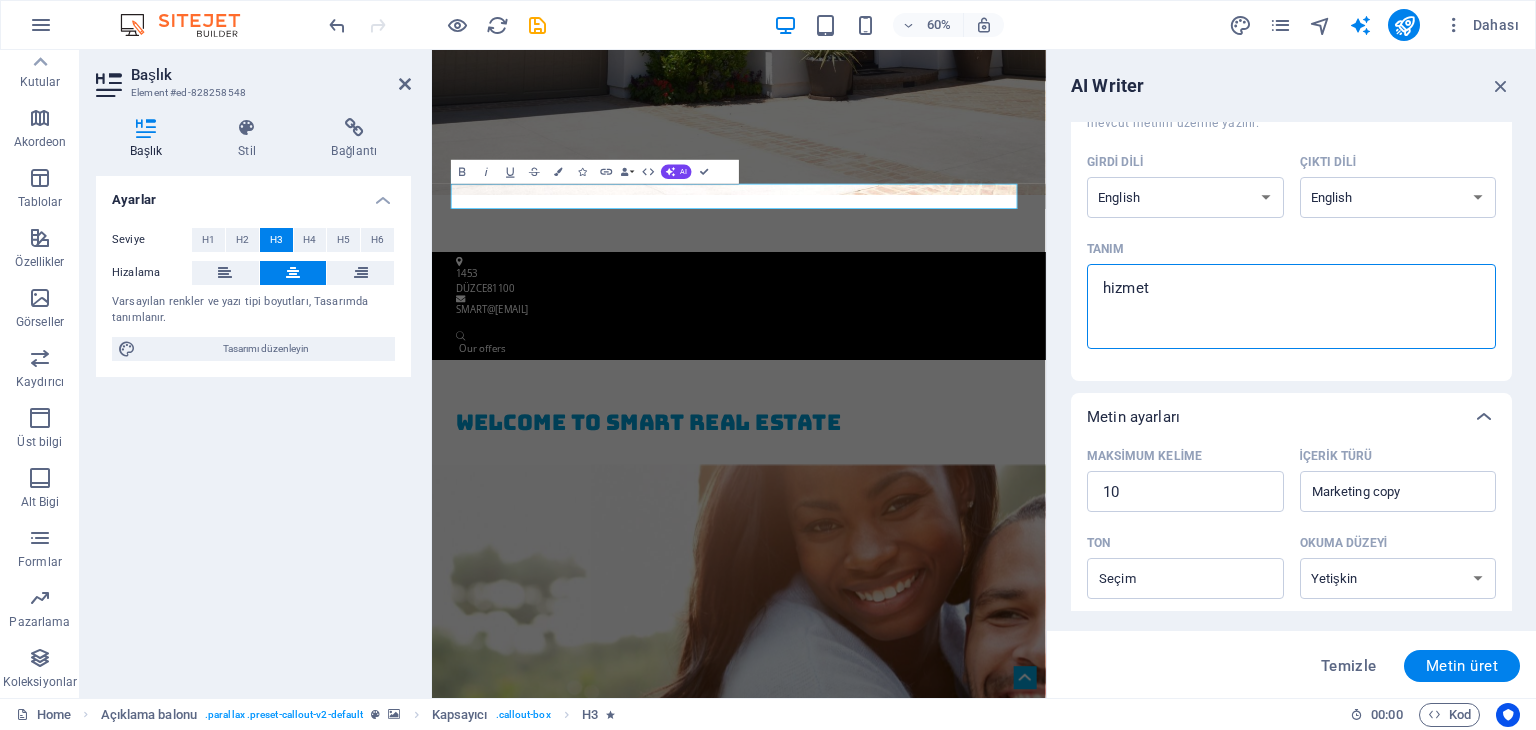 type on "hizmet" 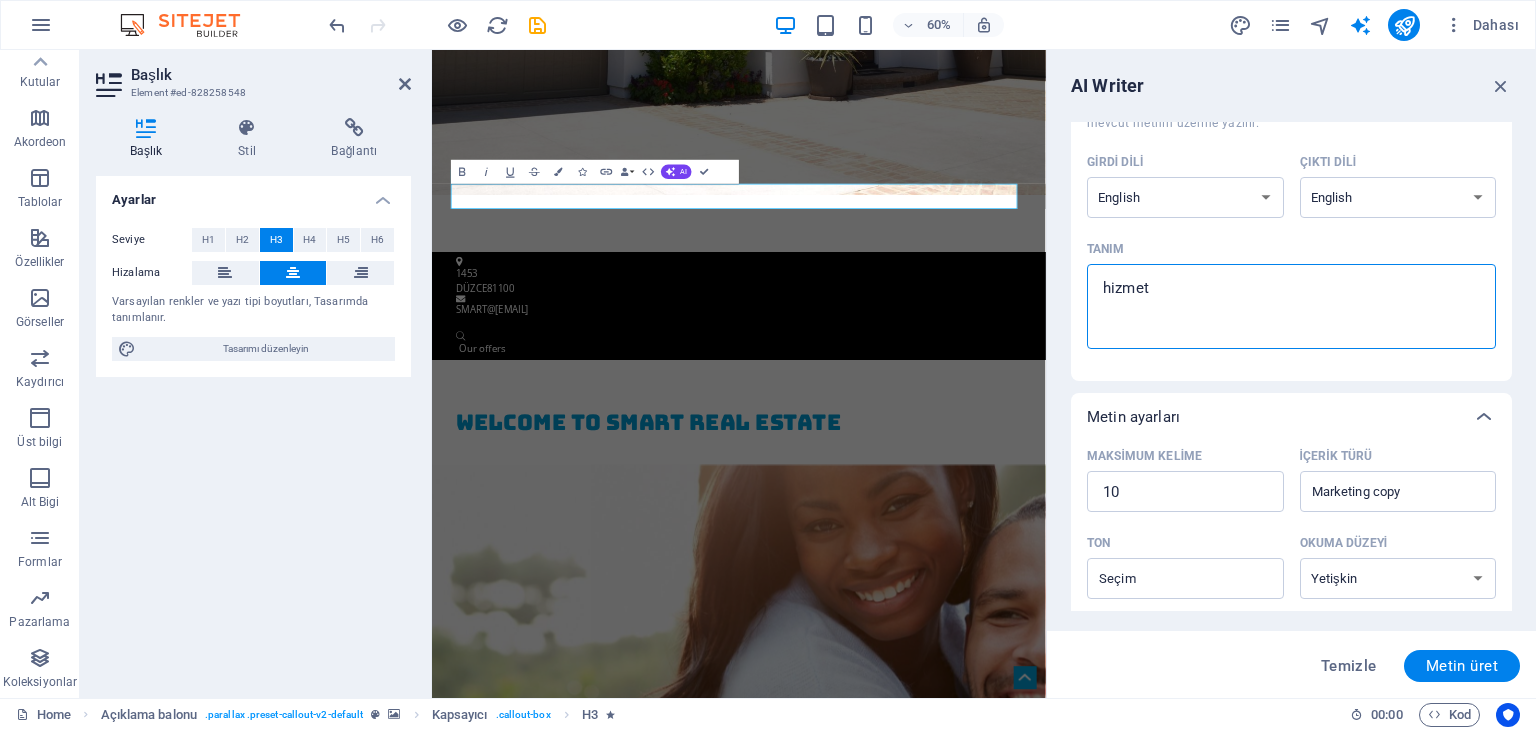 type on "x" 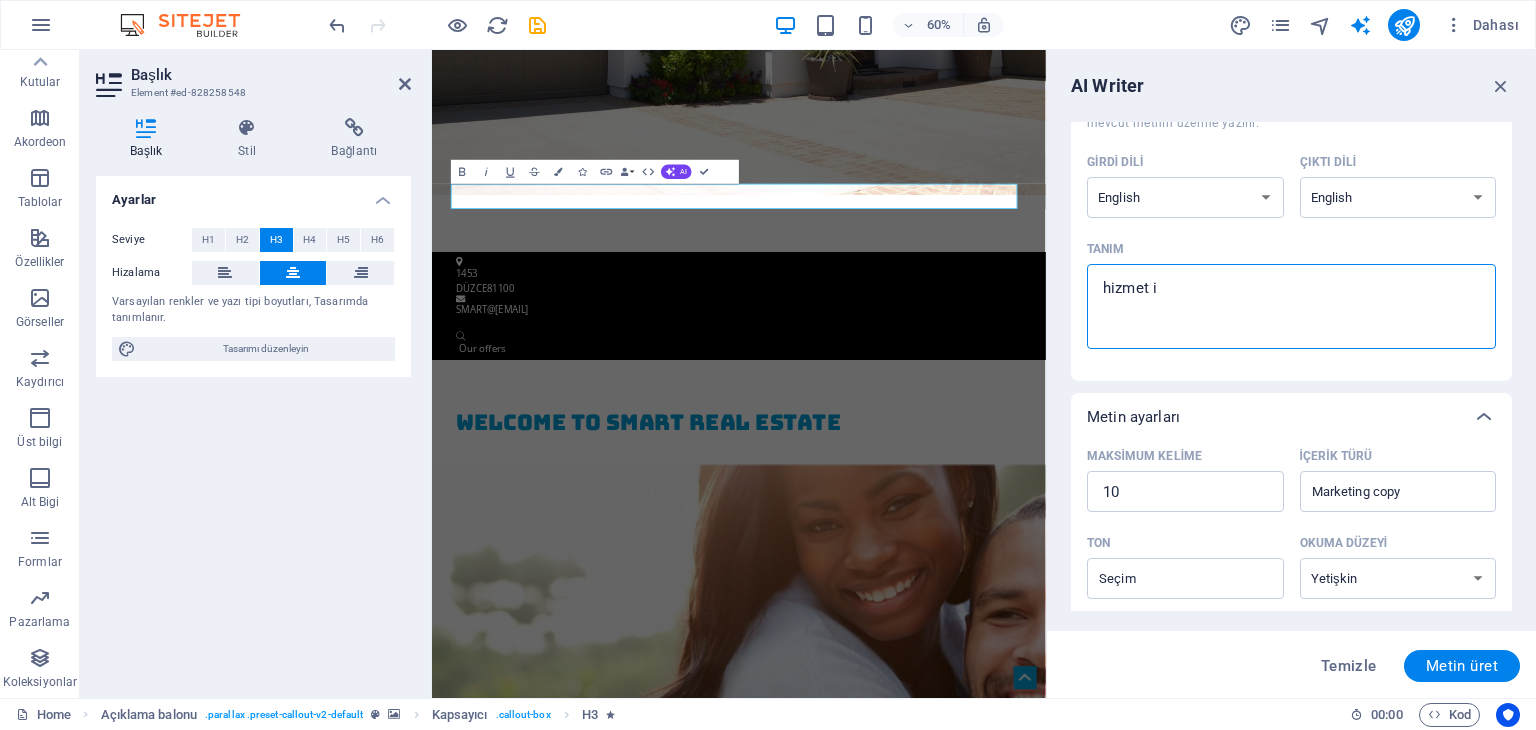 type on "hizmet il" 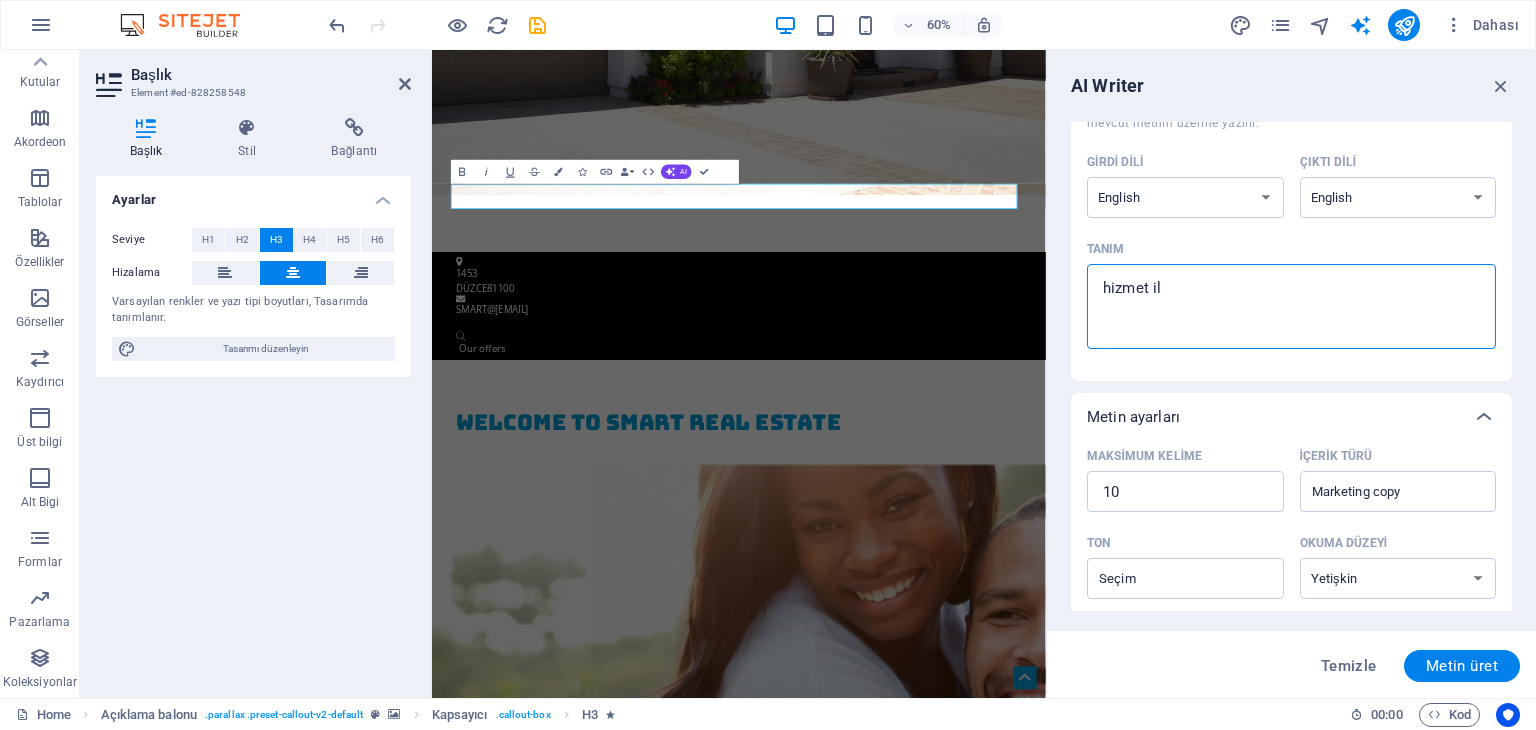 type on "hizmet ile" 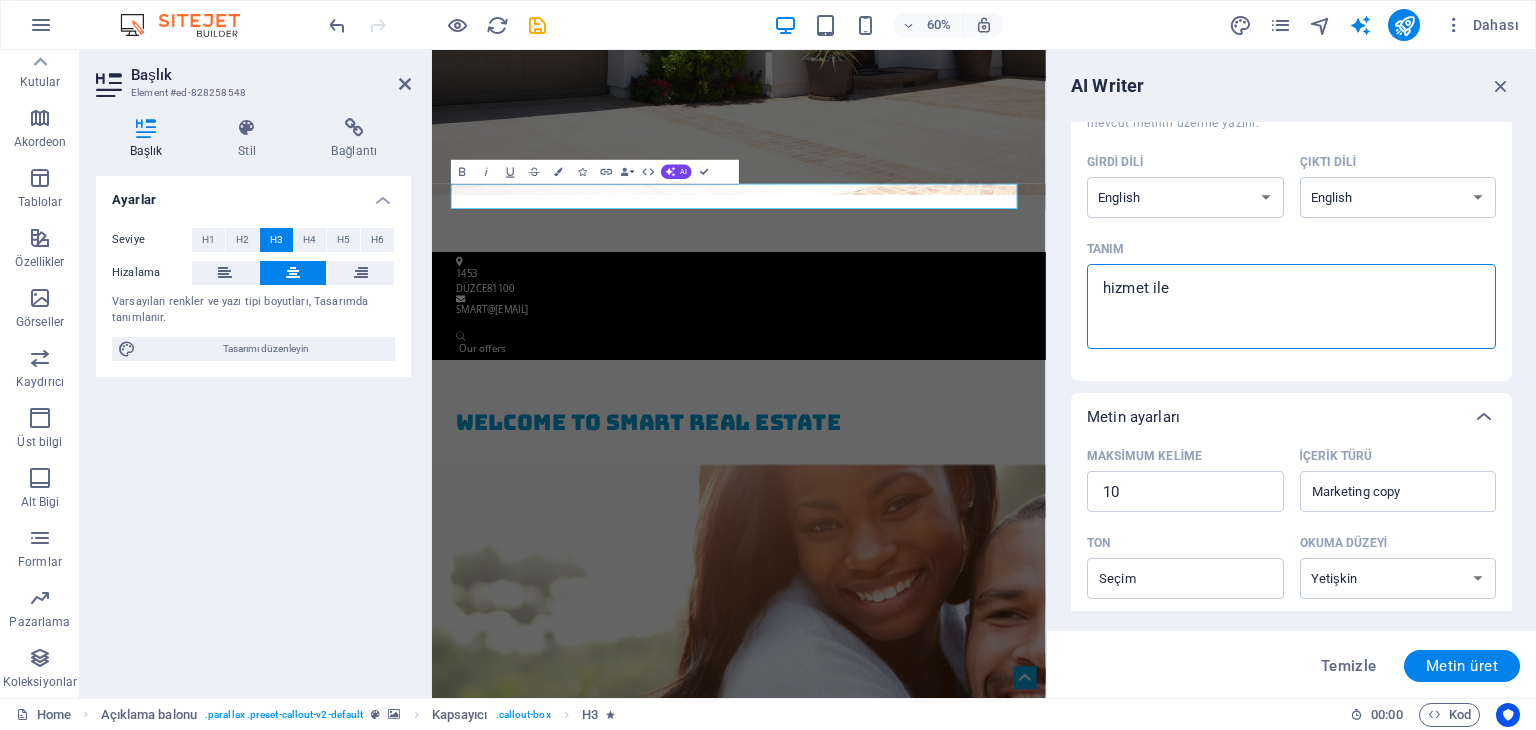 type on "hizmet ile" 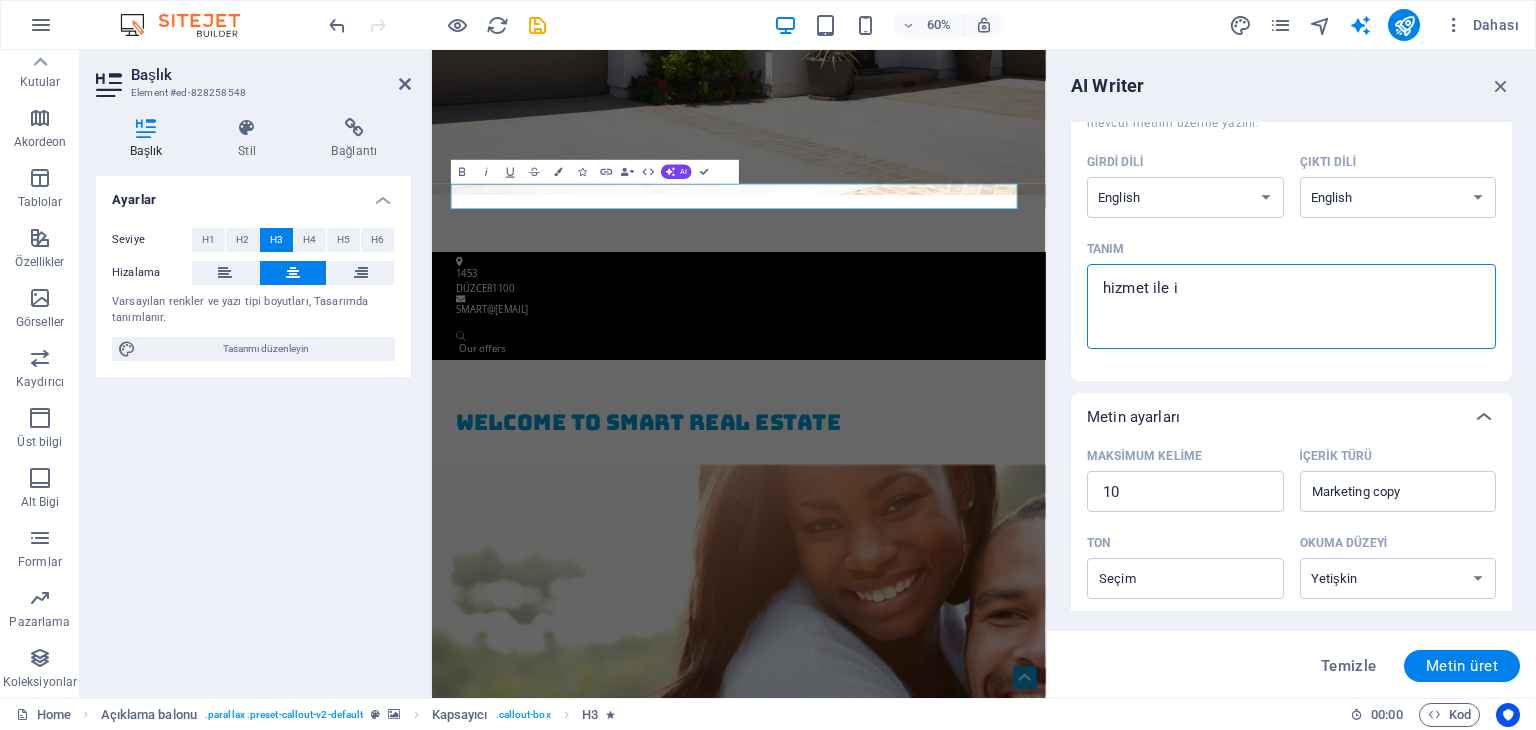type on "hizmet ile i" 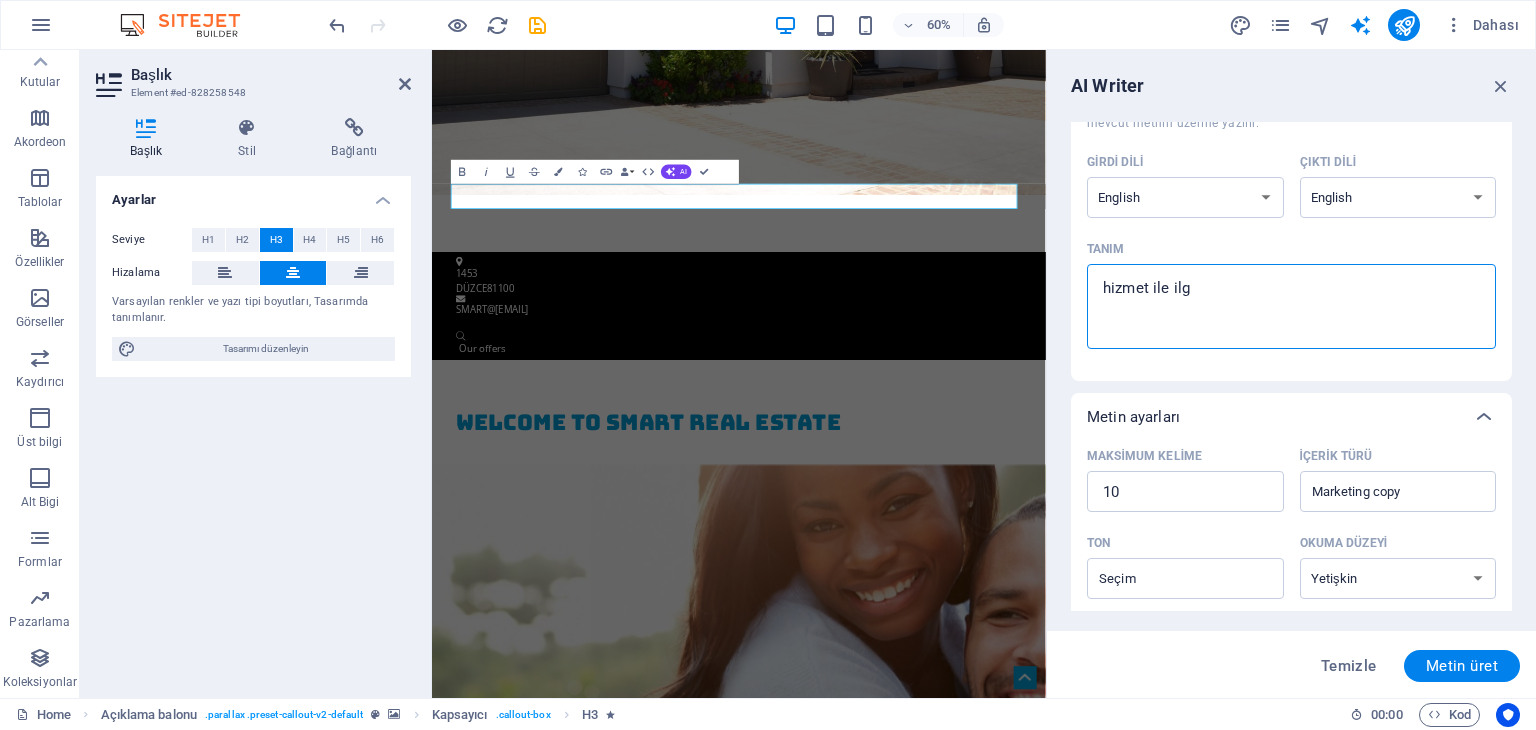type on "hizmet ile ilgi" 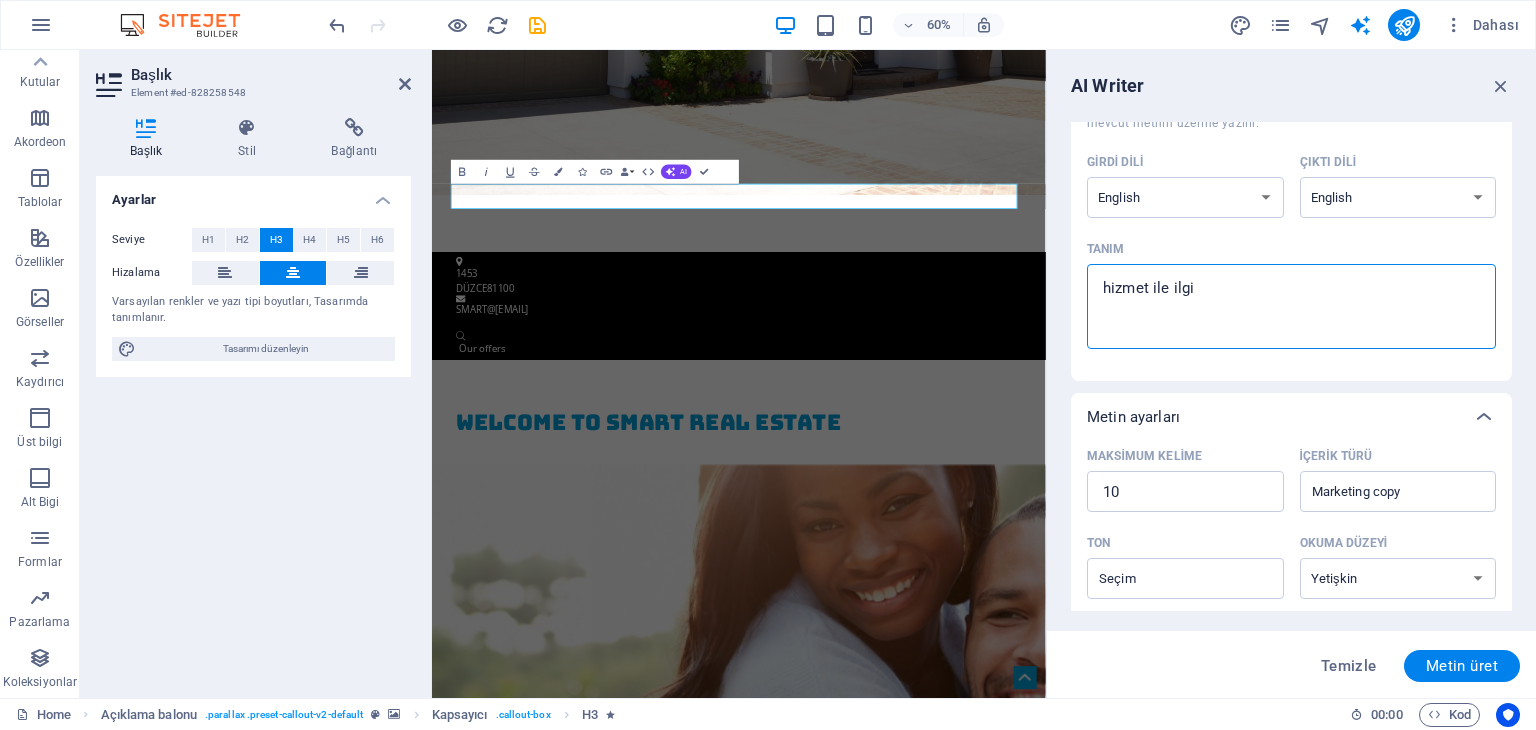 type on "hizmet ile ilgil" 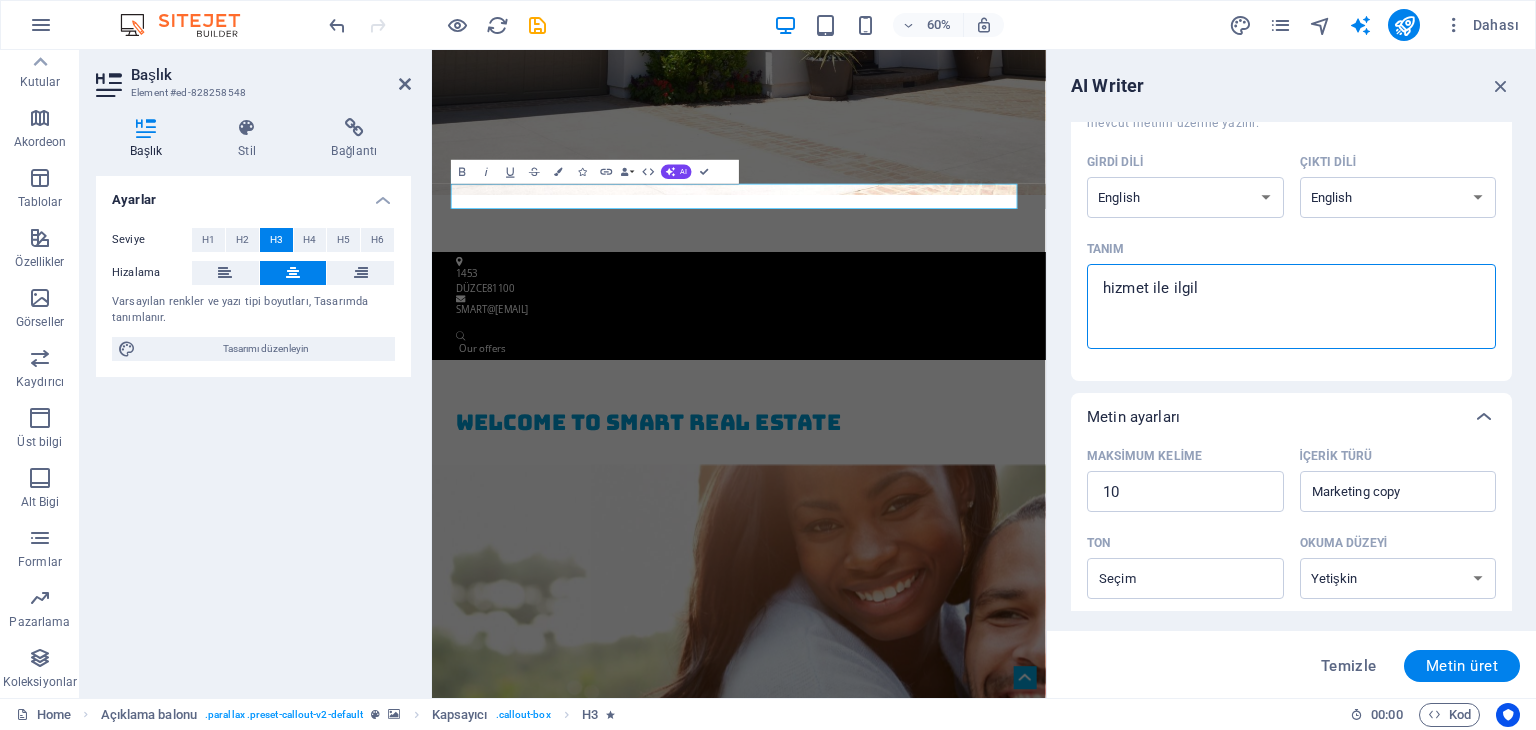 type on "hizmet ile ilgili" 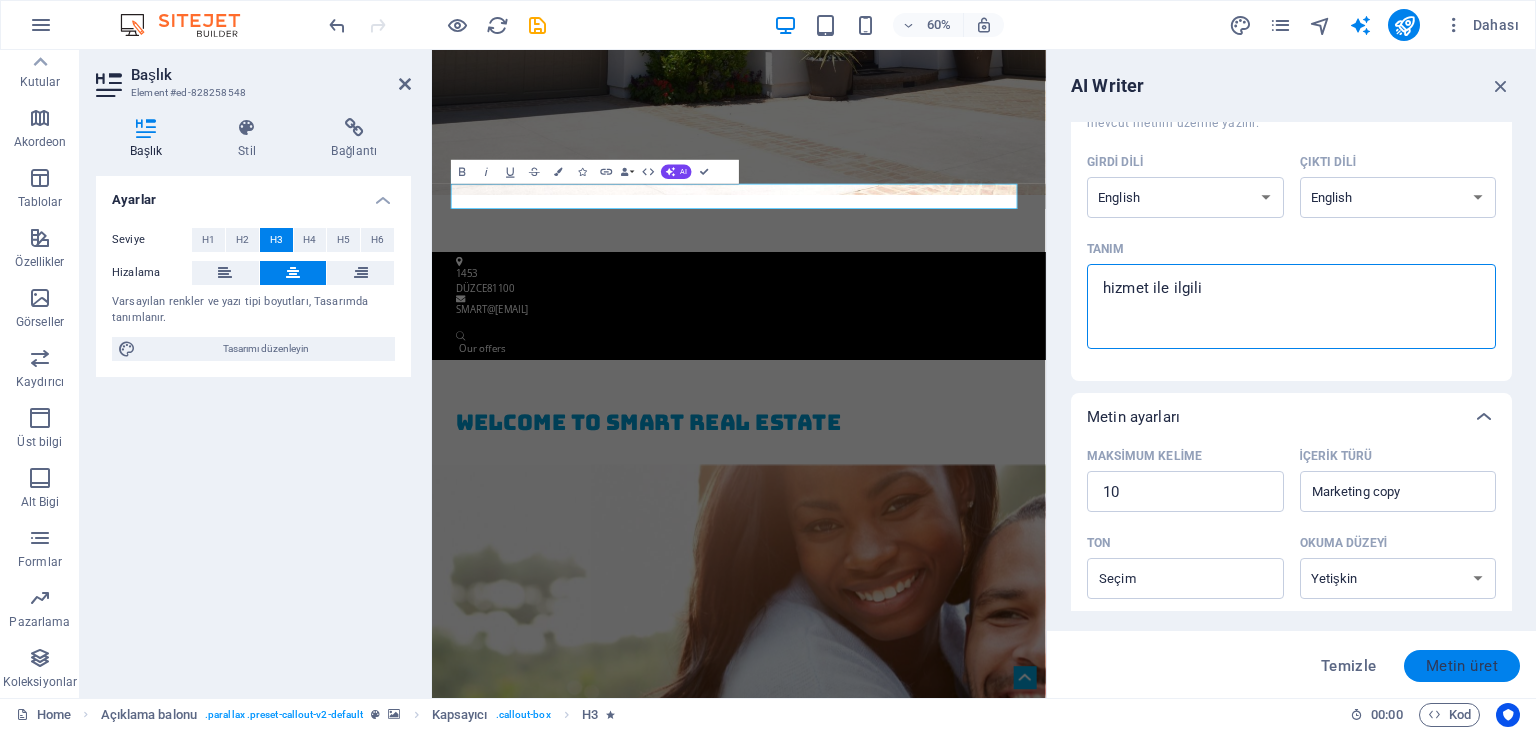 type on "hizmet ile ilgili" 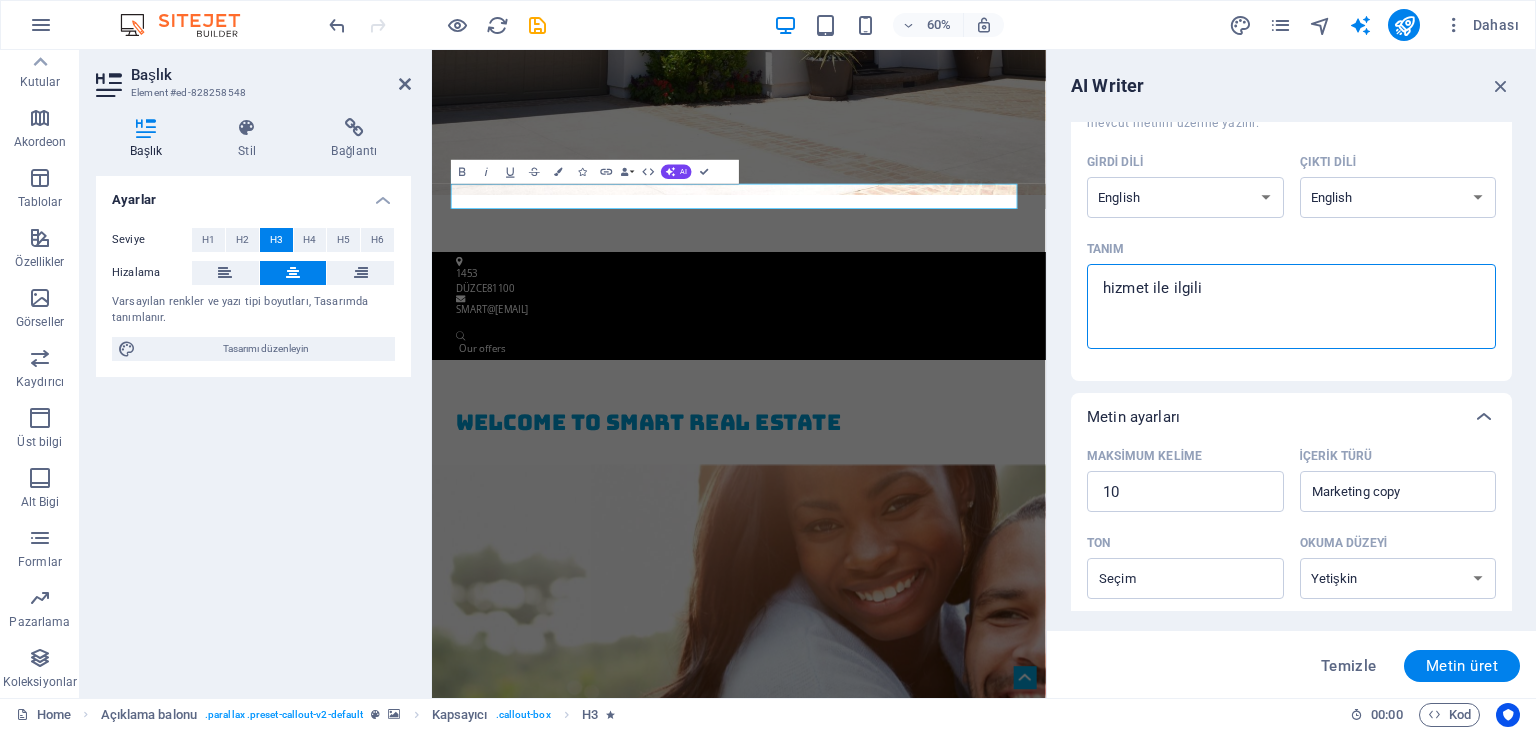 type on "x" 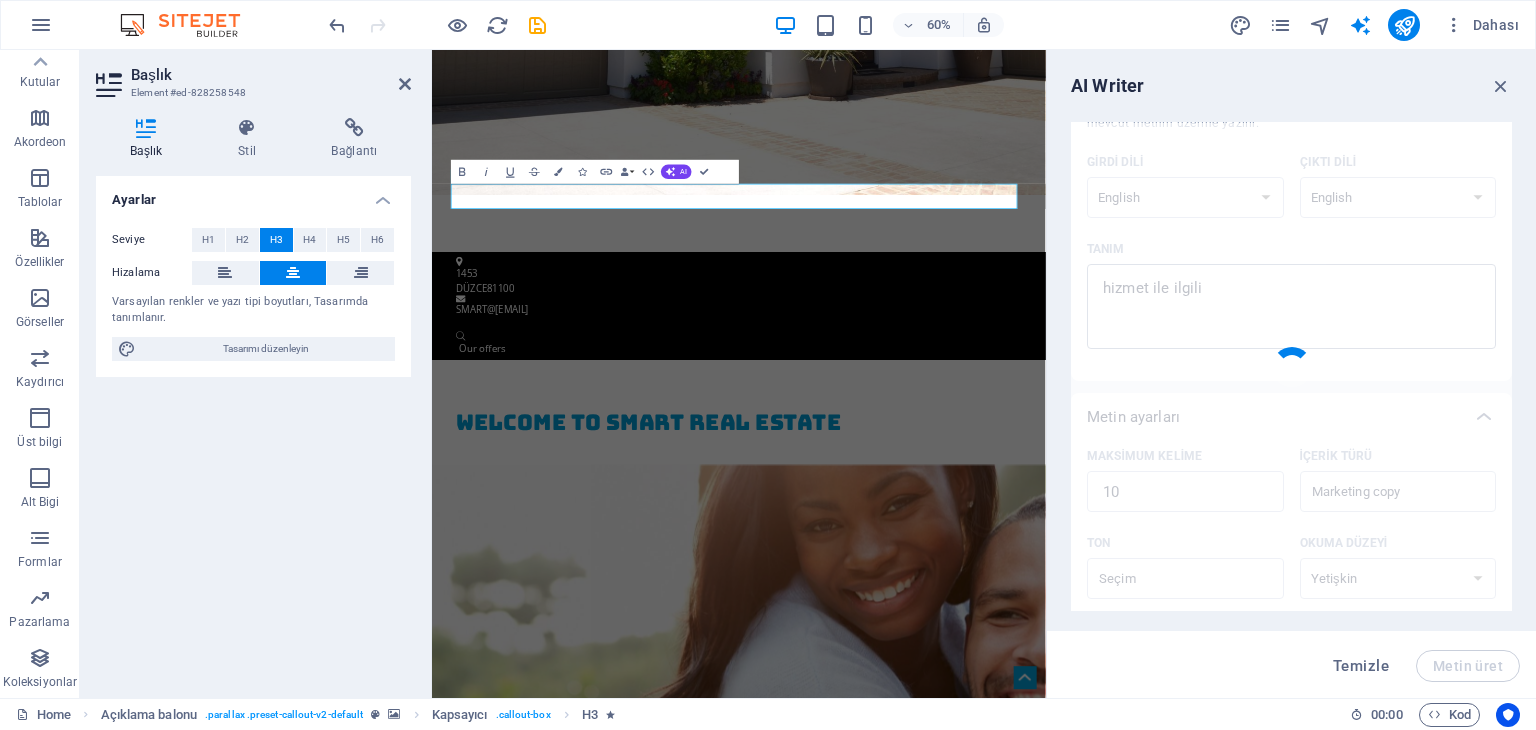 type 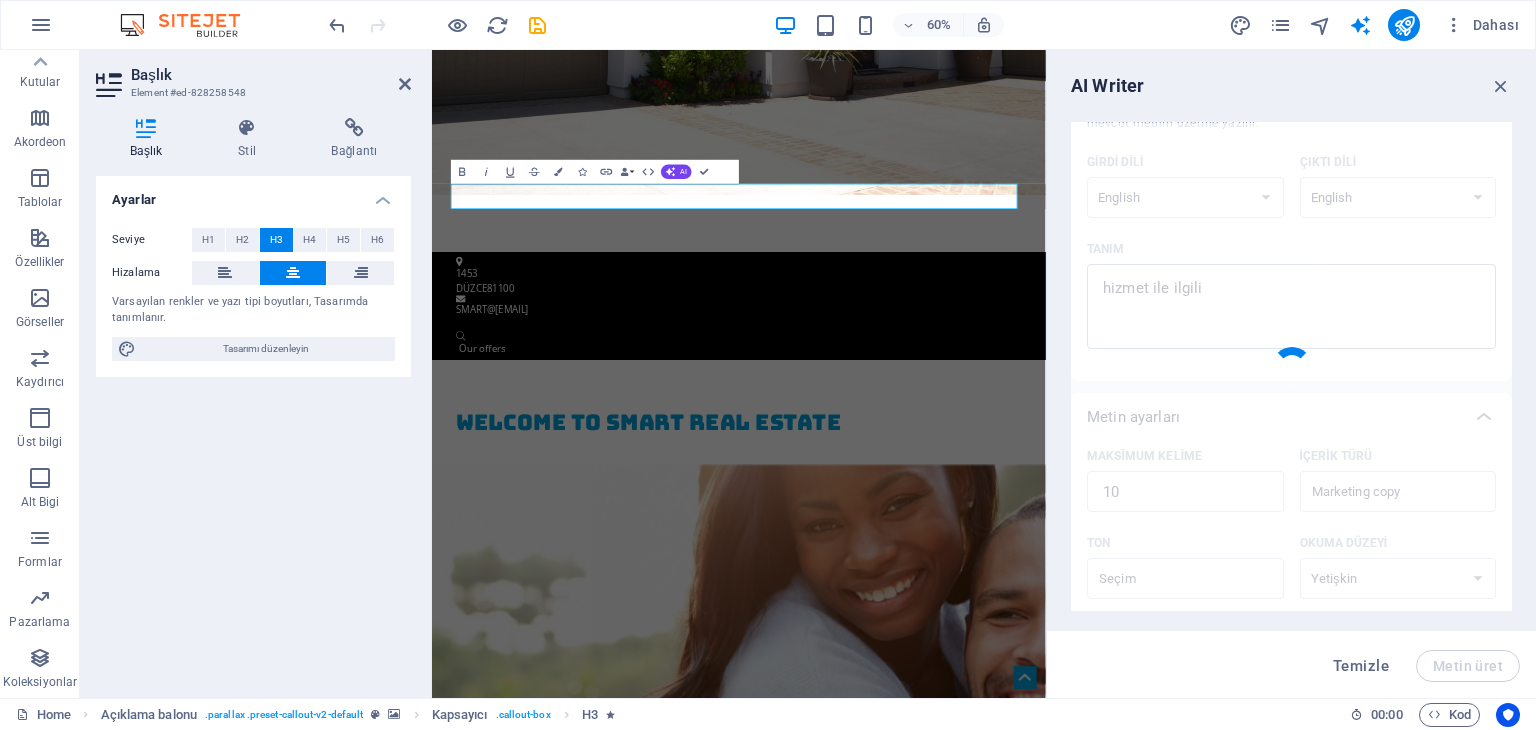 type on "x" 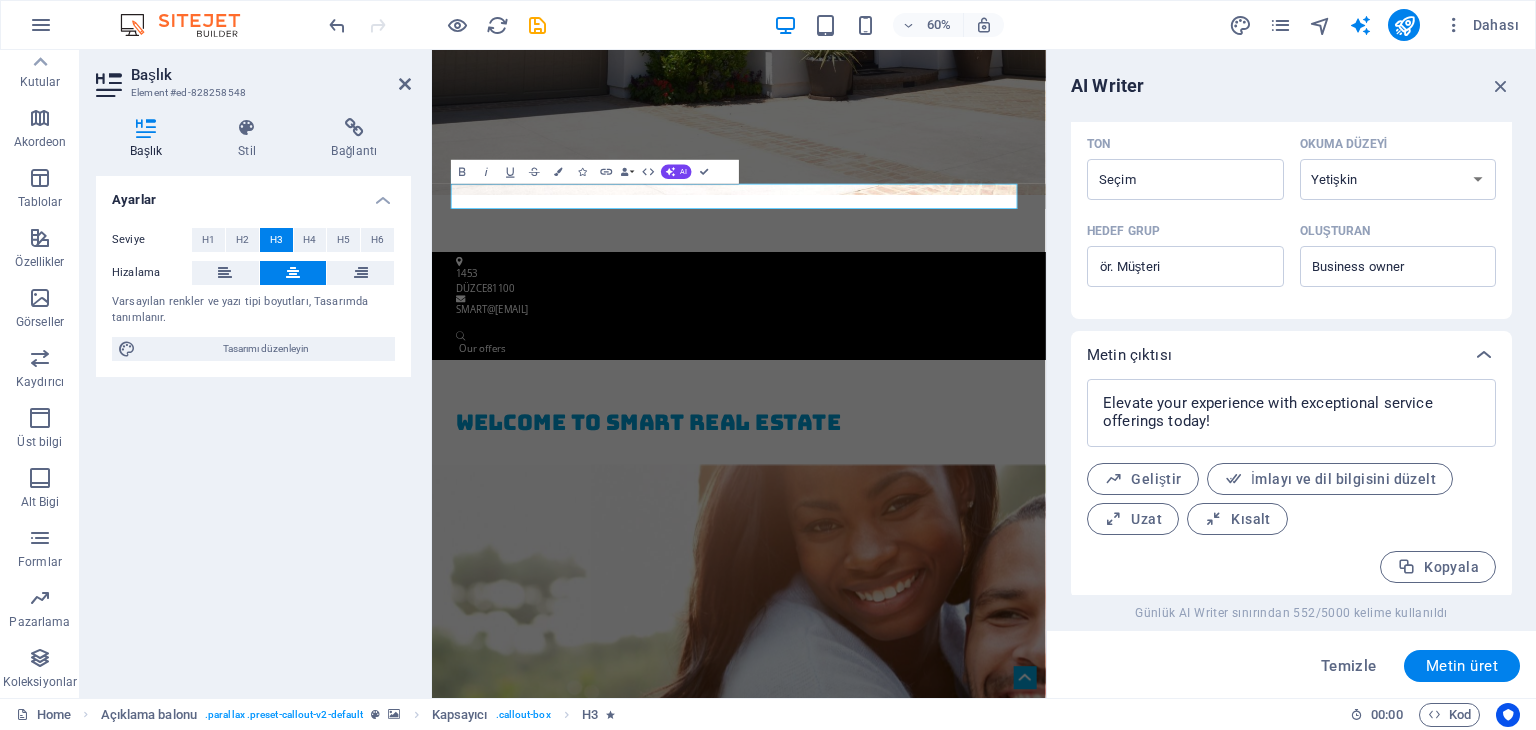 scroll, scrollTop: 548, scrollLeft: 0, axis: vertical 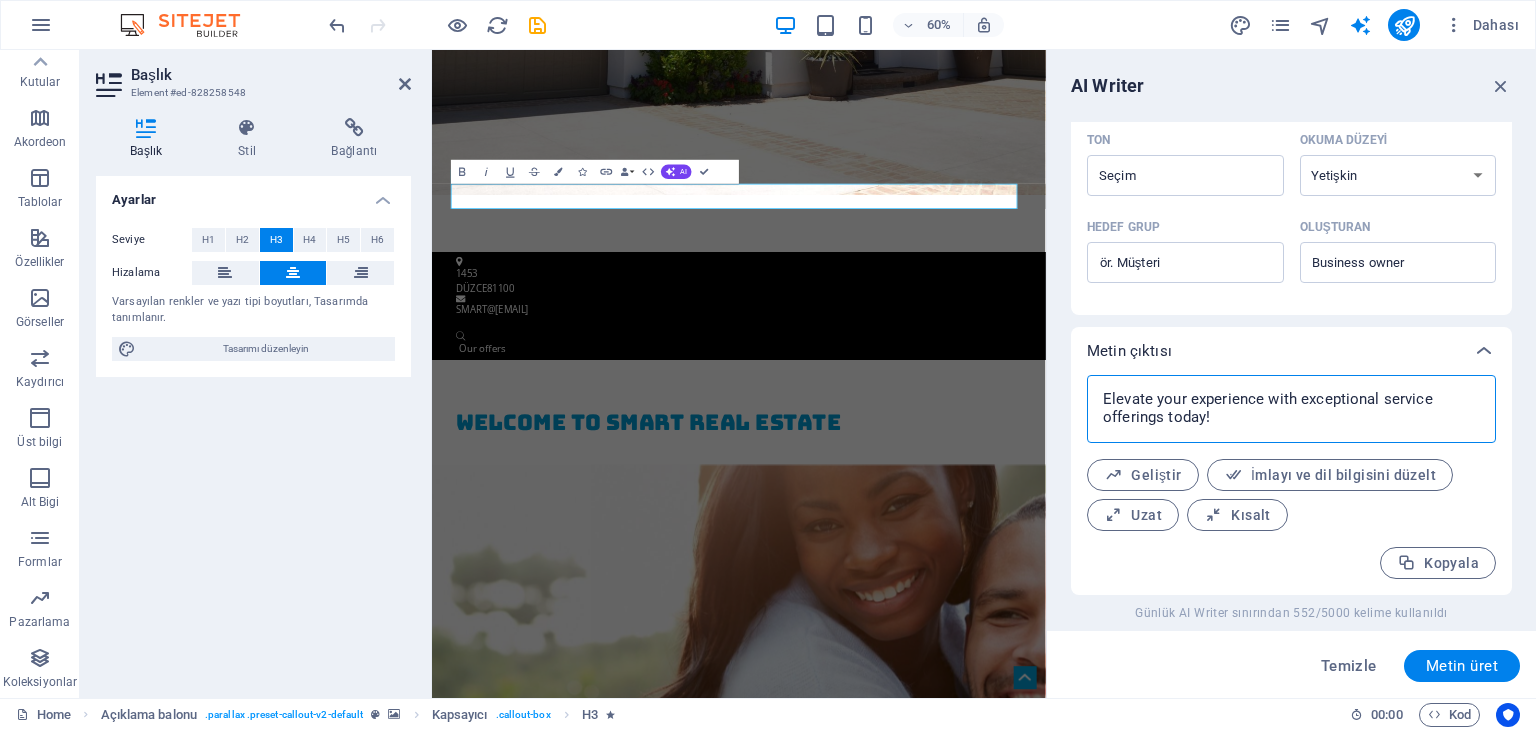 click on "Elevate your experience with exceptional service offerings today!" at bounding box center (1291, 409) 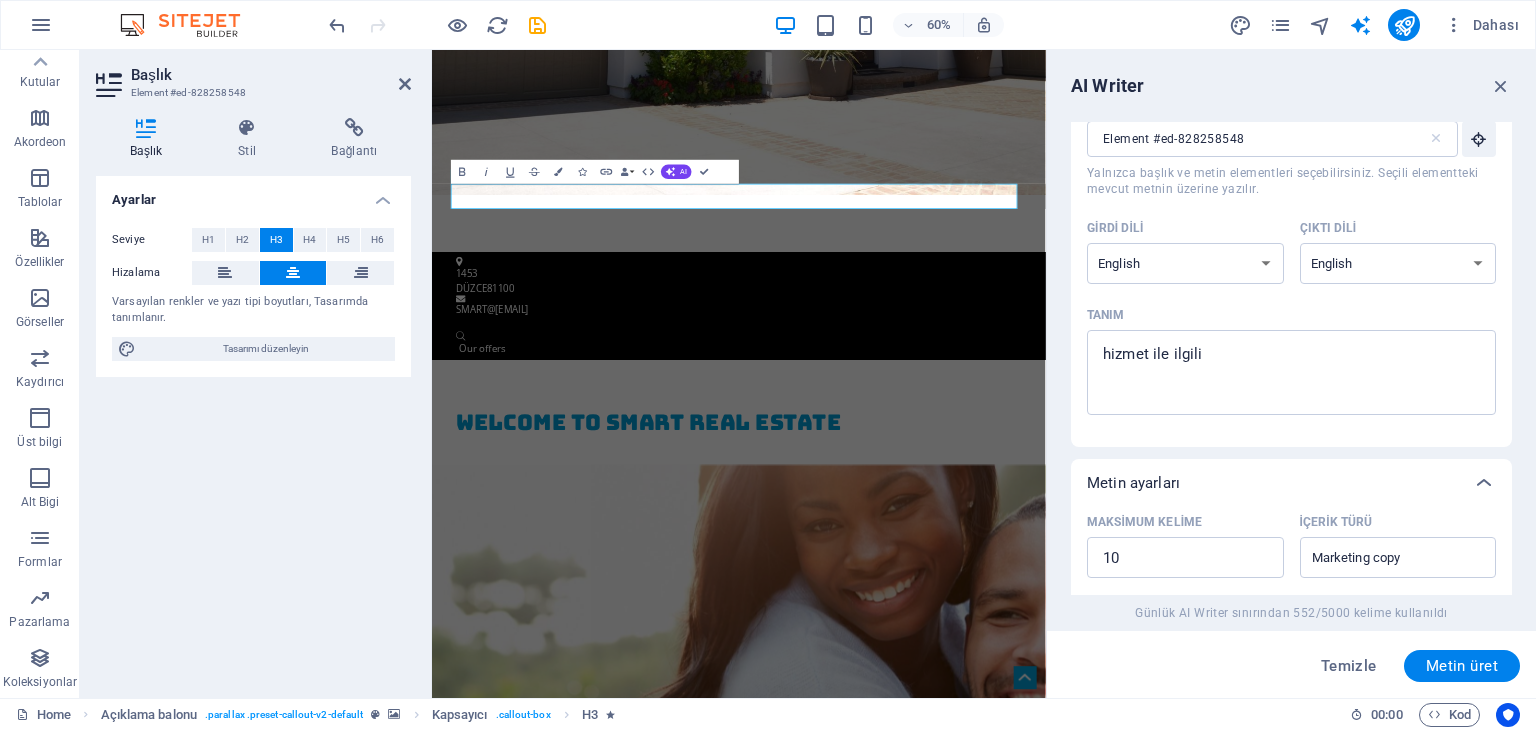 scroll, scrollTop: 0, scrollLeft: 0, axis: both 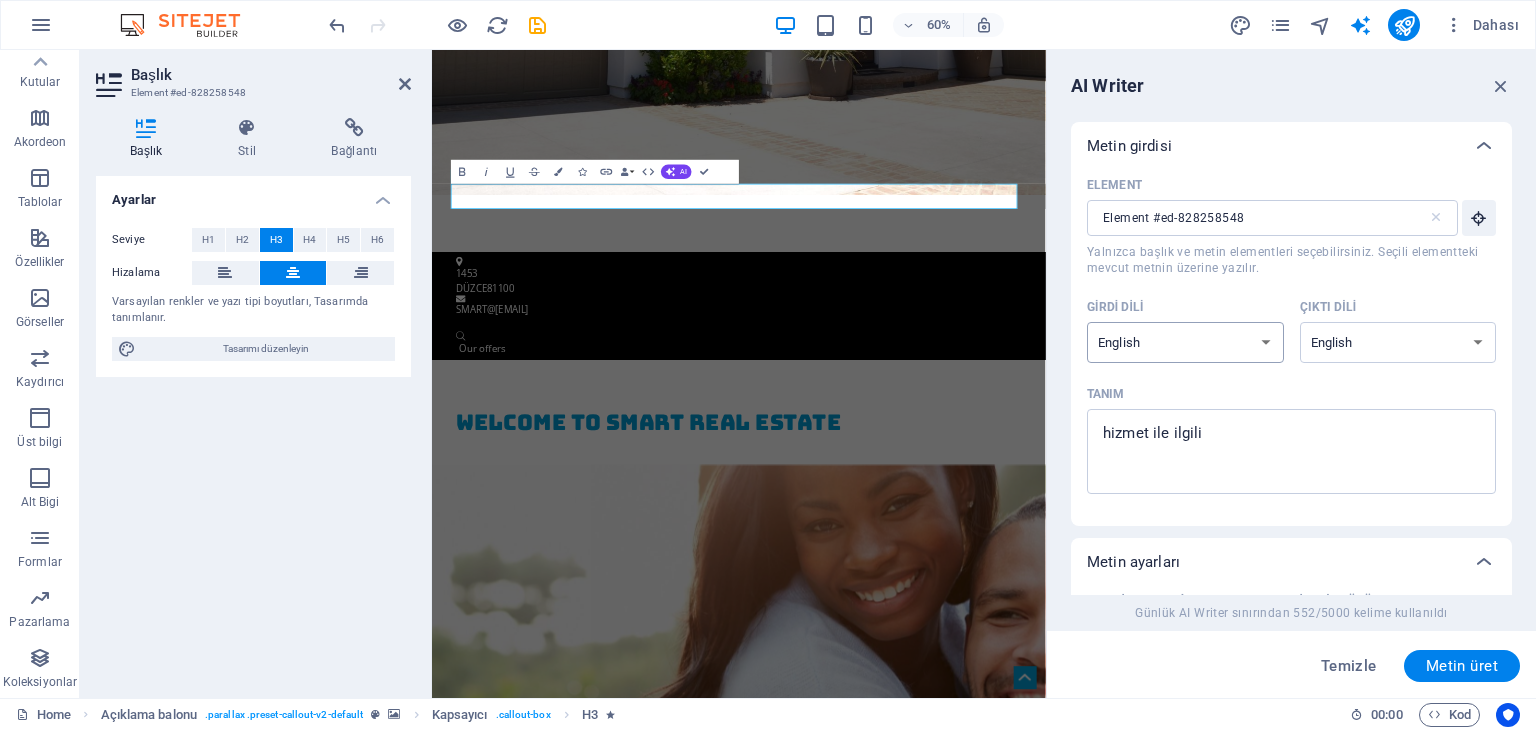 type on "x" 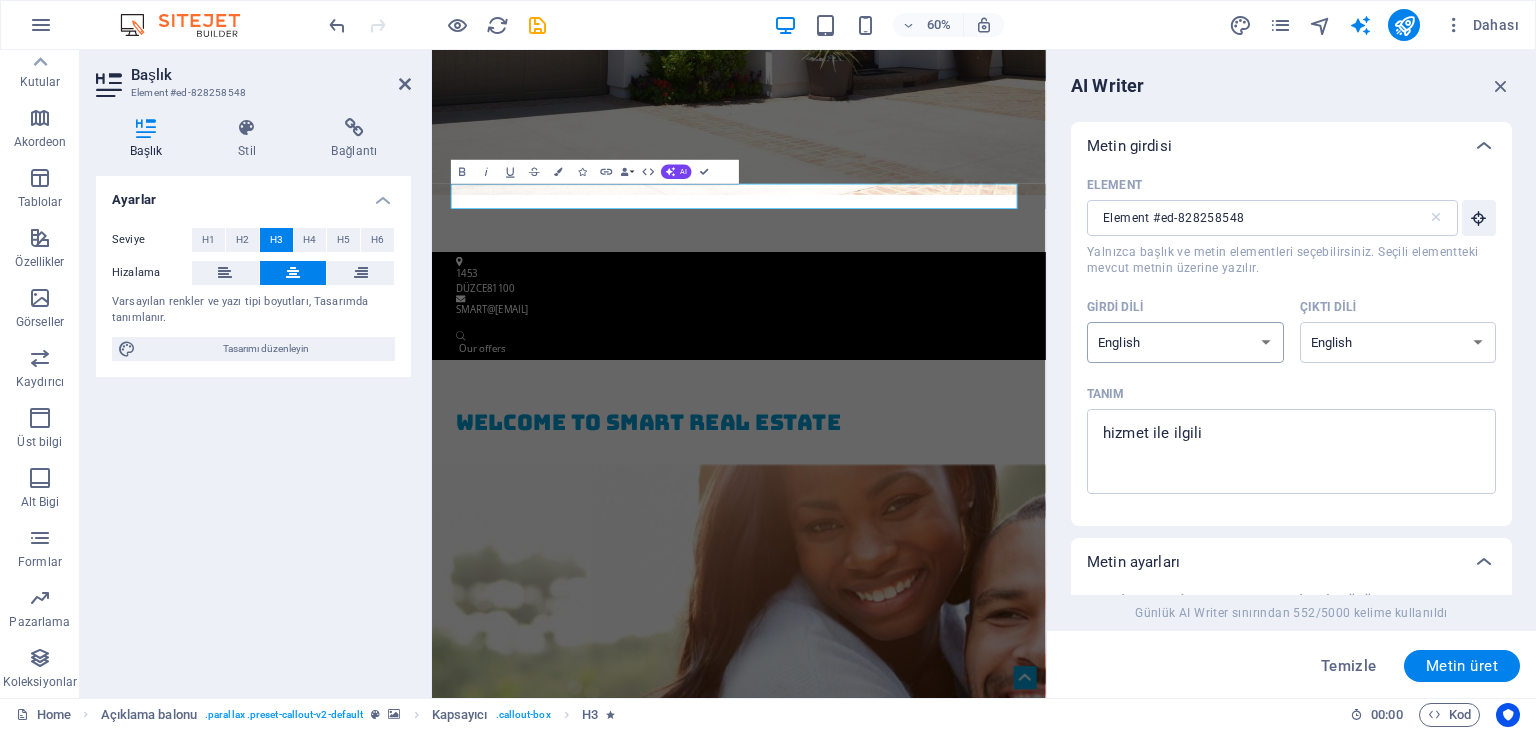 select on "Indonesian" 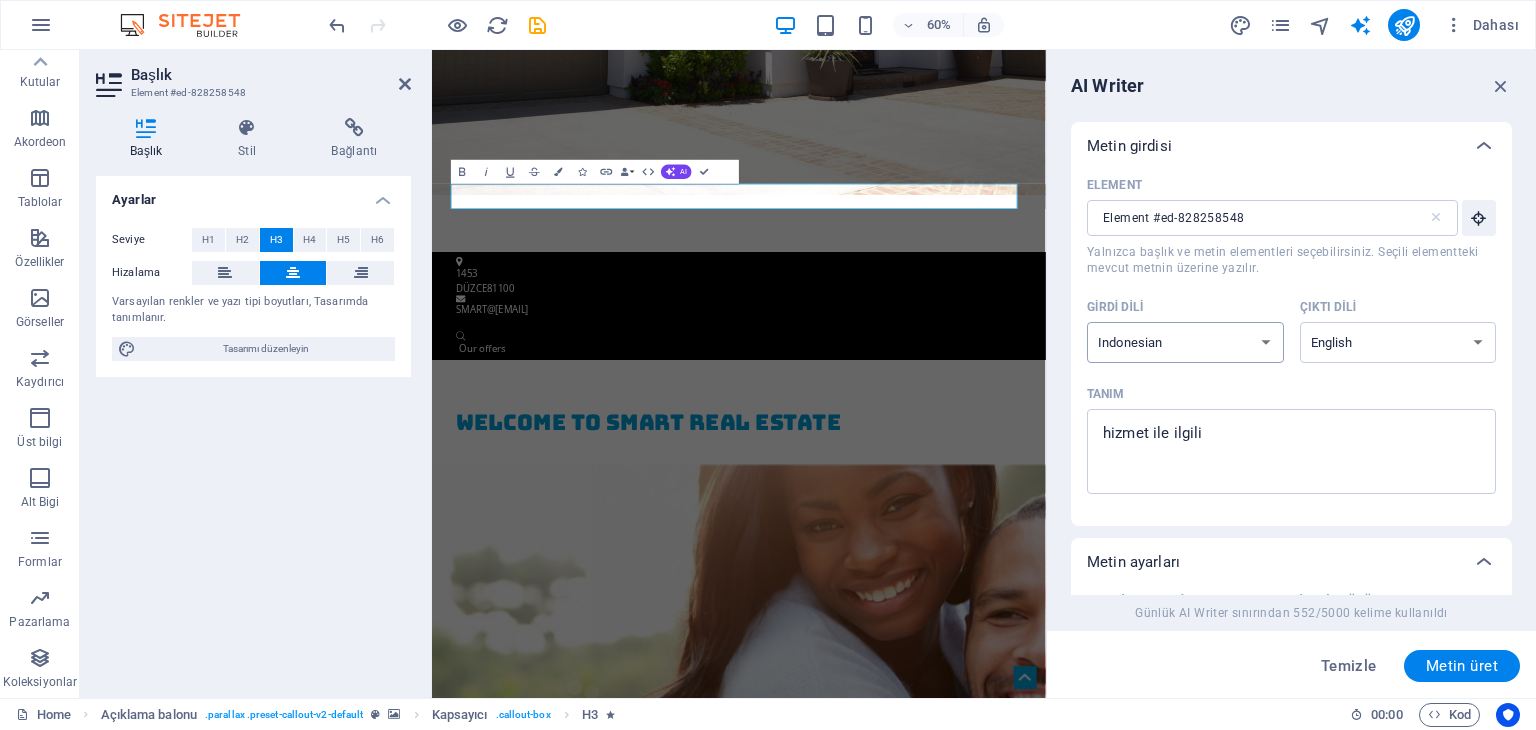 click on "Albanian Arabic Armenian Awadhi Azerbaijani Bashkir Basque Belarusian Bengali Bhojpuri Bosnian Brazilian Portuguese Bulgarian Cantonese (Yue) Catalan Chhattisgarhi Chinese Croatian Czech Danish Dogri Dutch English Estonian Faroese Finnish French Galician Georgian German Greek Gujarati Haryanvi Hindi Hungarian Indonesian Irish Italian Japanese Javanese Kannada Kashmiri Kazakh Konkani Korean Kyrgyz Latvian Lithuanian Macedonian Maithili Malay Maltese Mandarin Mandarin Chinese Marathi Marwari Min Nan Moldovan Mongolian Montenegrin Nepali Norwegian Oriya Pashto Persian (Farsi) Polish Portuguese Punjabi Rajasthani Romanian Russian Sanskrit Santali Serbian Sindhi Sinhala Slovak Slovene Slovenian Spanish Ukrainian Urdu Uzbek Vietnamese Welsh Wu" at bounding box center (1185, 342) 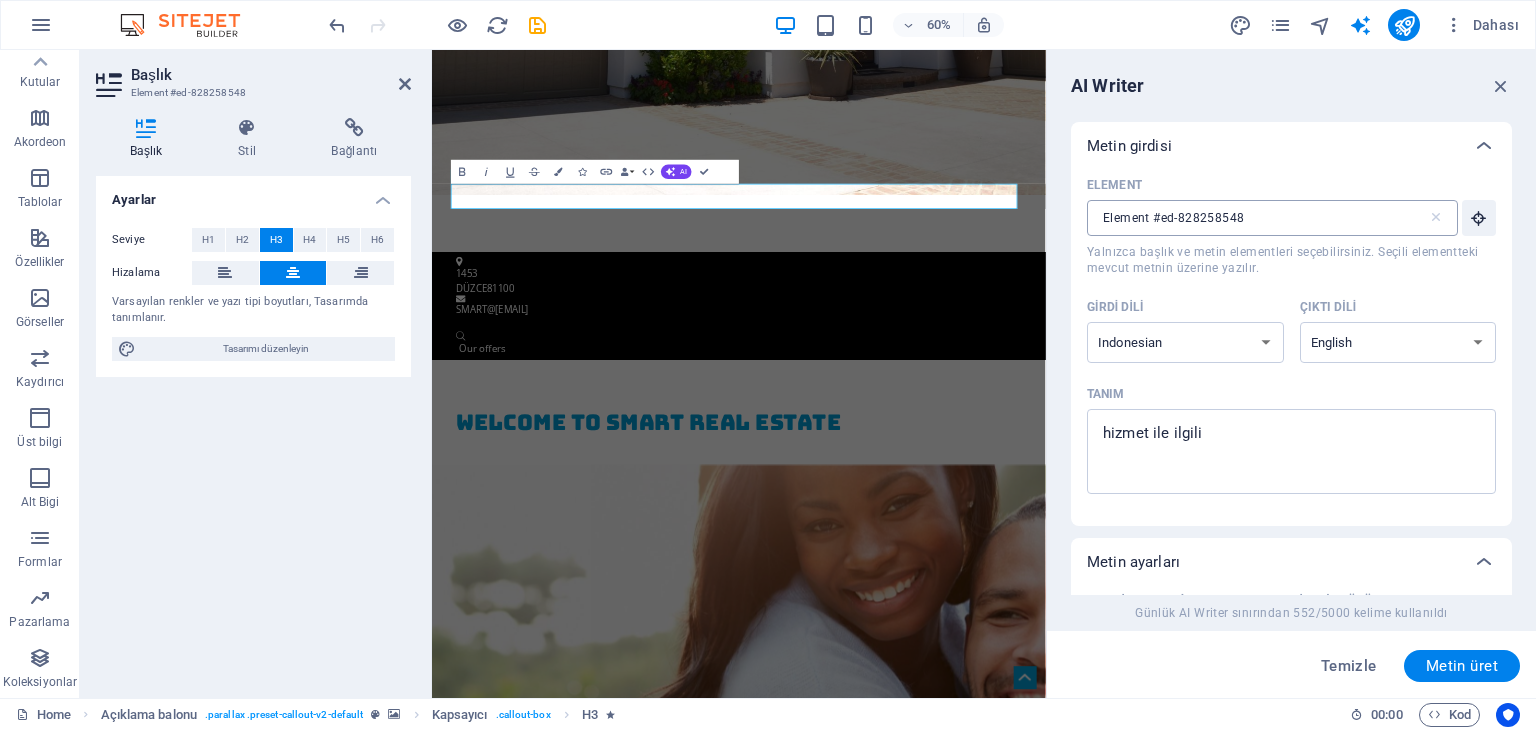 click on "Element #ed-828258548" at bounding box center [1257, 218] 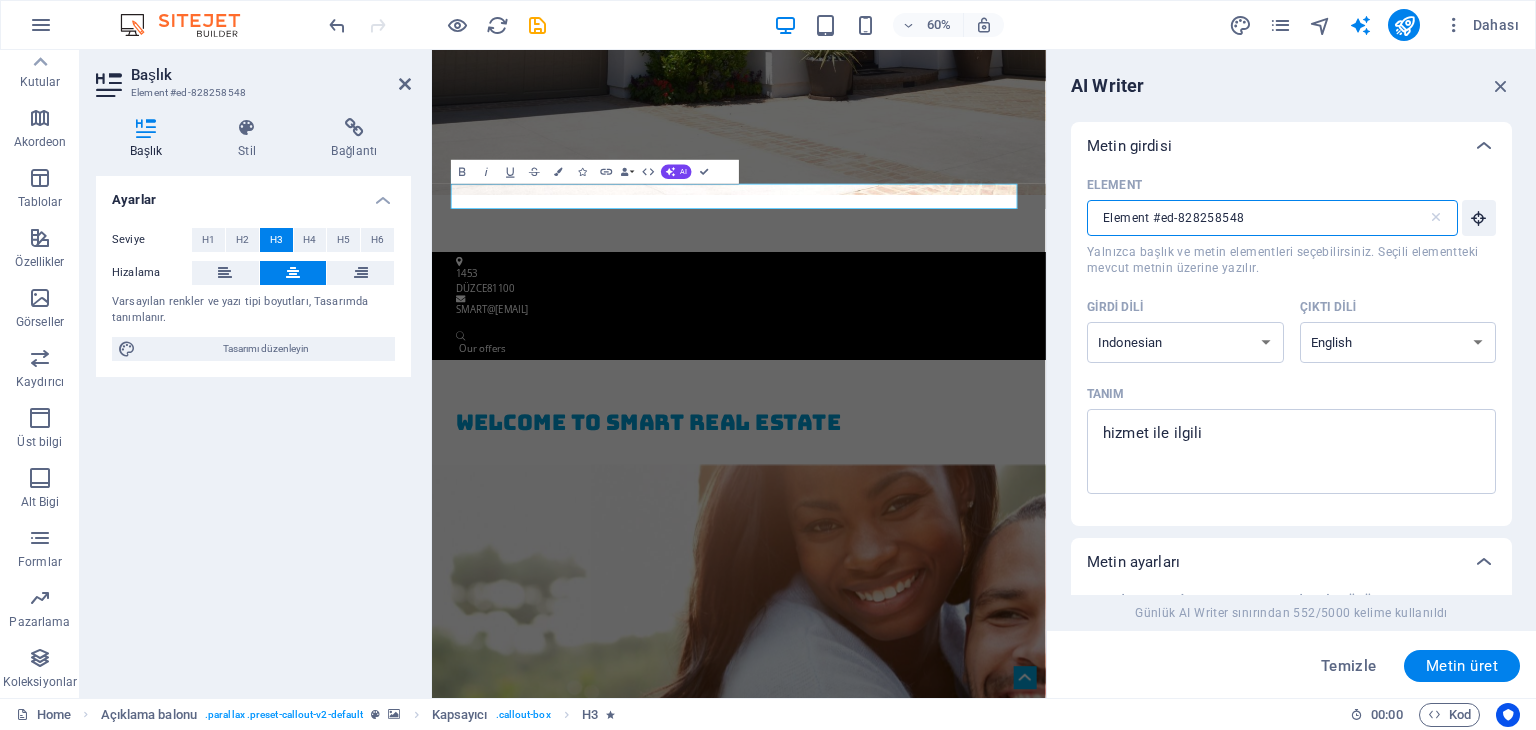 click on "Element #ed-828258548" at bounding box center (1257, 218) 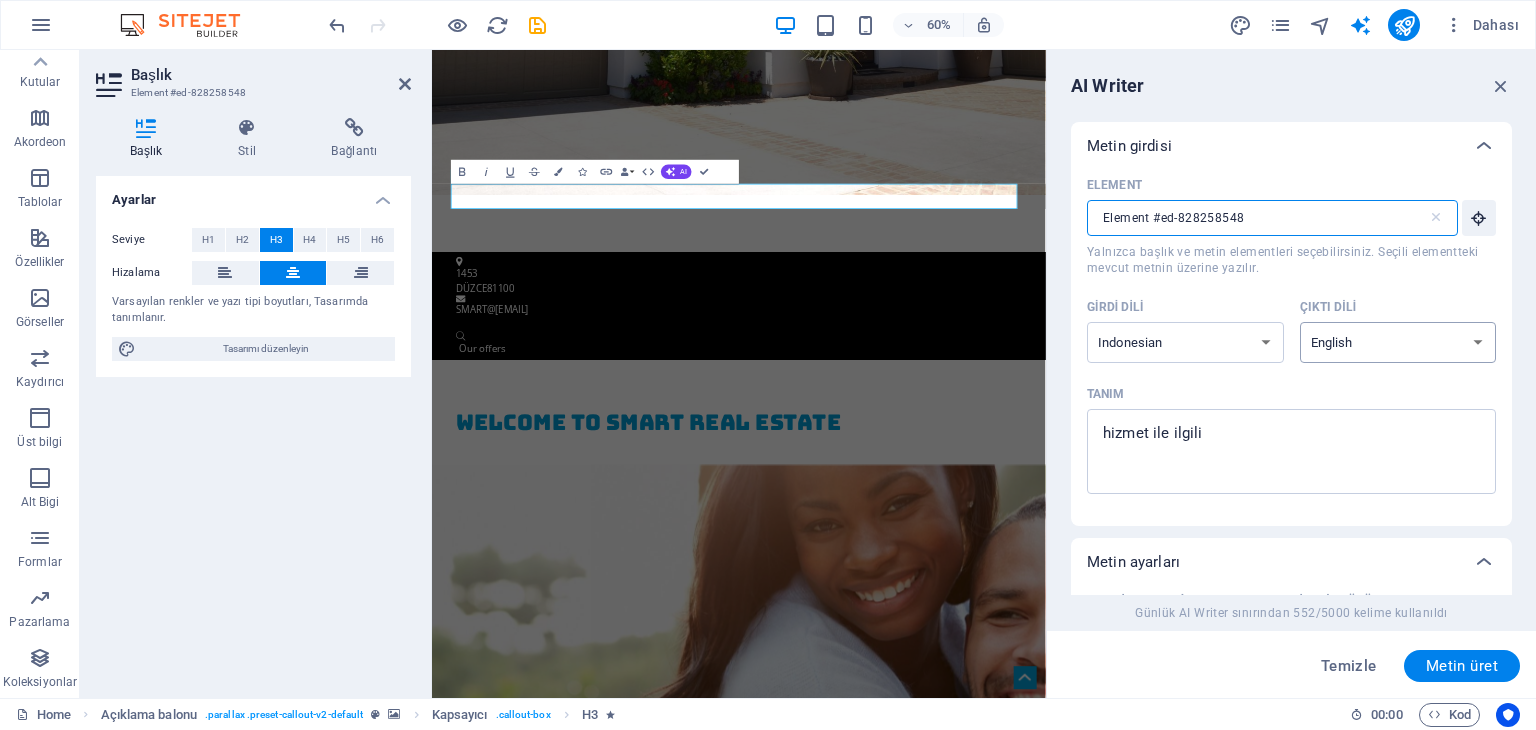 click on "Çıktı dili" at bounding box center (1394, 307) 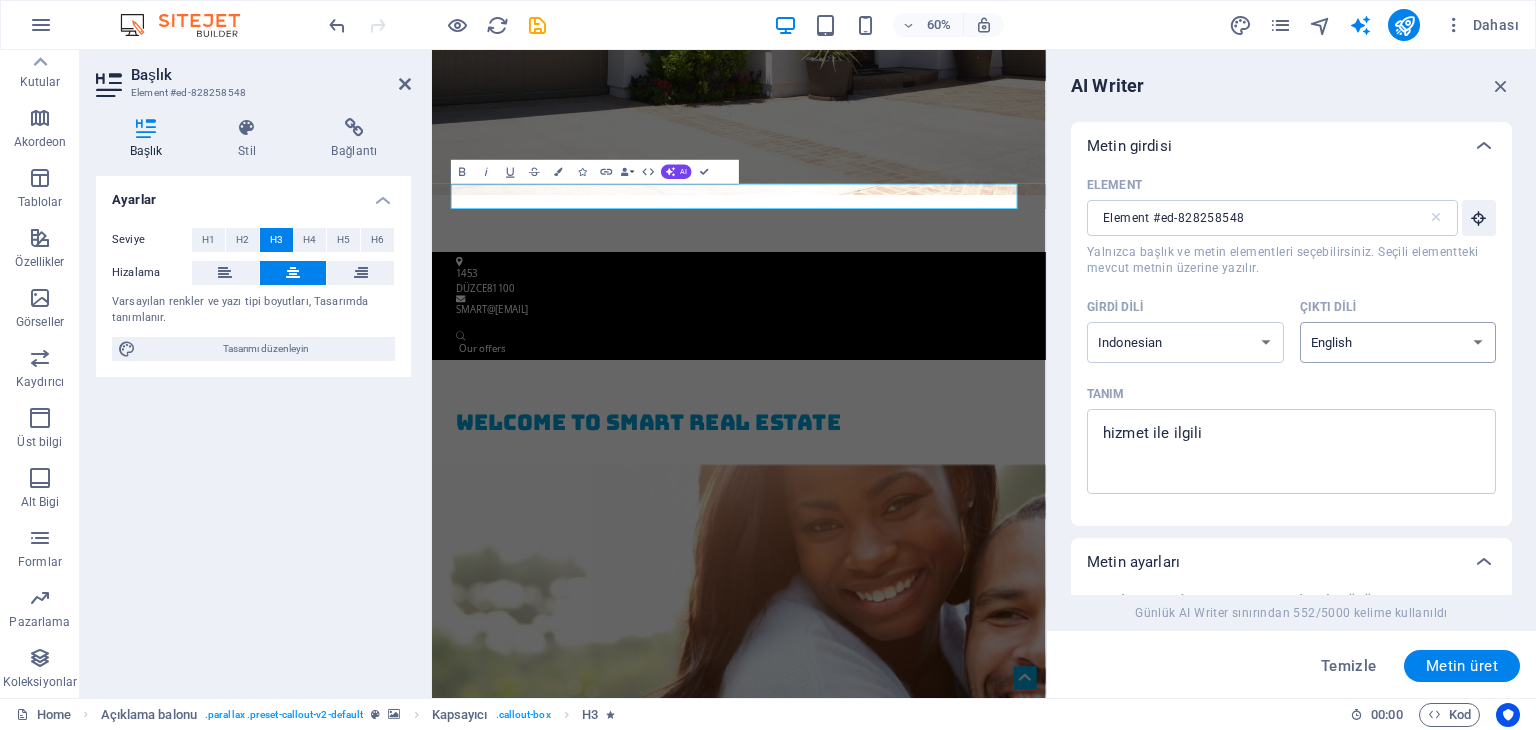 click on "Albanian Arabic Armenian Awadhi Azerbaijani Bashkir Basque Belarusian Bengali Bhojpuri Bosnian Brazilian Portuguese Bulgarian Cantonese (Yue) Catalan Chhattisgarhi Chinese Croatian Czech Danish Dogri Dutch English Estonian Faroese Finnish French Galician Georgian German Greek Gujarati Haryanvi Hindi Hungarian Indonesian Irish Italian Japanese Javanese Kannada Kashmiri Kazakh Konkani Korean Kyrgyz Latvian Lithuanian Macedonian Maithili Malay Maltese Mandarin Mandarin Chinese Marathi Marwari Min Nan Moldovan Mongolian Montenegrin Nepali Norwegian Oriya Pashto Persian (Farsi) Polish Portuguese Punjabi Rajasthani Romanian Russian Sanskrit Santali Serbian Sindhi Sinhala Slovak Slovene Slovenian Spanish Ukrainian Urdu Uzbek Vietnamese Welsh Wu" at bounding box center (1398, 342) 